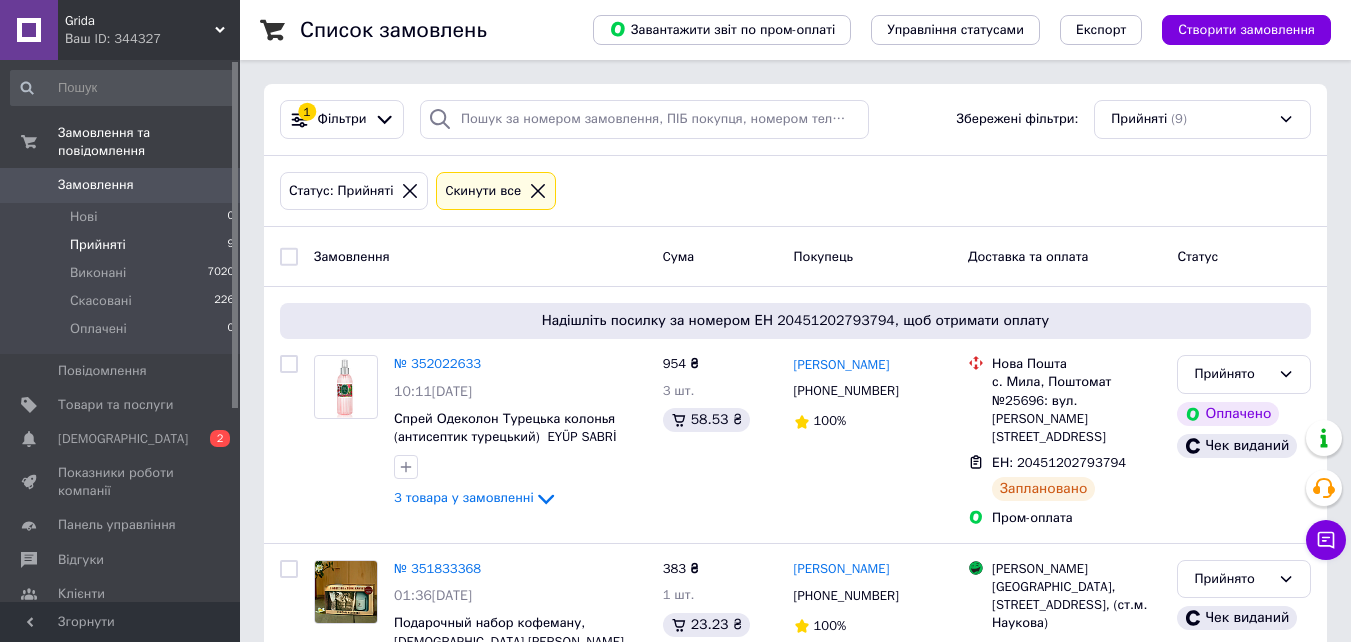 scroll, scrollTop: 0, scrollLeft: 0, axis: both 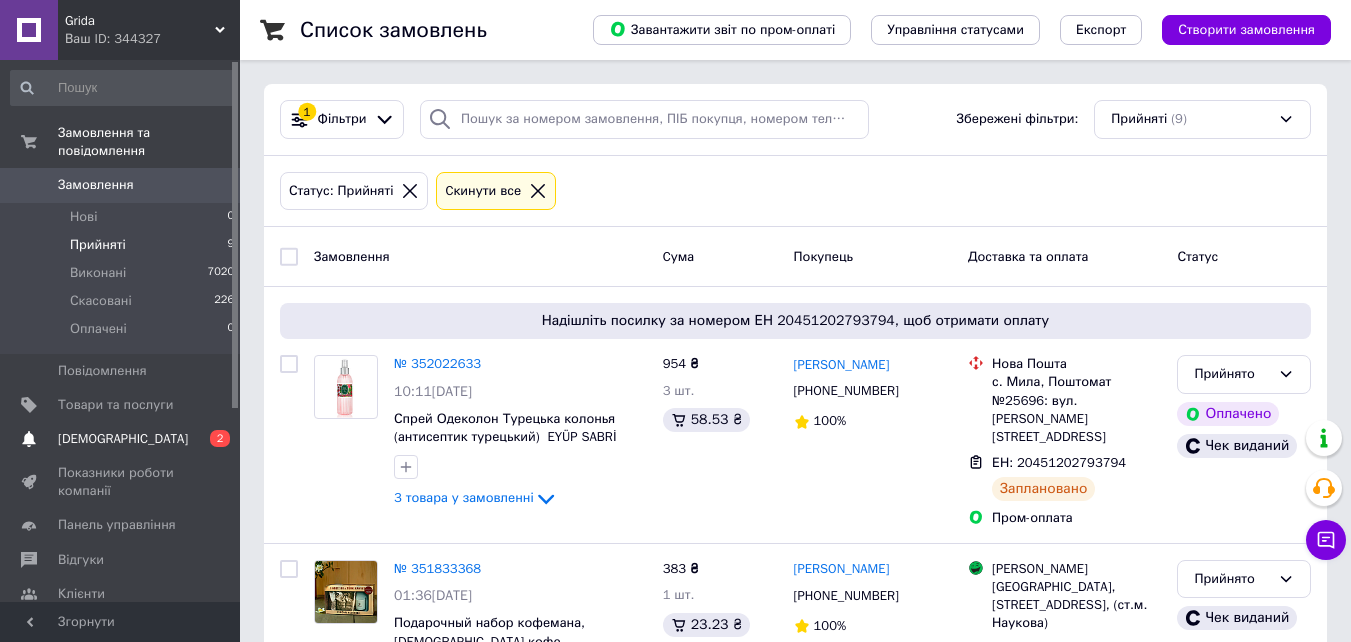 click on "[DEMOGRAPHIC_DATA]" at bounding box center (123, 439) 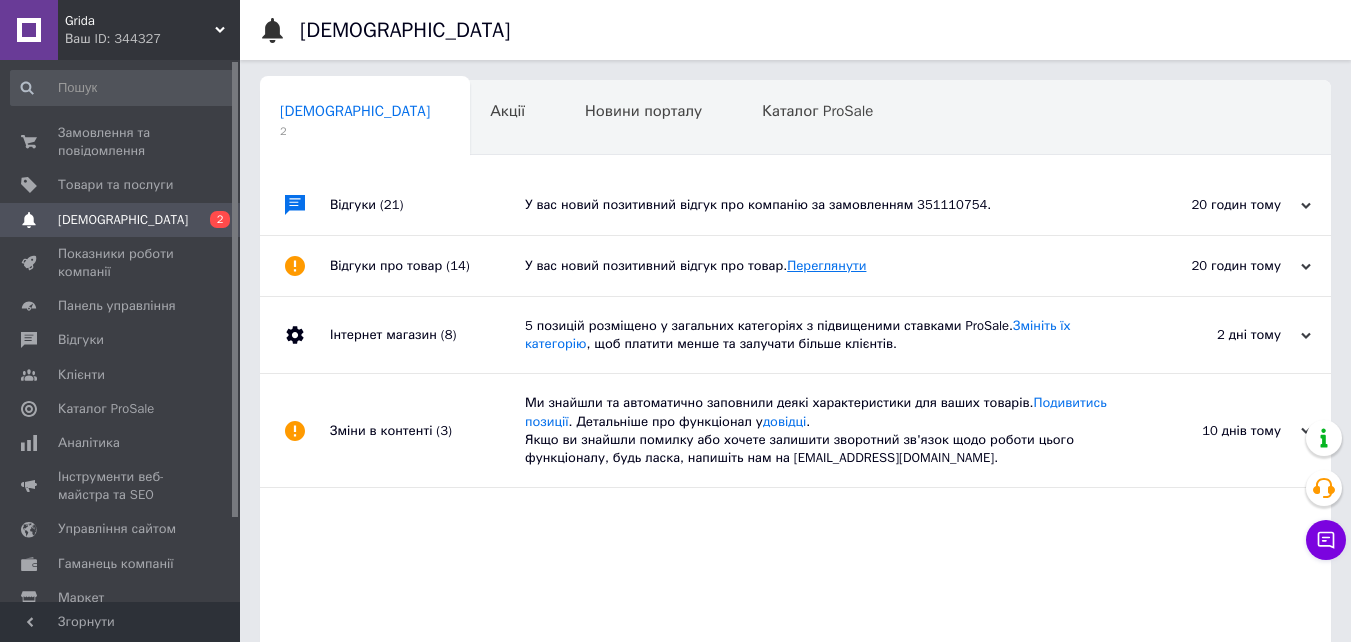 click on "Переглянути" at bounding box center (826, 265) 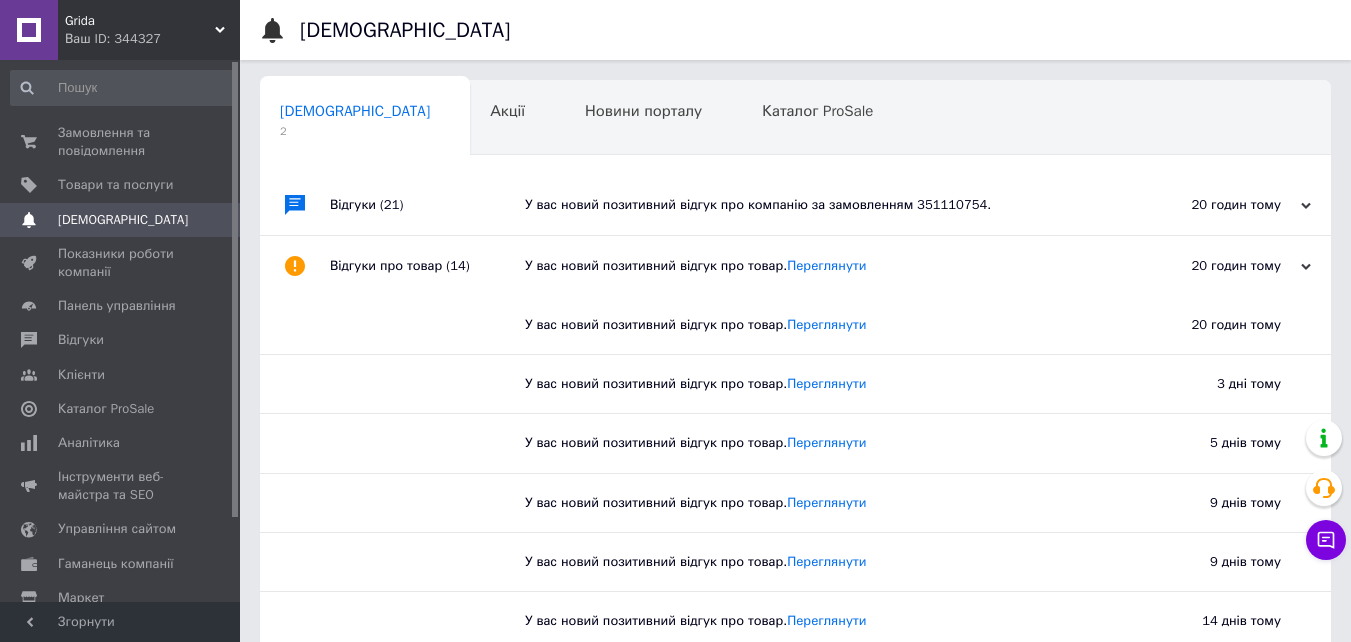click on "У вас новий позитивний відгук про компанію за замовленням 351110754." at bounding box center [818, 205] 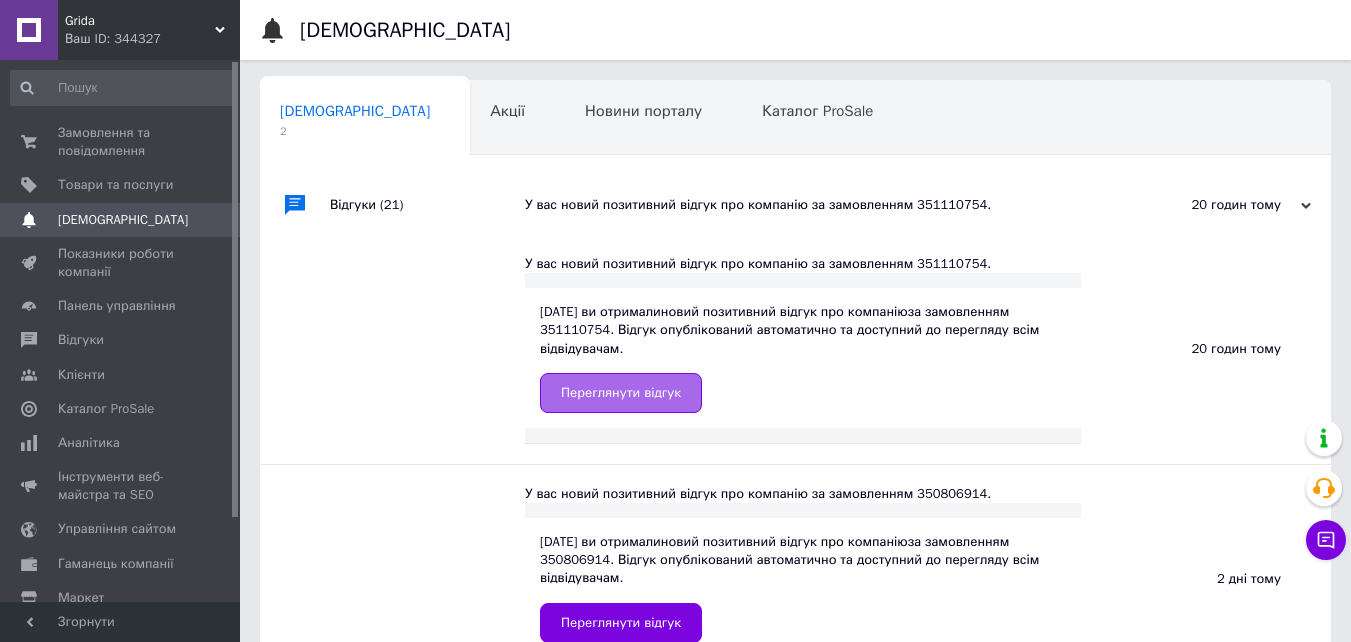 click on "Переглянути відгук" at bounding box center (621, 393) 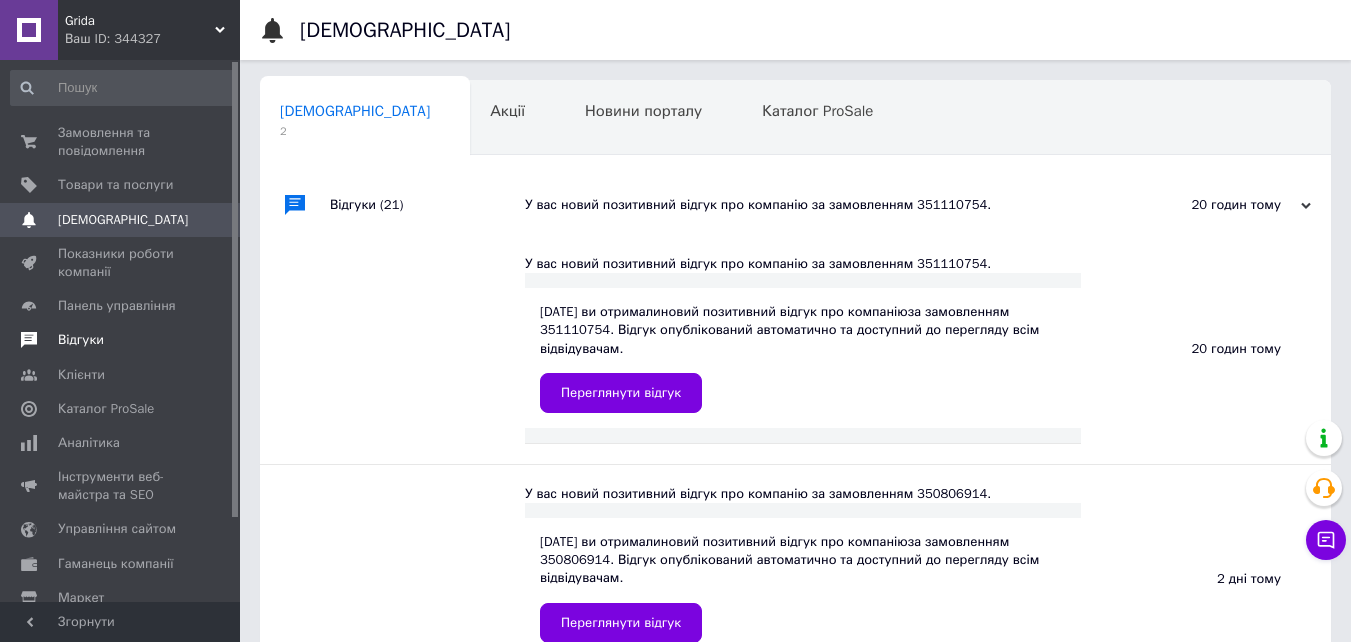 click on "Відгуки" at bounding box center (81, 340) 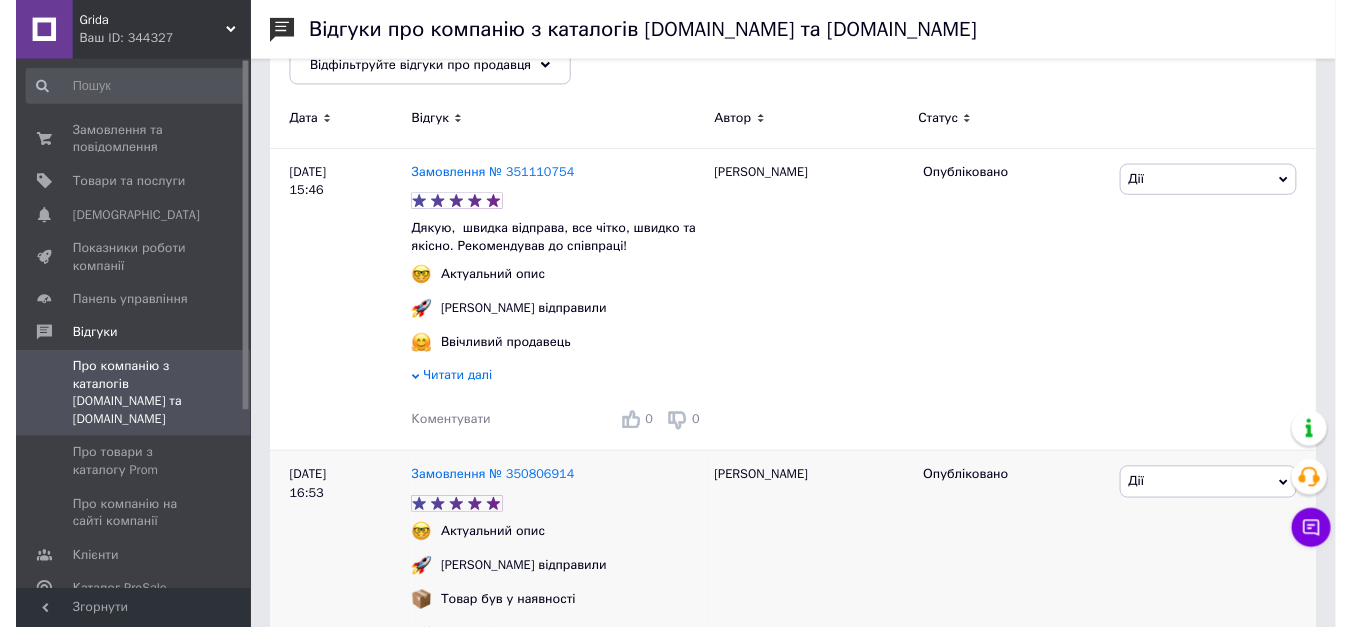 scroll, scrollTop: 400, scrollLeft: 0, axis: vertical 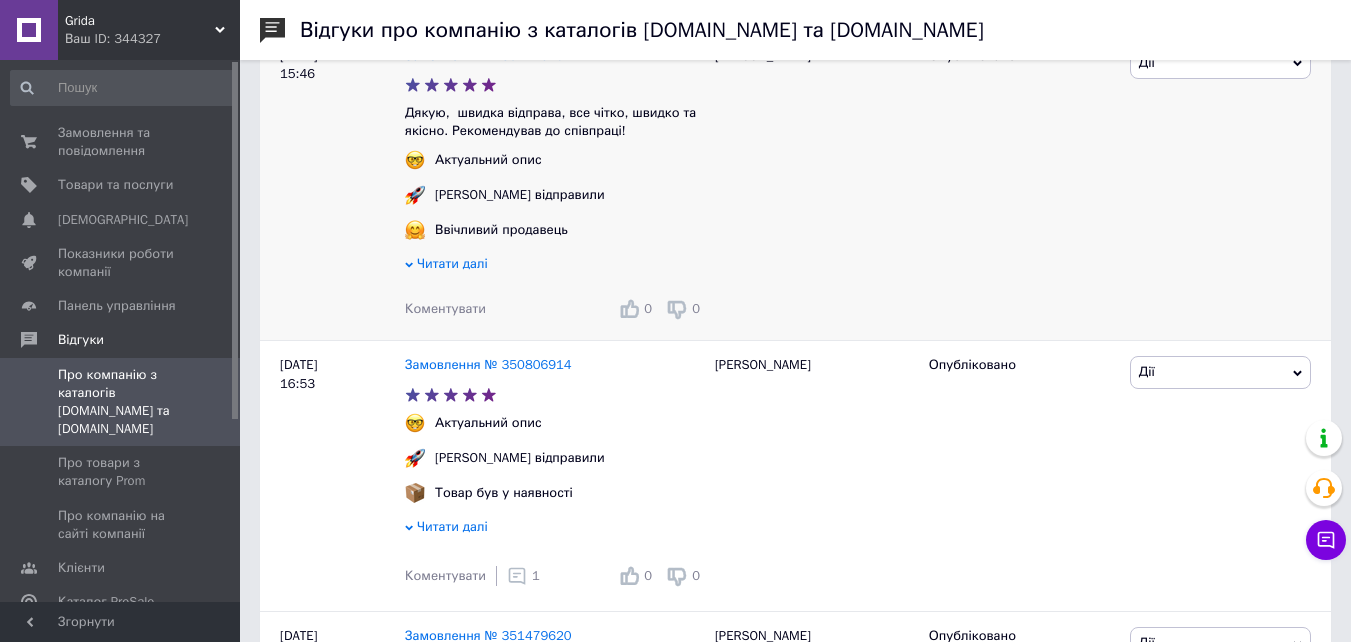 click on "Коментувати" at bounding box center [445, 308] 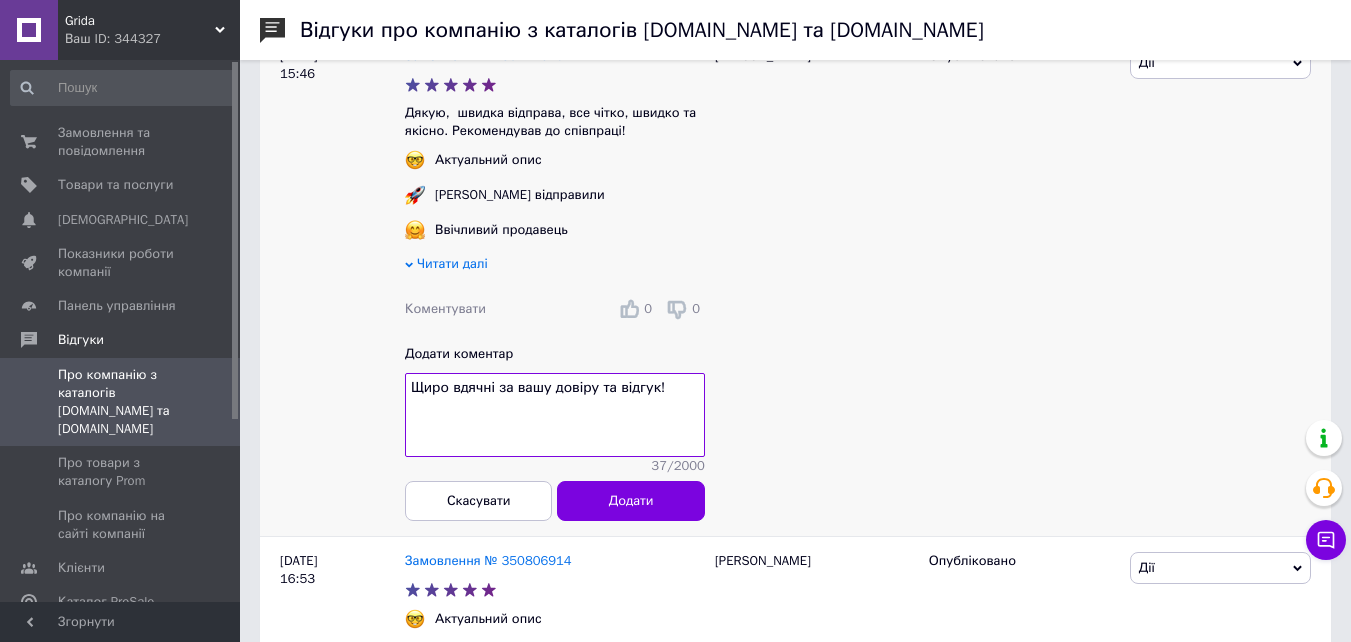 type on "Щиро вдячні за вашу довіру та відгук!" 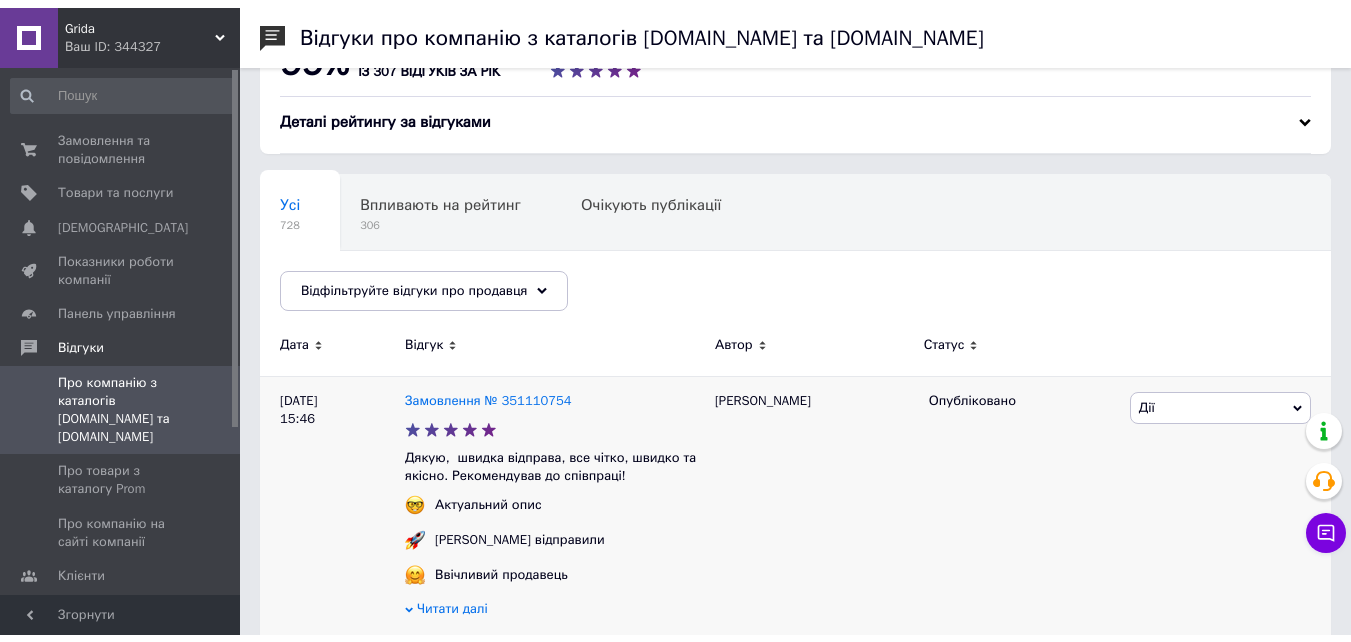 scroll, scrollTop: 0, scrollLeft: 0, axis: both 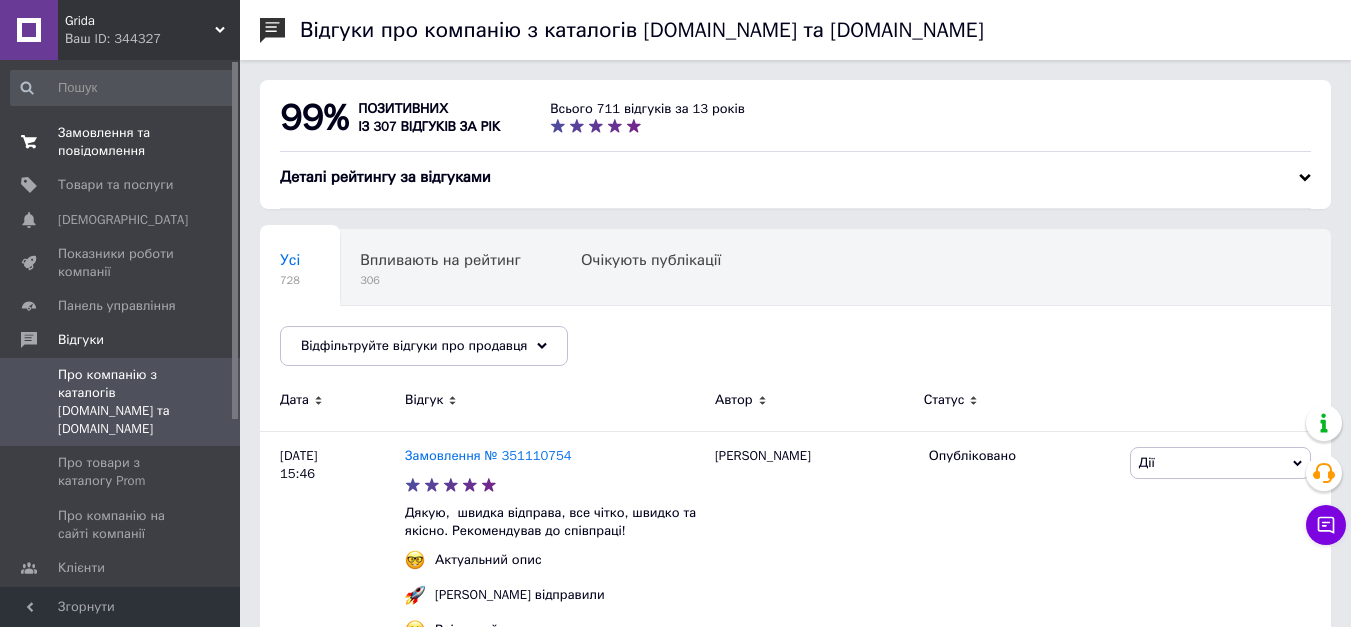 click on "Замовлення та повідомлення" at bounding box center (121, 142) 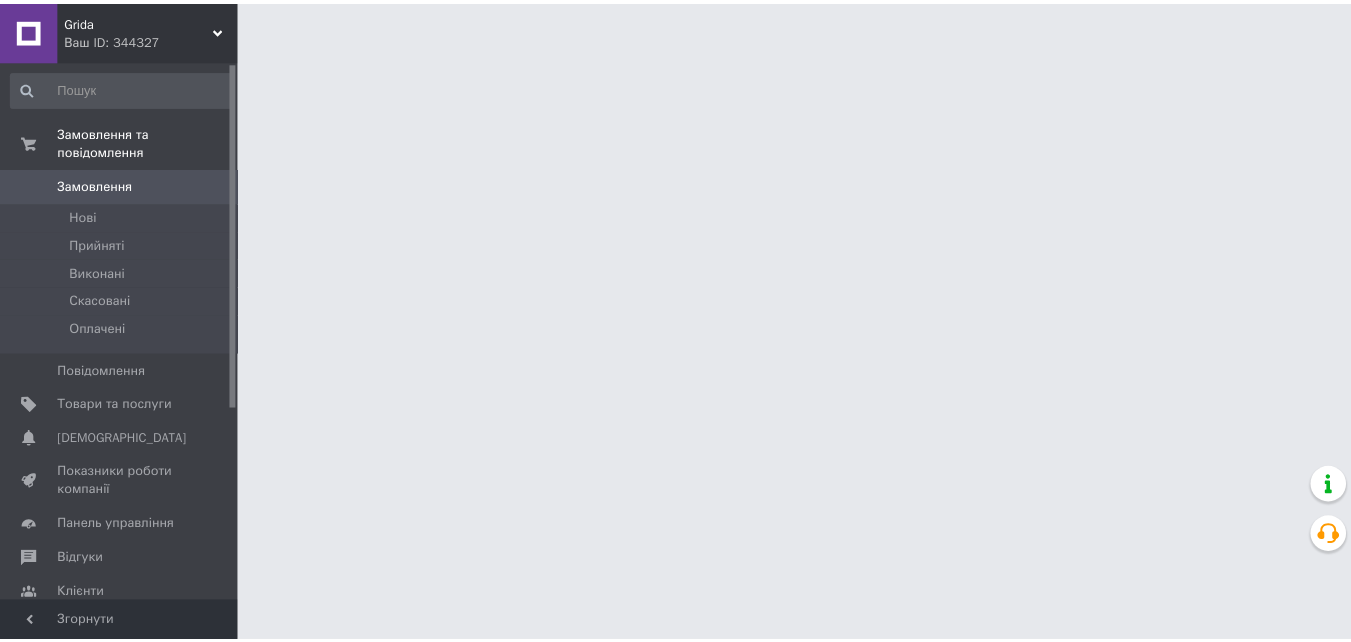 scroll, scrollTop: 0, scrollLeft: 0, axis: both 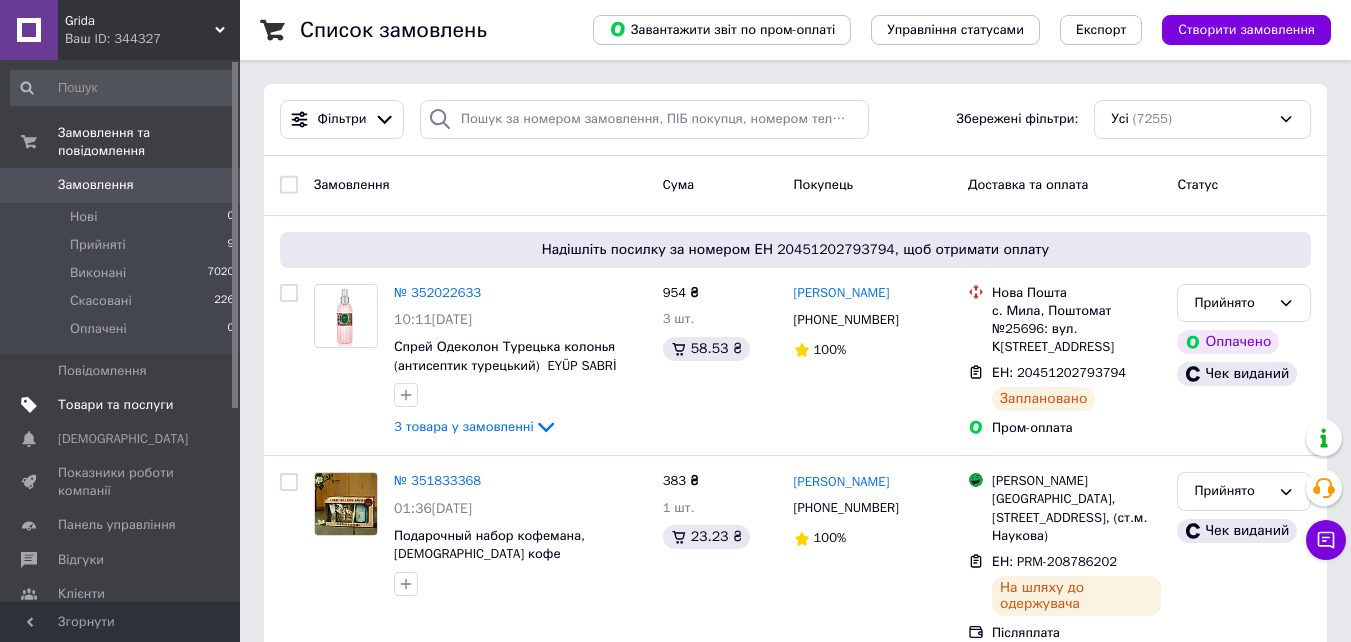 click on "Товари та послуги" at bounding box center [115, 405] 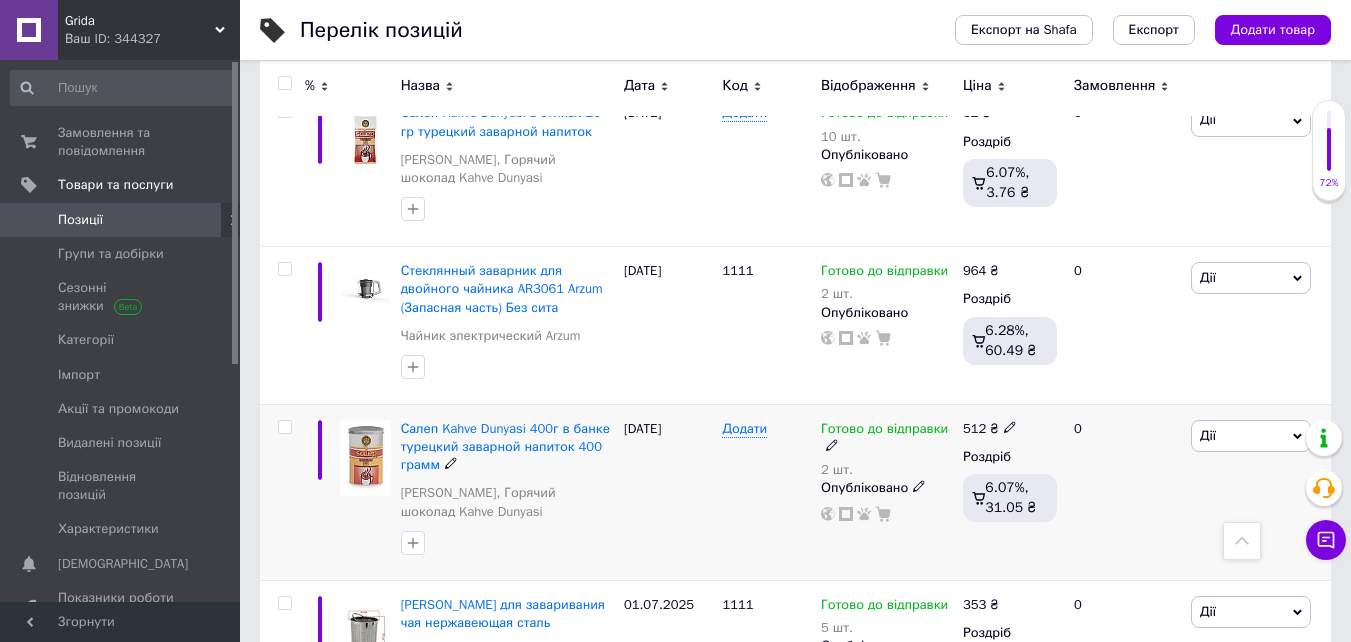 scroll, scrollTop: 100, scrollLeft: 0, axis: vertical 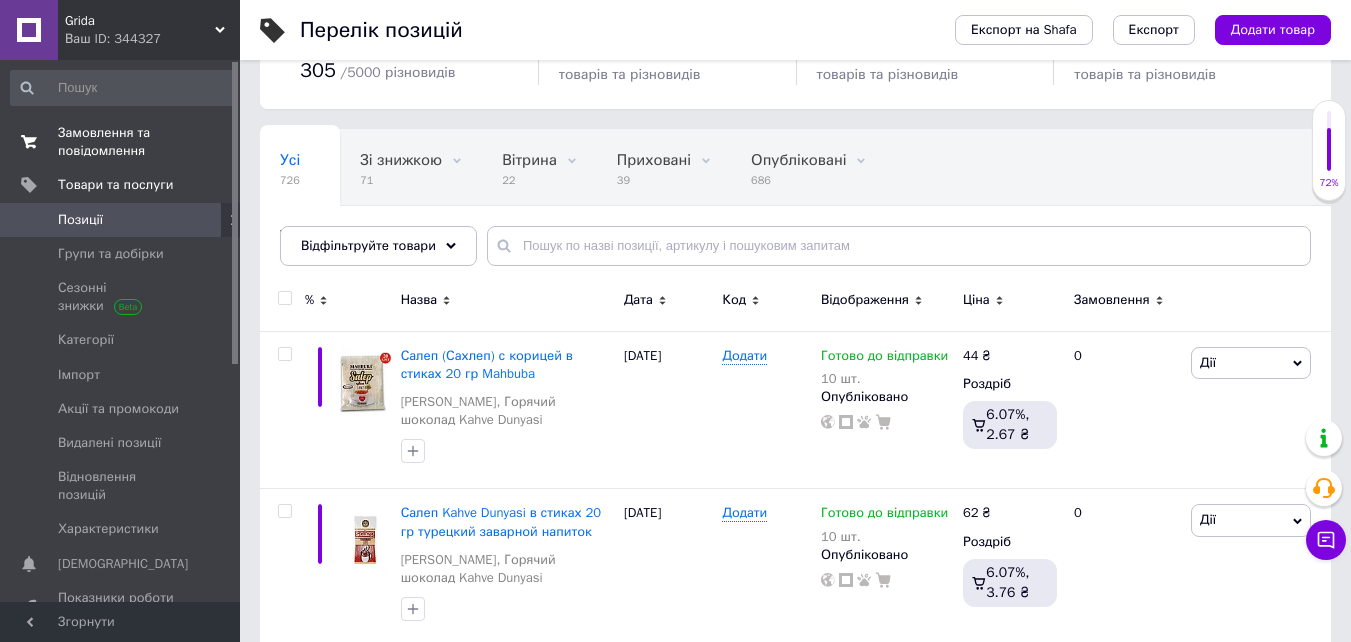 click on "Замовлення та повідомлення" at bounding box center (121, 142) 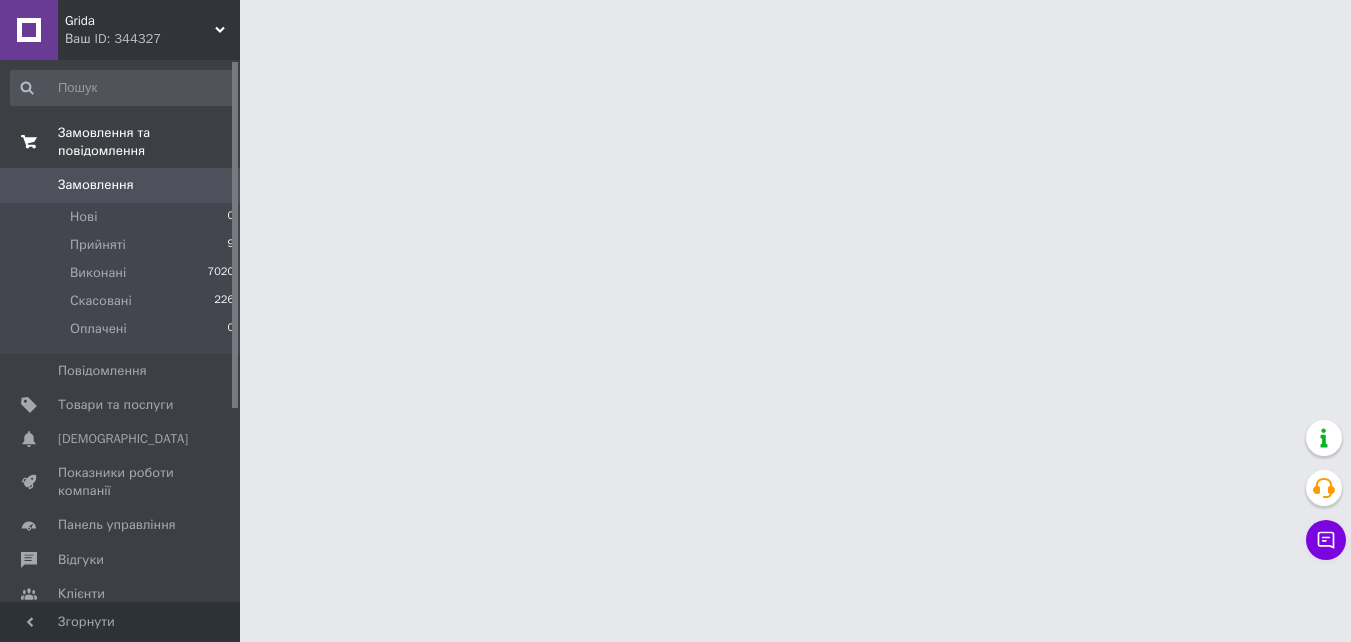scroll, scrollTop: 0, scrollLeft: 0, axis: both 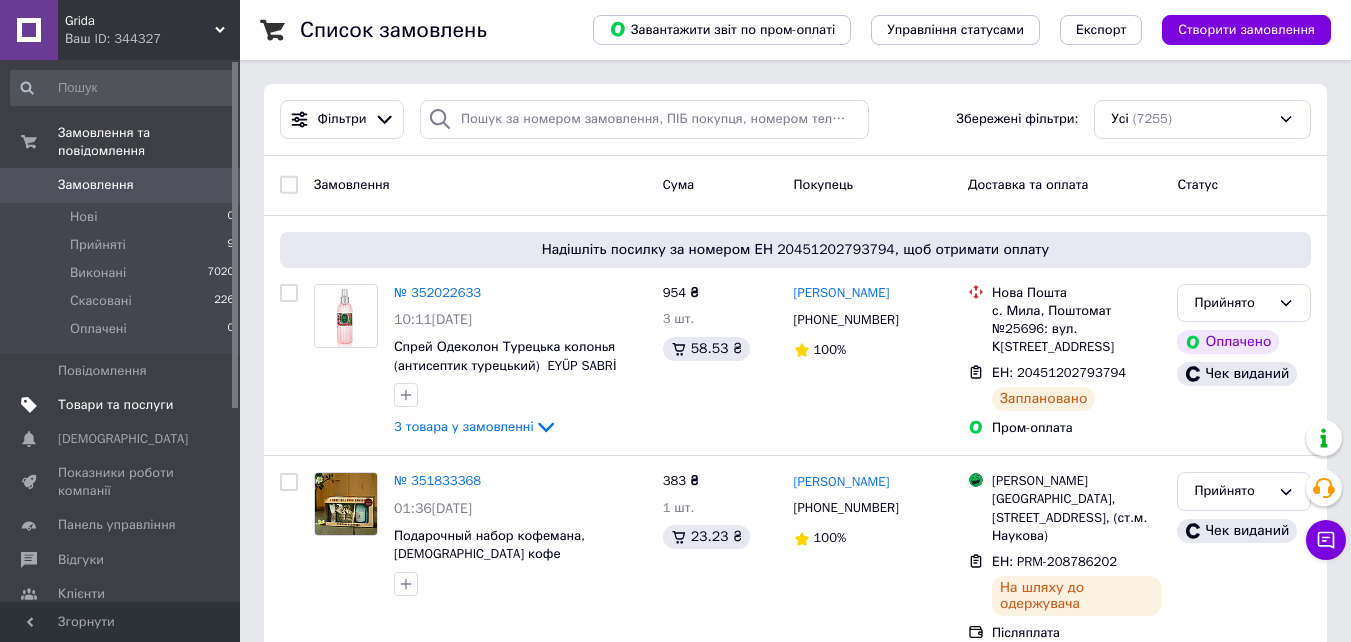 click on "Товари та послуги" at bounding box center [123, 405] 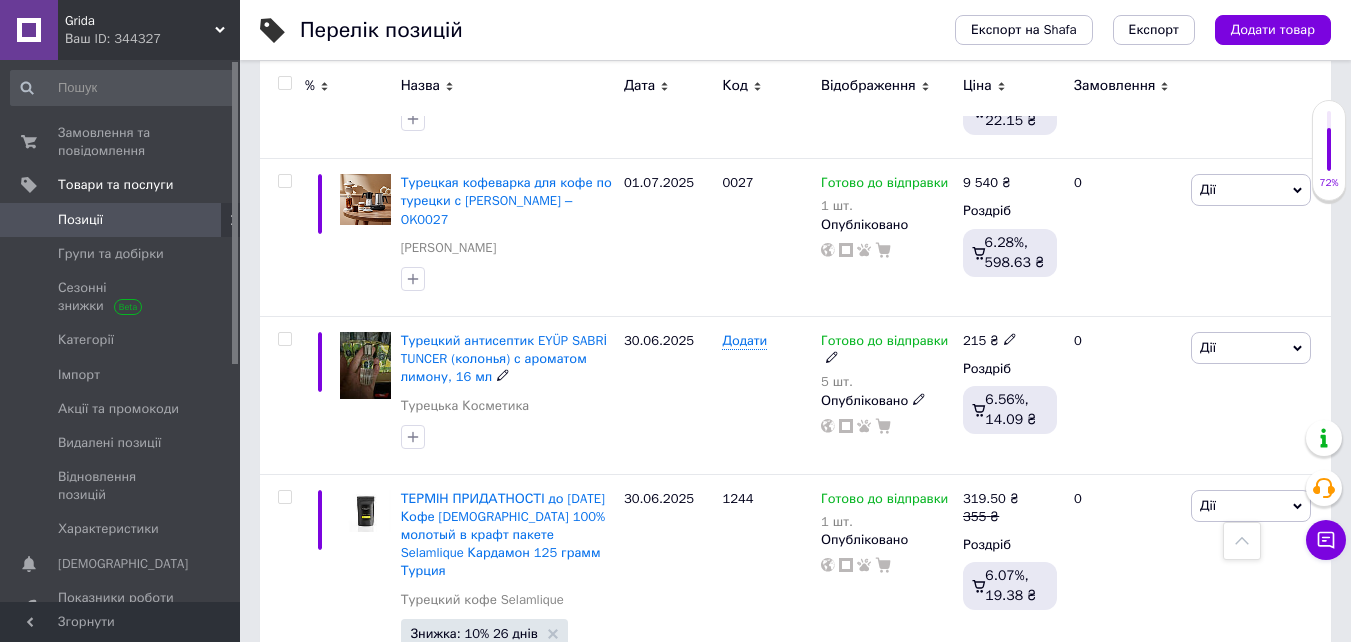 scroll, scrollTop: 1300, scrollLeft: 0, axis: vertical 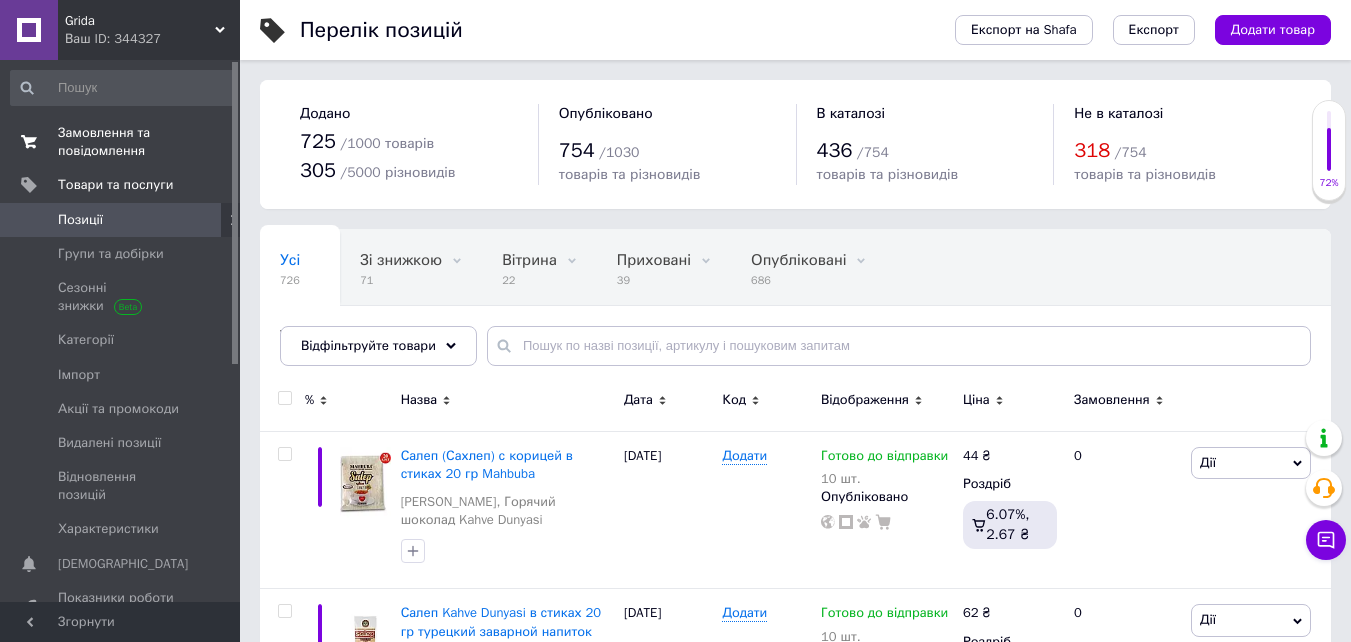 click on "Замовлення та повідомлення" at bounding box center (121, 142) 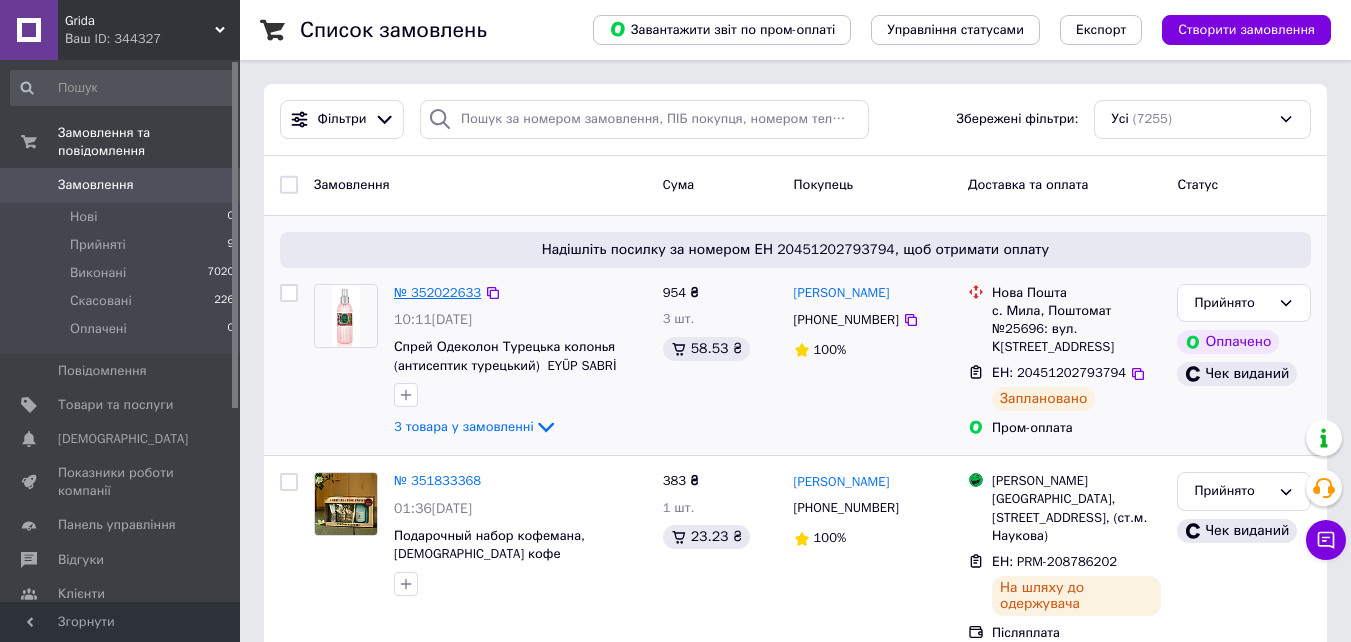 click on "№ 352022633" at bounding box center (437, 292) 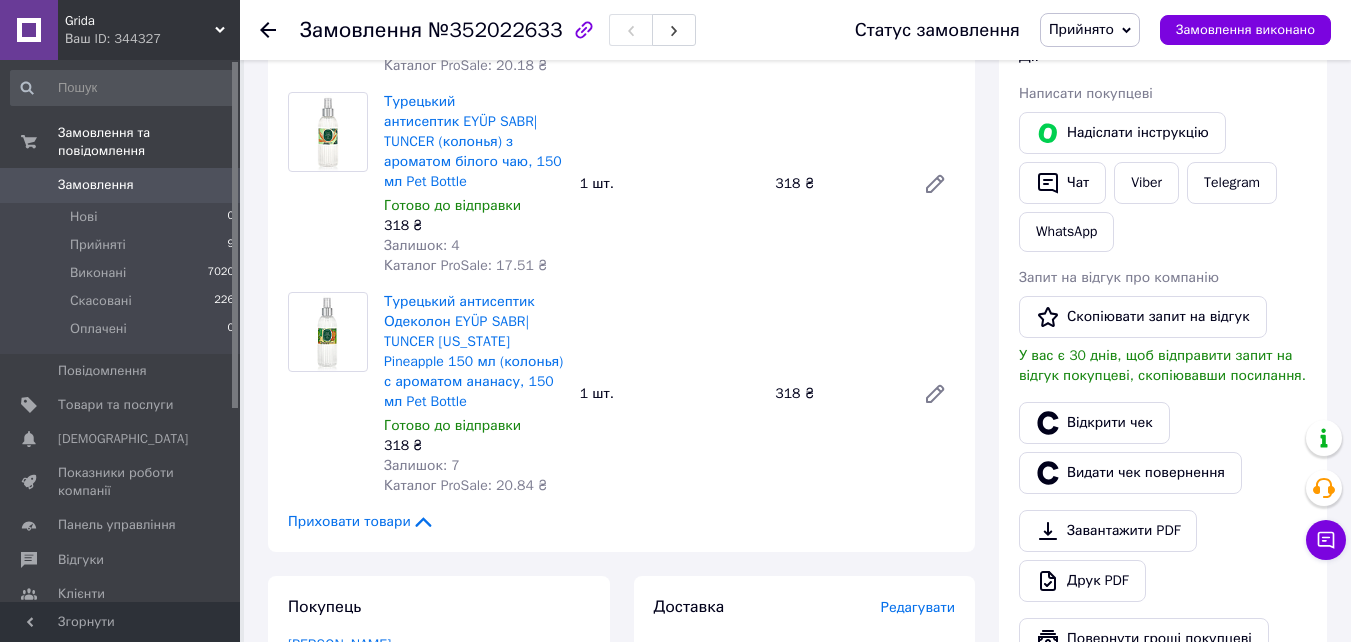 scroll, scrollTop: 1200, scrollLeft: 0, axis: vertical 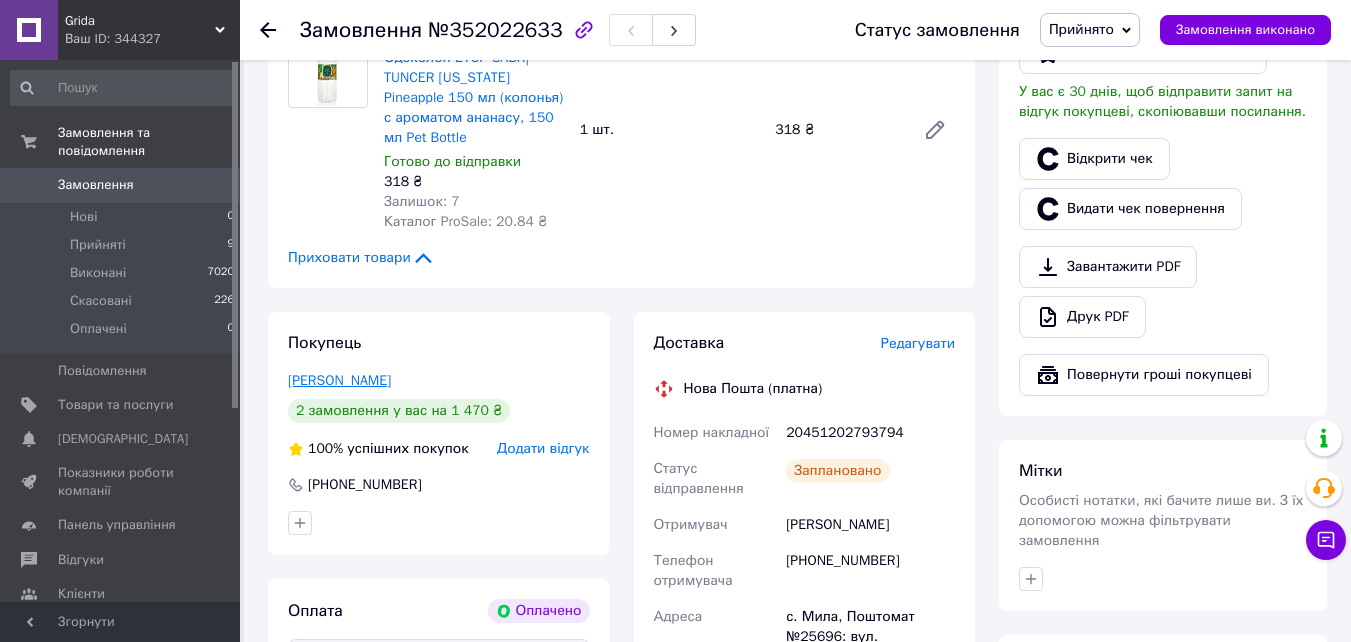 click on "[PERSON_NAME]" at bounding box center [339, 380] 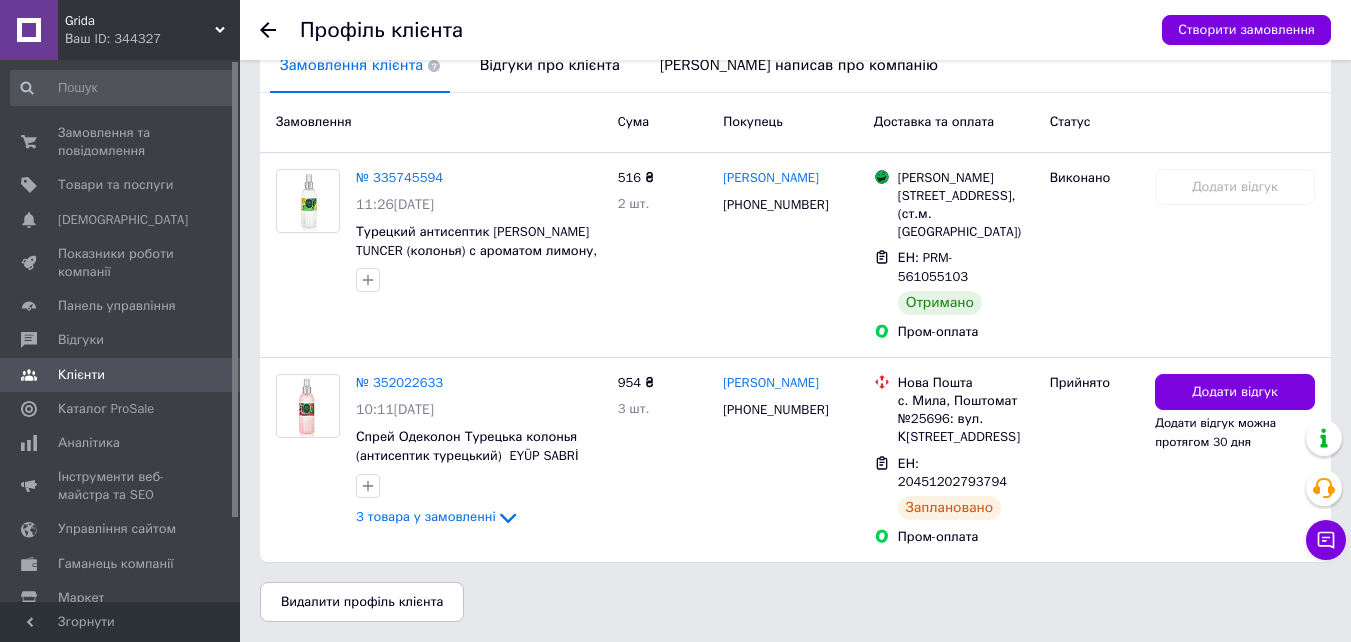 scroll, scrollTop: 500, scrollLeft: 0, axis: vertical 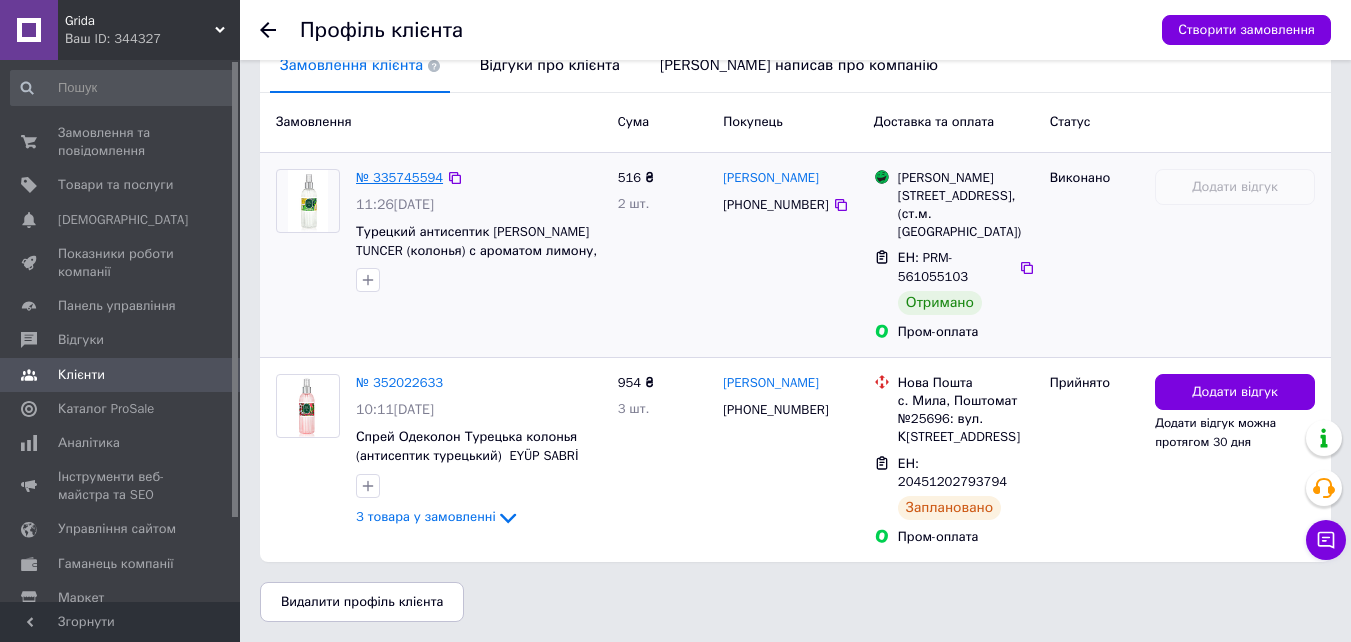 click on "№ 335745594" at bounding box center (399, 177) 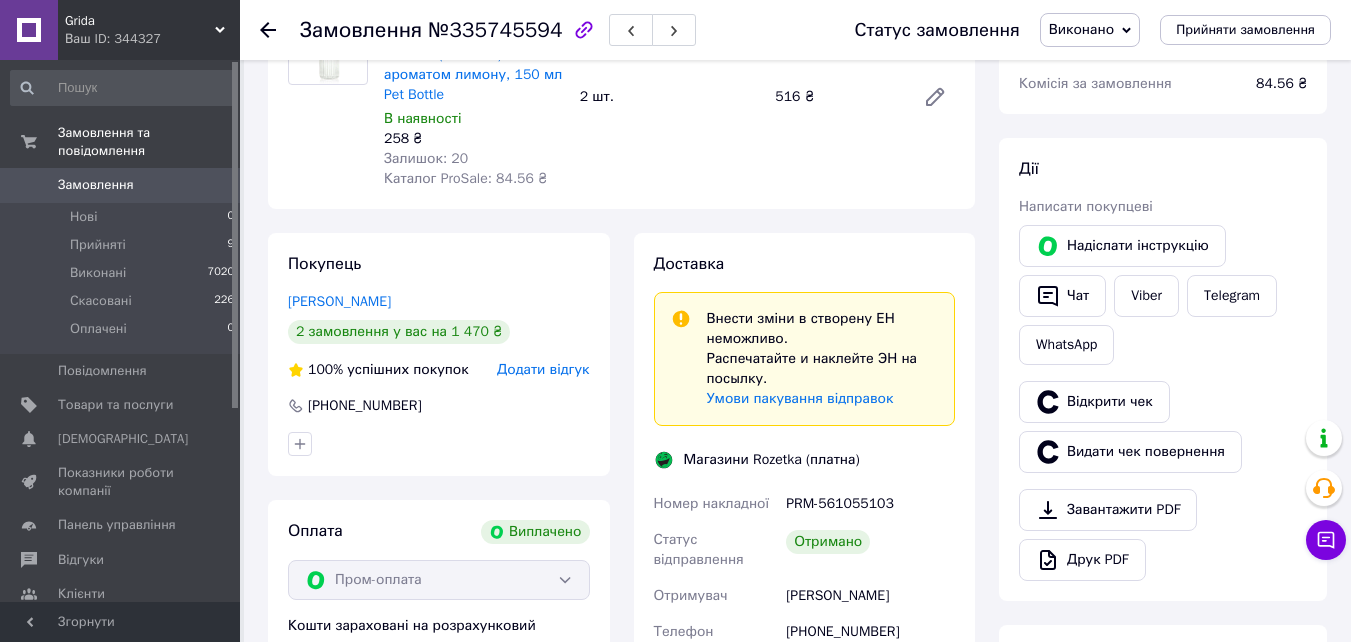 scroll, scrollTop: 0, scrollLeft: 0, axis: both 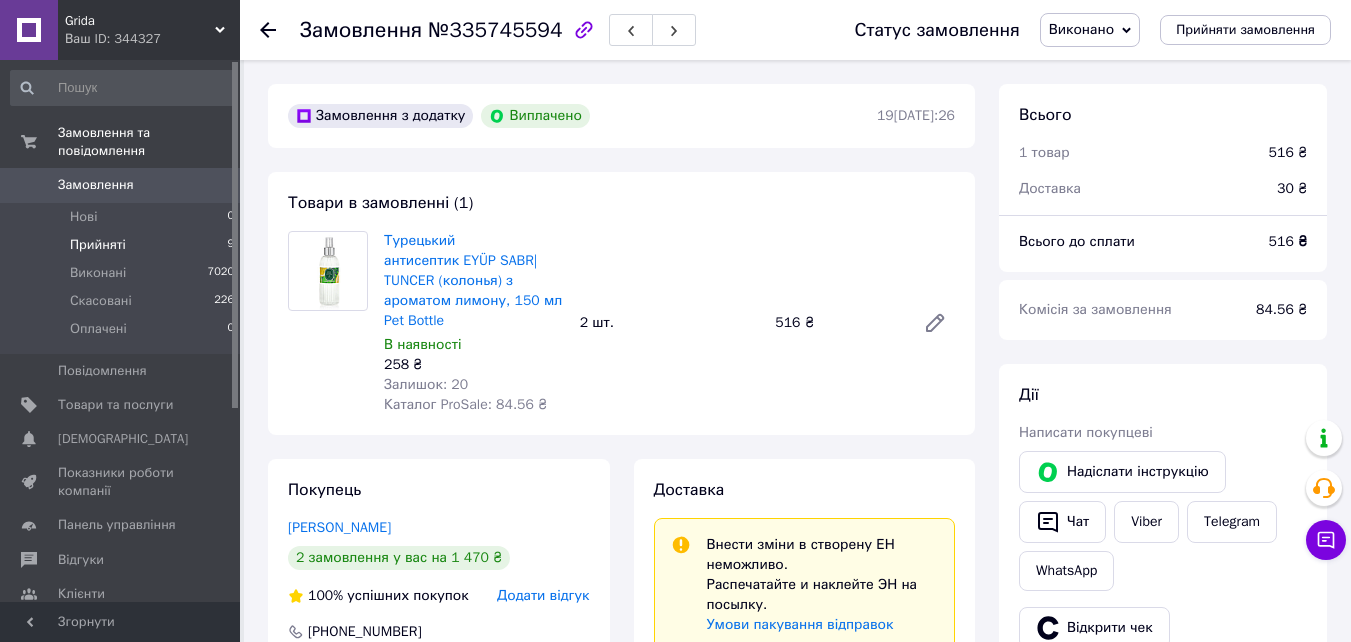 click on "Прийняті" at bounding box center [98, 245] 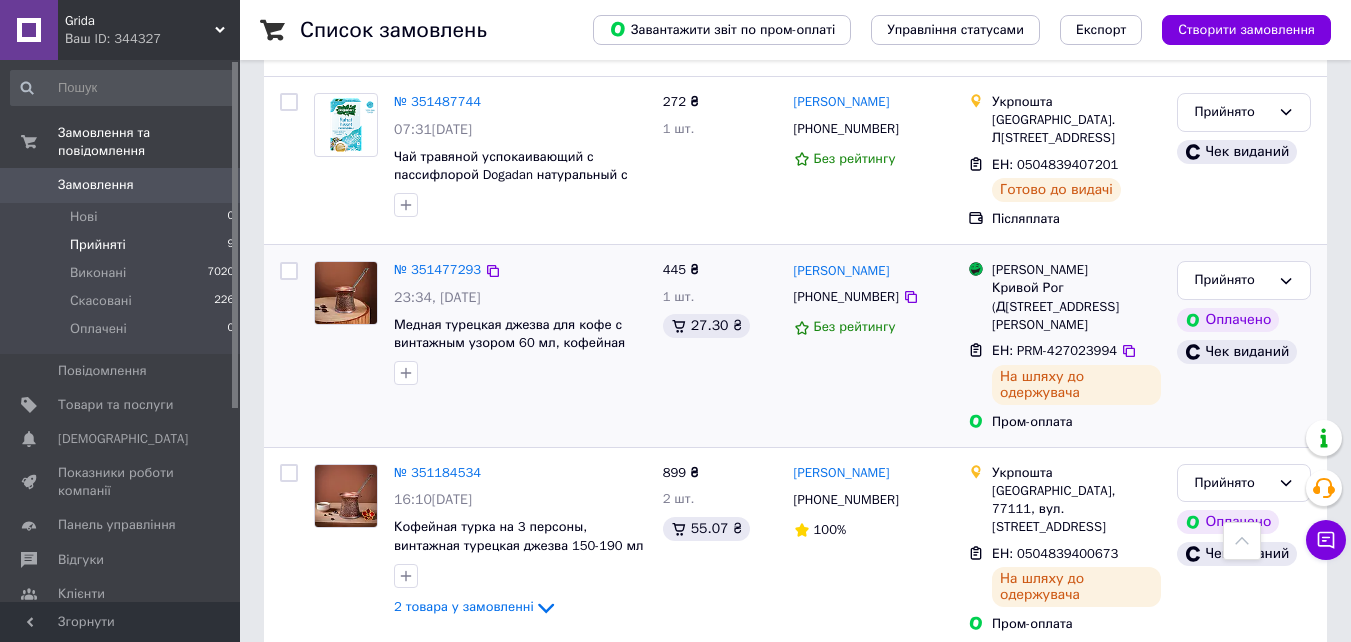 scroll, scrollTop: 1437, scrollLeft: 0, axis: vertical 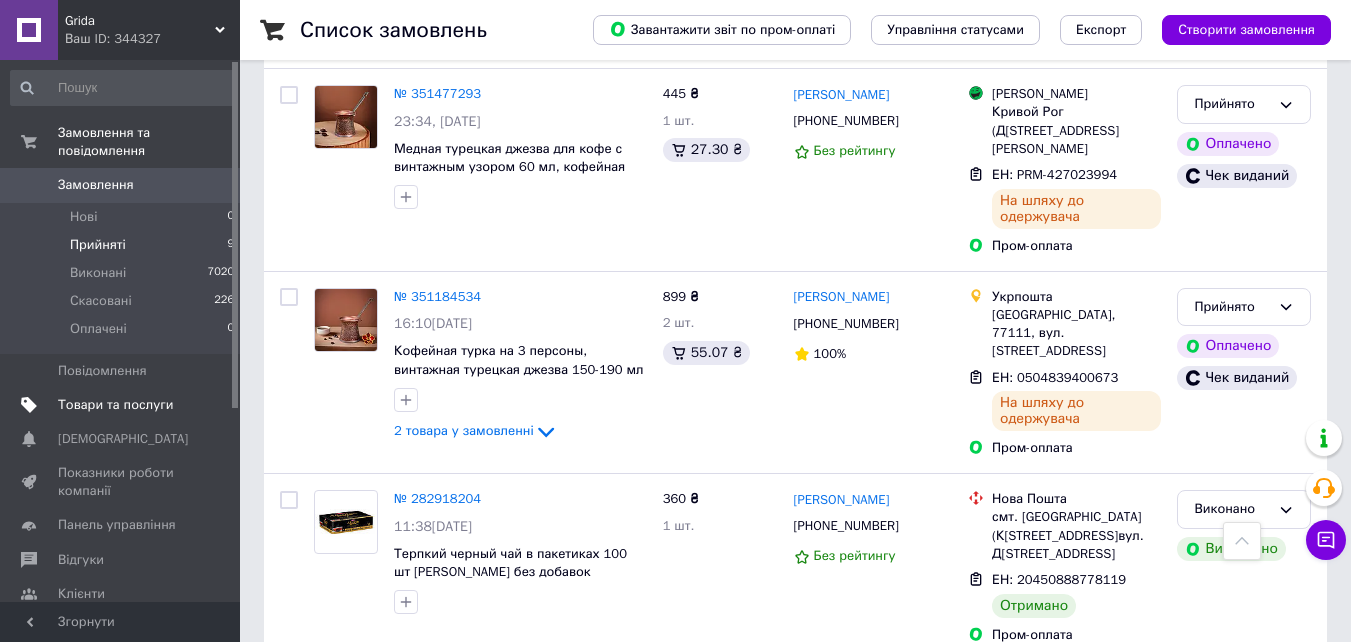 click on "Товари та послуги" at bounding box center [115, 405] 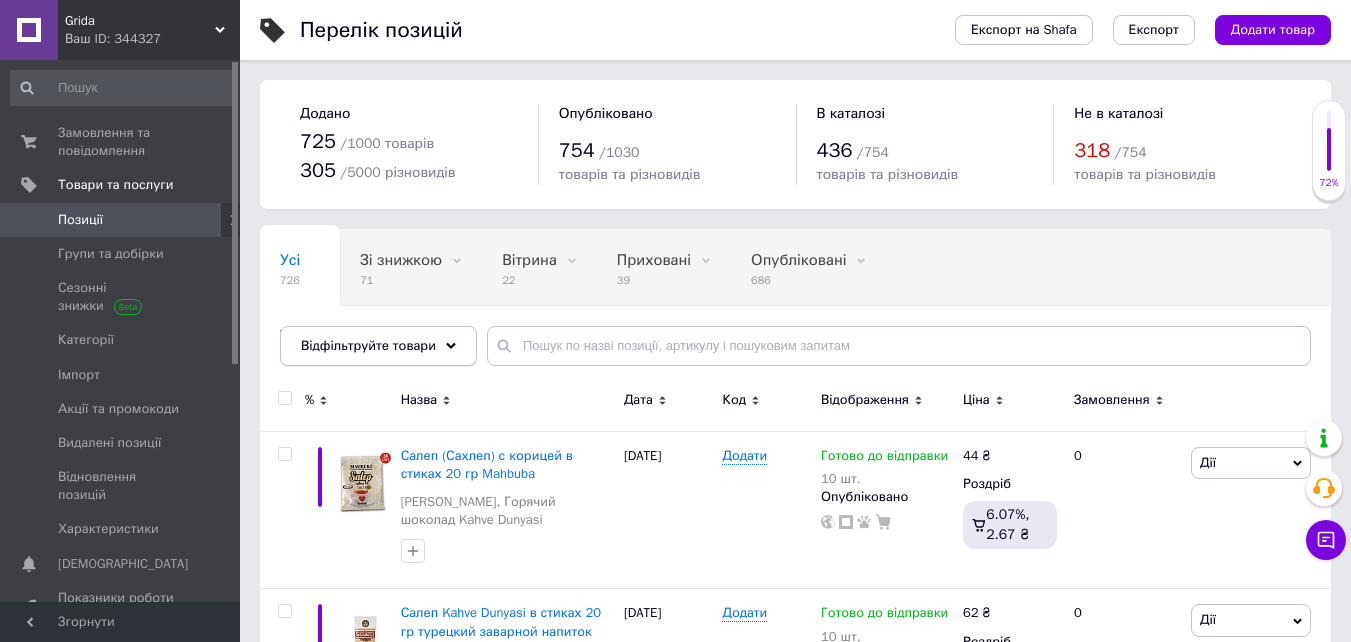 click 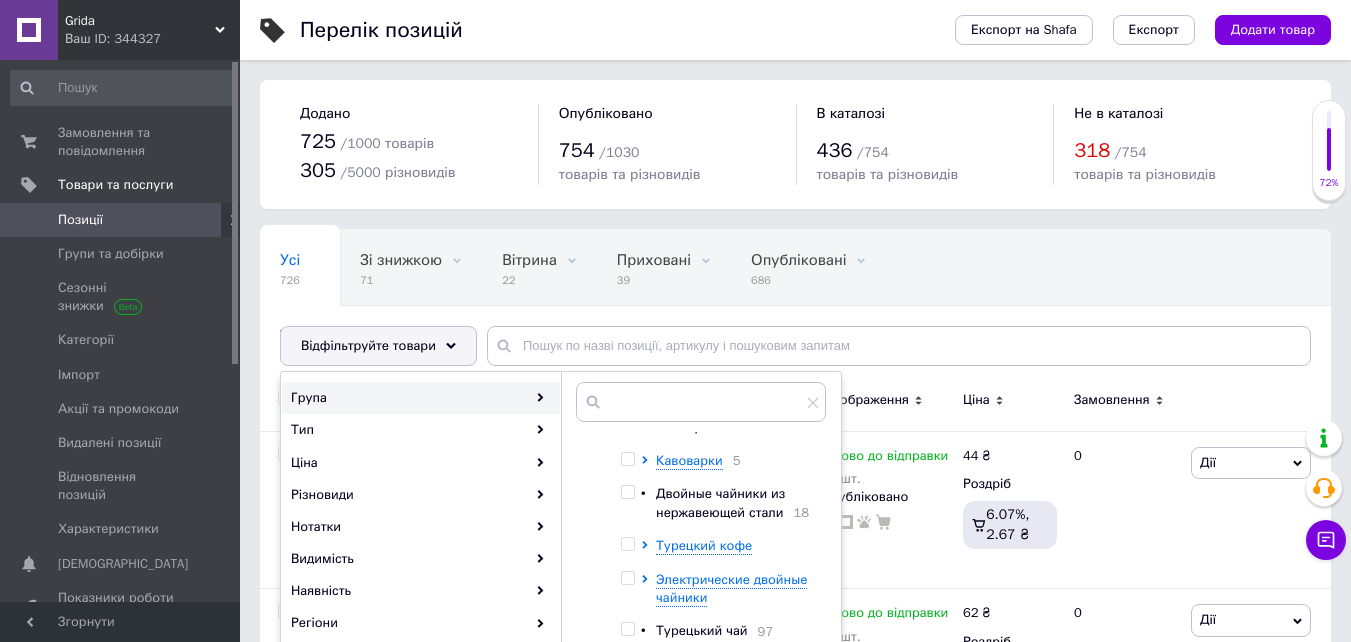 scroll, scrollTop: 200, scrollLeft: 0, axis: vertical 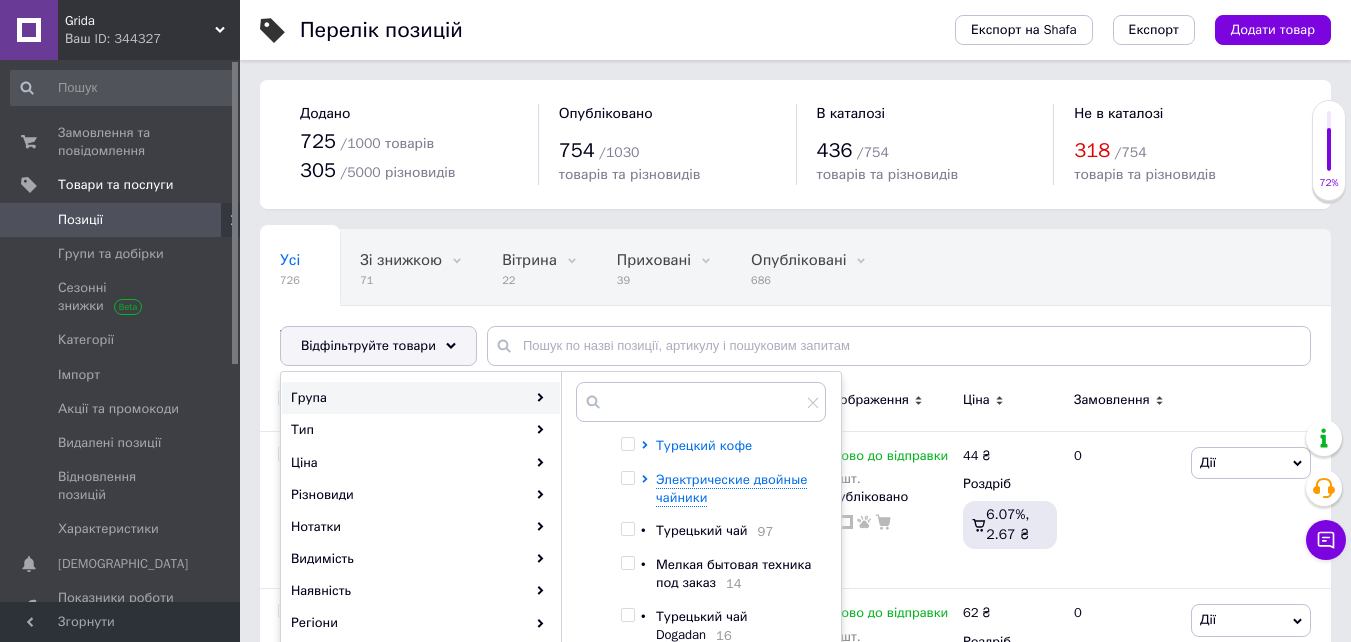 click on "Турецкий кофе" at bounding box center (704, 445) 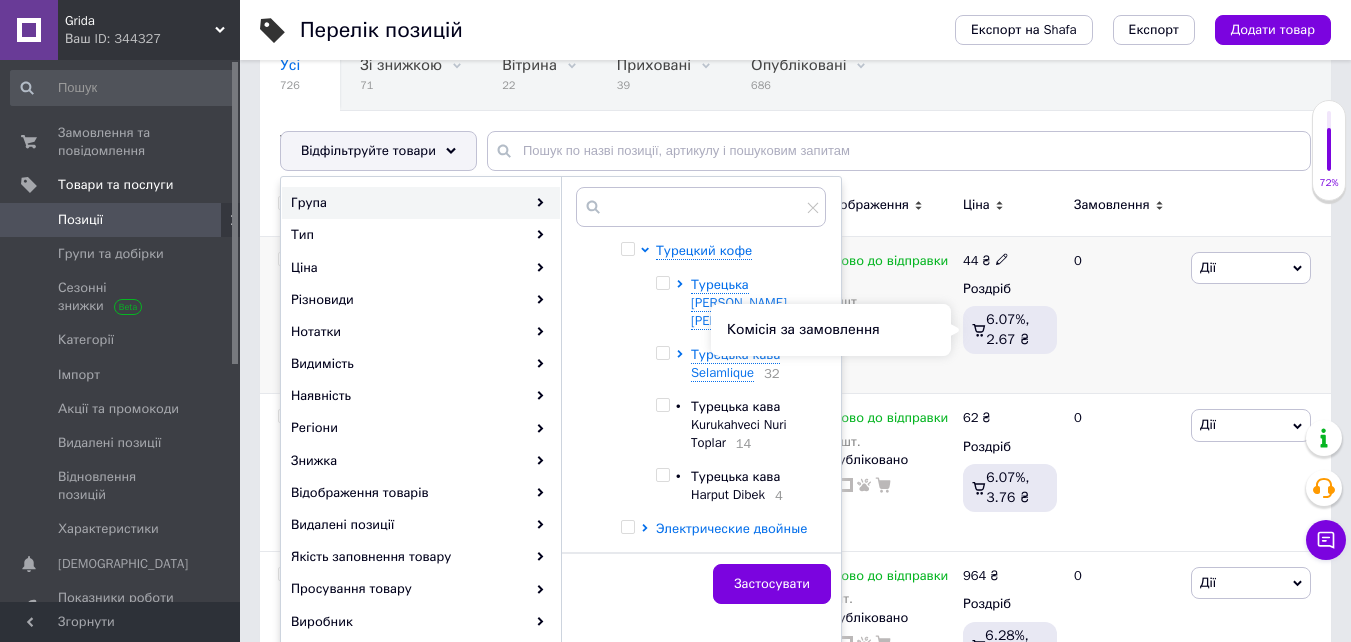 scroll, scrollTop: 200, scrollLeft: 0, axis: vertical 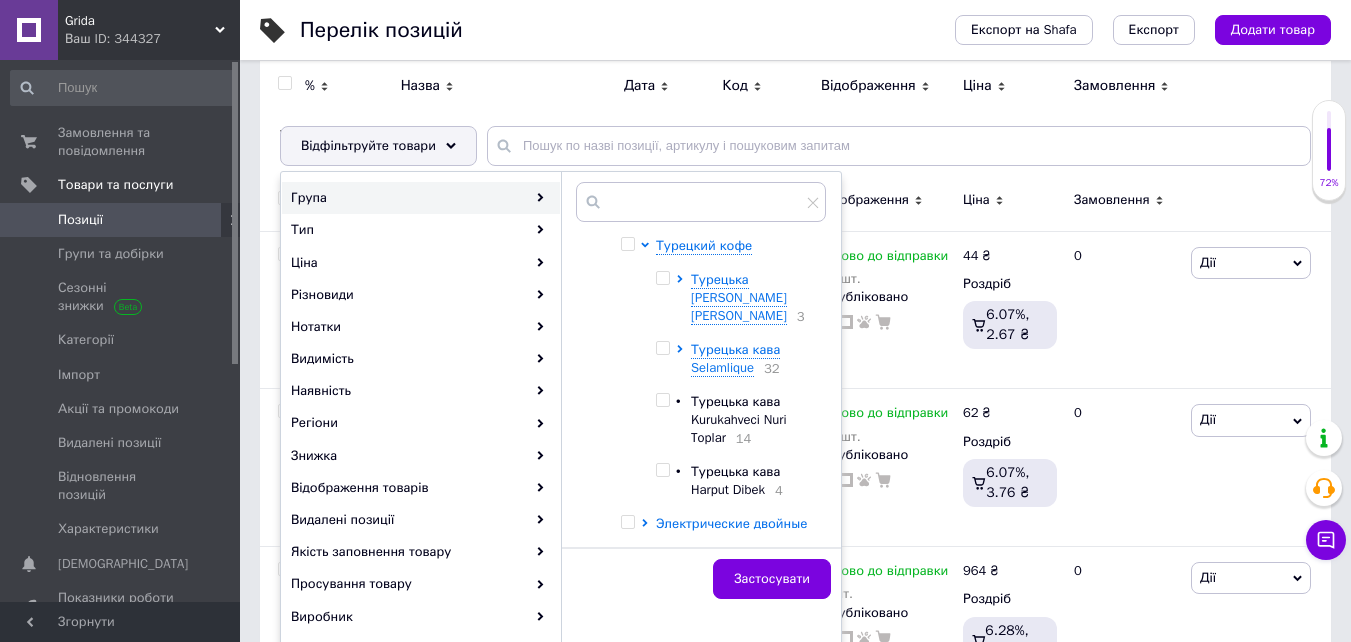 click at bounding box center (662, 348) 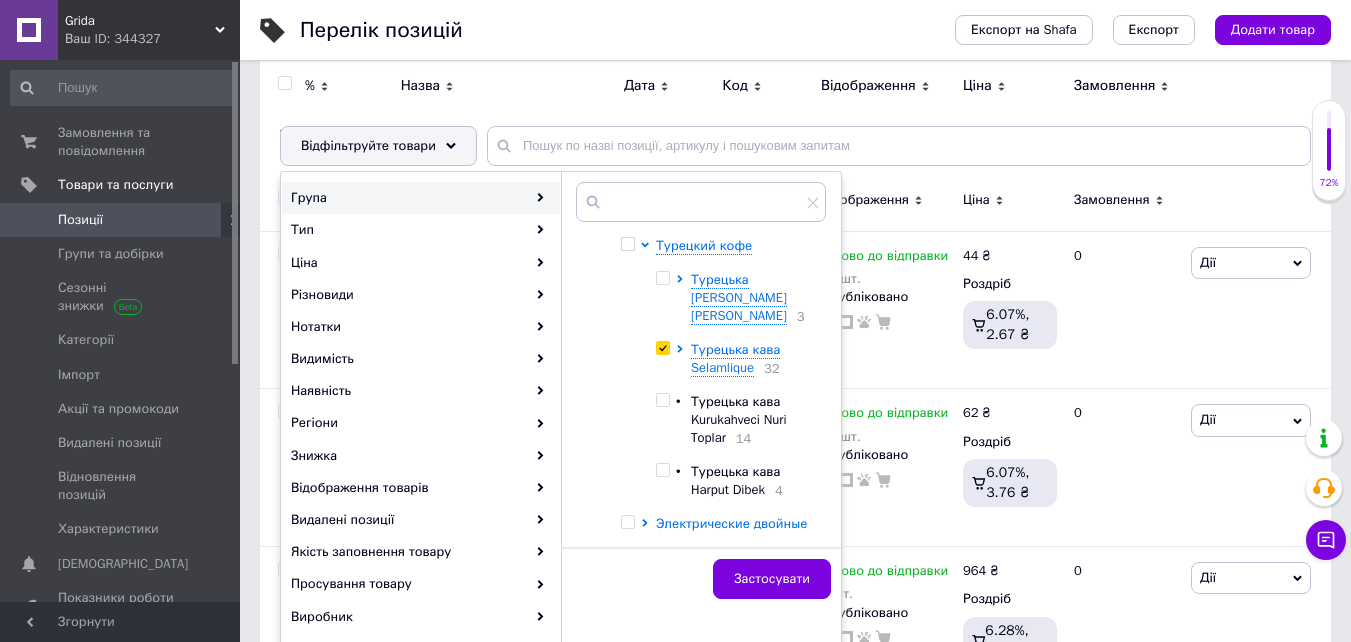 checkbox on "true" 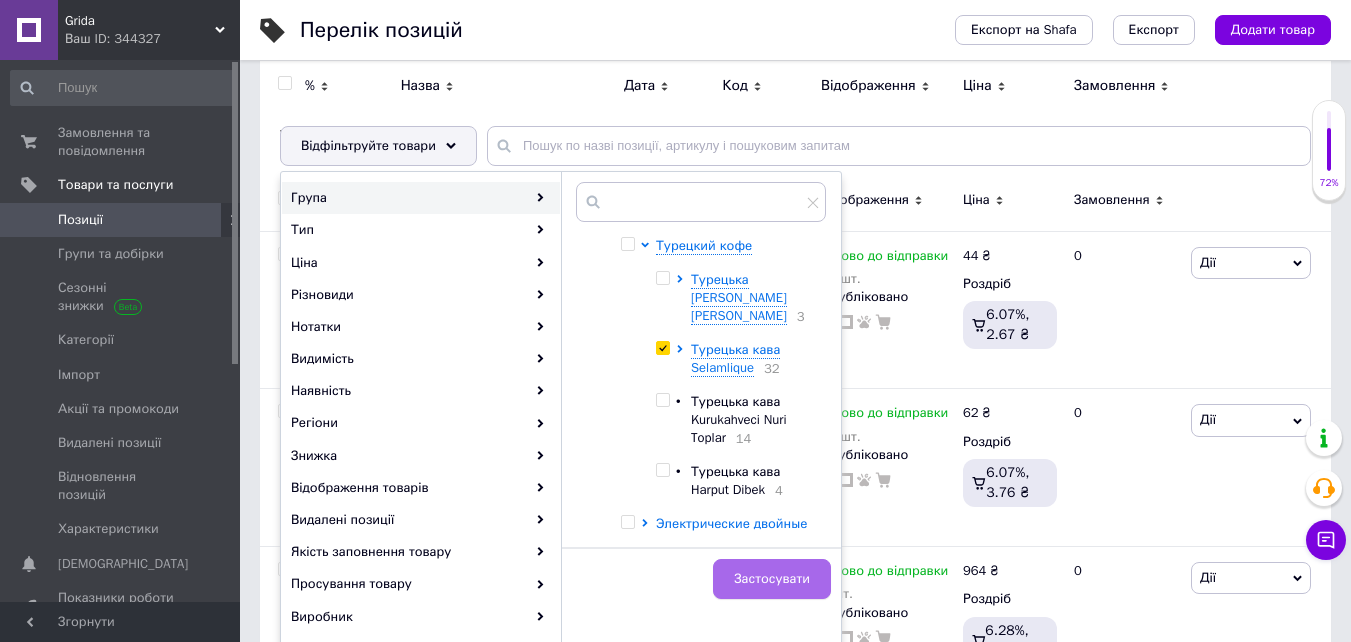 click on "Застосувати" at bounding box center (772, 579) 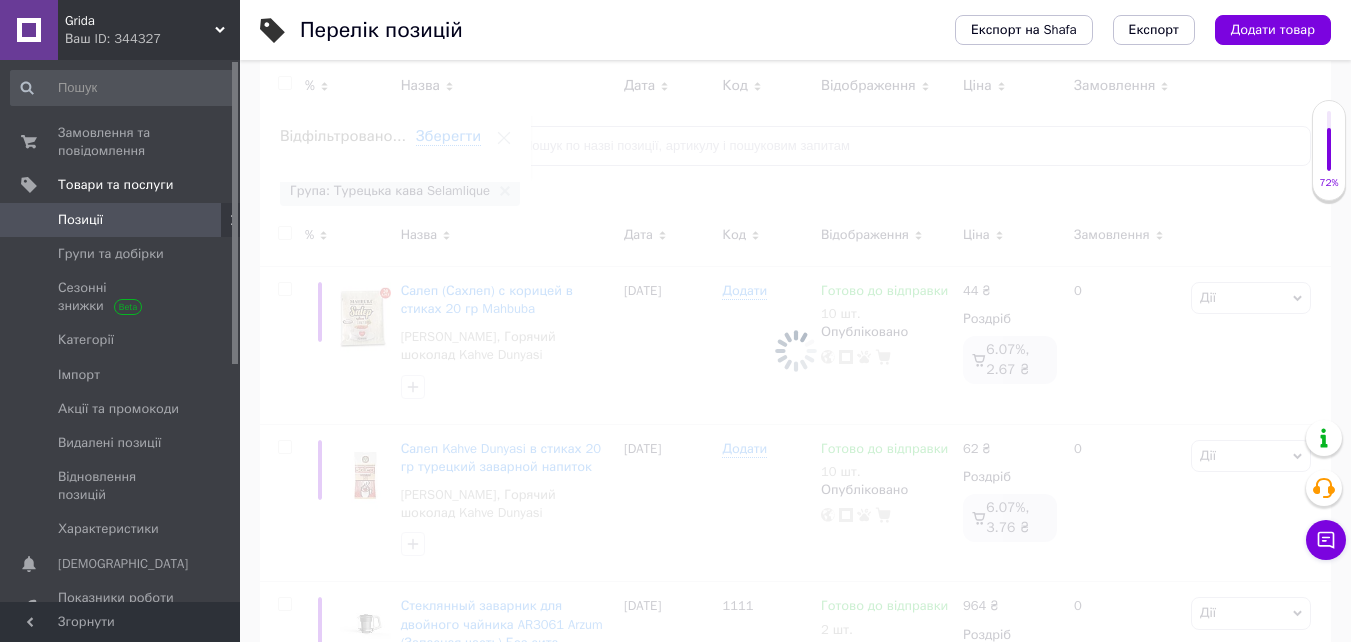scroll, scrollTop: 0, scrollLeft: 196, axis: horizontal 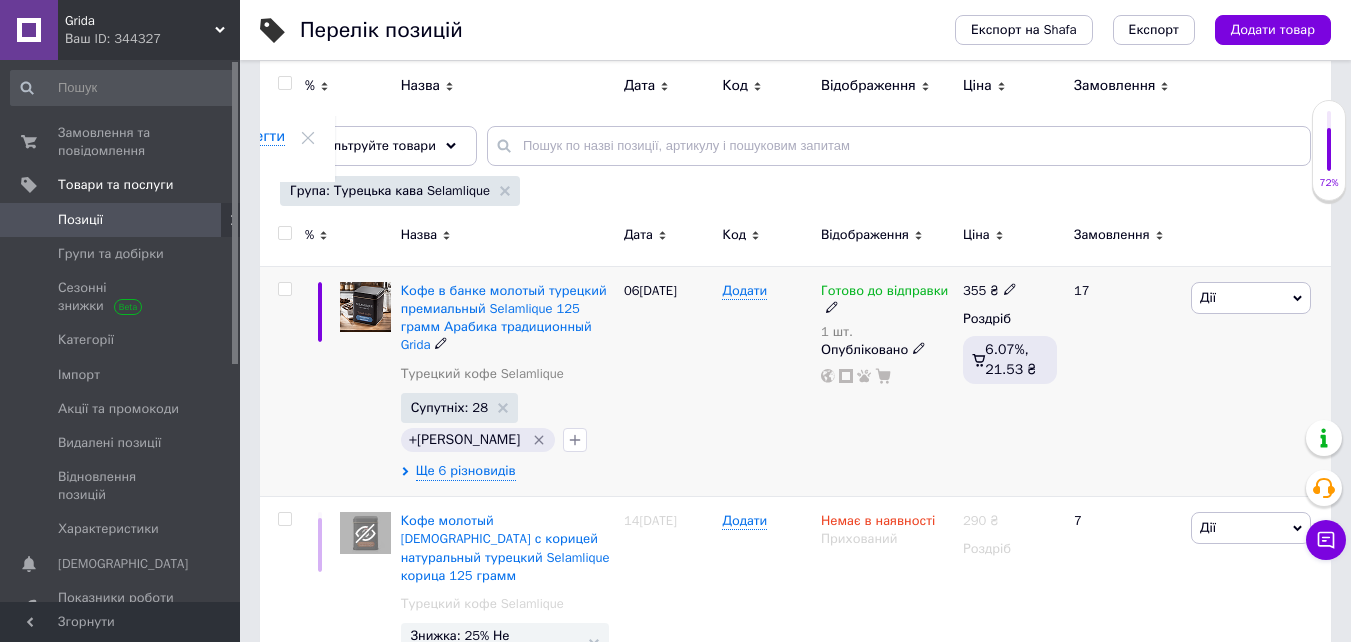 click 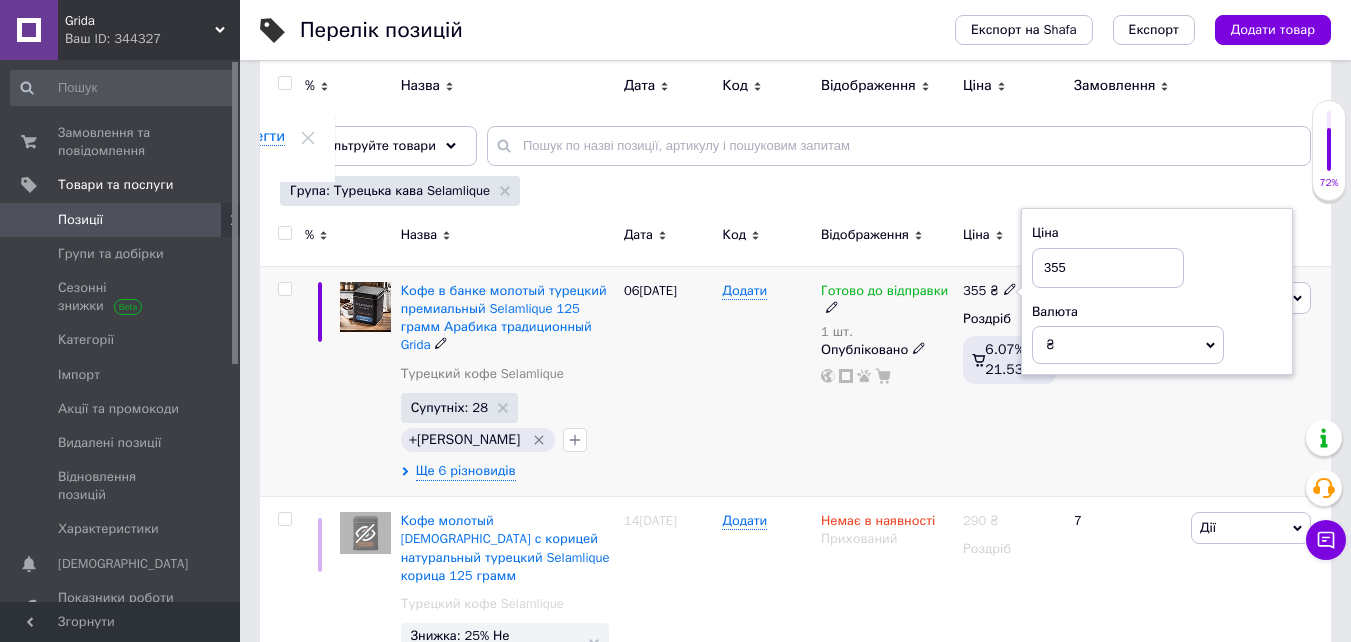 drag, startPoint x: 1072, startPoint y: 274, endPoint x: 1054, endPoint y: 298, distance: 30 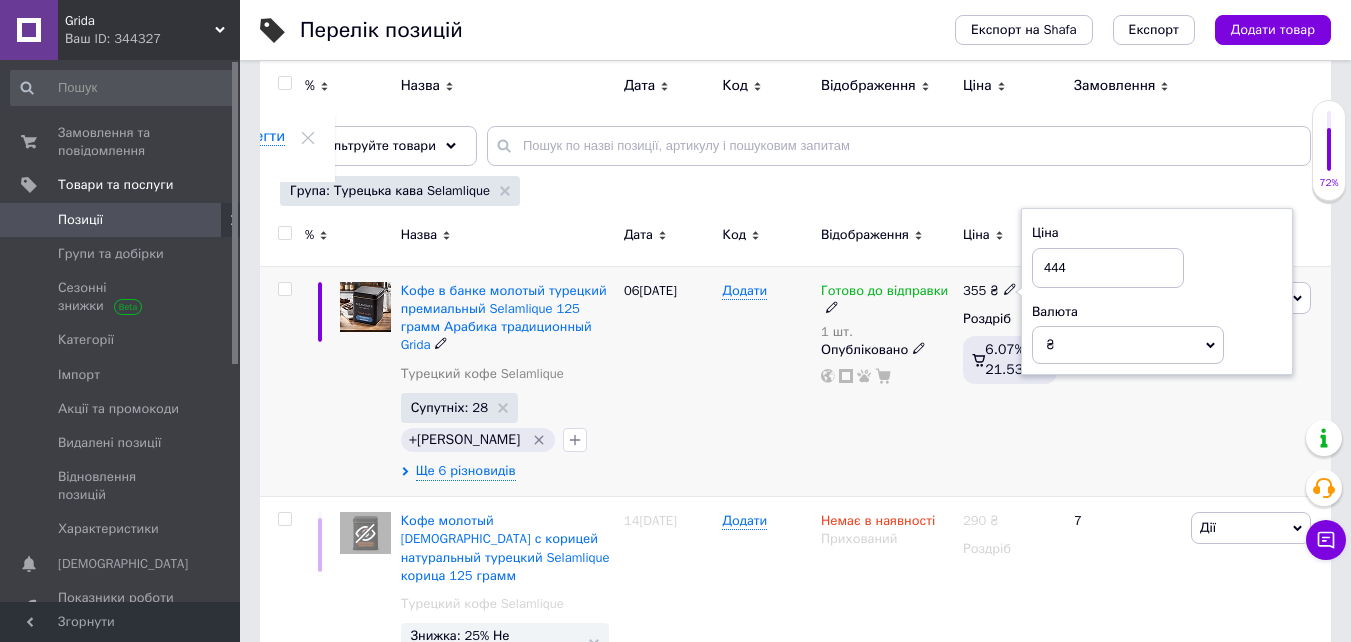 type on "444" 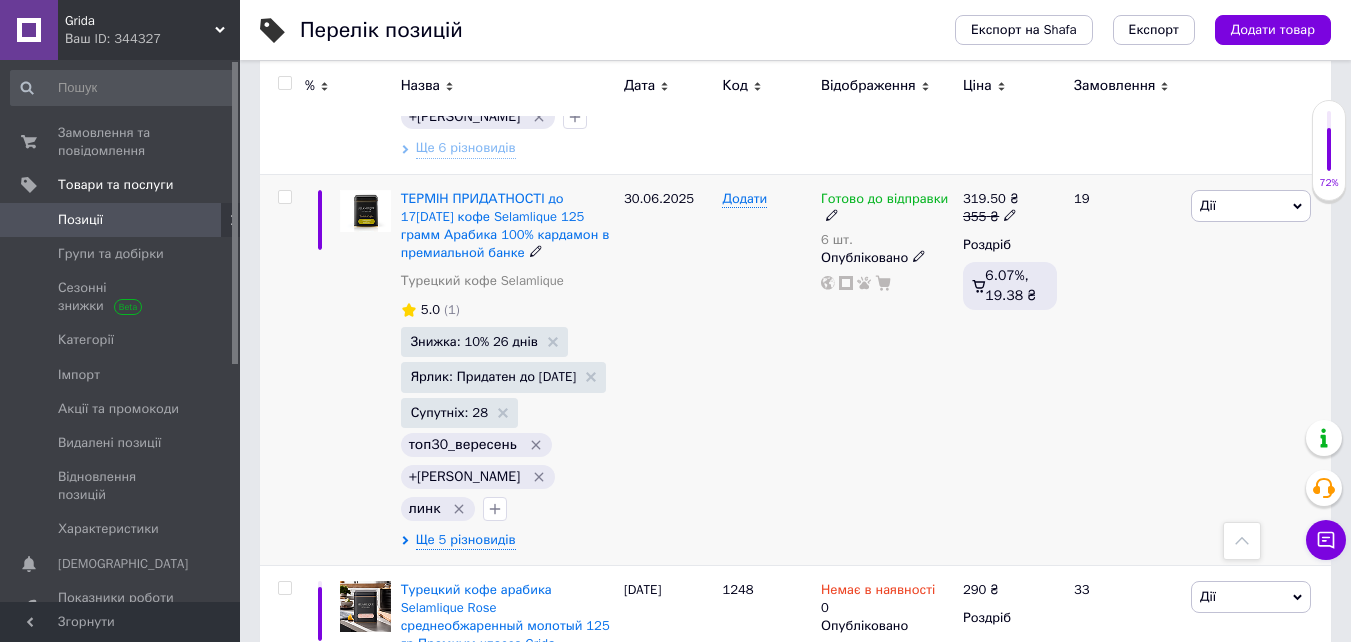scroll, scrollTop: 800, scrollLeft: 0, axis: vertical 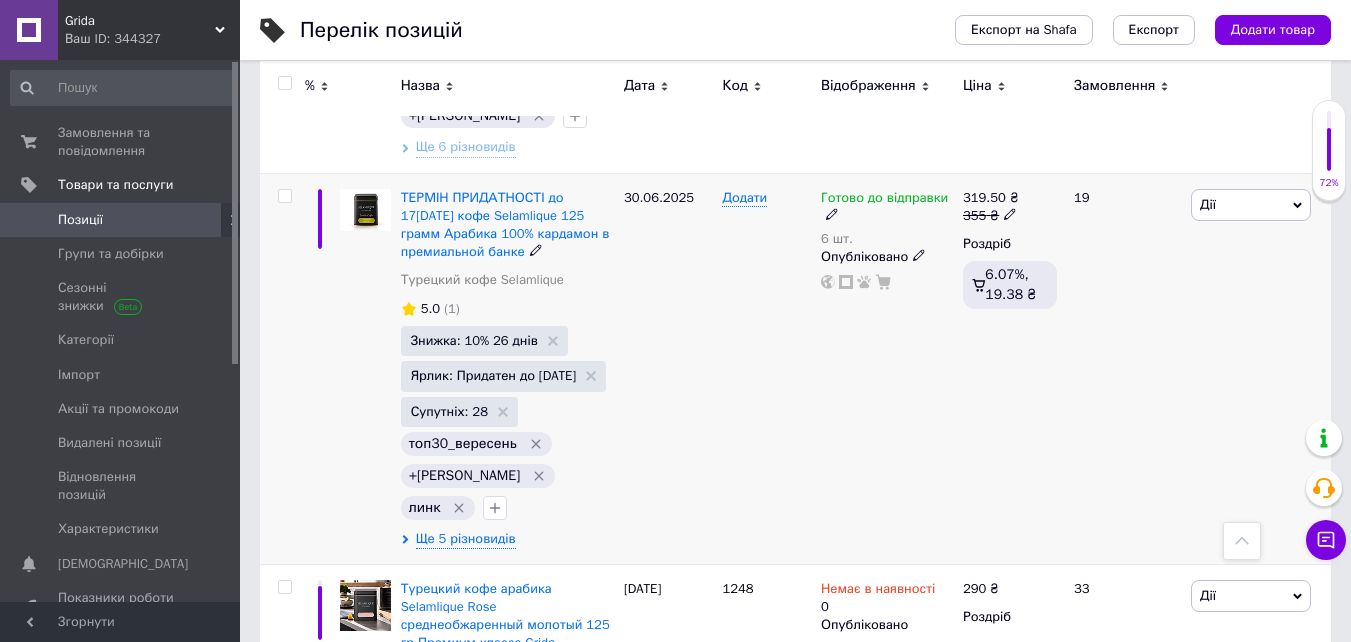 click 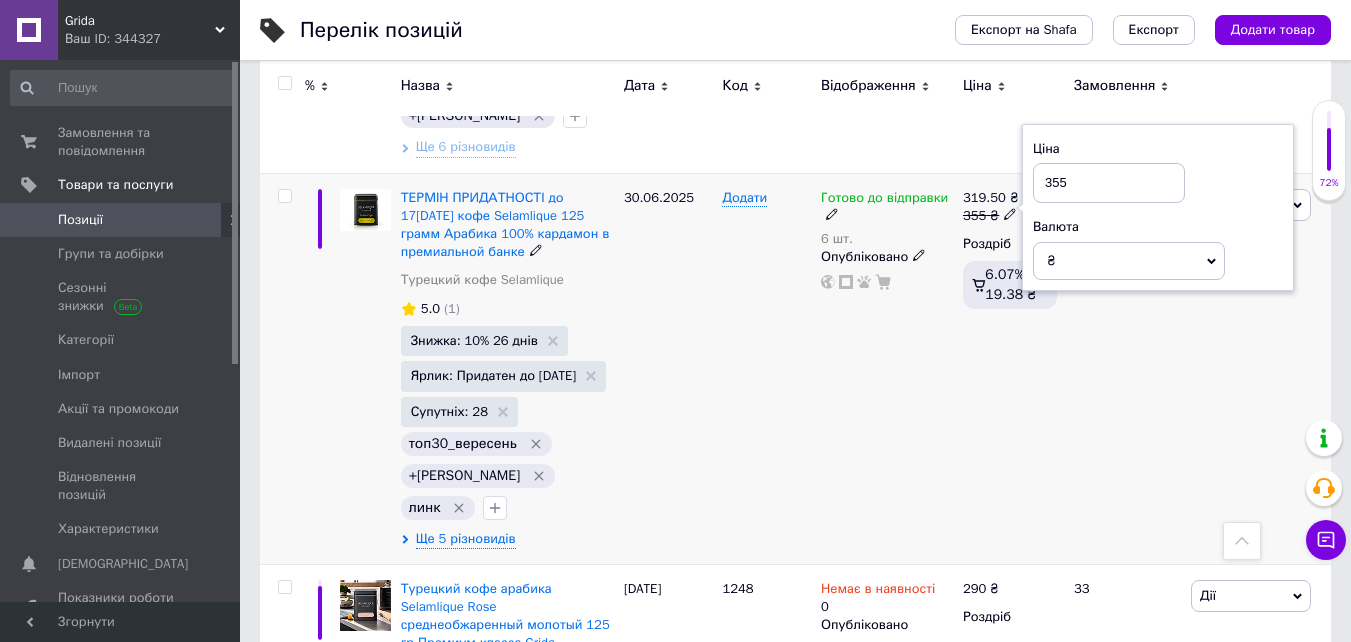 drag, startPoint x: 1075, startPoint y: 175, endPoint x: 1034, endPoint y: 172, distance: 41.109608 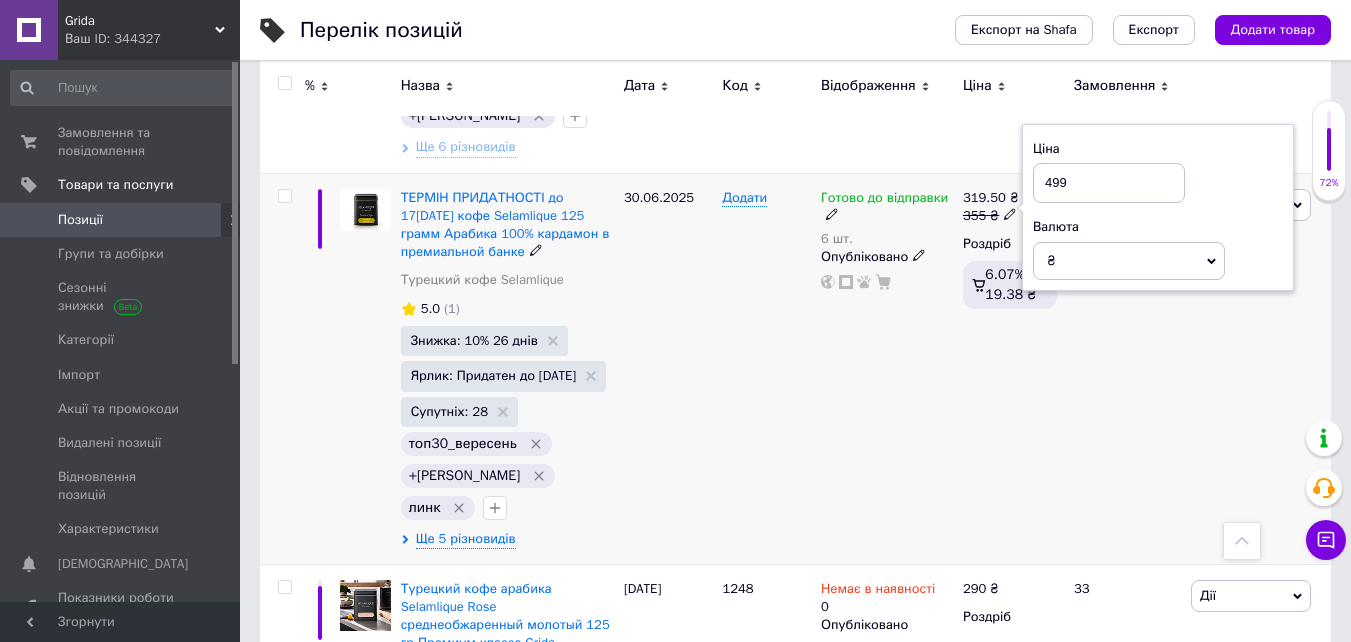 type on "499" 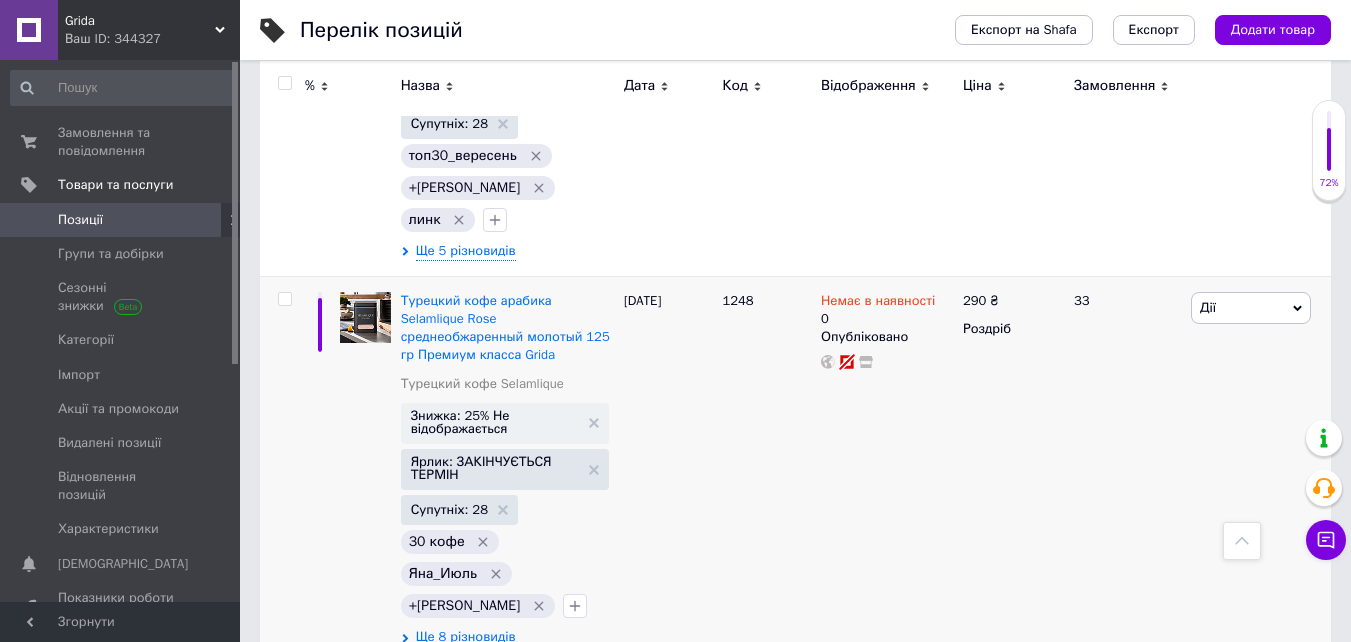 scroll, scrollTop: 1100, scrollLeft: 0, axis: vertical 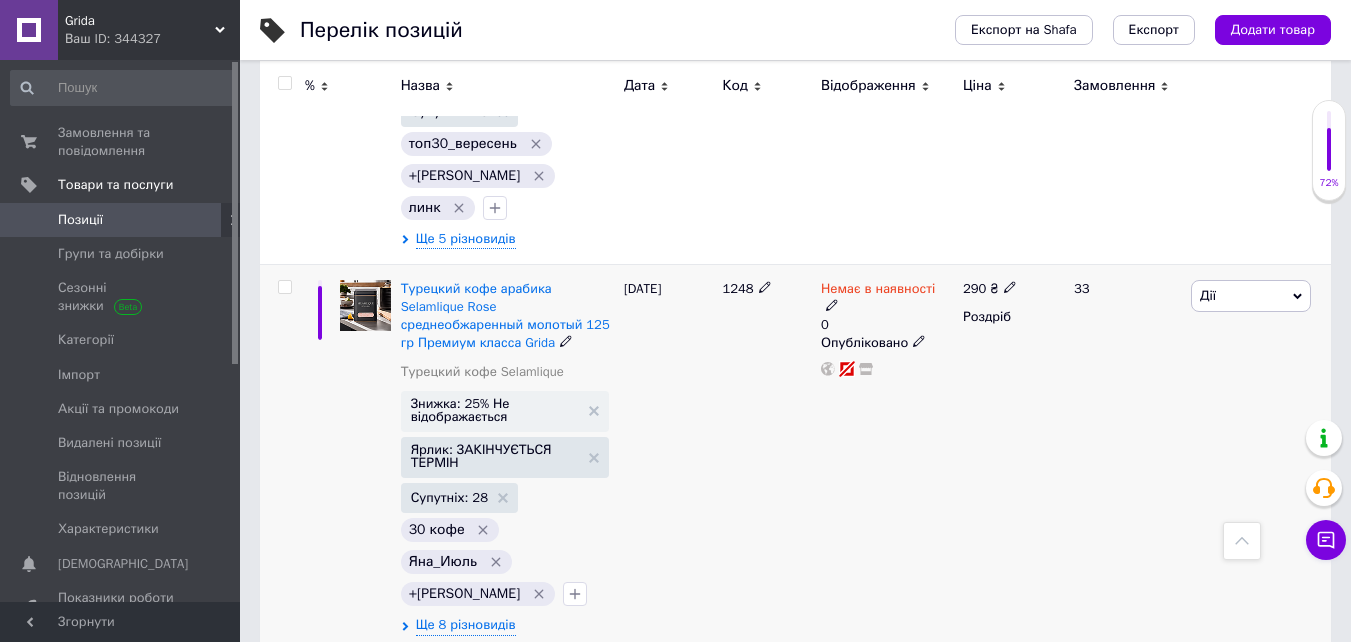 click 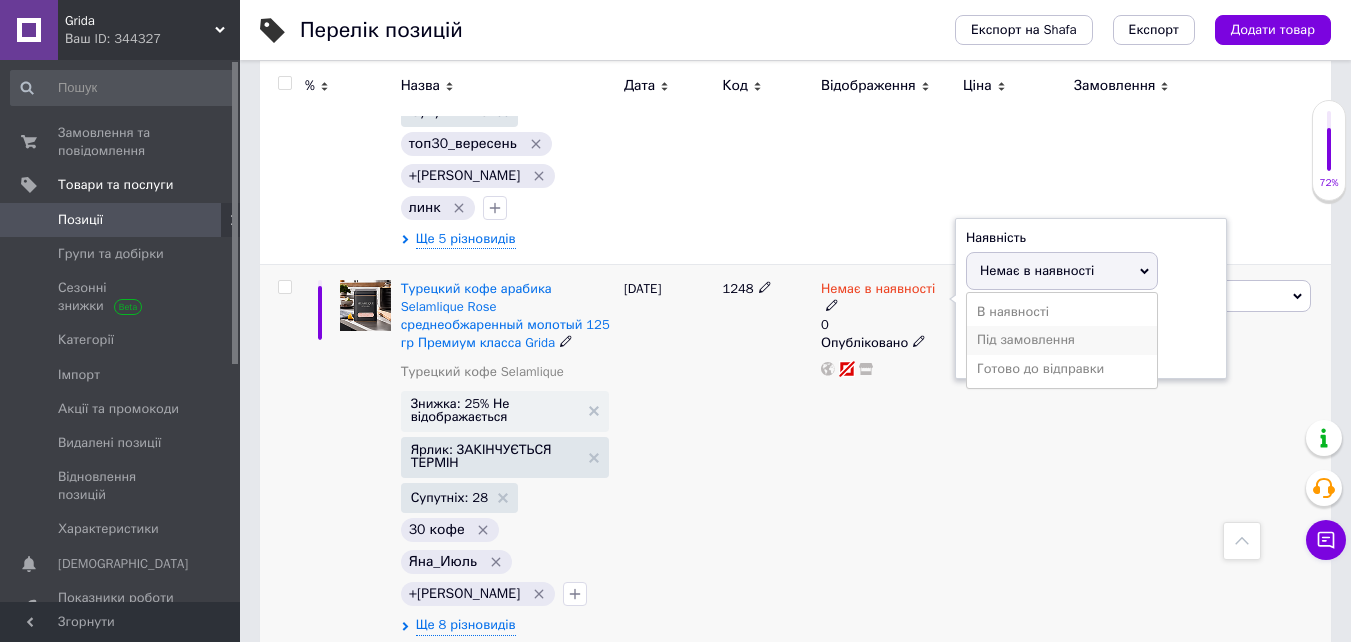 click on "Під замовлення" at bounding box center (1062, 340) 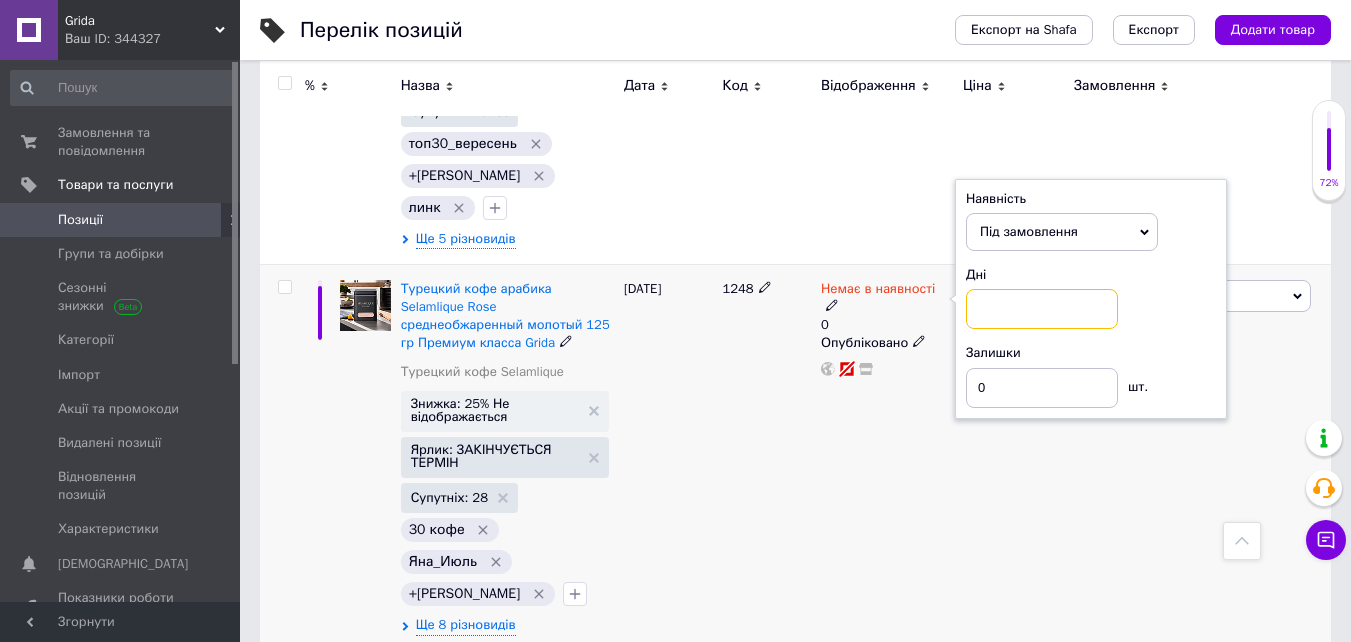click at bounding box center (1042, 309) 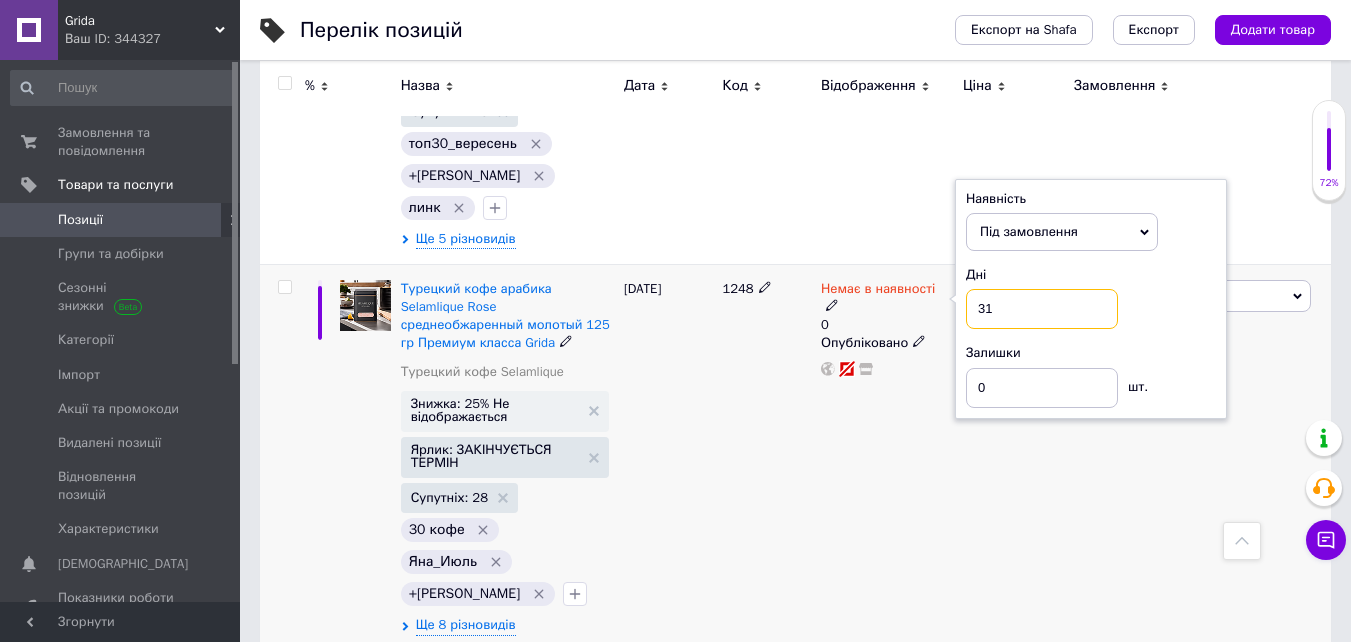 type on "3" 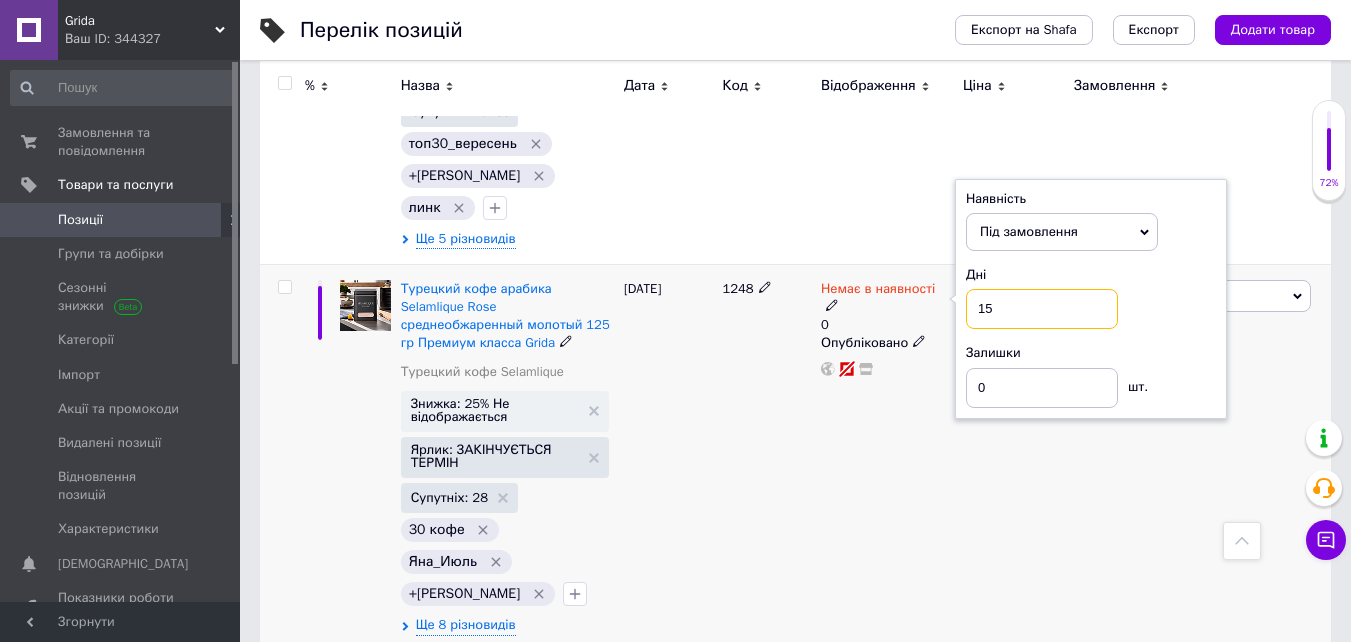 type on "1" 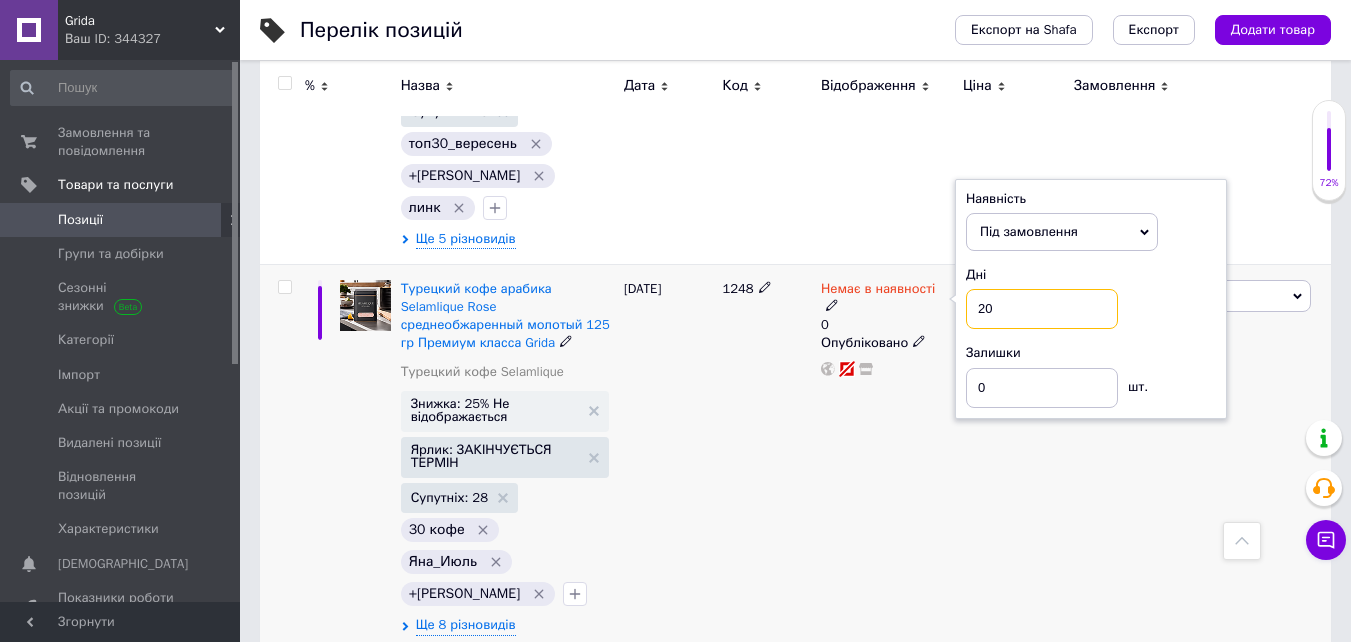 type on "20" 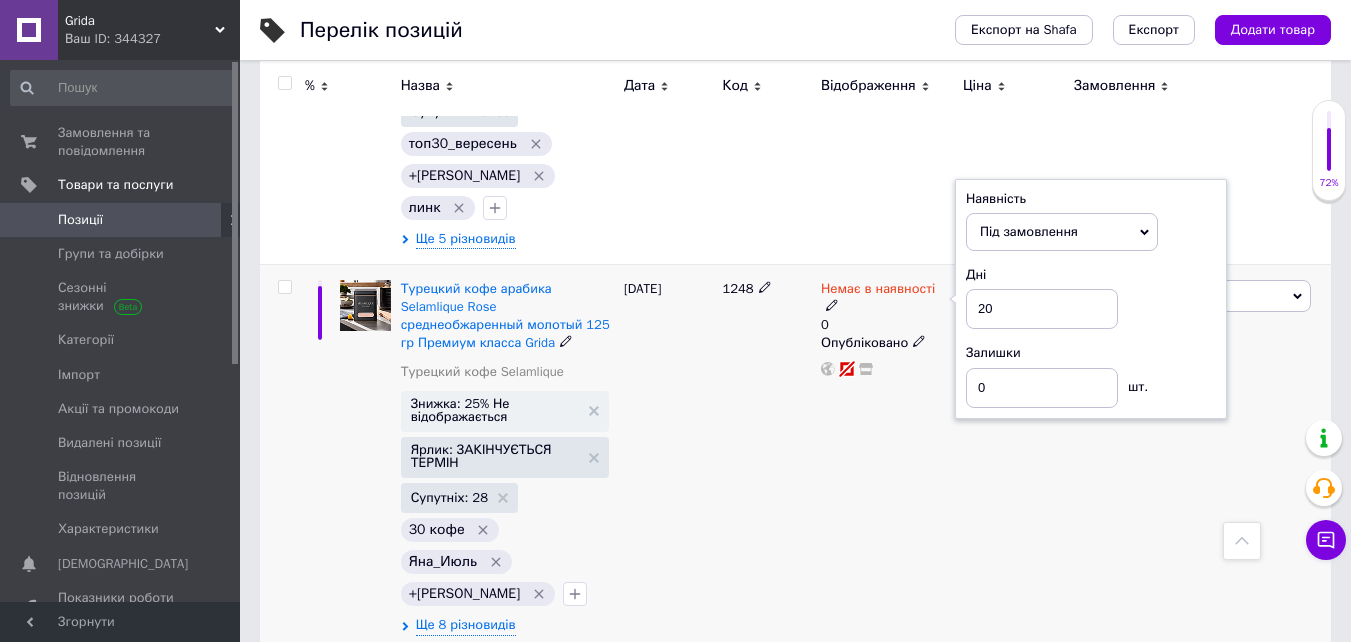 click on "Немає в наявності 0 Наявність Під замовлення В наявності Немає в наявності Готово до відправки Дні 20 Залишки 0 шт. Опубліковано" at bounding box center (887, 457) 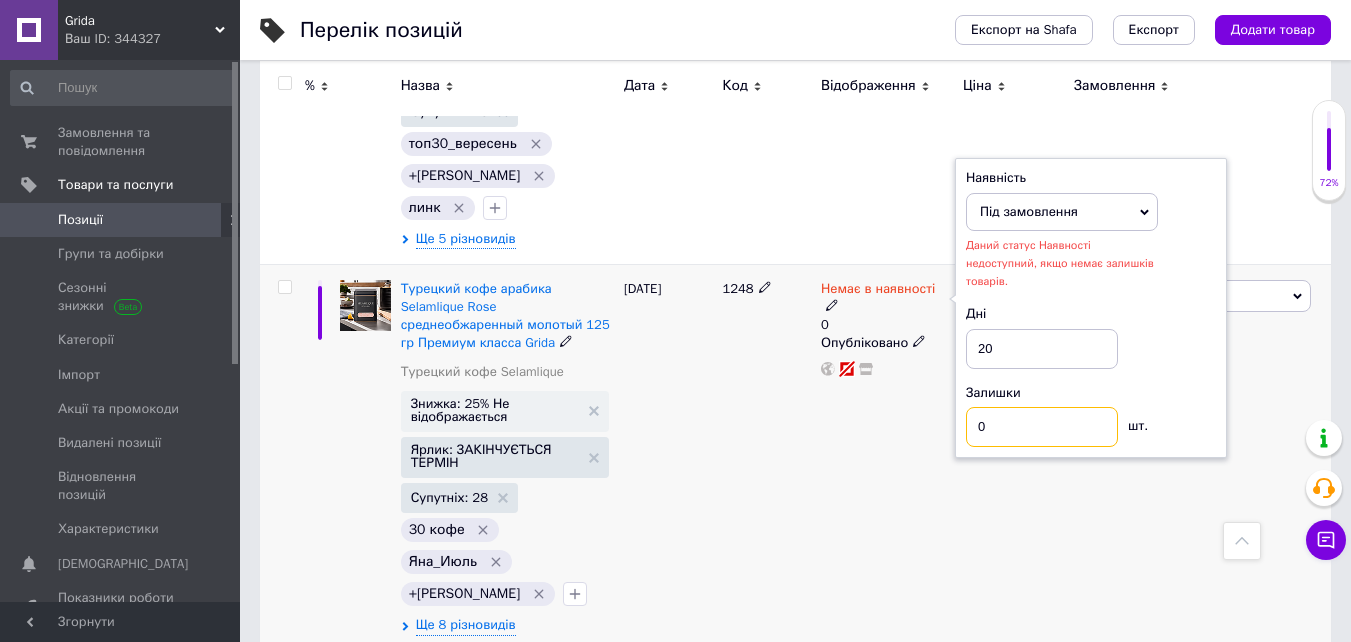 click on "0" at bounding box center (1042, 427) 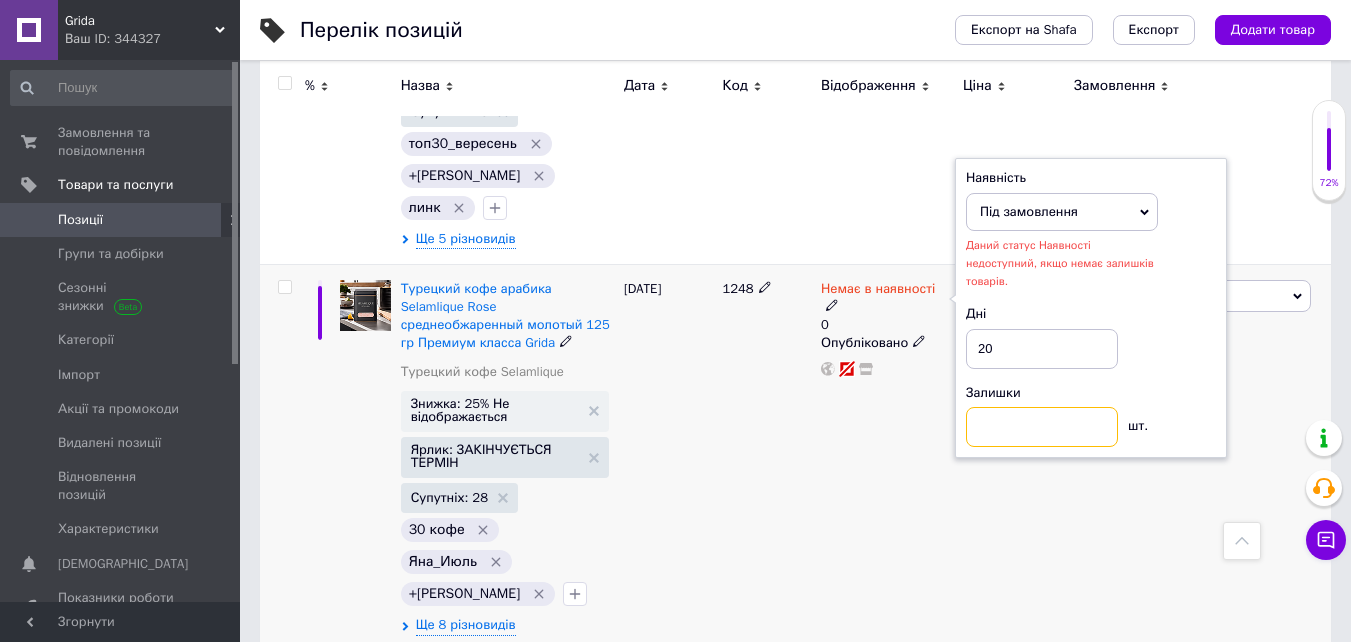 type 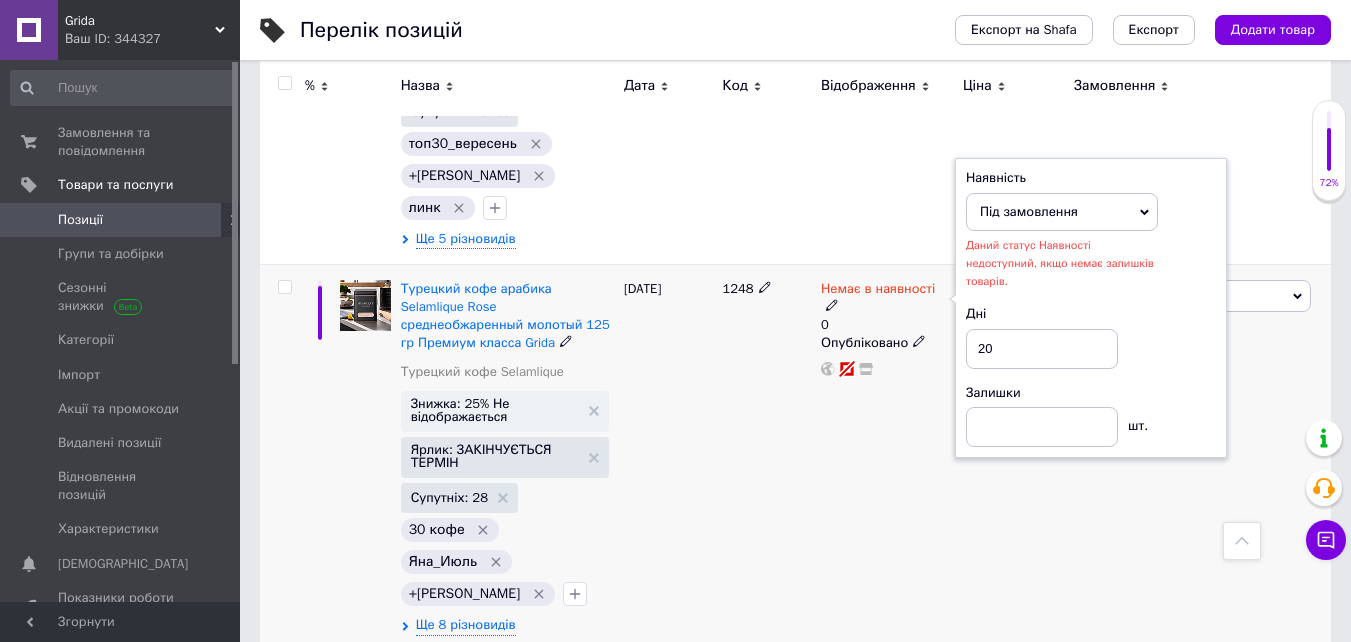 click on "1248" at bounding box center (766, 457) 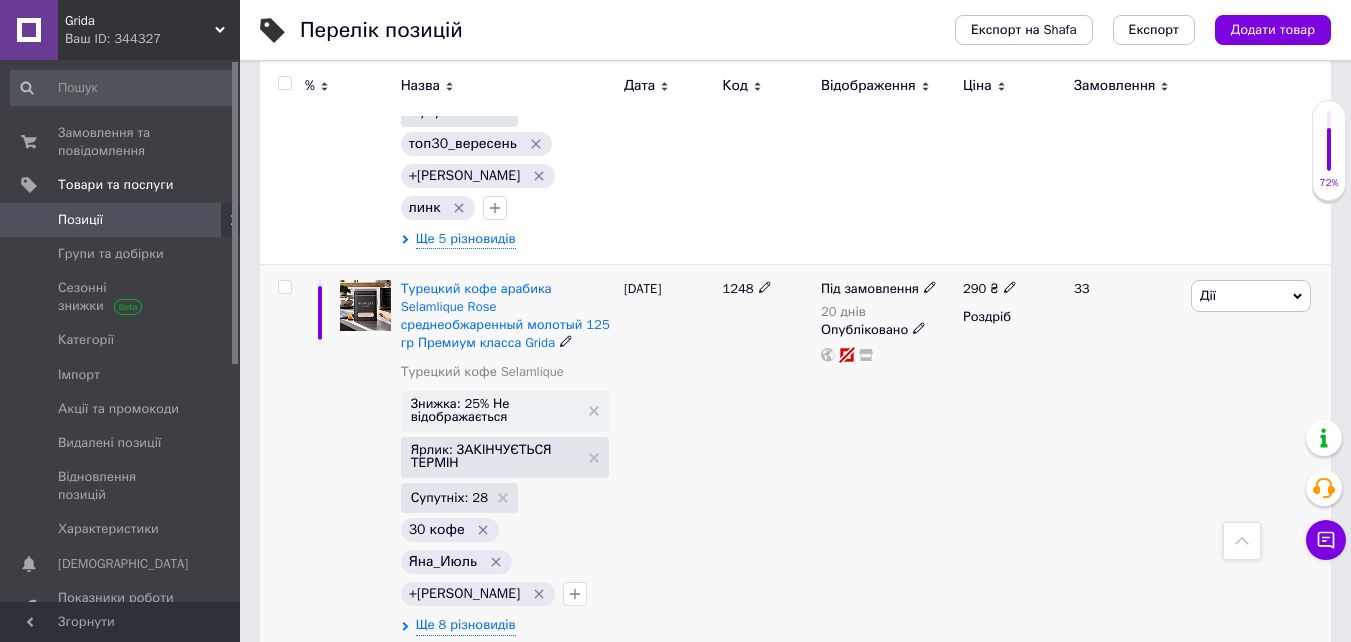 click on "290   ₴ Роздріб" at bounding box center [1010, 457] 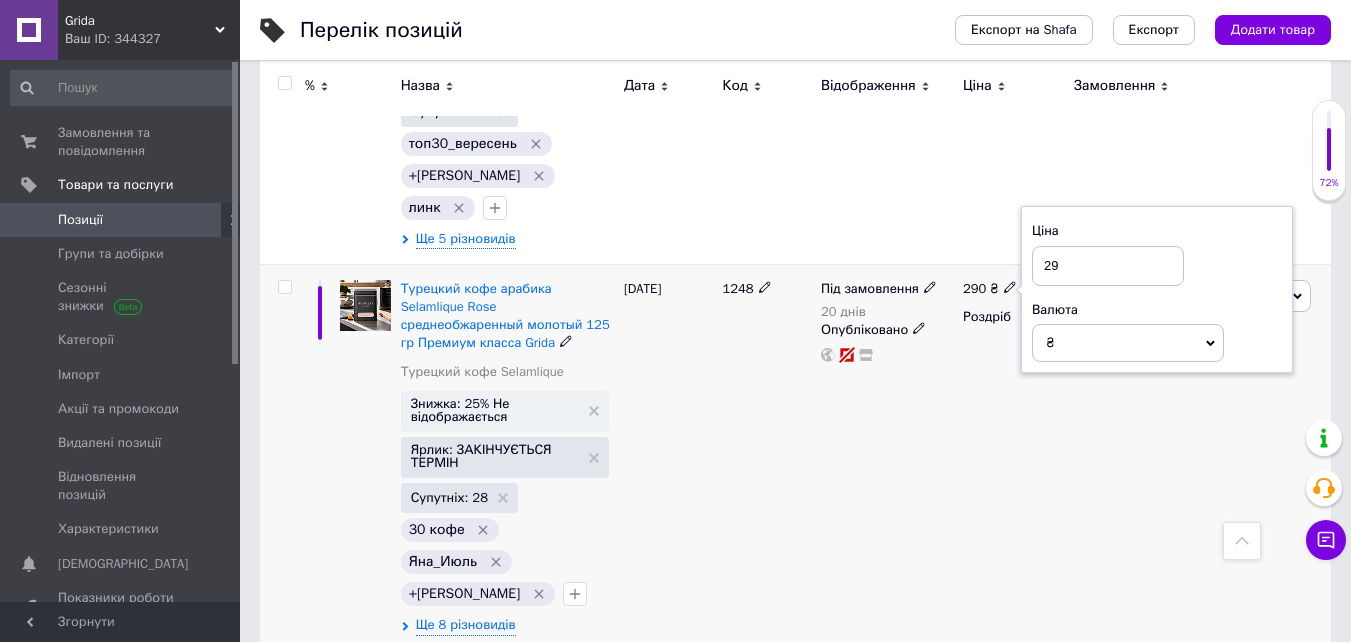 type on "2" 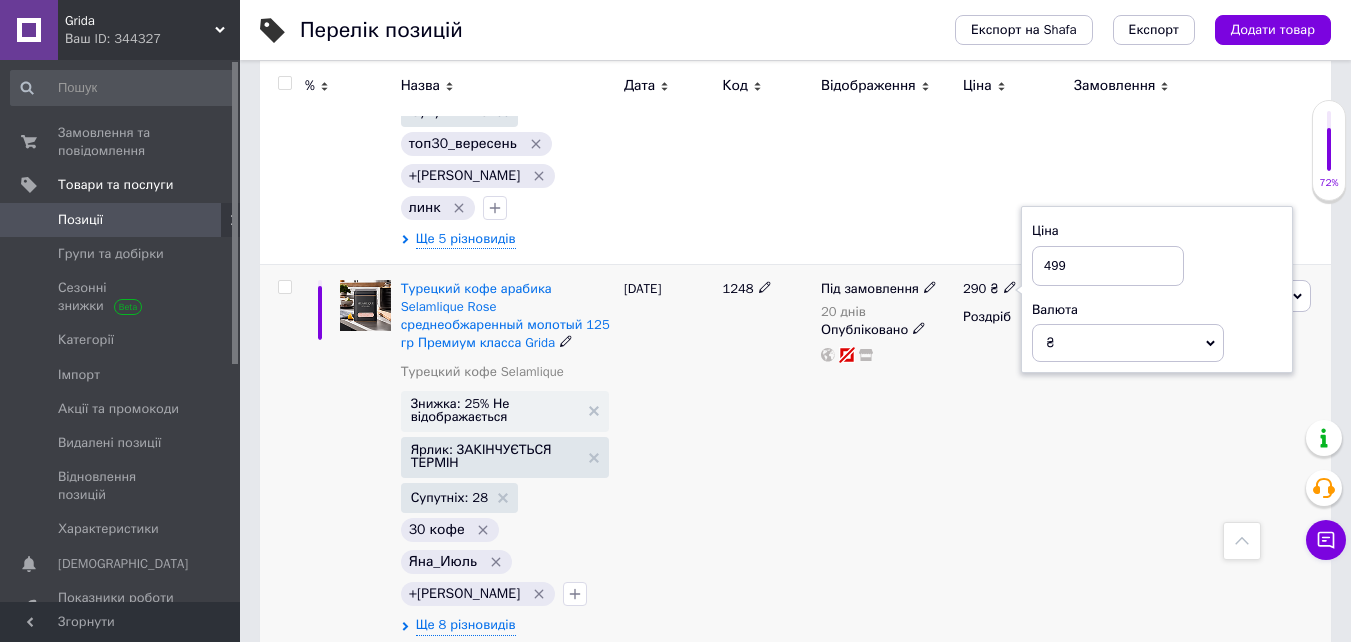 type on "499" 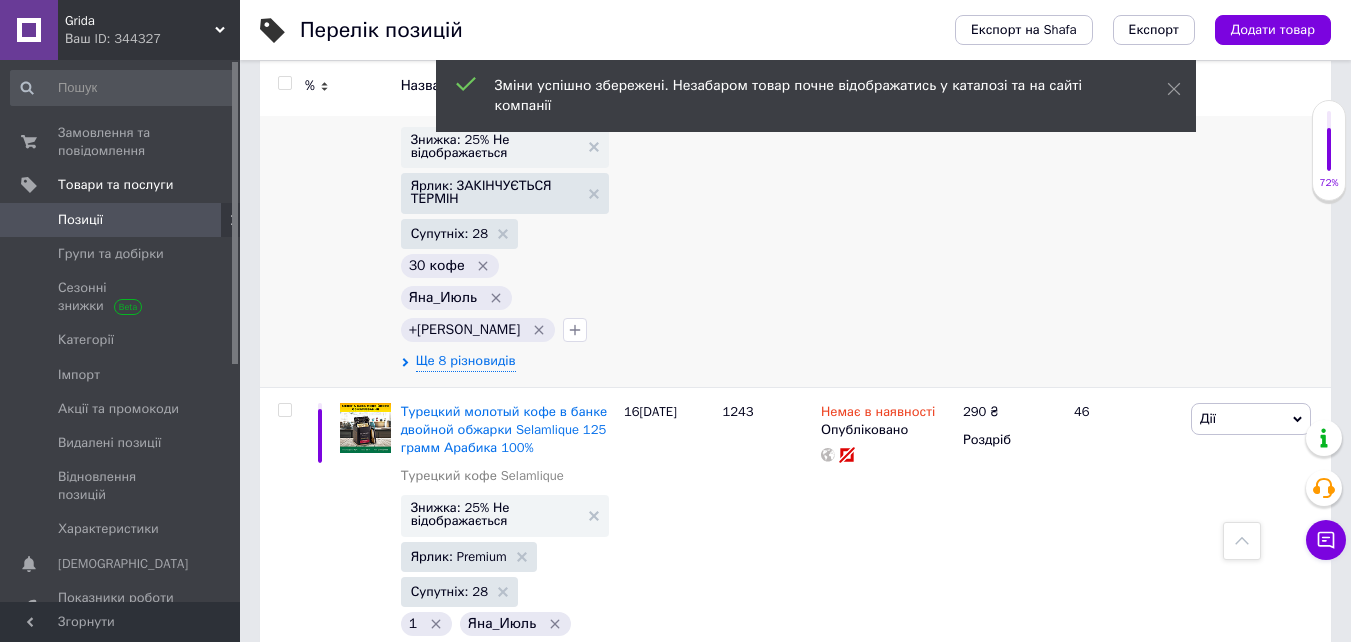 scroll, scrollTop: 1400, scrollLeft: 0, axis: vertical 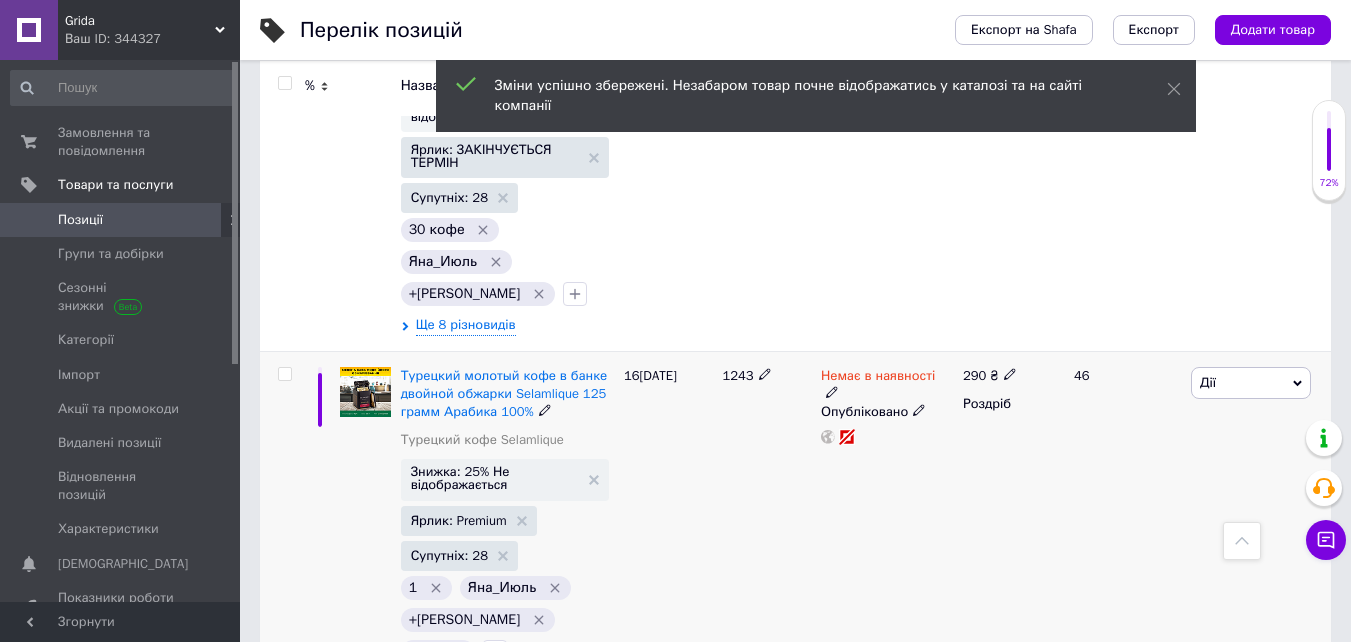 click 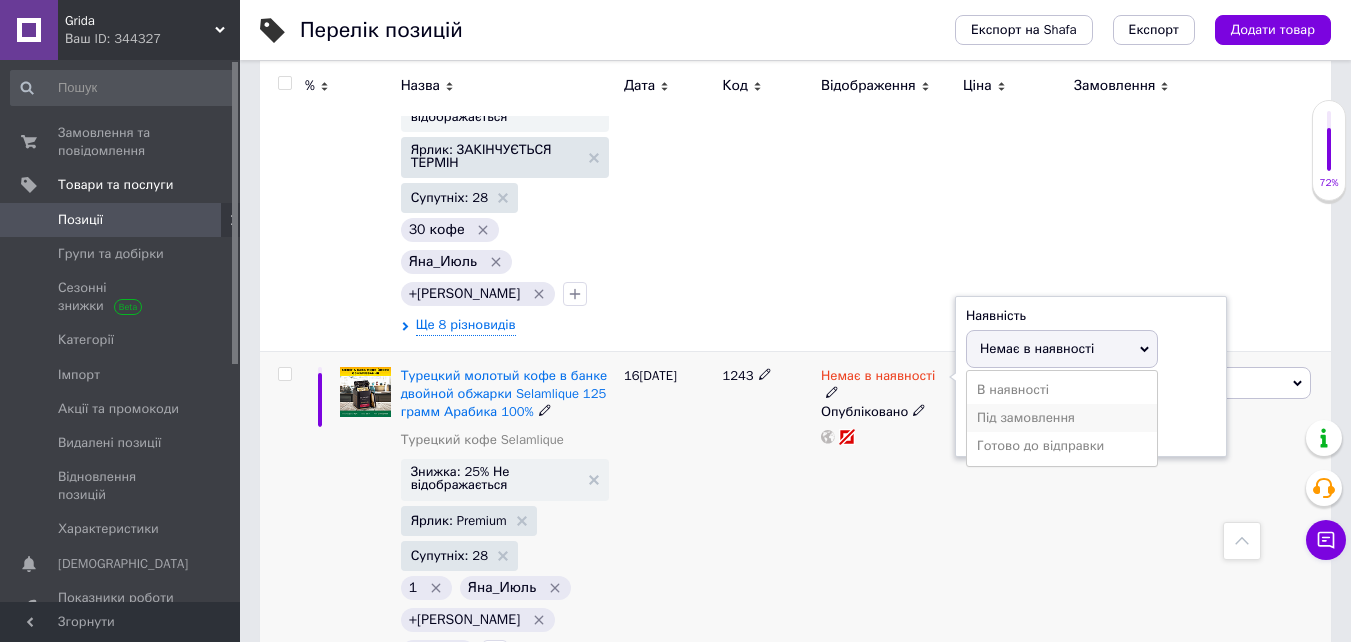 click on "Під замовлення" at bounding box center (1062, 418) 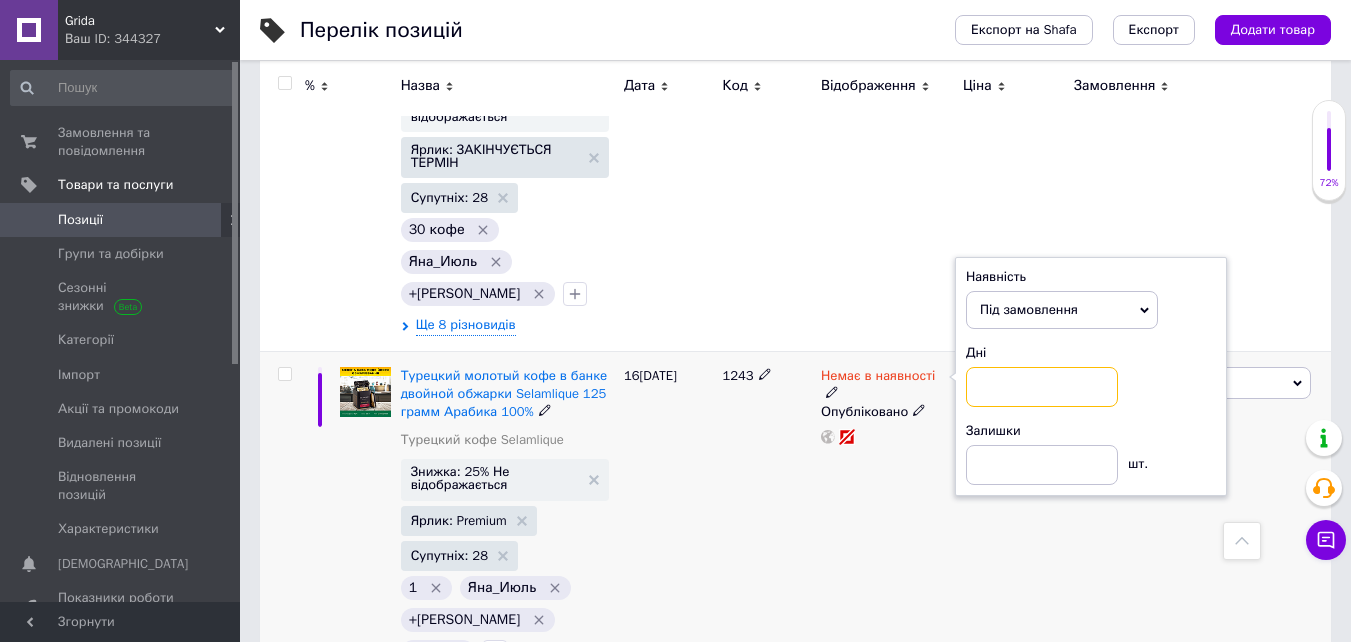 click at bounding box center [1042, 387] 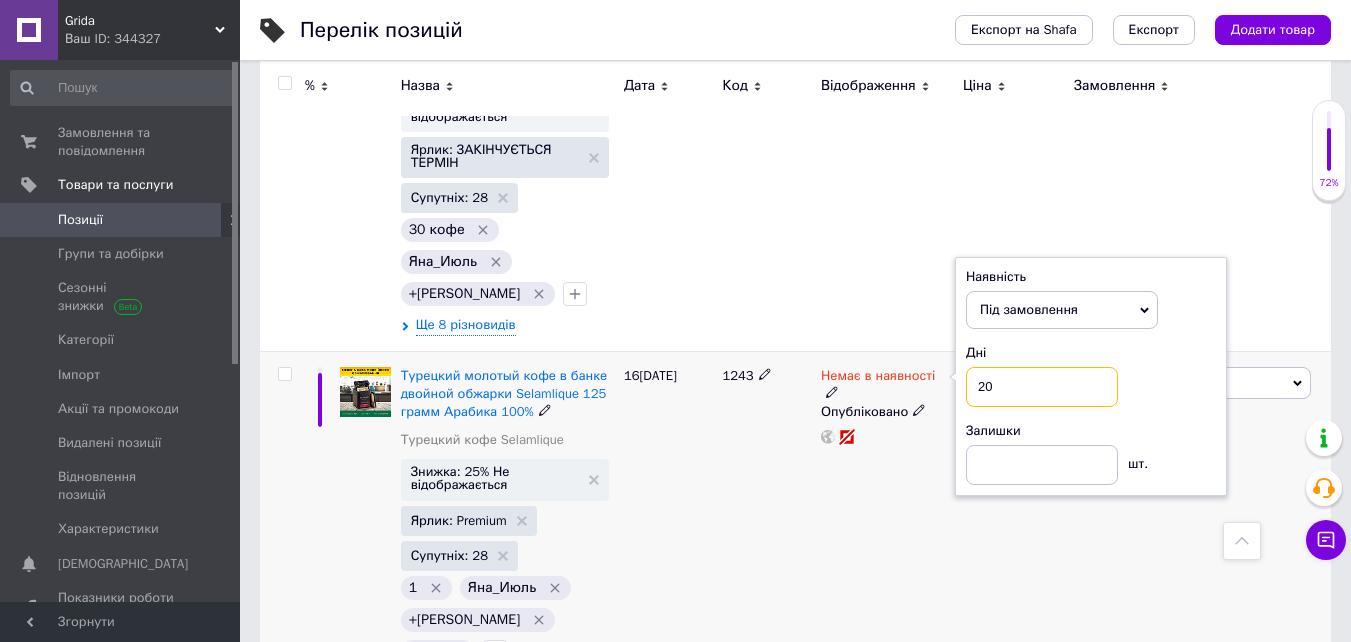 type on "20" 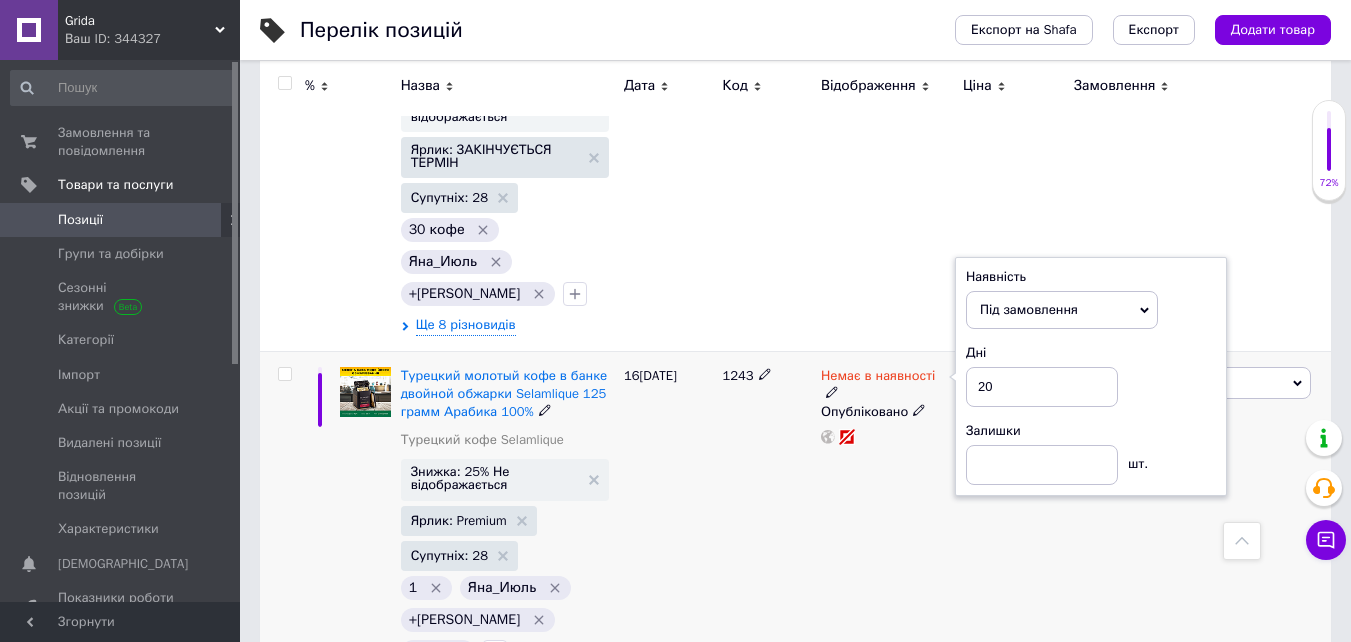 click on "Немає в наявності Наявність Під замовлення В наявності Немає в наявності Готово до відправки Дні 20 Залишки шт. Опубліковано" at bounding box center [887, 520] 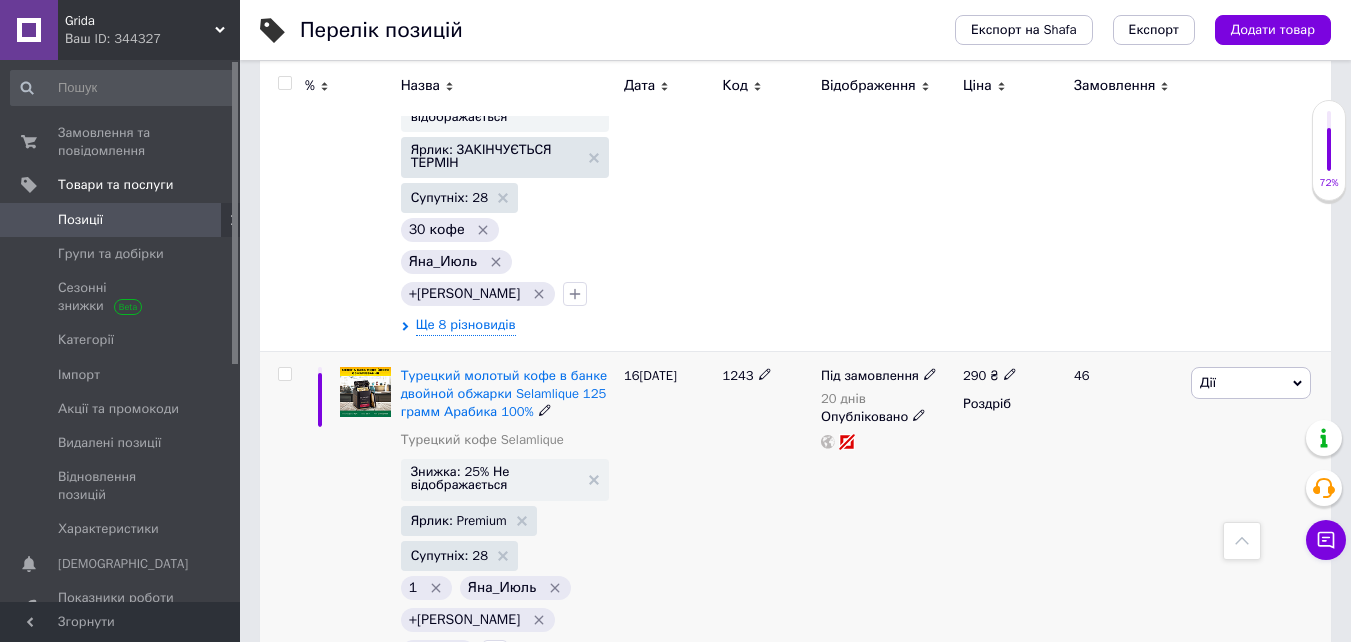 click 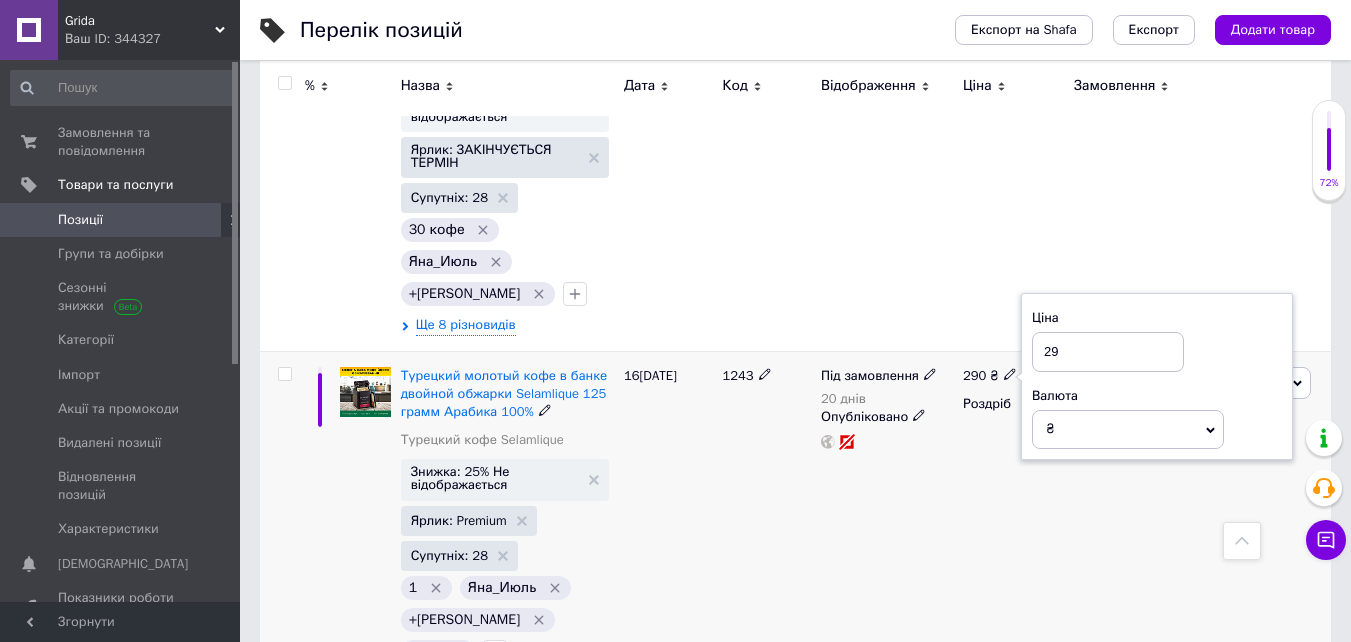 type on "2" 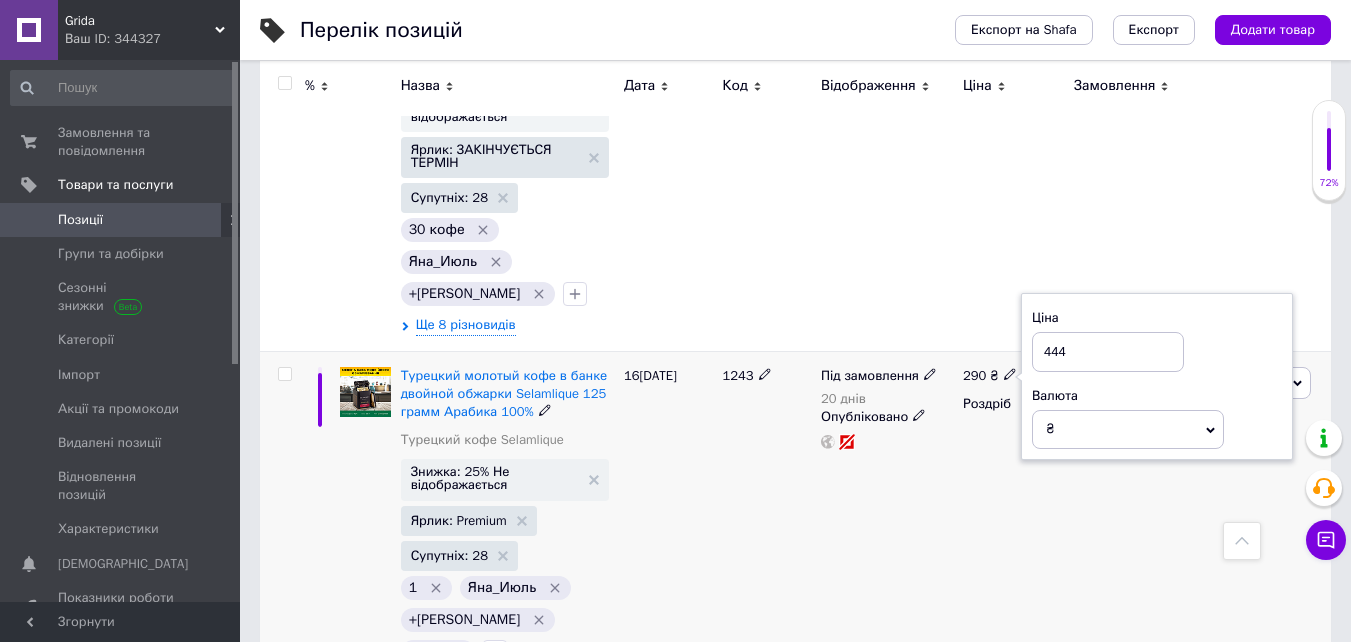 type on "444" 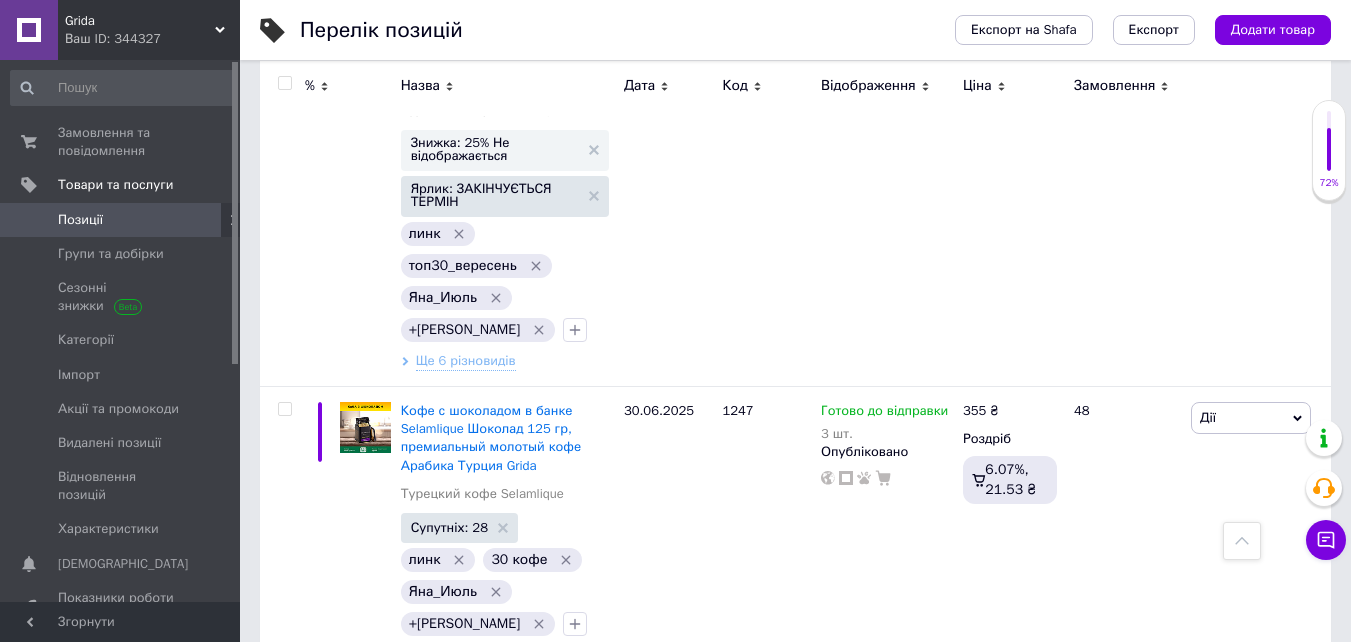scroll, scrollTop: 2500, scrollLeft: 0, axis: vertical 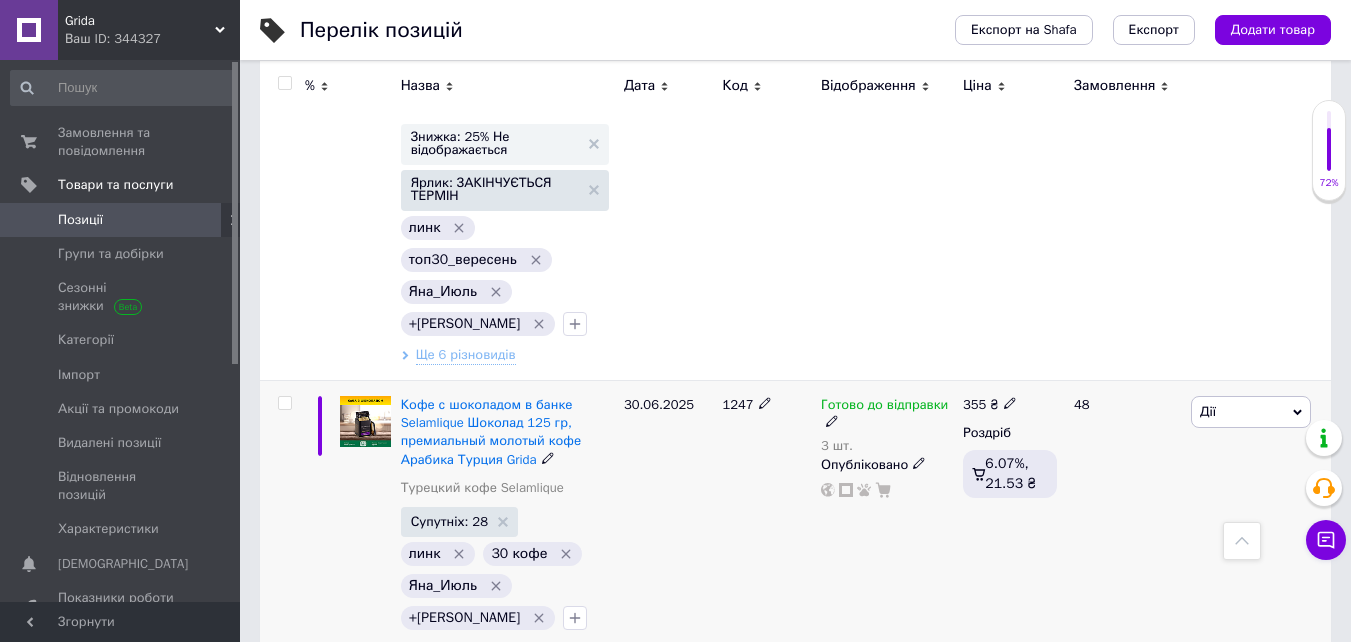 click 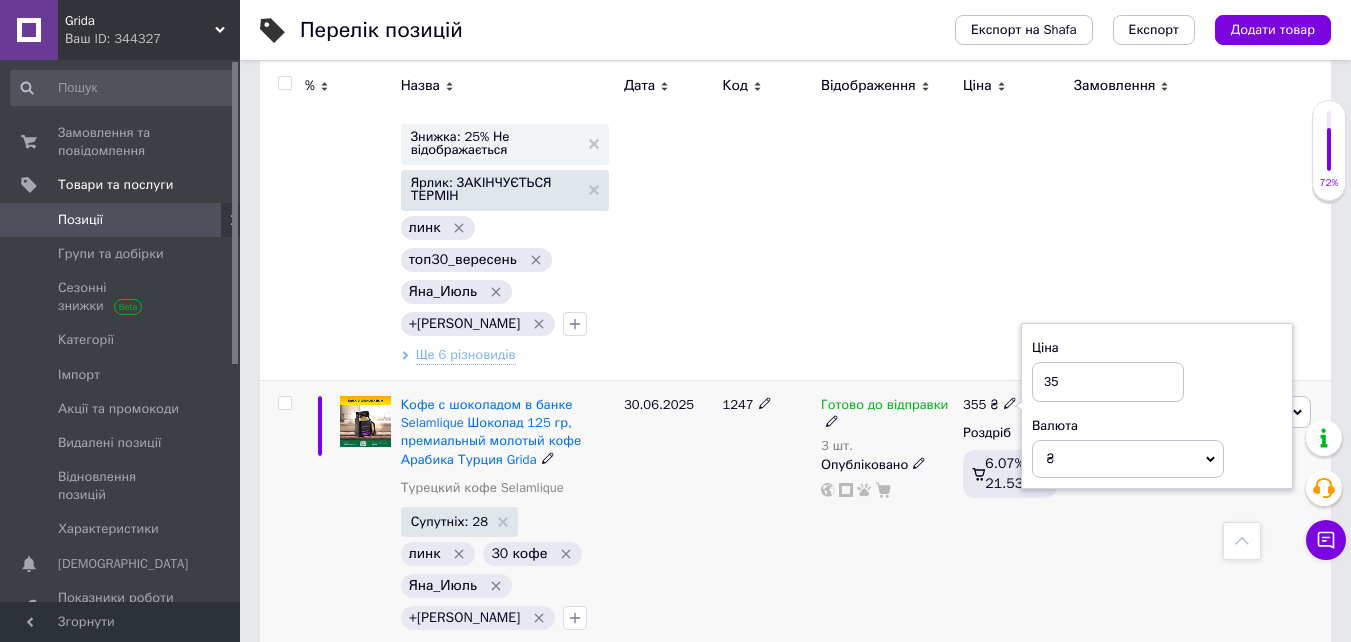 type on "3" 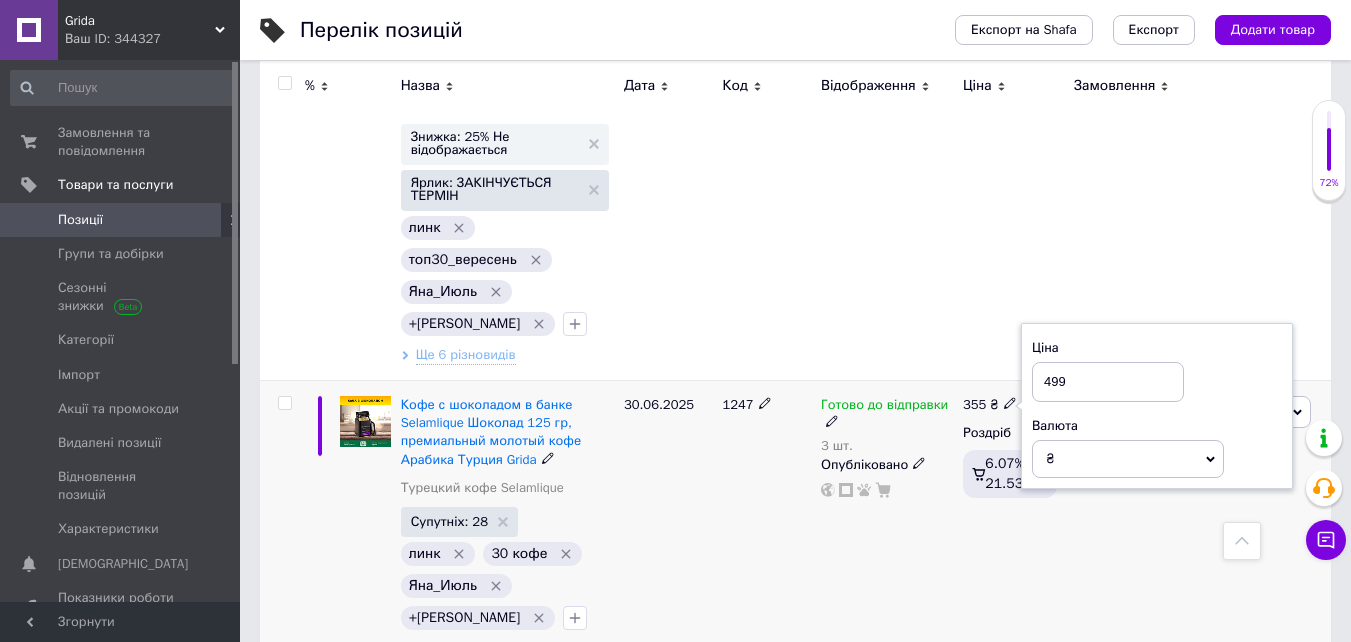type on "499" 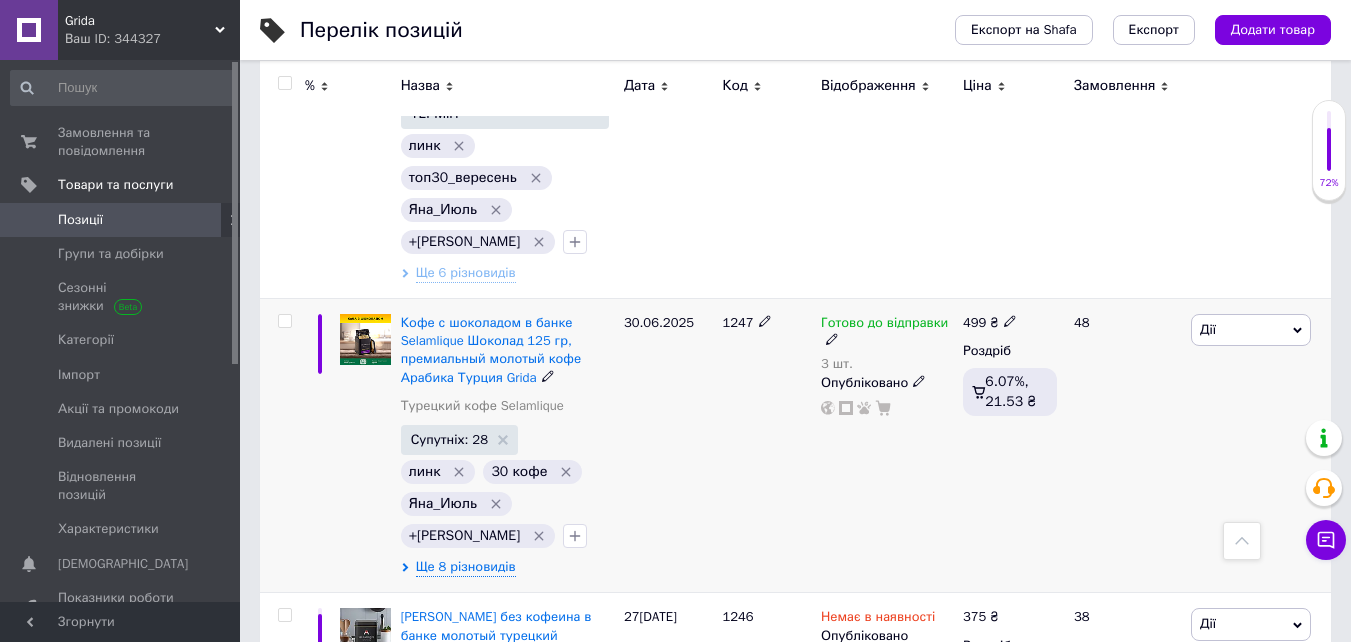 scroll, scrollTop: 2700, scrollLeft: 0, axis: vertical 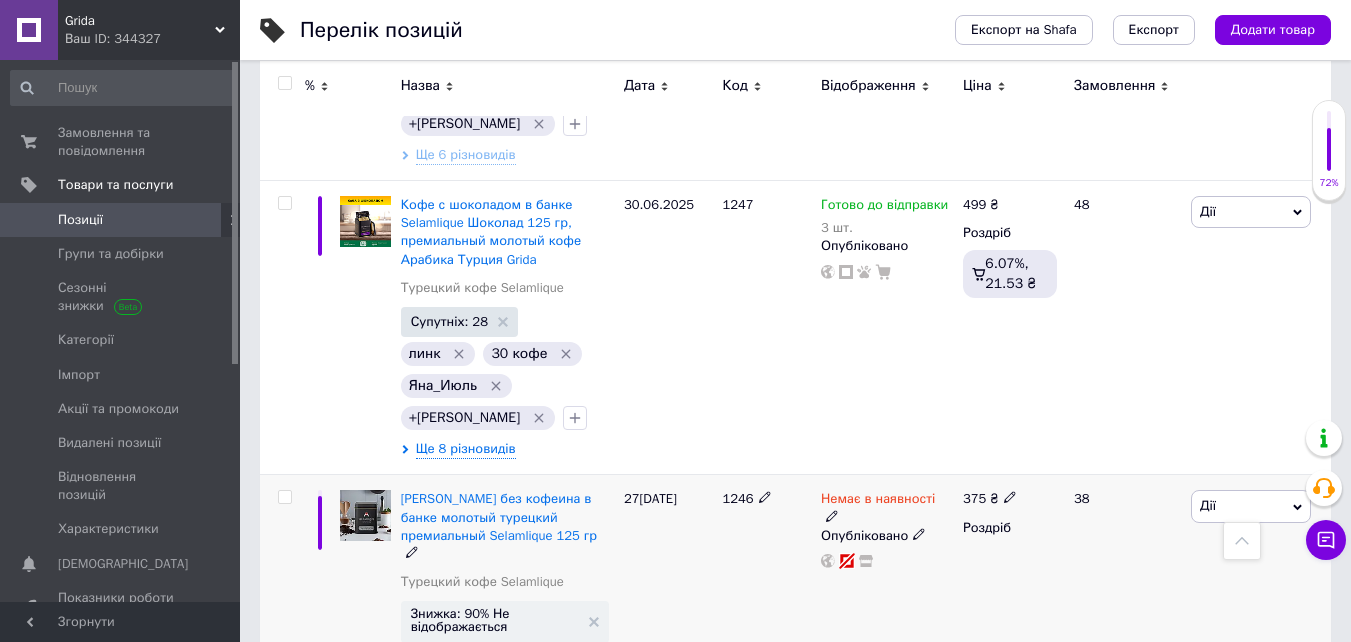 click 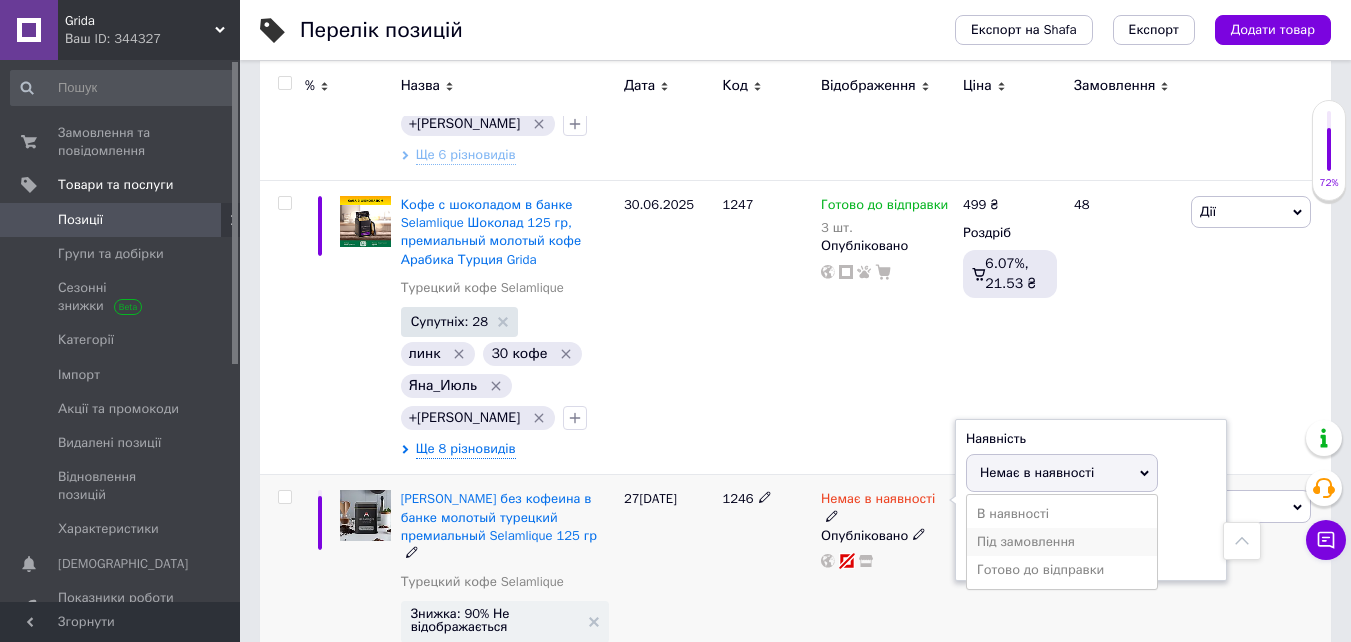 click on "Під замовлення" at bounding box center [1062, 542] 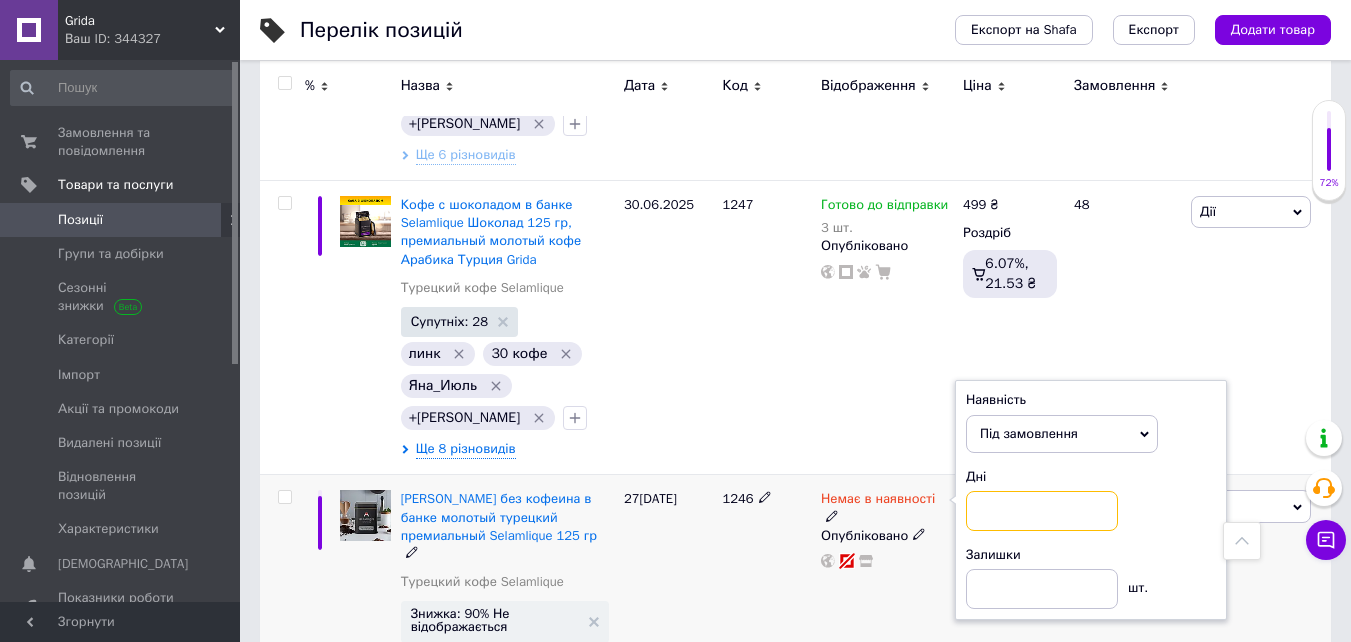 click at bounding box center [1042, 511] 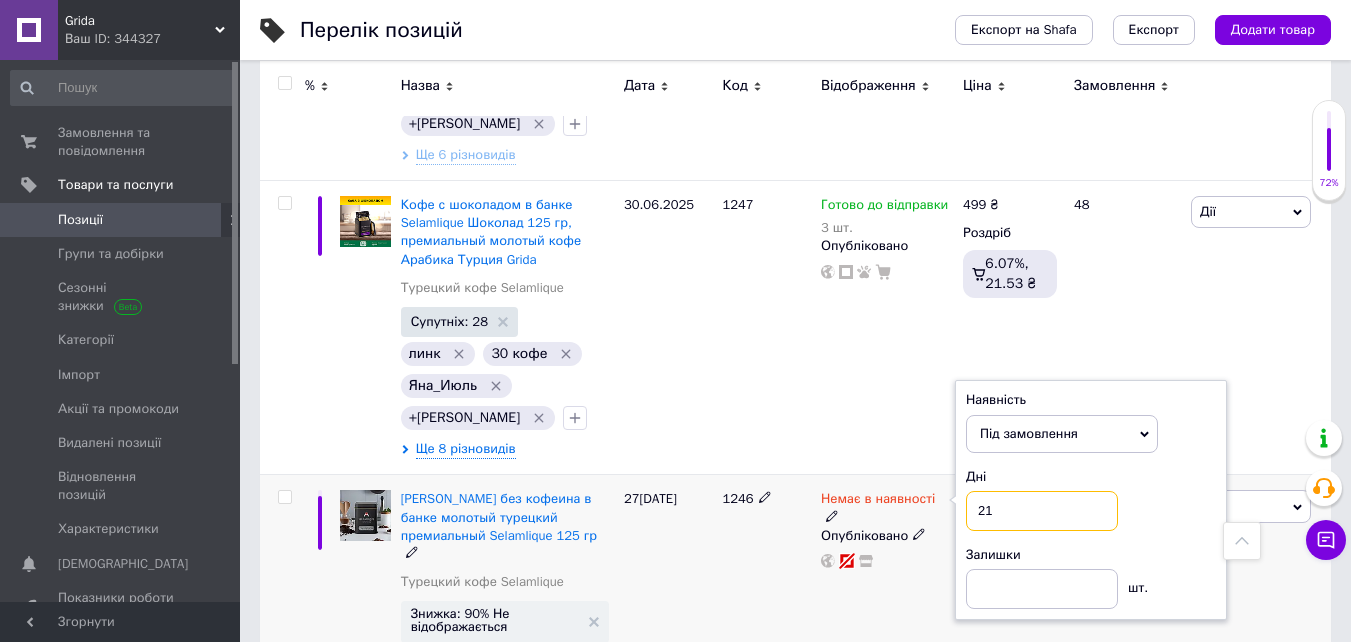type on "21" 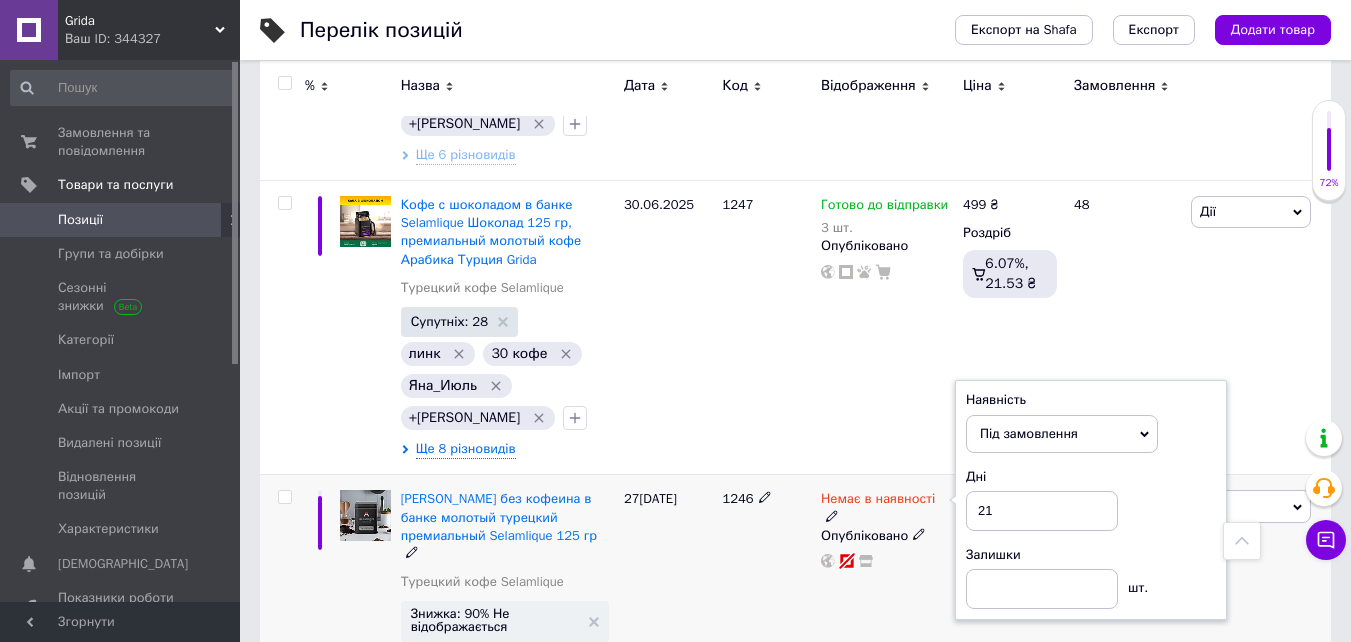 click on "Немає в наявності Наявність Під замовлення В наявності Немає в наявності Готово до відправки Дні 21 Залишки шт. Опубліковано" at bounding box center (887, 629) 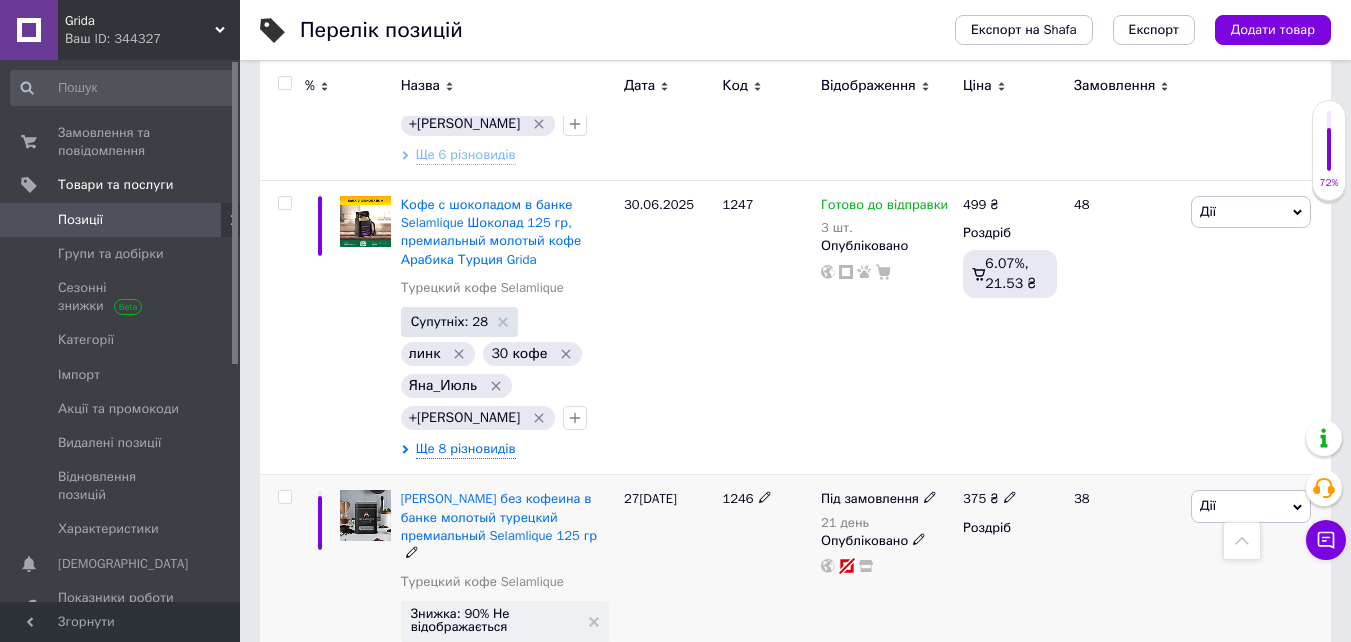 click 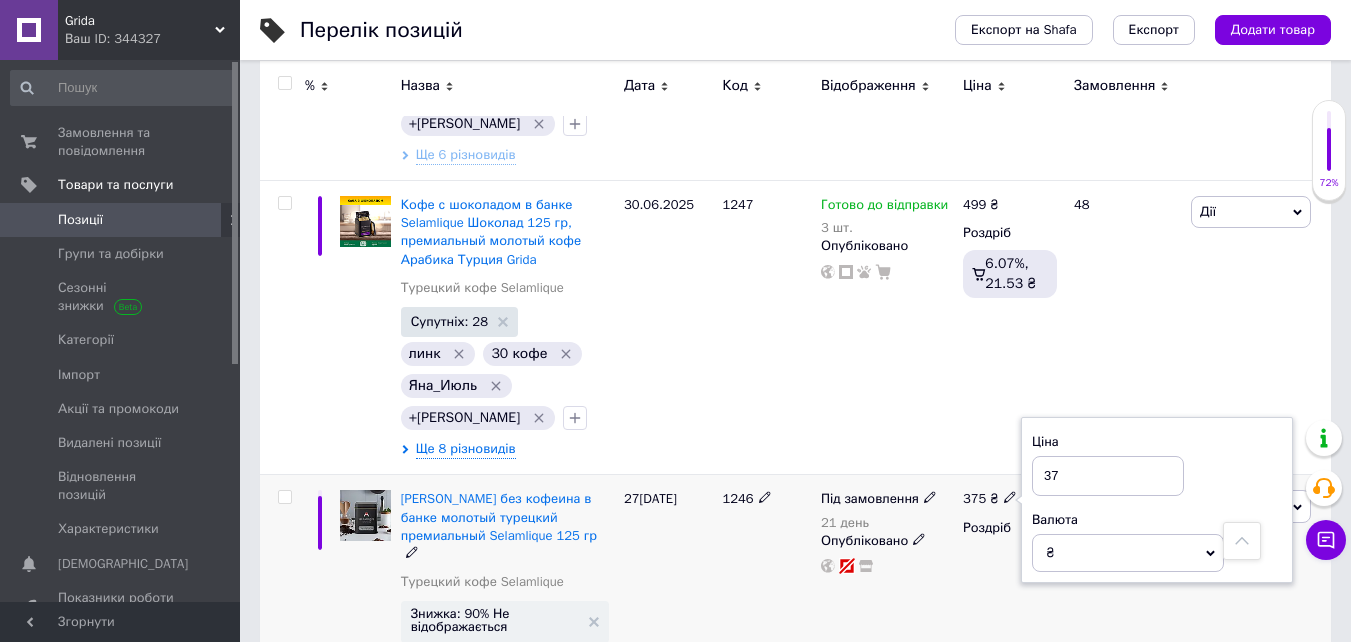 type on "3" 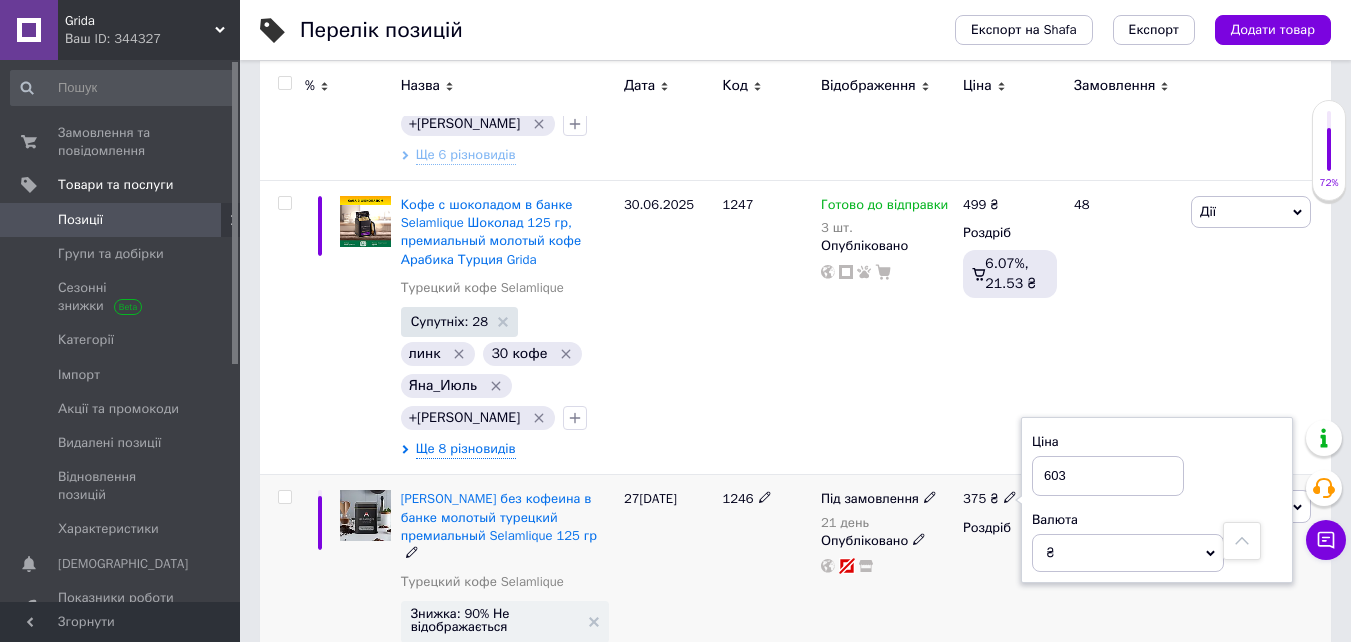 type on "603" 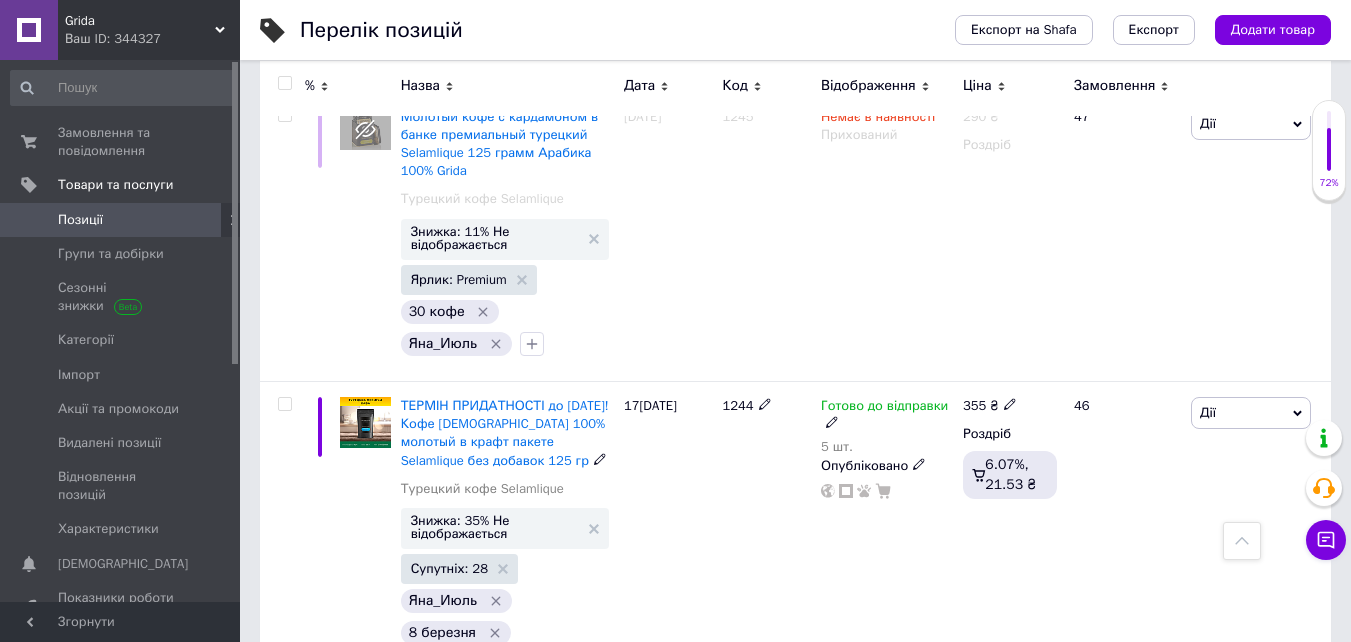 scroll, scrollTop: 3400, scrollLeft: 0, axis: vertical 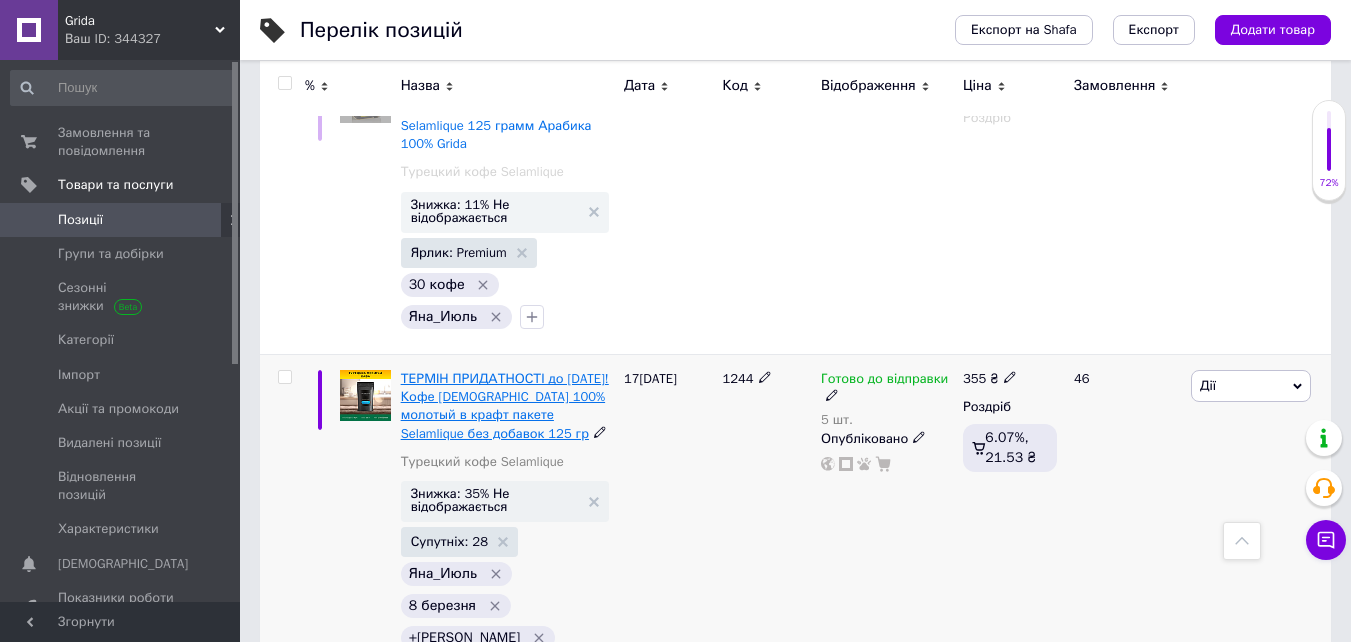 click on "ТЕРМІН ПРИДАТНОСТІ до [DATE]!  Кофе [DEMOGRAPHIC_DATA] 100% молотый в крафт пакете Selamlique без добавок 125 гр" at bounding box center (505, 406) 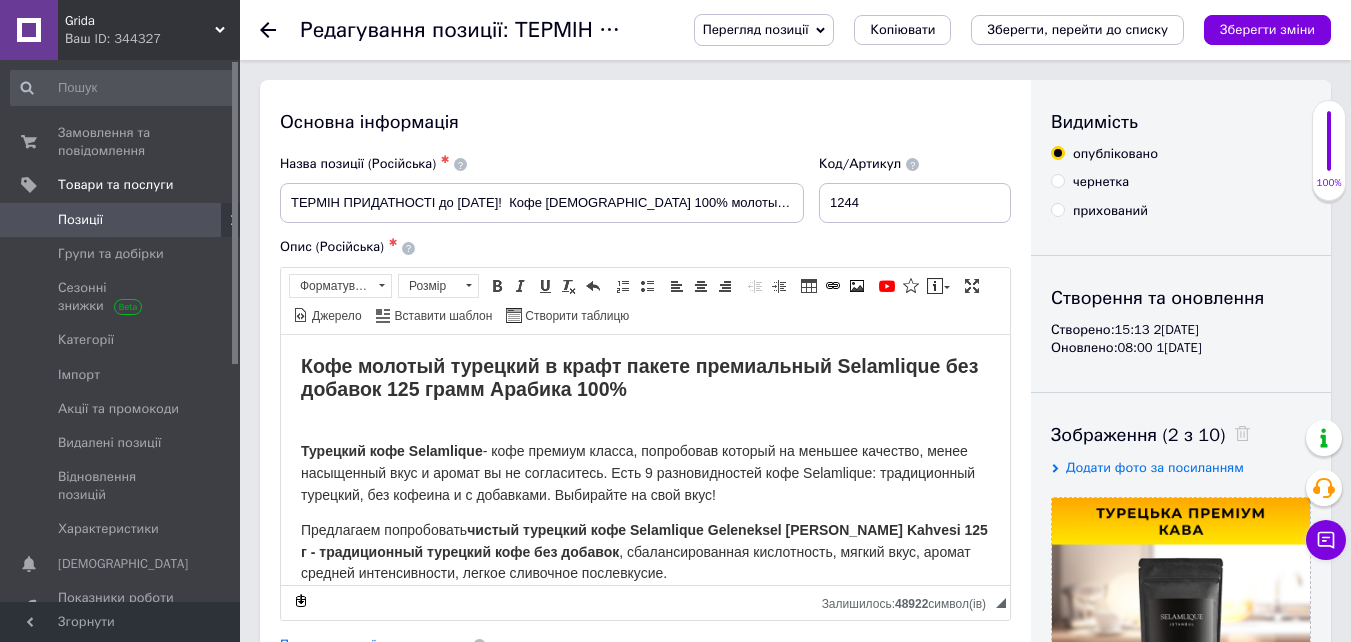 scroll, scrollTop: 0, scrollLeft: 0, axis: both 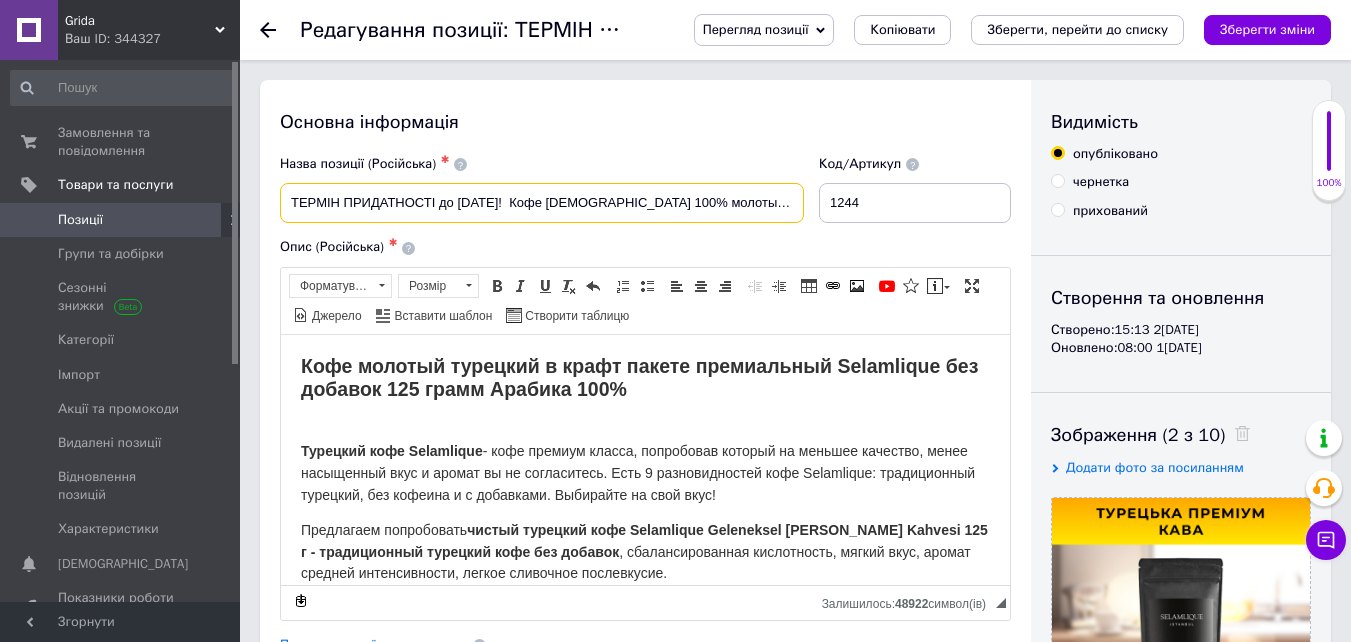 drag, startPoint x: 529, startPoint y: 204, endPoint x: 251, endPoint y: 151, distance: 283.00708 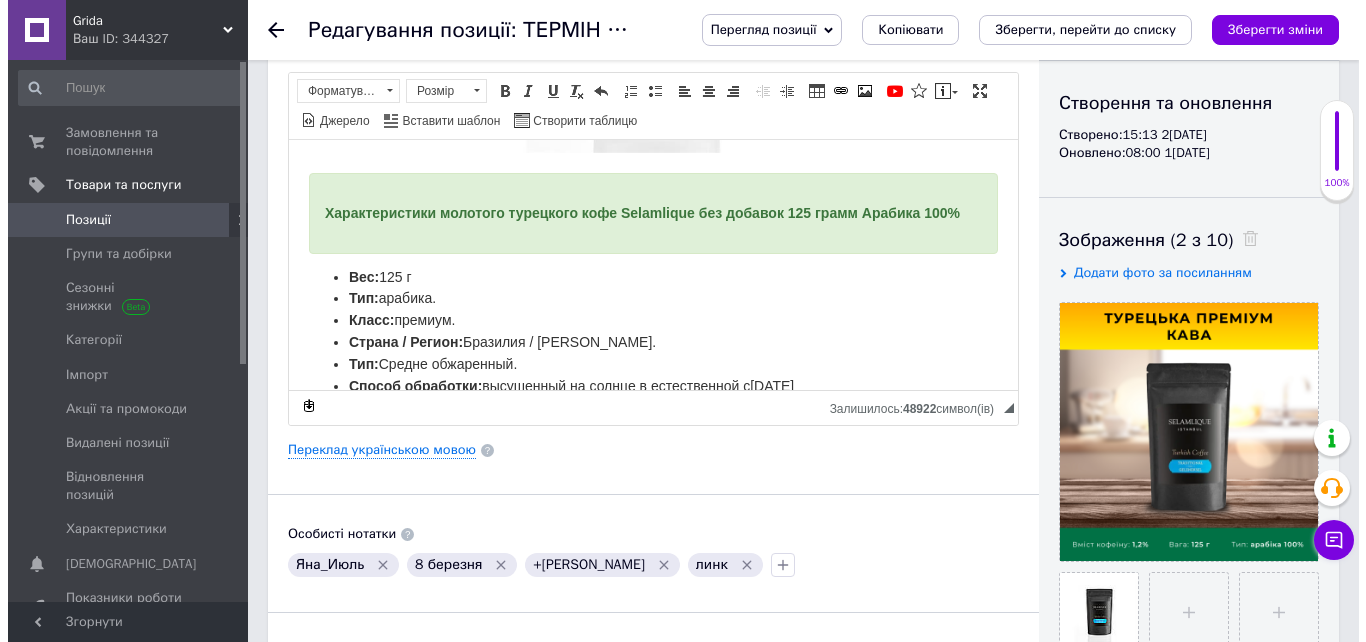 scroll, scrollTop: 400, scrollLeft: 0, axis: vertical 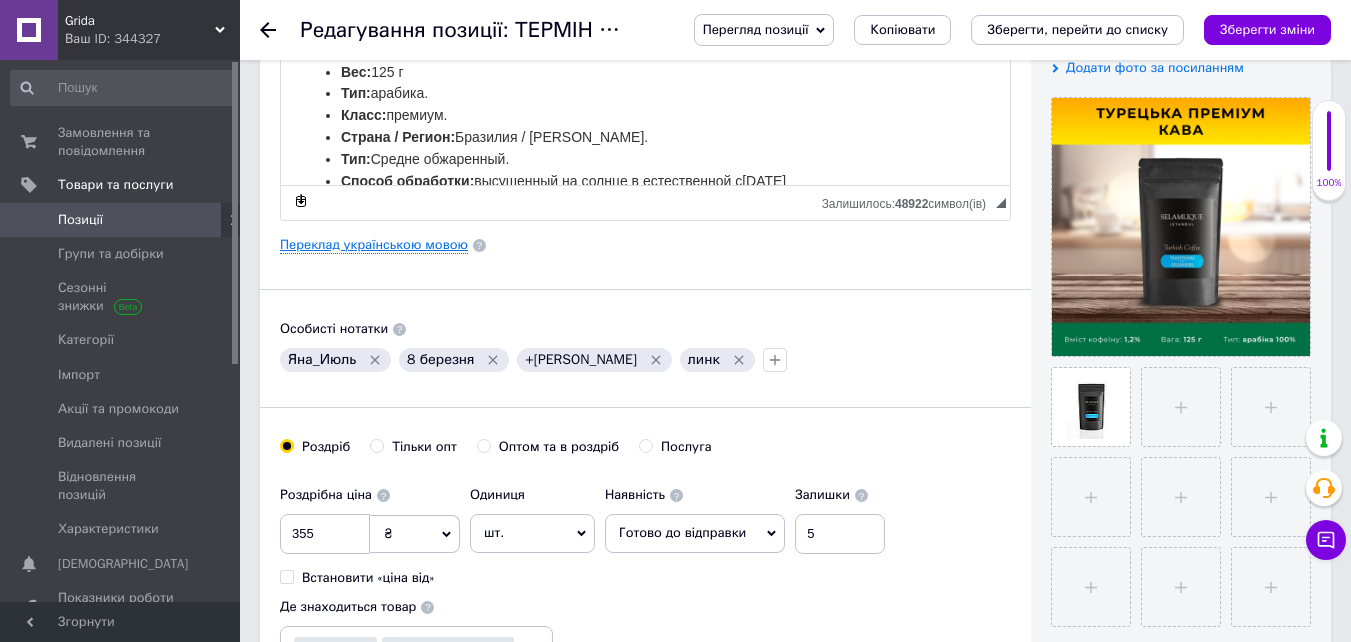 type on "Кофе арабика 100% молотый в крафт пакете Selamlique без добавок 125 гр" 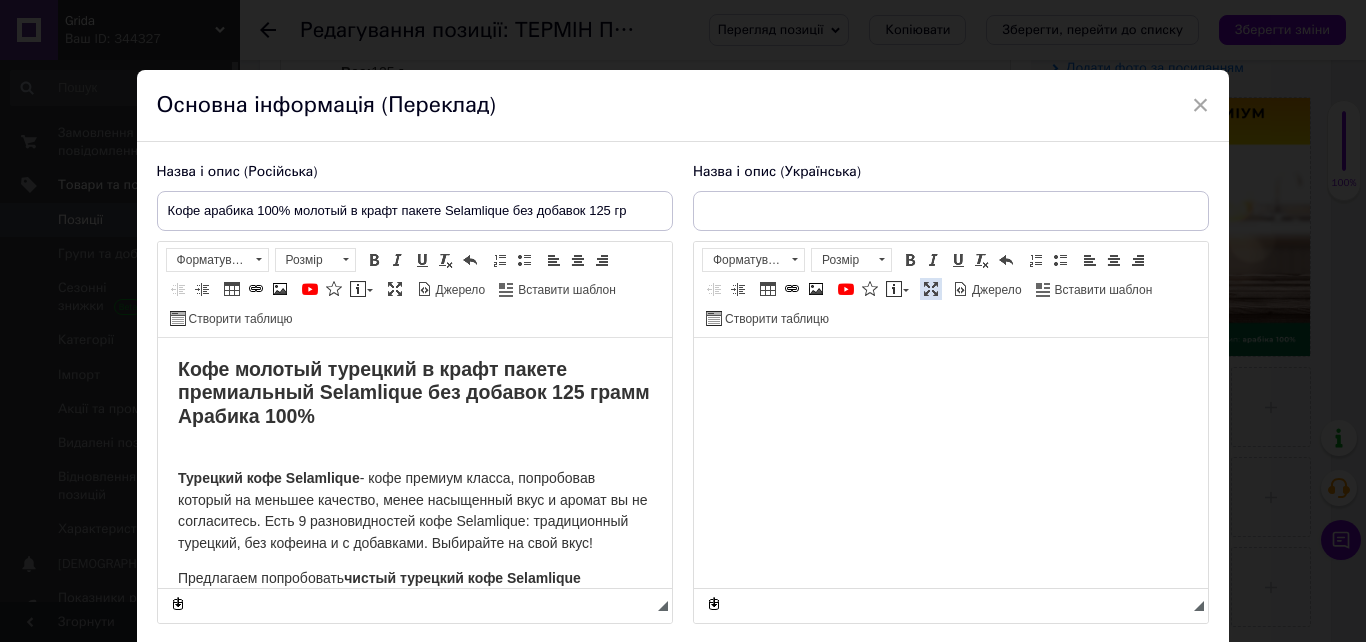 scroll, scrollTop: 0, scrollLeft: 0, axis: both 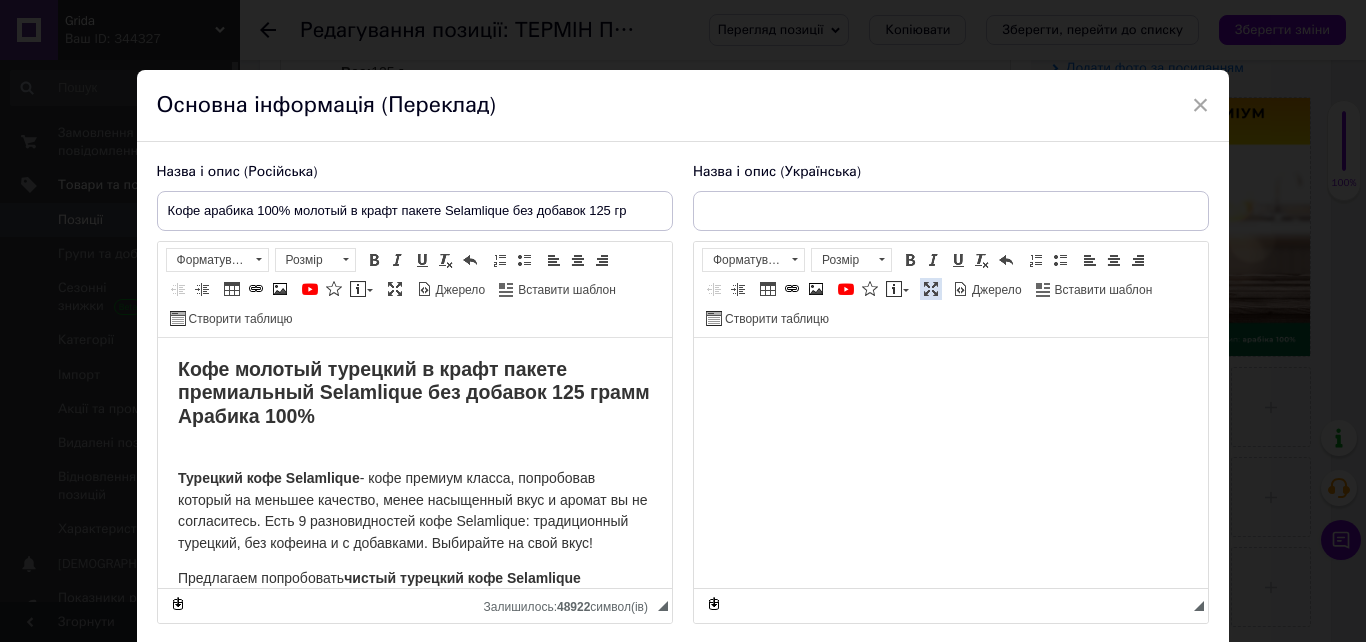 type on "Кава Арабіка 100% мелена в крафт пакеті  Selamlique без добавок 125 гр" 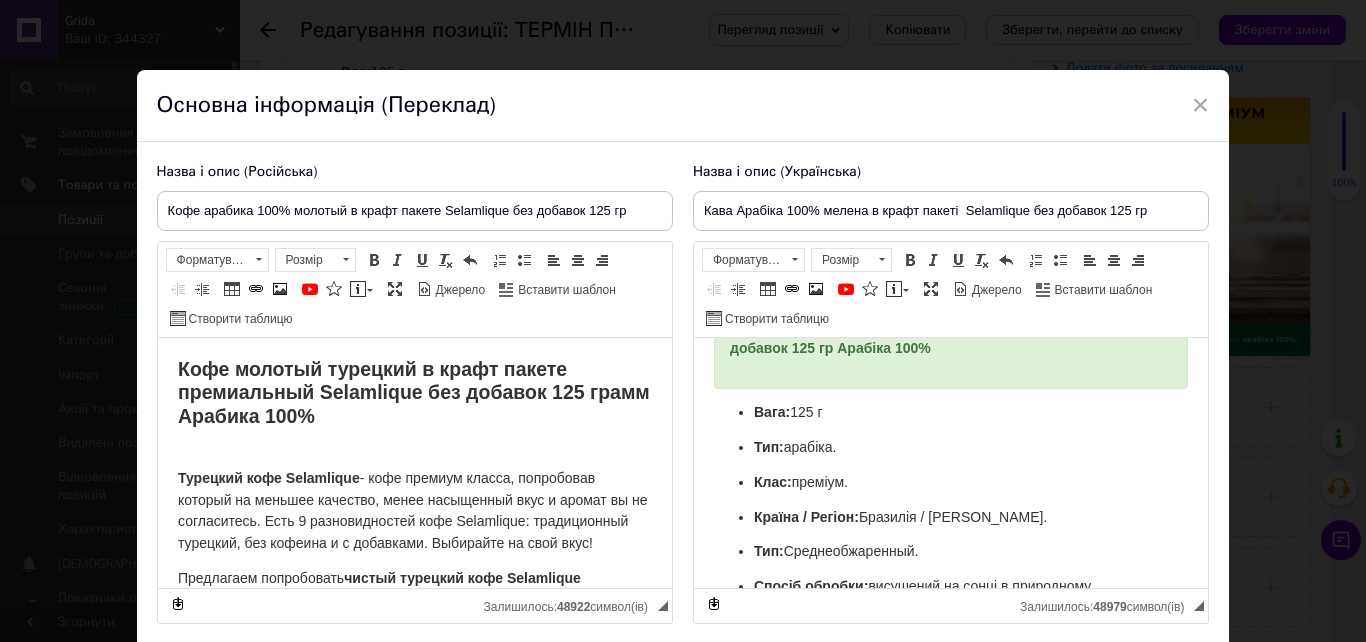 scroll, scrollTop: 1000, scrollLeft: 0, axis: vertical 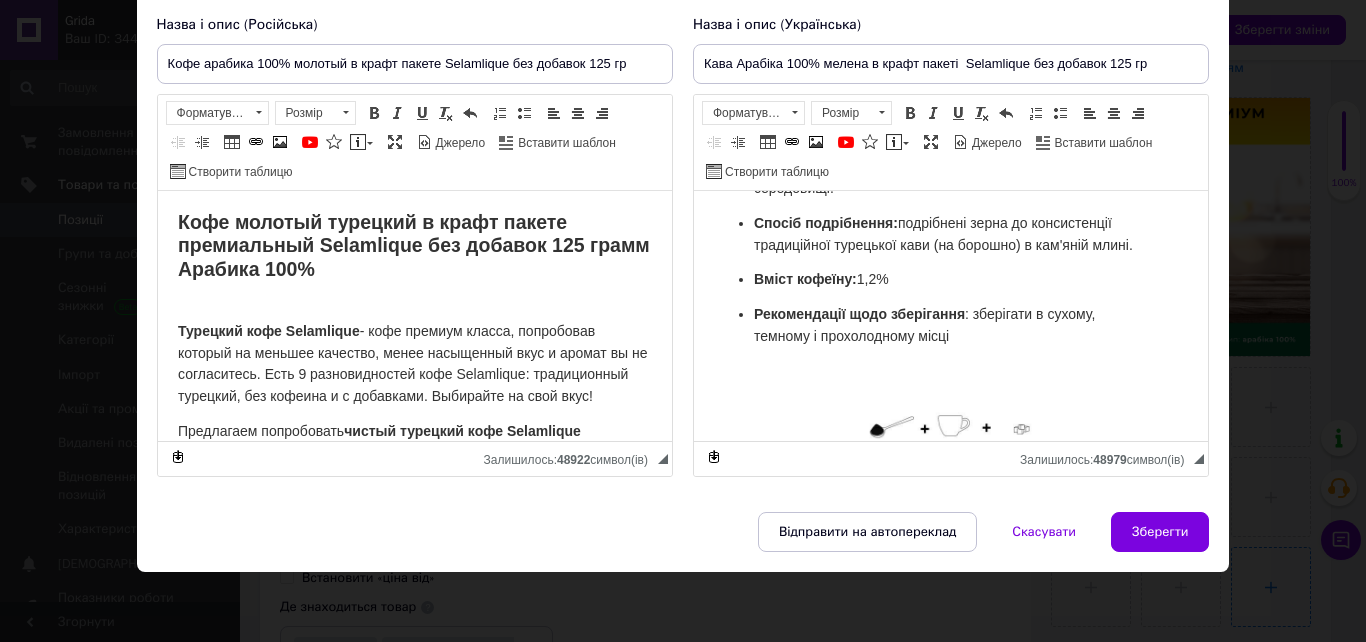 drag, startPoint x: 1181, startPoint y: 532, endPoint x: 1276, endPoint y: 546, distance: 96.02604 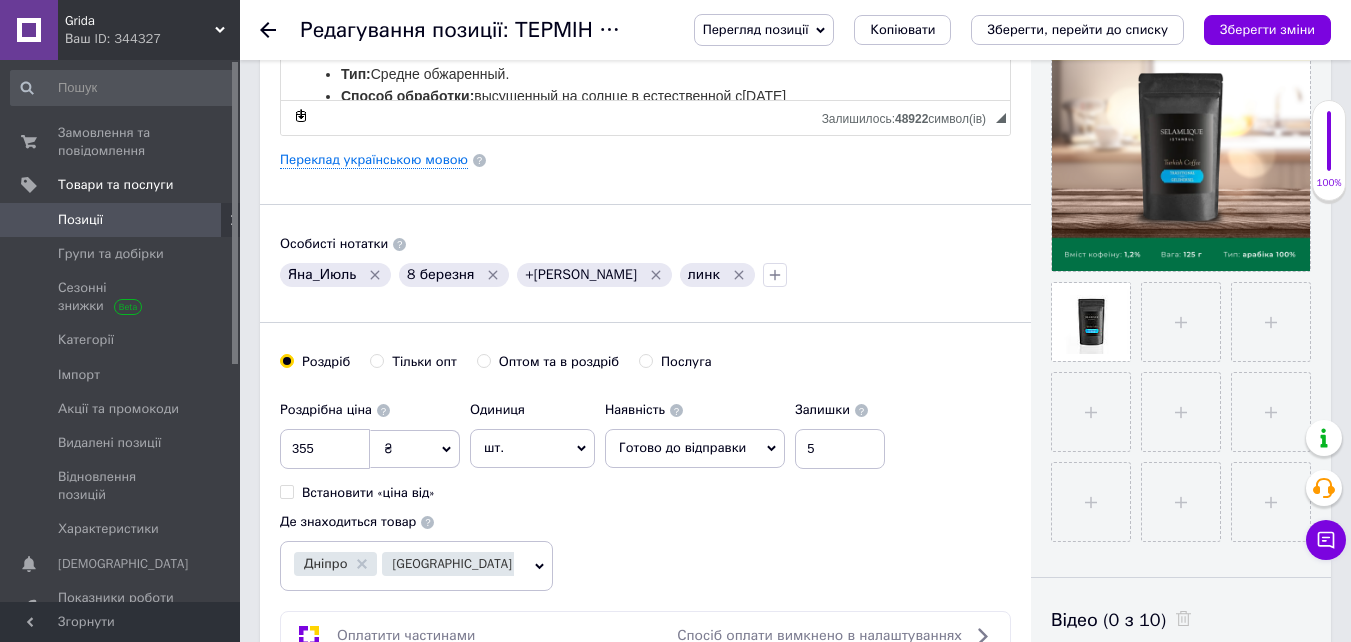scroll, scrollTop: 600, scrollLeft: 0, axis: vertical 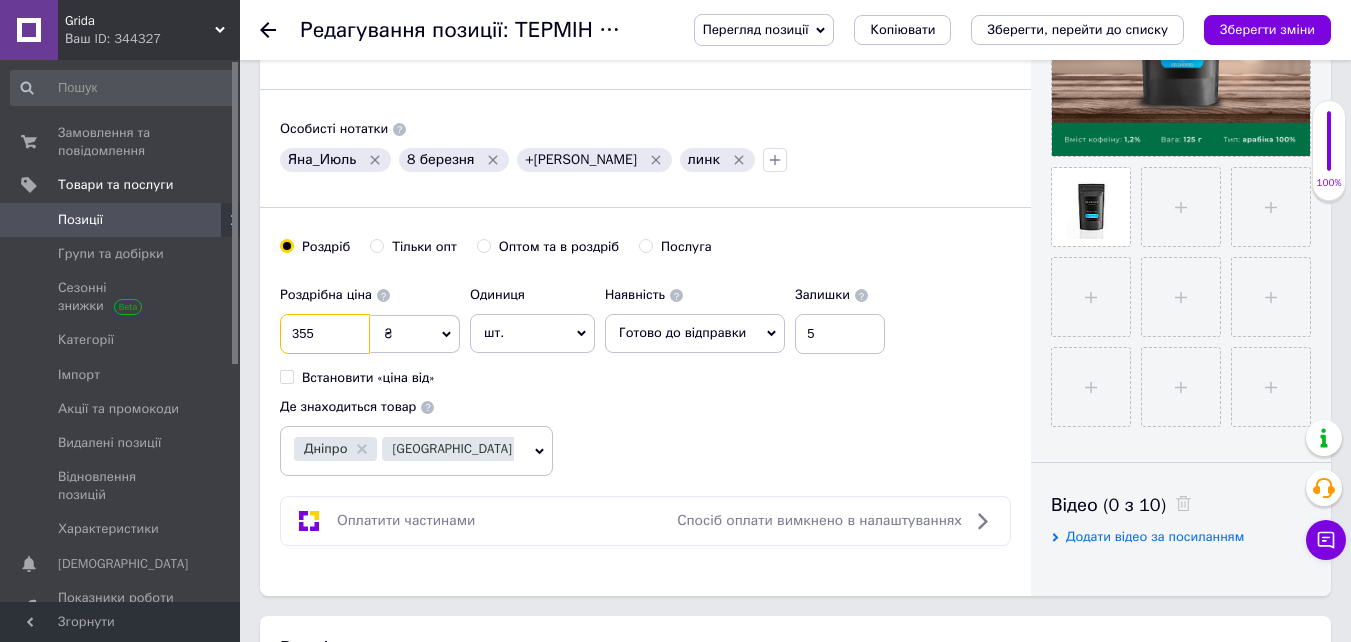 drag, startPoint x: 333, startPoint y: 330, endPoint x: 281, endPoint y: 322, distance: 52.611786 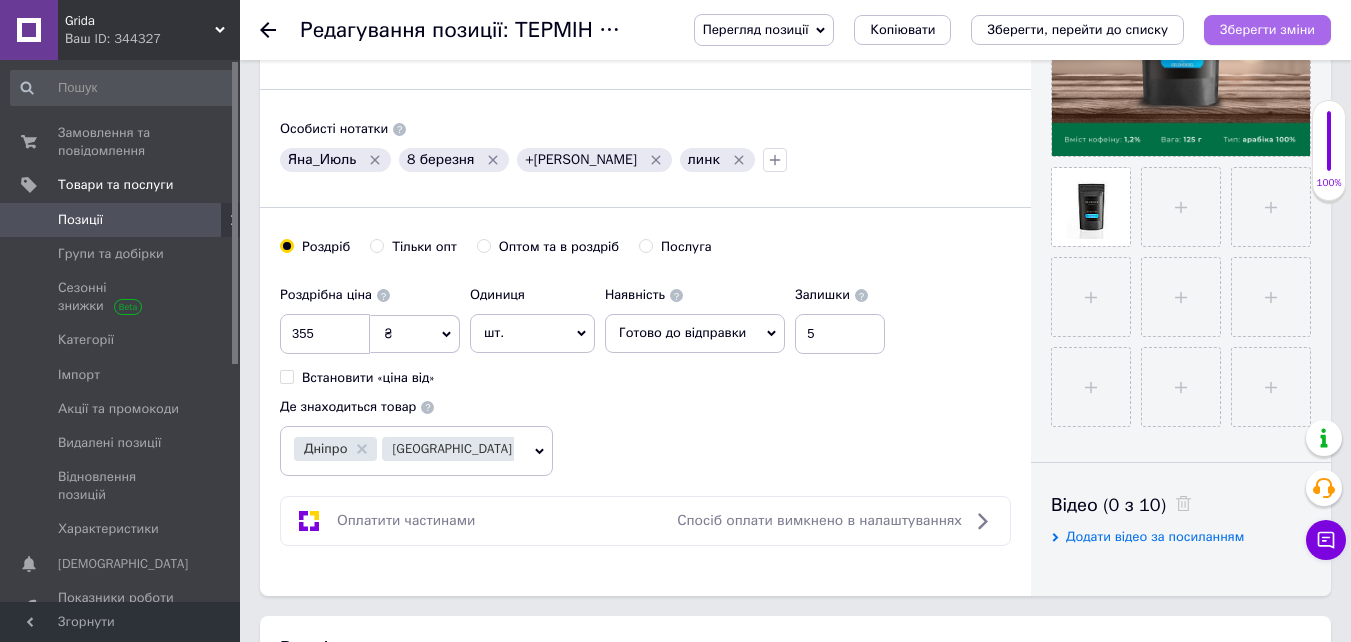 click on "Зберегти зміни" at bounding box center [1267, 30] 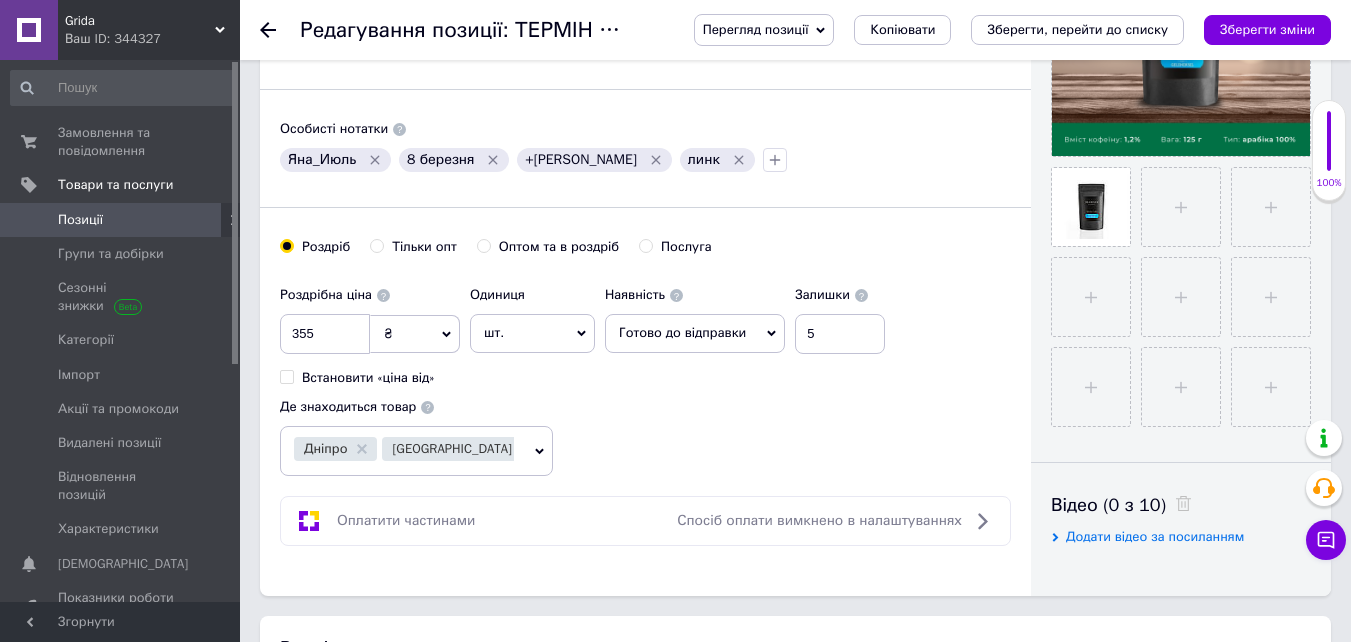 click on "Зберегти, перейти до списку" at bounding box center (1077, 29) 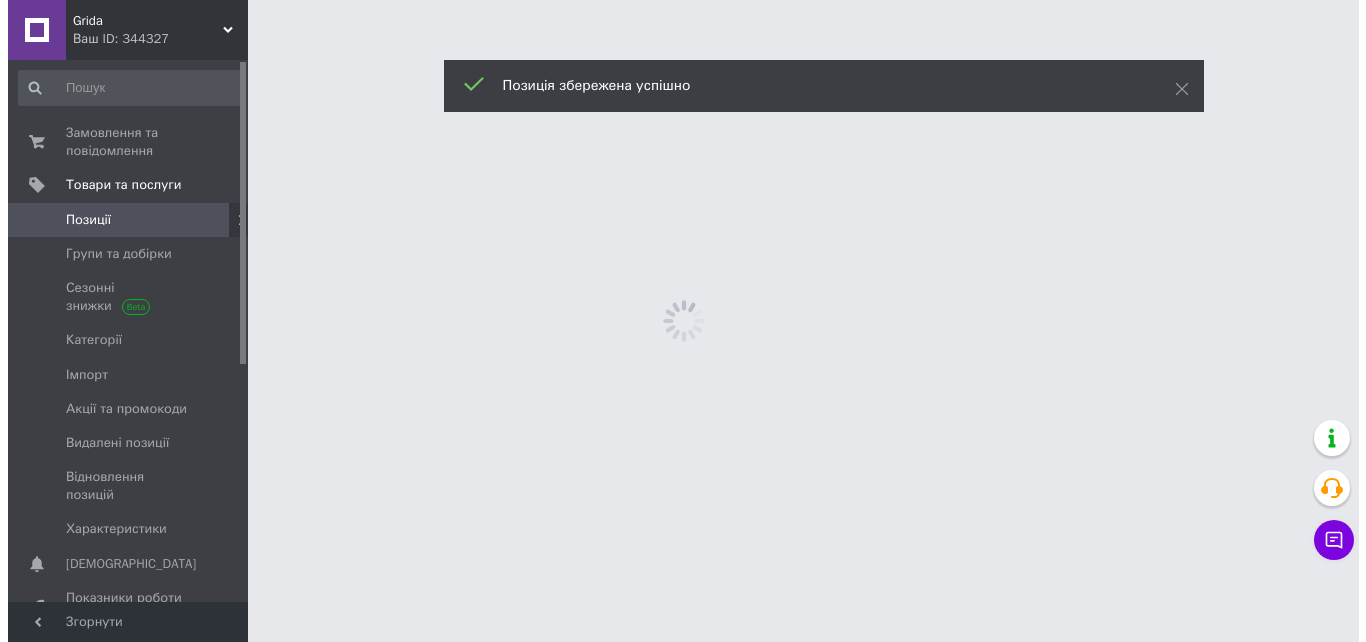 scroll, scrollTop: 0, scrollLeft: 0, axis: both 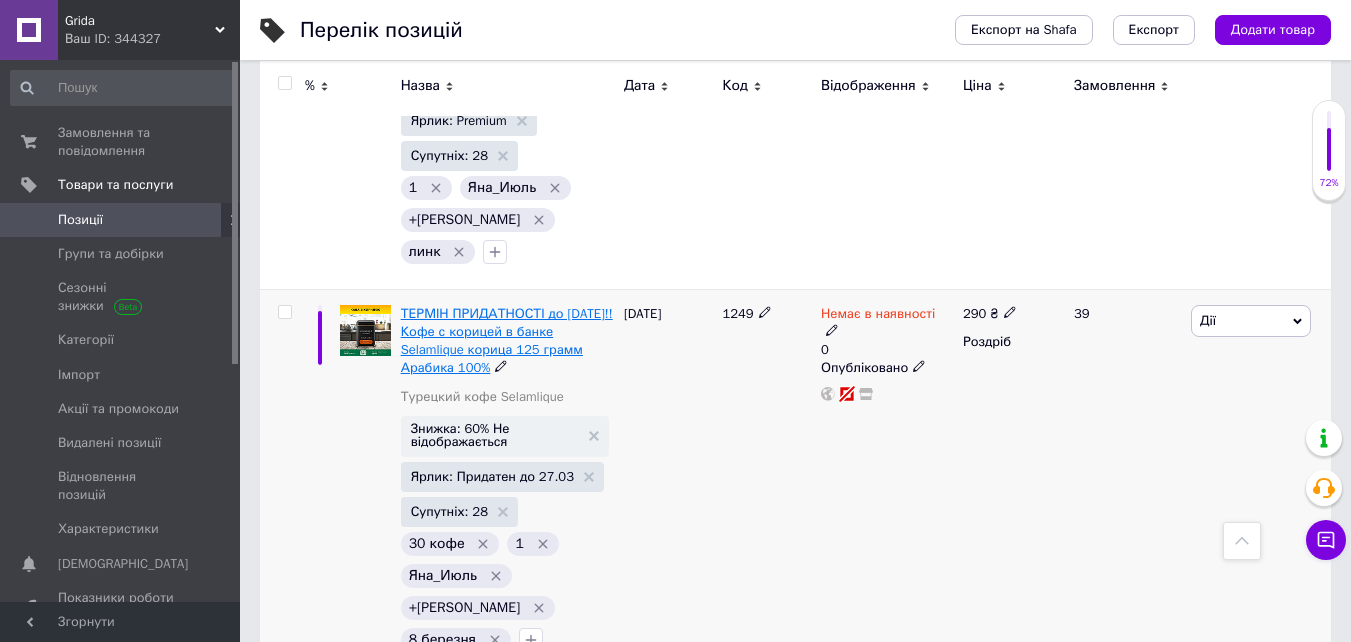 click on "ТЕРМІН ПРИДАТНОСТІ до [DATE]!!  Кофе с корицей в банке  Selamlique корица 125 грамм Арабика 100%" at bounding box center (507, 341) 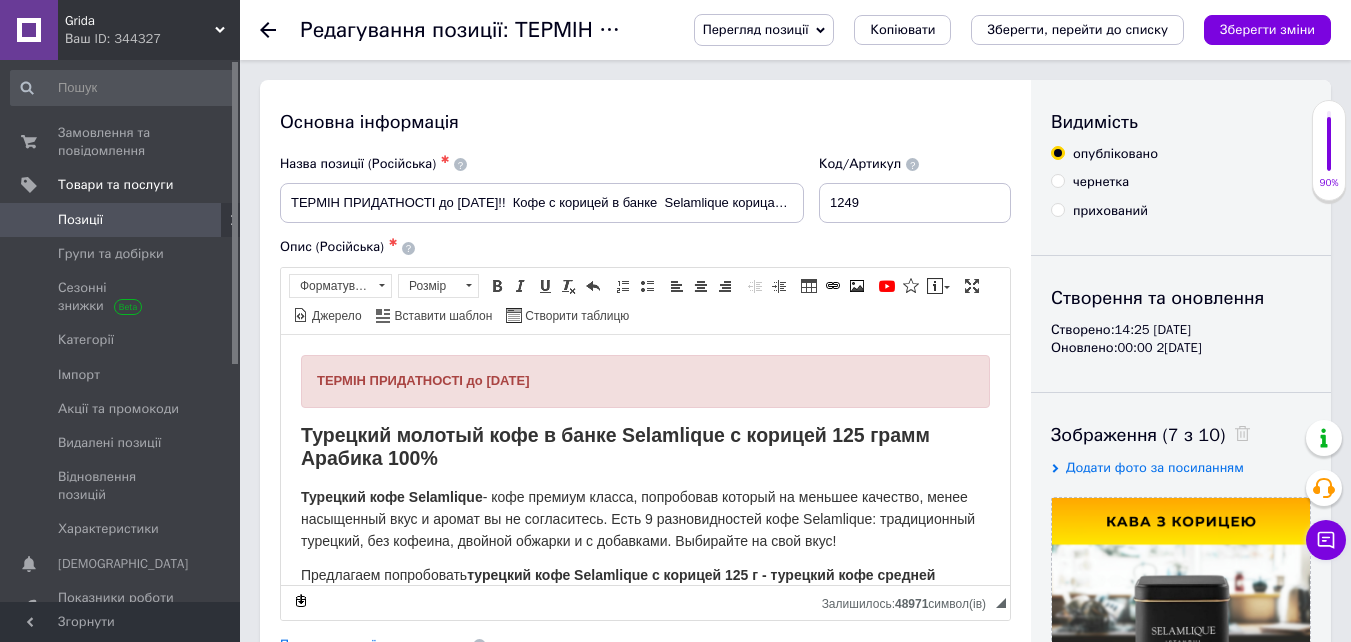 scroll, scrollTop: 0, scrollLeft: 0, axis: both 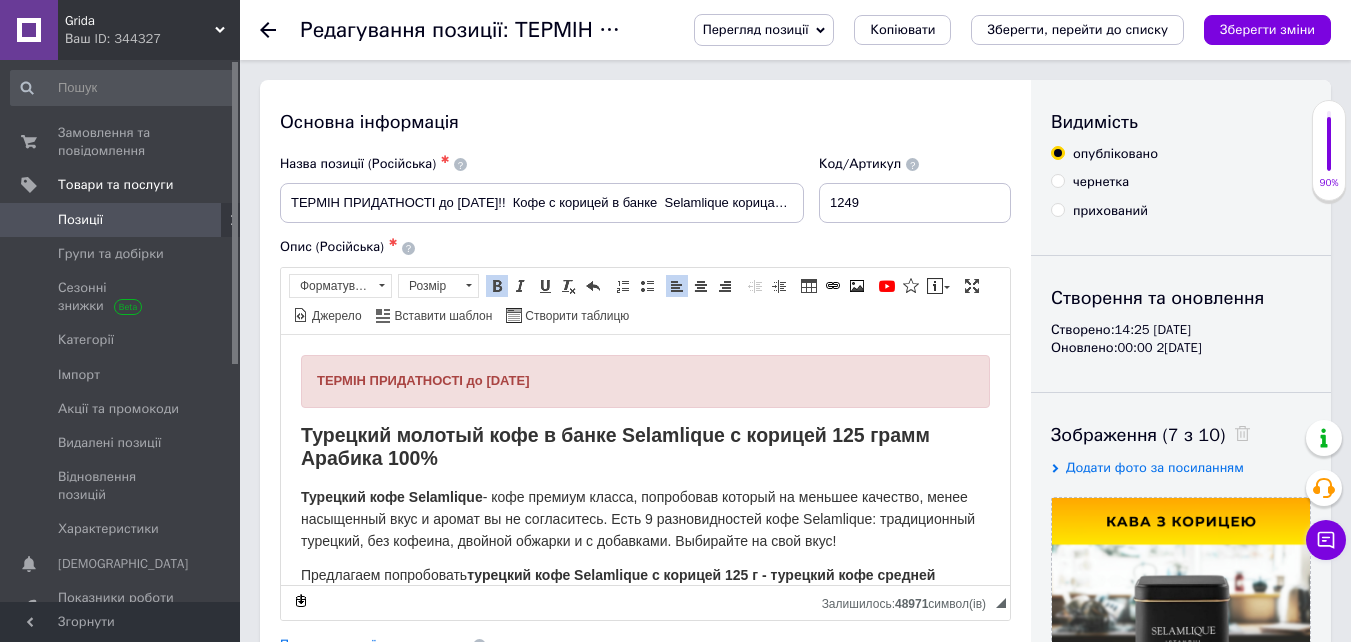 drag, startPoint x: 565, startPoint y: 380, endPoint x: 592, endPoint y: 666, distance: 287.27164 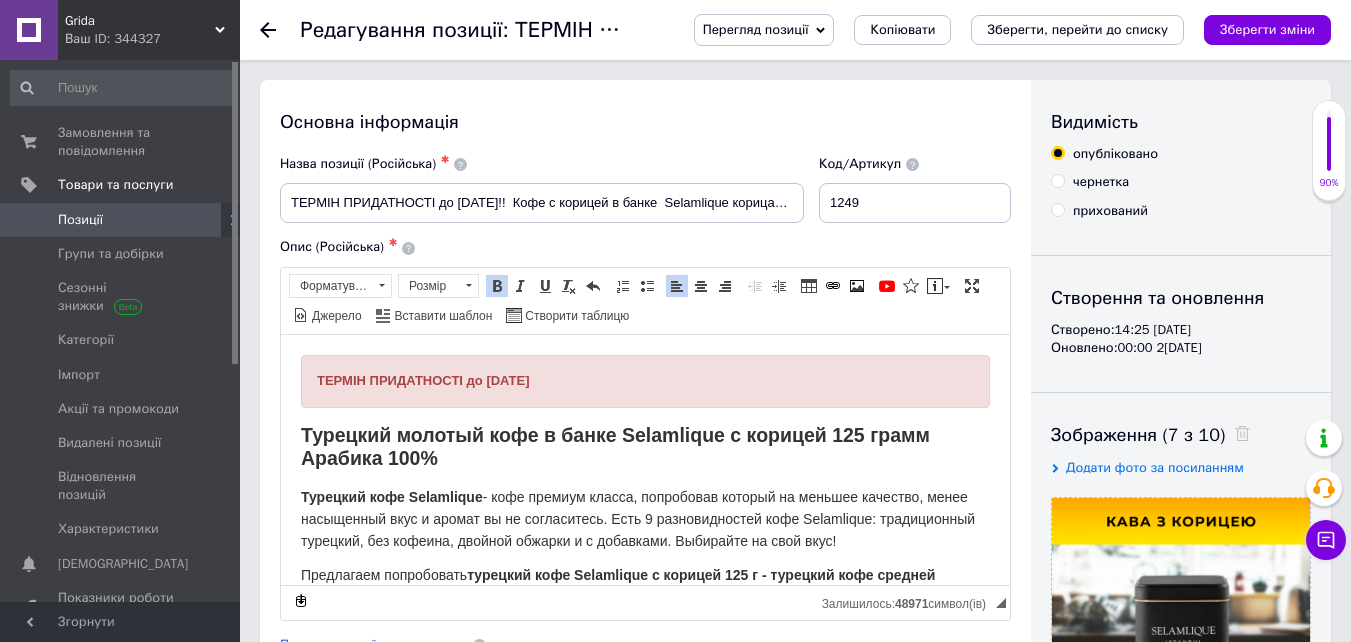 type 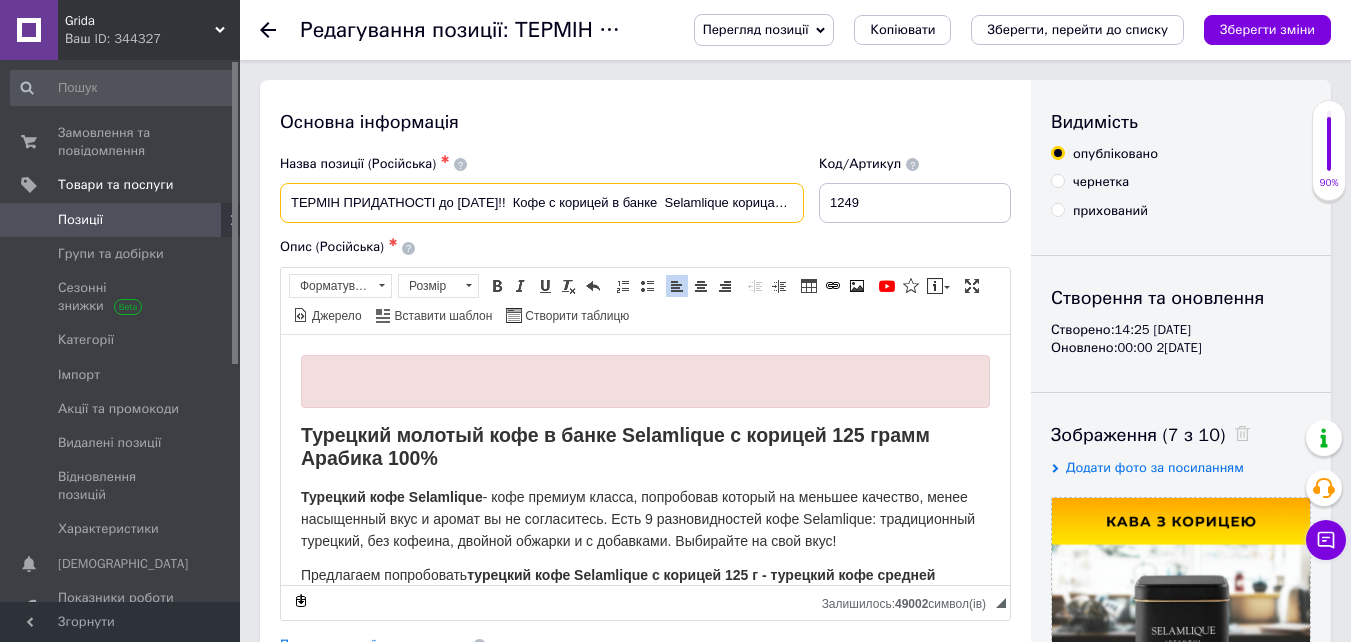 drag, startPoint x: 529, startPoint y: 201, endPoint x: 287, endPoint y: 162, distance: 245.12242 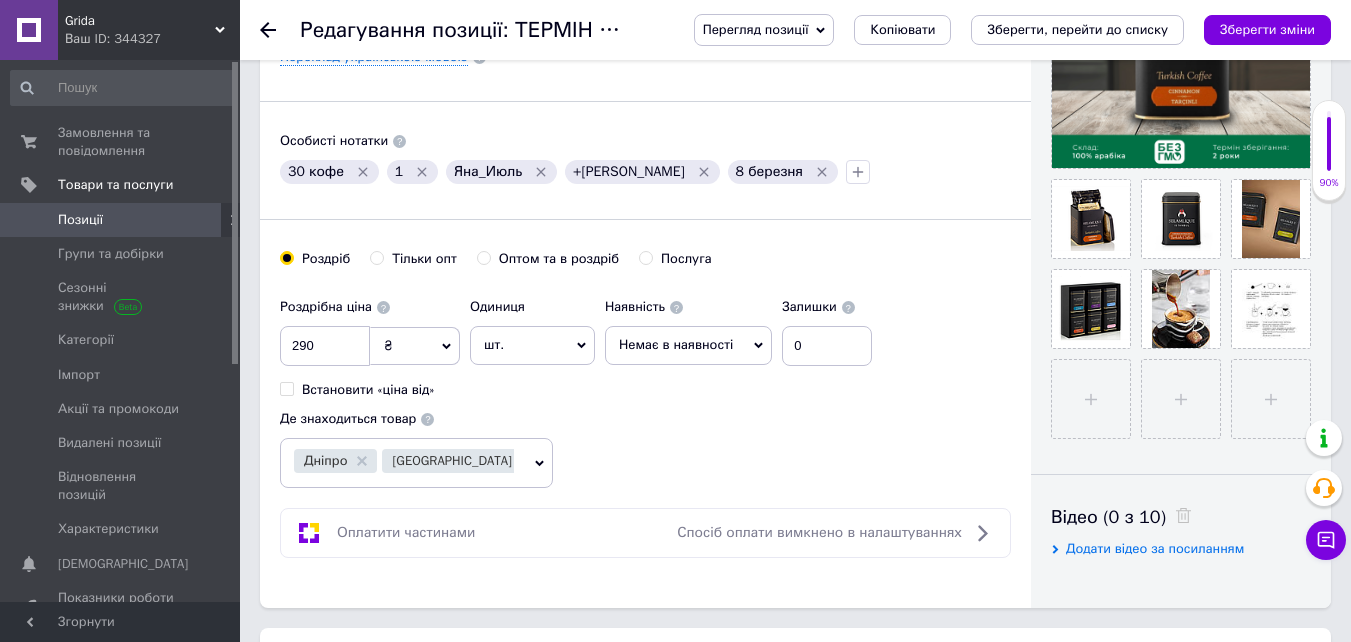 scroll, scrollTop: 600, scrollLeft: 0, axis: vertical 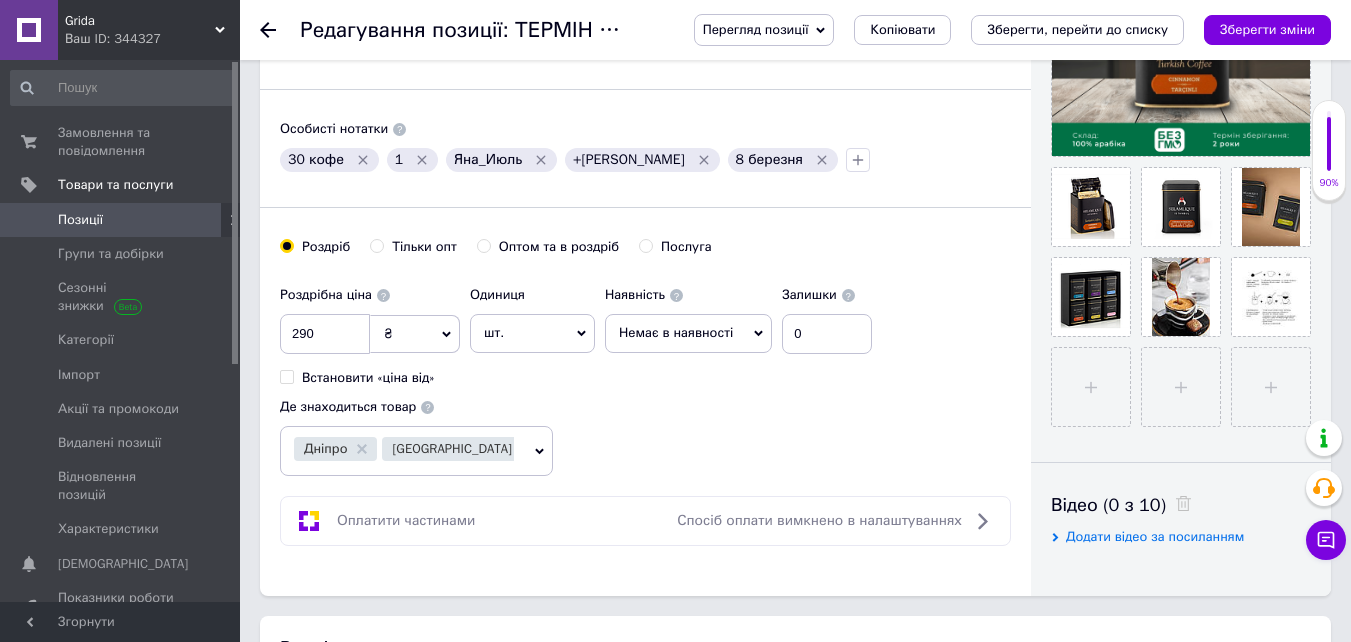 type on "Кофе с корицей в банке  Selamlique корица 125 грамм Арабика 100%" 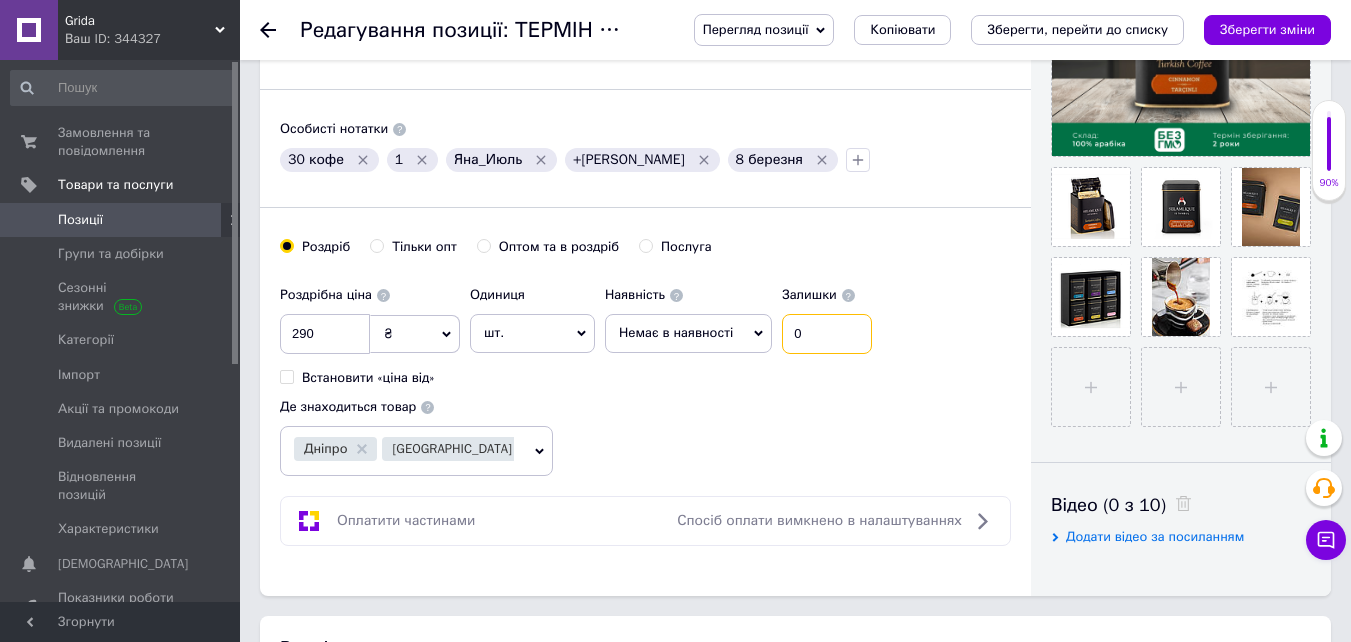 drag, startPoint x: 803, startPoint y: 339, endPoint x: 799, endPoint y: 350, distance: 11.7046995 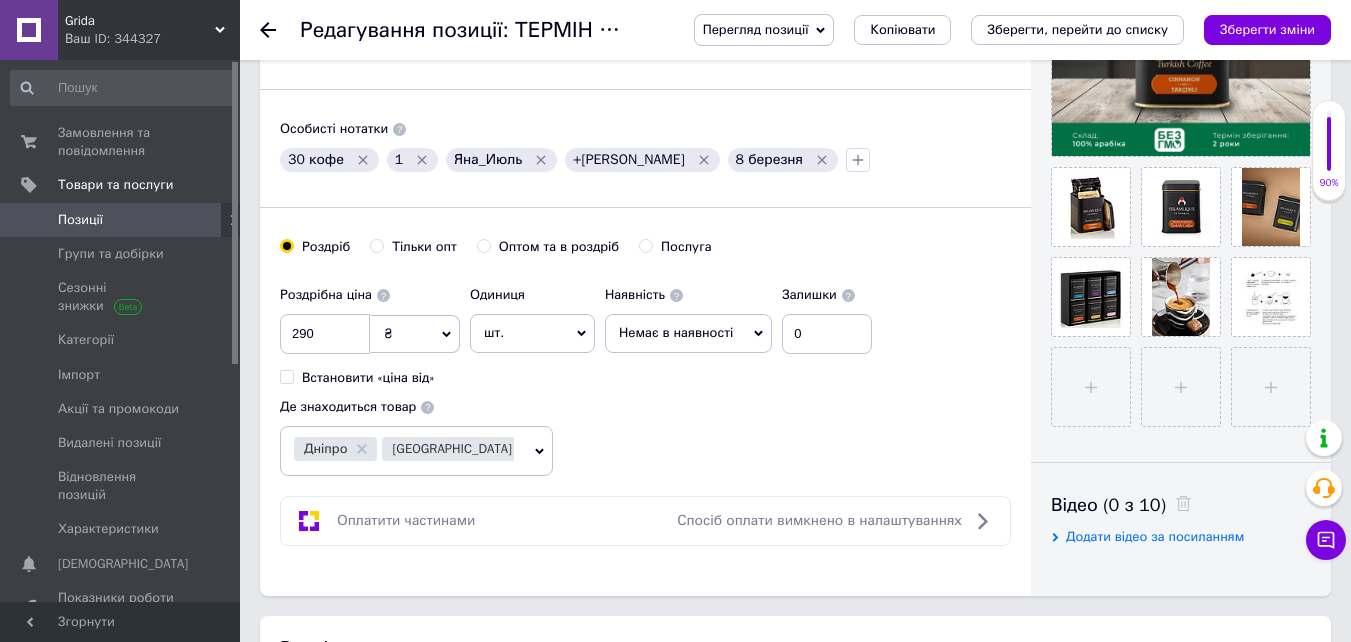 click on "Немає в наявності" at bounding box center (676, 332) 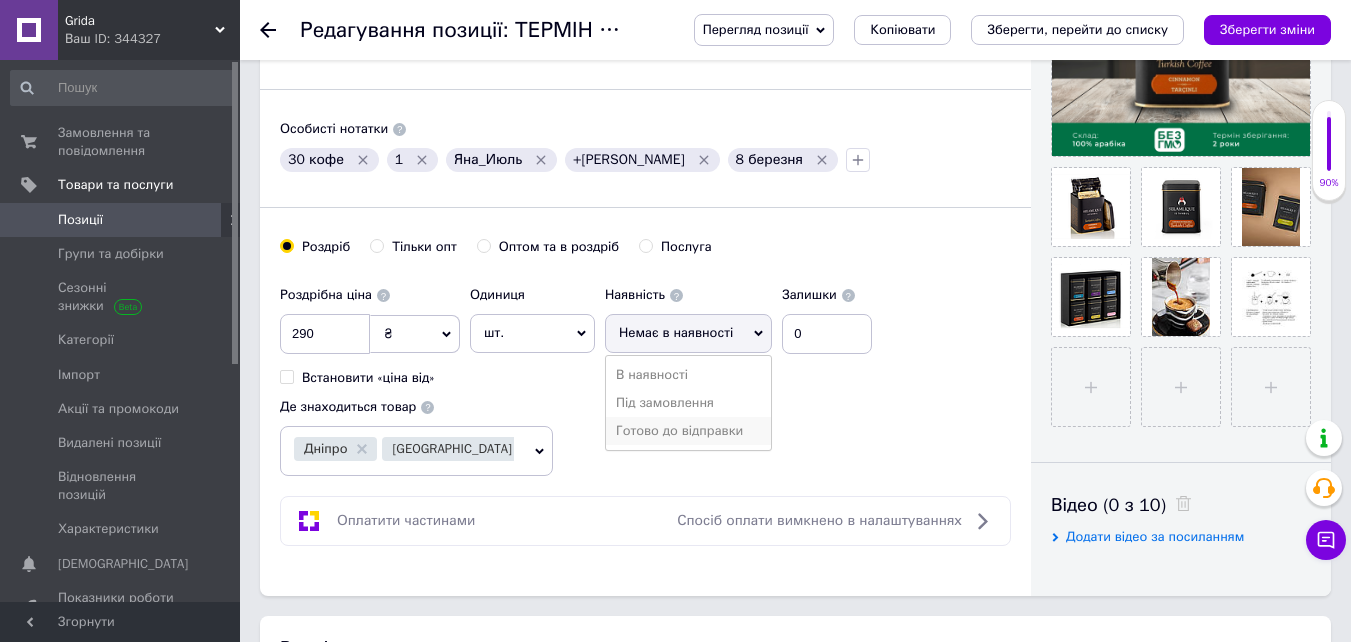 click on "Готово до відправки" at bounding box center [688, 431] 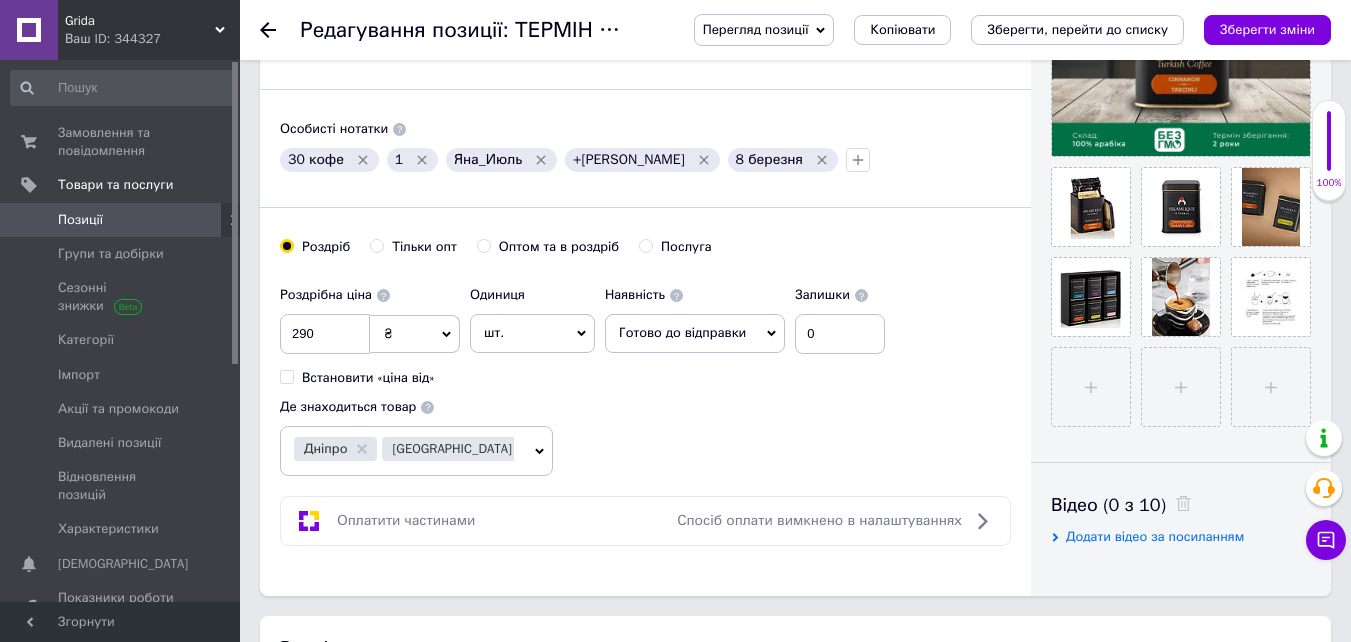 click on "Готово до відправки" at bounding box center [682, 332] 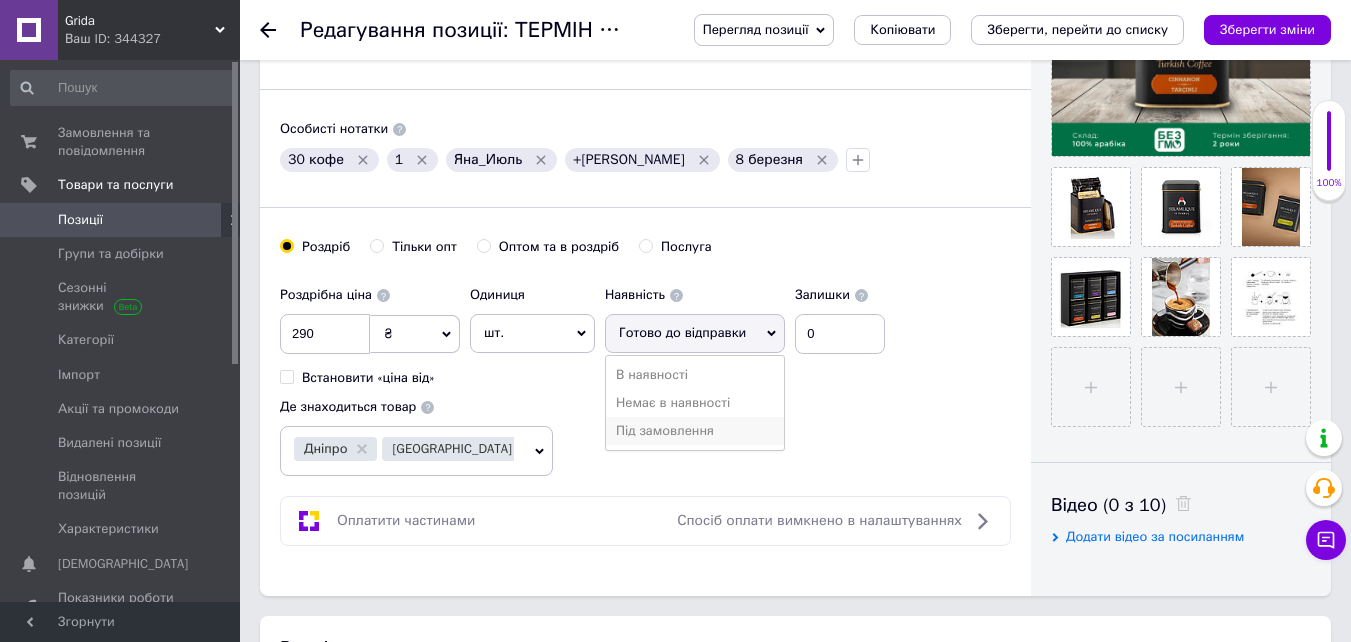 click on "Під замовлення" at bounding box center (695, 431) 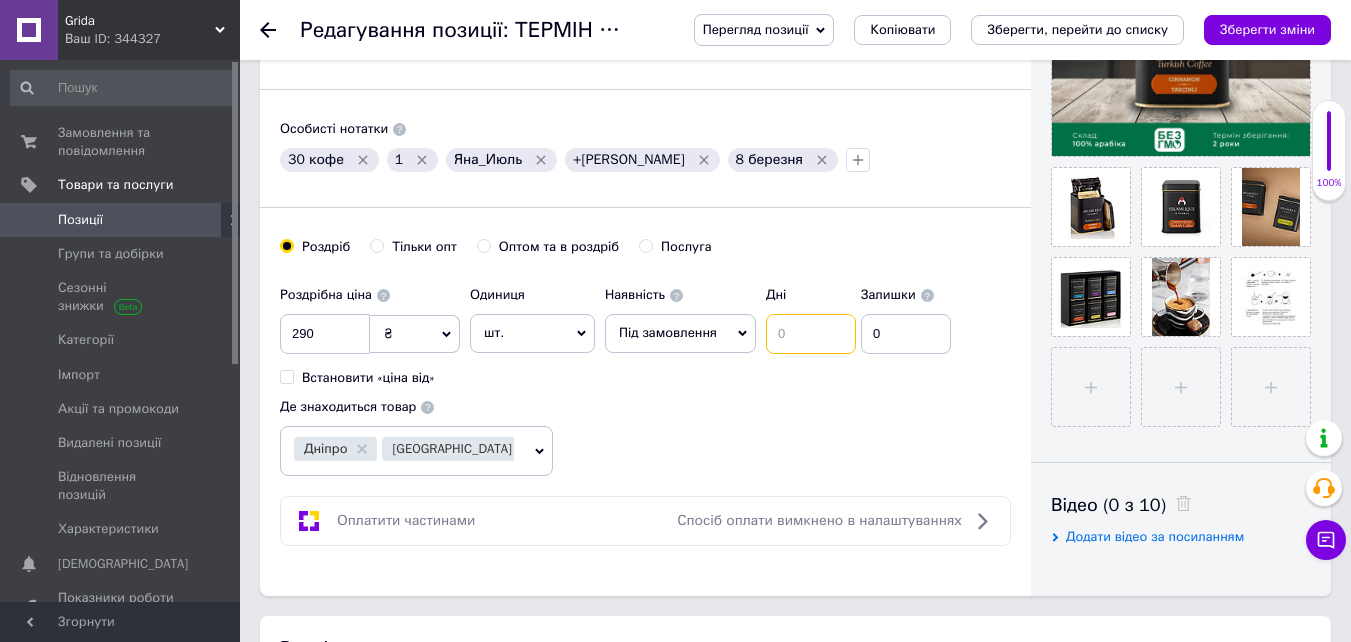 drag, startPoint x: 806, startPoint y: 337, endPoint x: 781, endPoint y: 322, distance: 29.15476 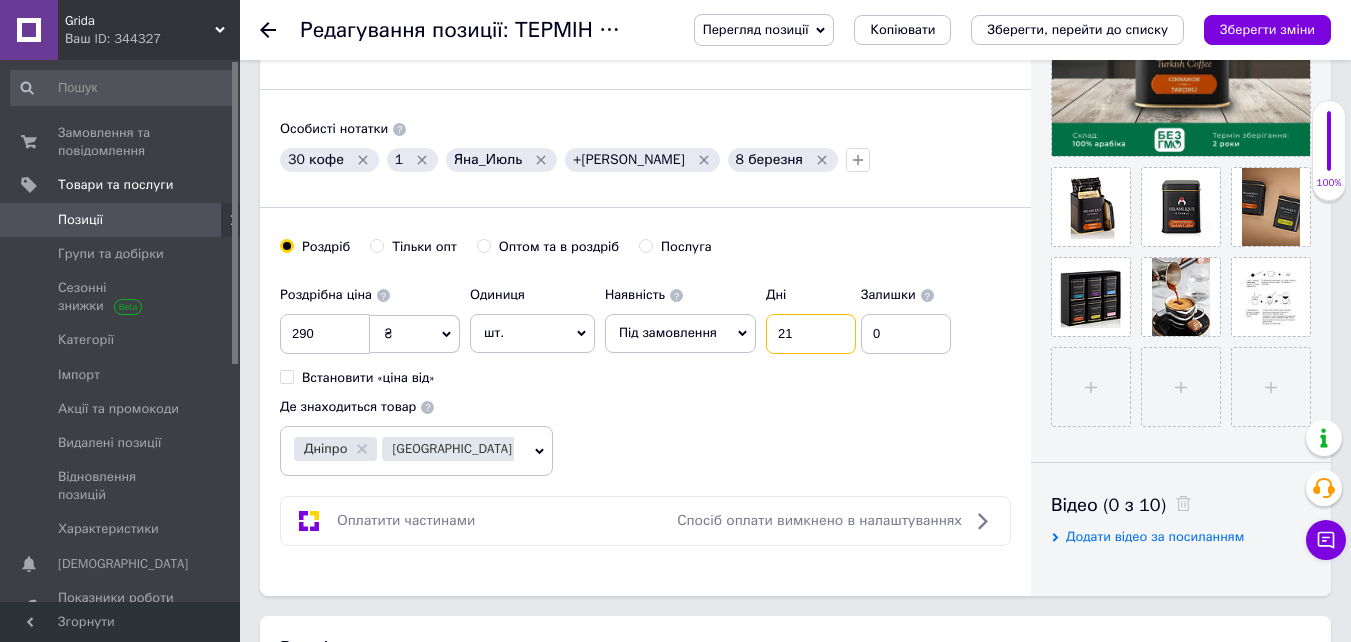 type on "21" 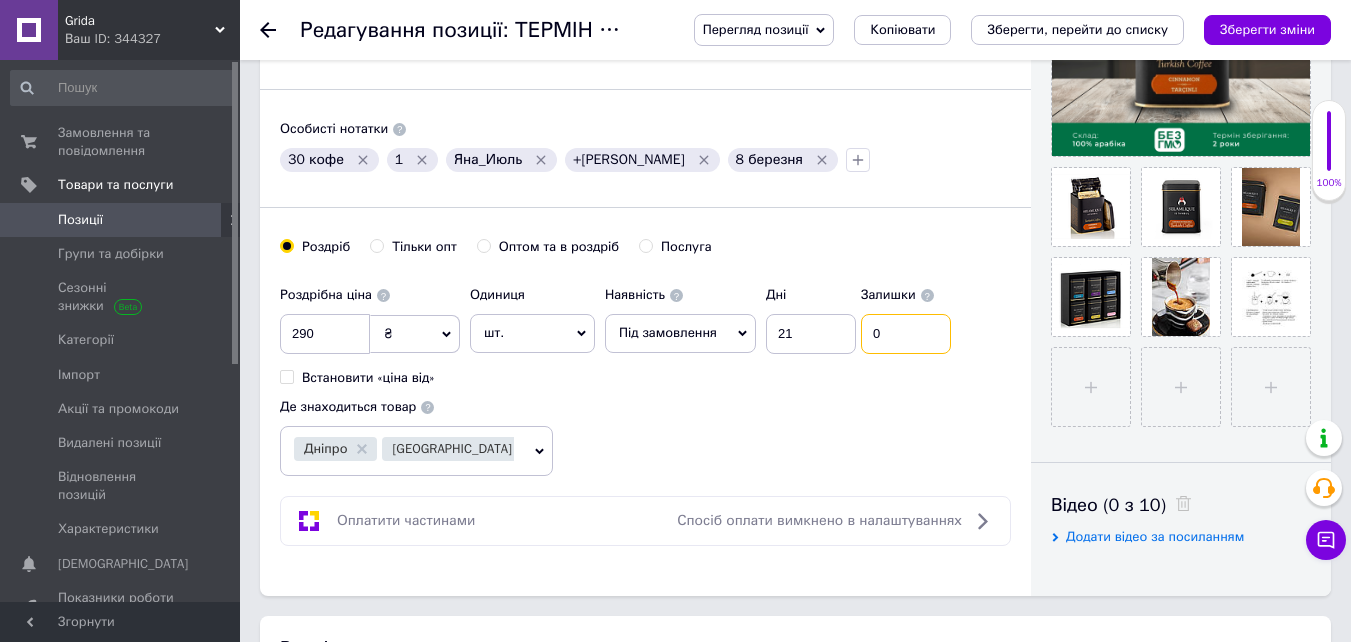 click on "0" at bounding box center [906, 334] 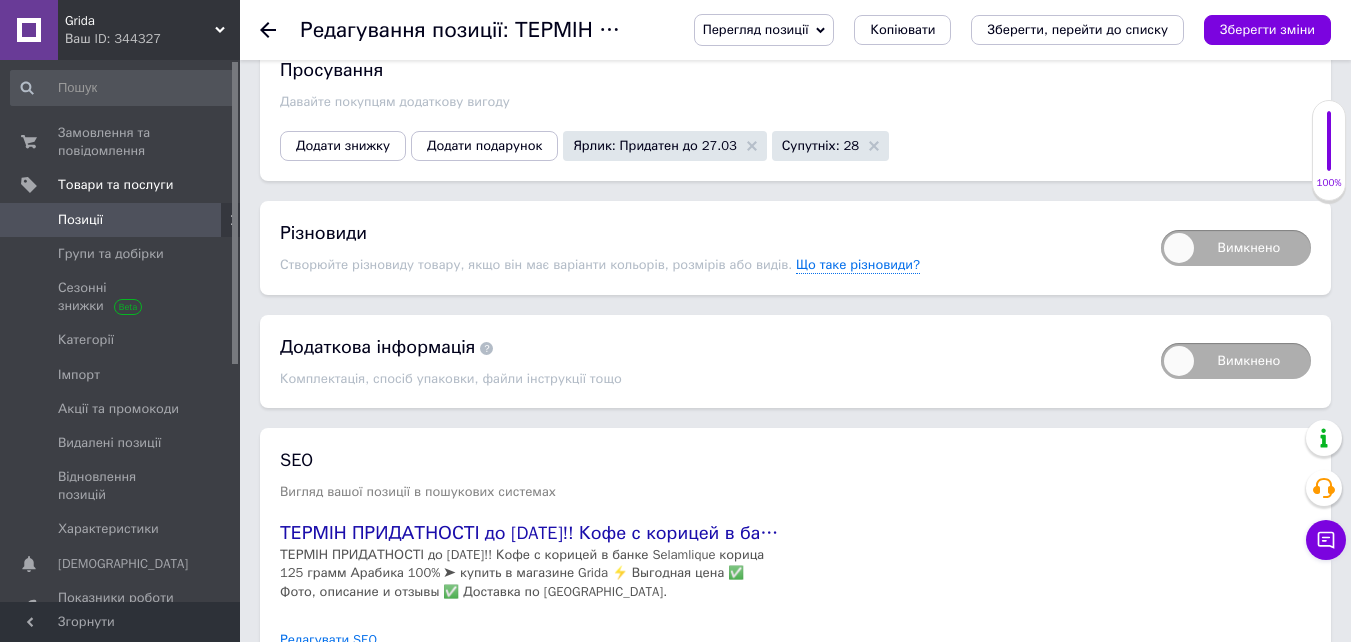 scroll, scrollTop: 2600, scrollLeft: 0, axis: vertical 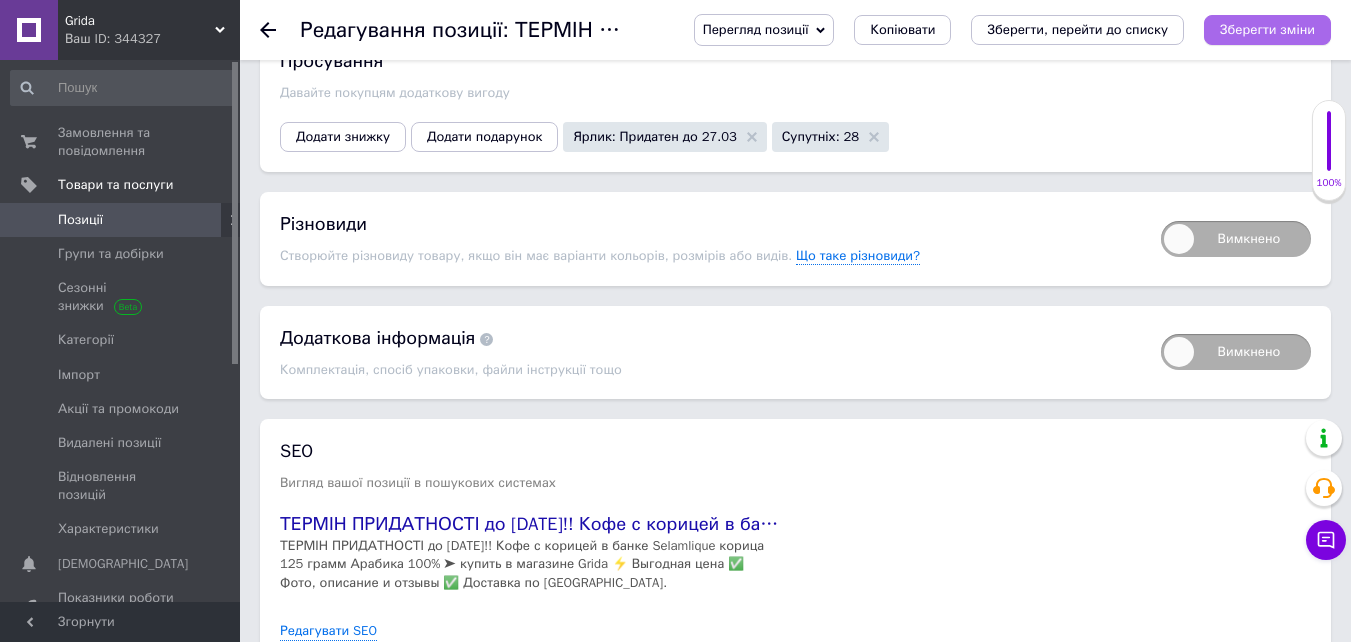 type 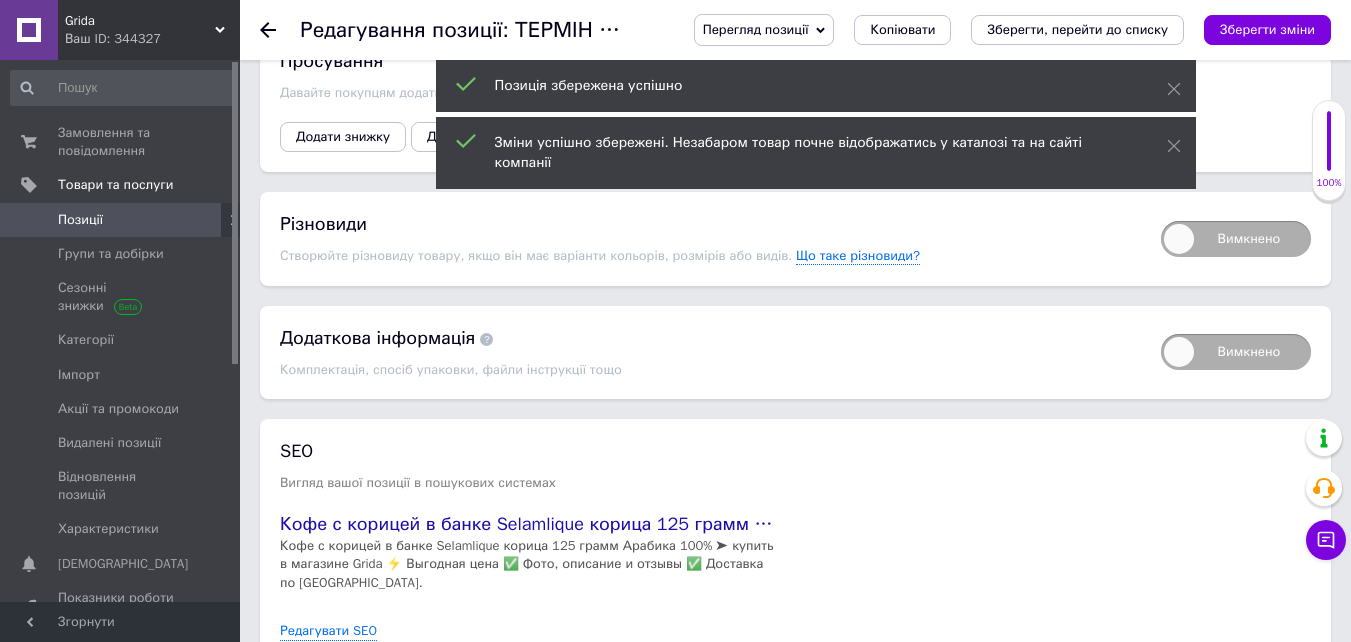 drag, startPoint x: 1170, startPoint y: 148, endPoint x: 1168, endPoint y: 117, distance: 31.06445 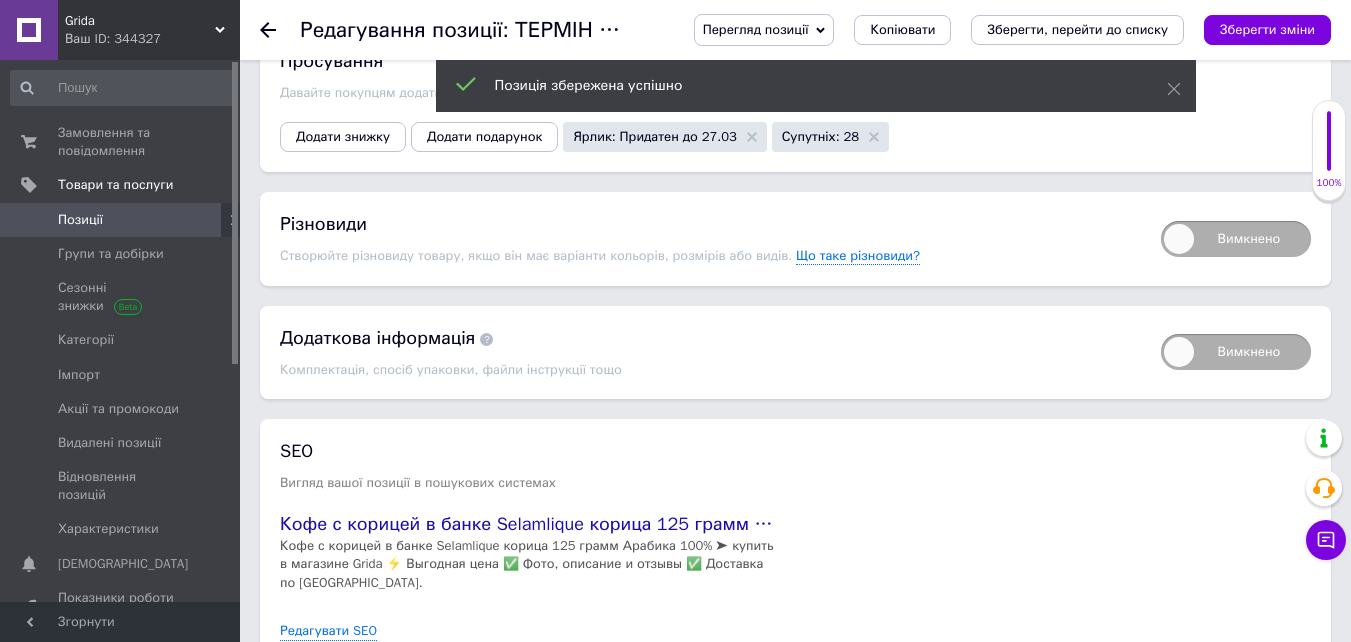 click 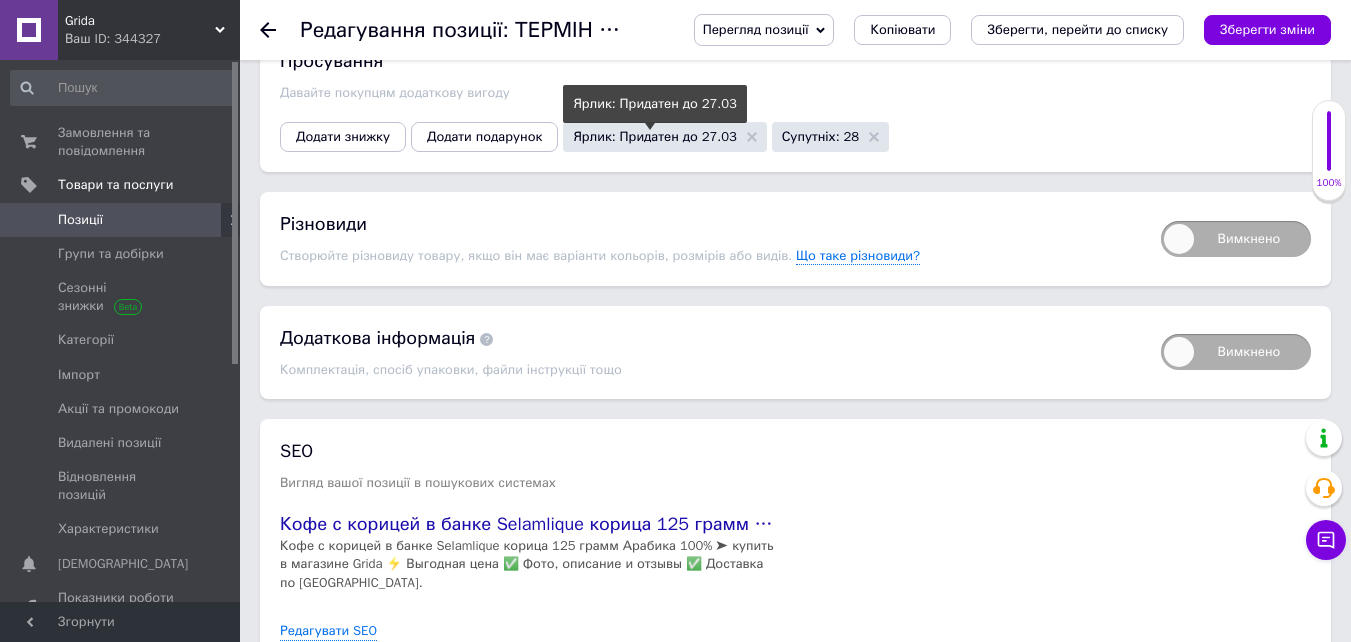 click on "Ярлик: Придатен до 27.03" at bounding box center [664, 136] 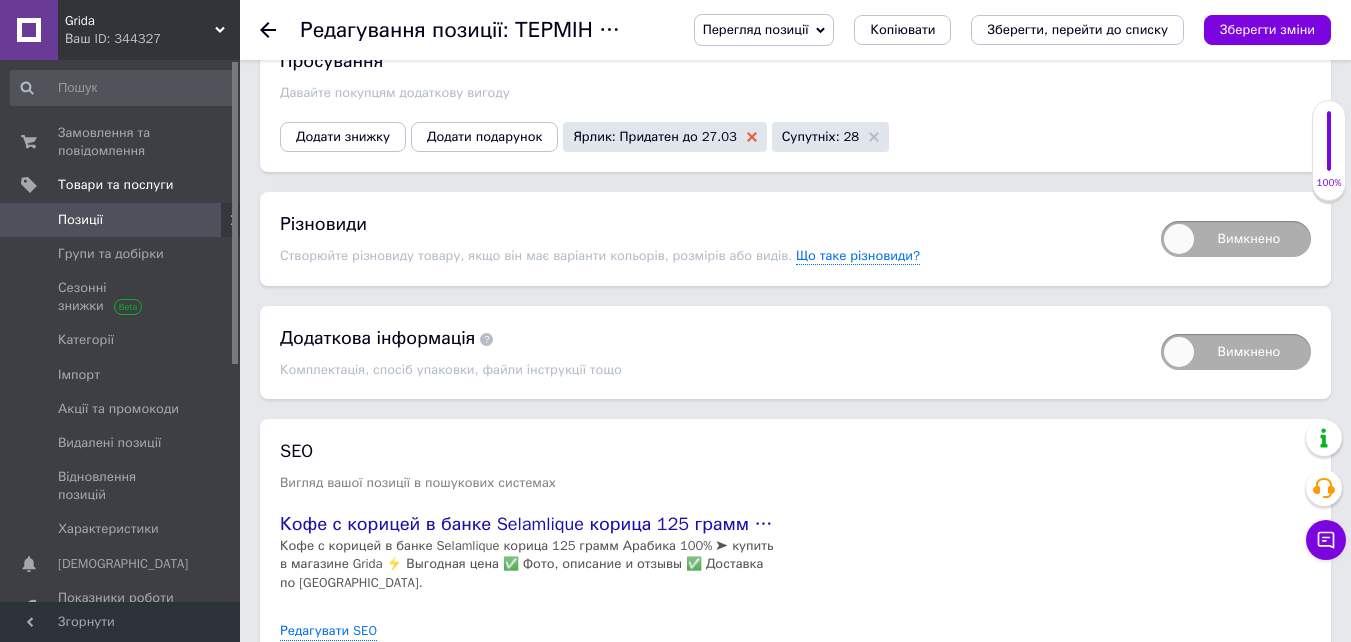click 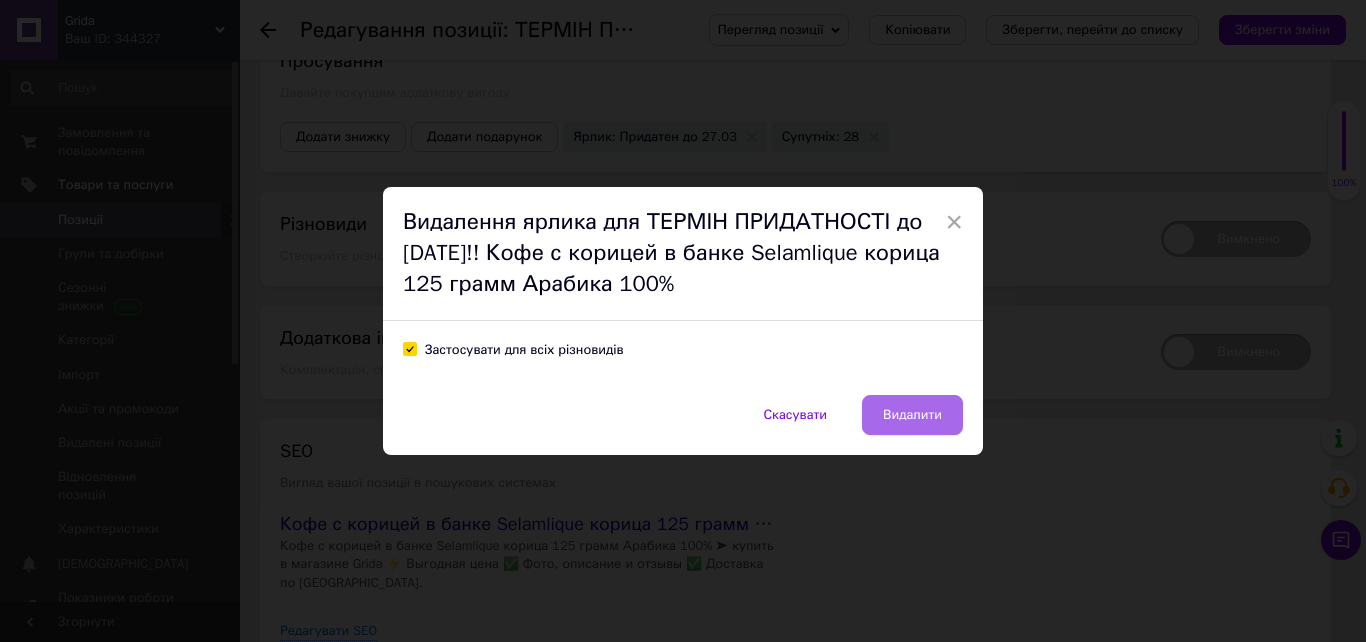 click on "Видалити" at bounding box center [912, 415] 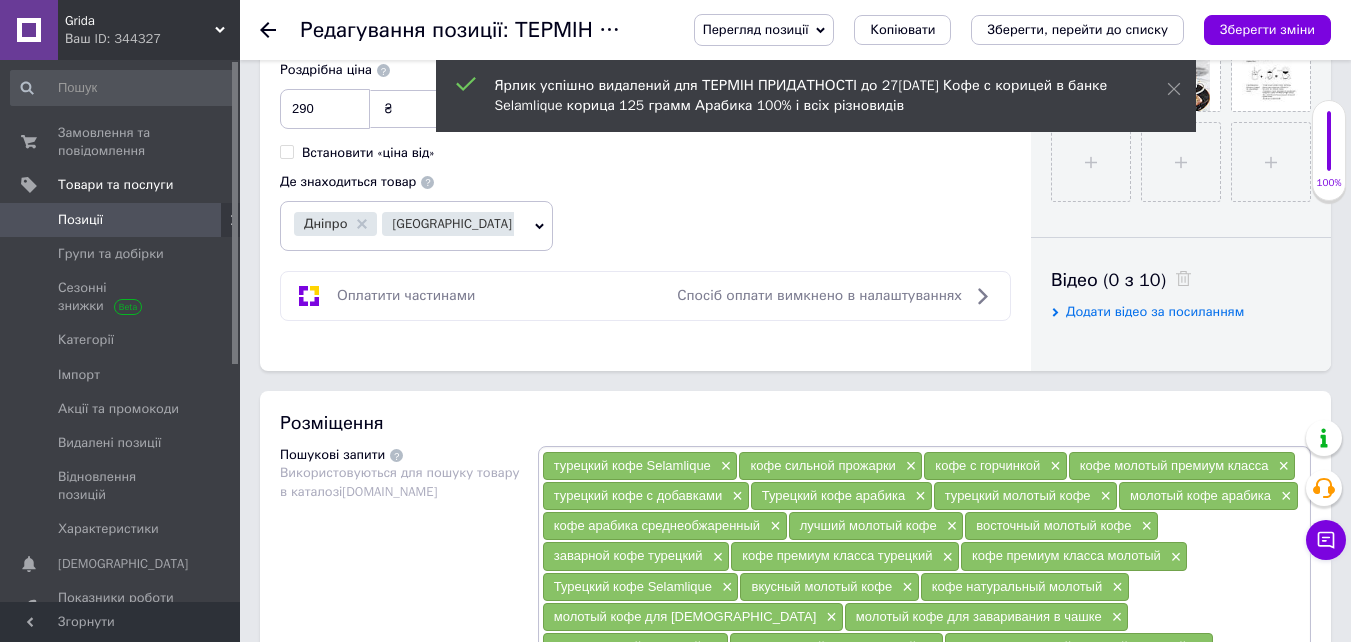 scroll, scrollTop: 600, scrollLeft: 0, axis: vertical 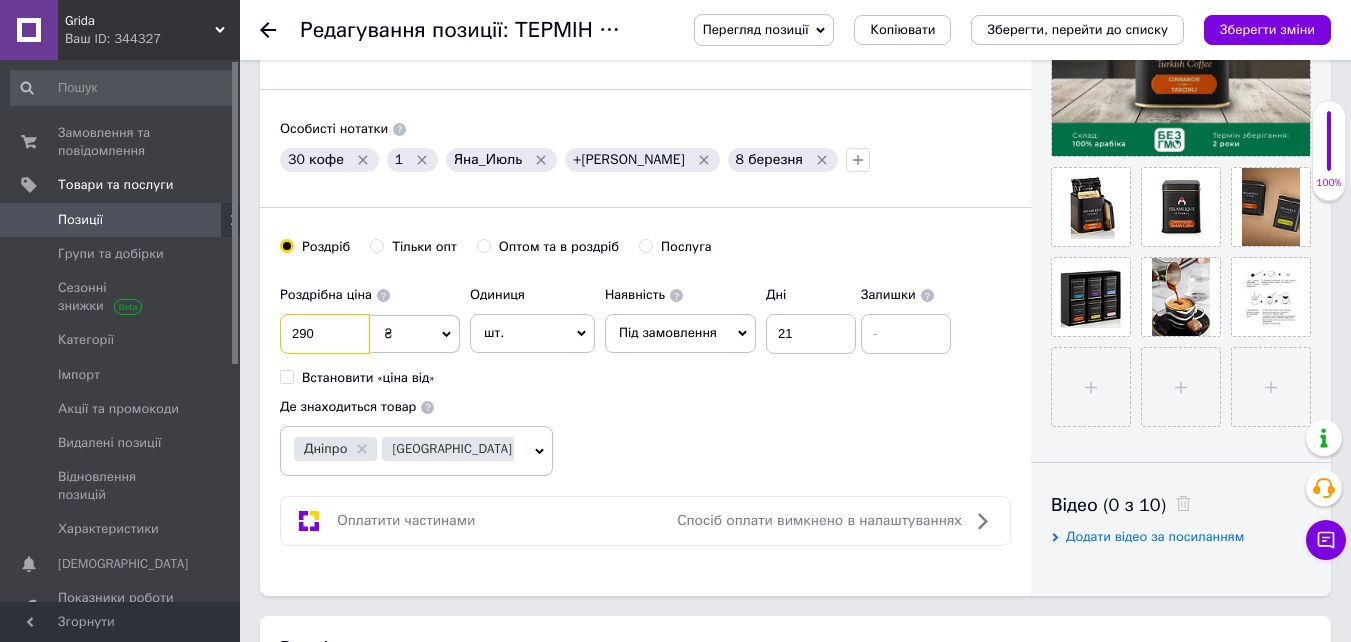 drag, startPoint x: 328, startPoint y: 331, endPoint x: 264, endPoint y: 322, distance: 64.629715 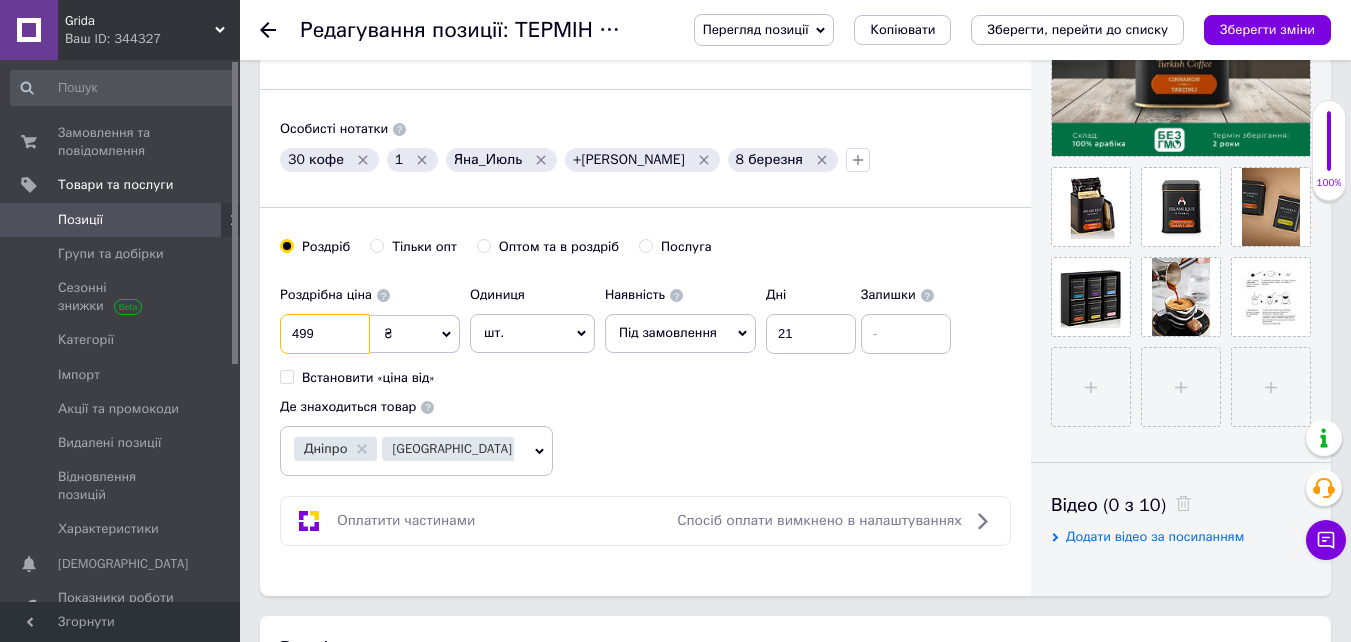 type on "499" 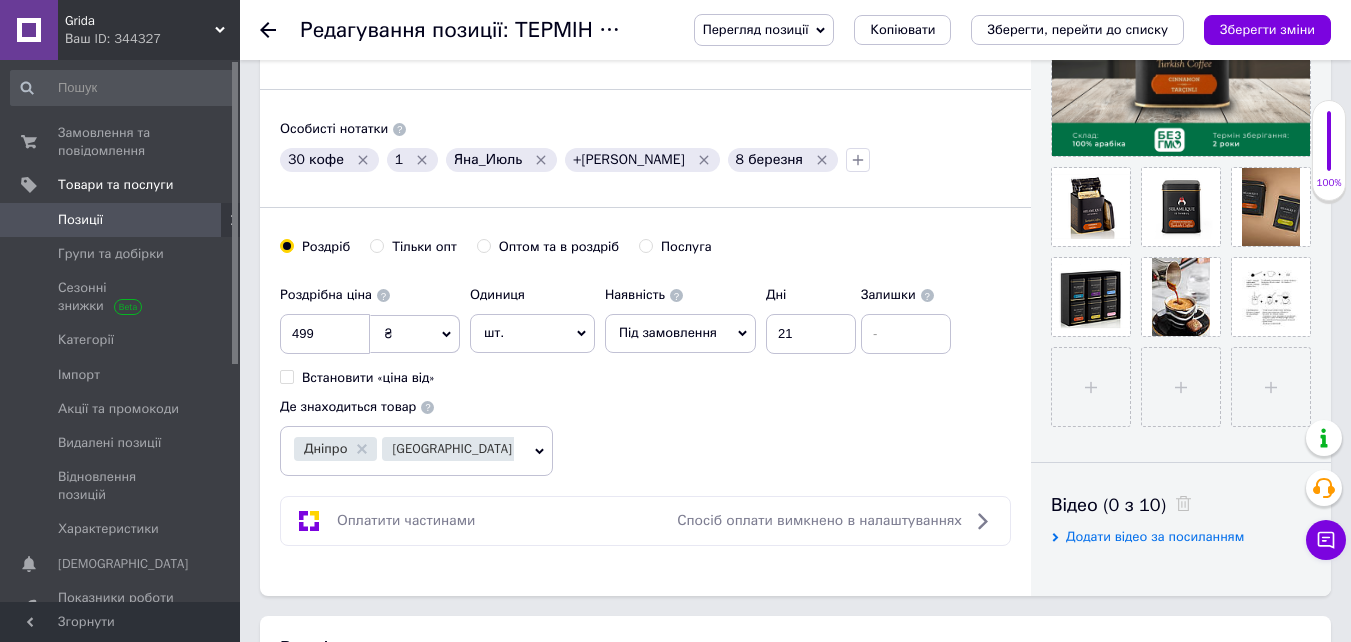 drag, startPoint x: 758, startPoint y: 418, endPoint x: 733, endPoint y: 420, distance: 25.079872 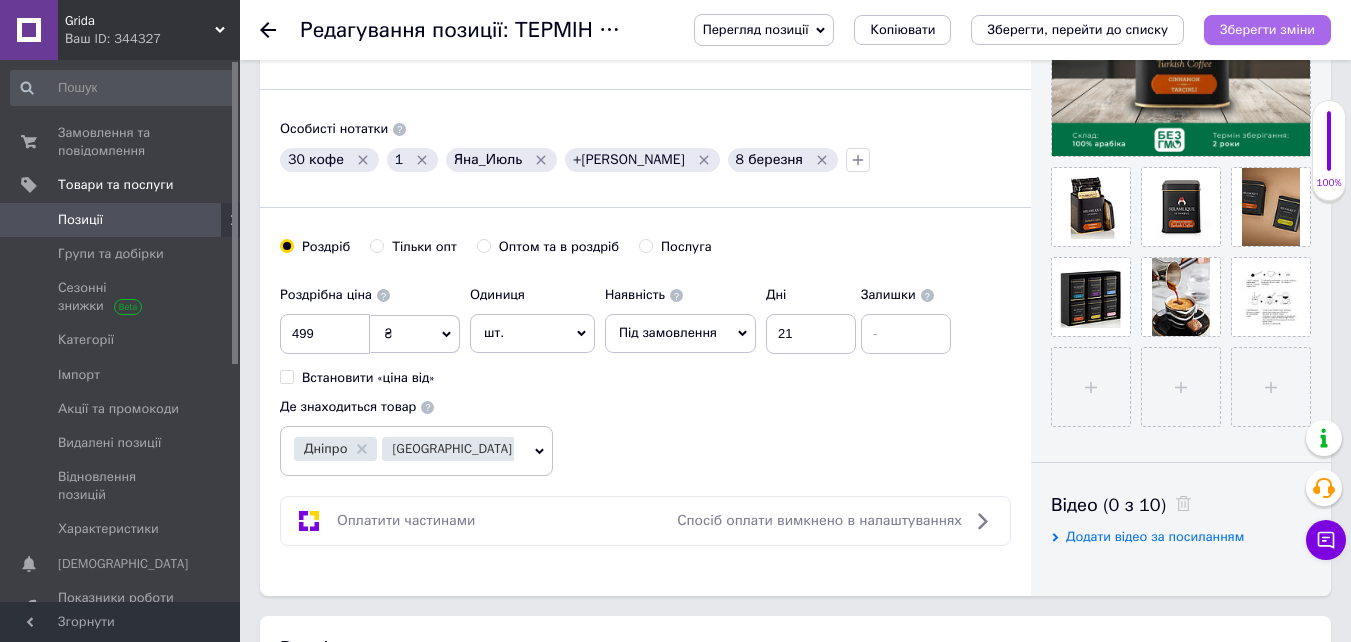 click on "Зберегти зміни" at bounding box center (1267, 29) 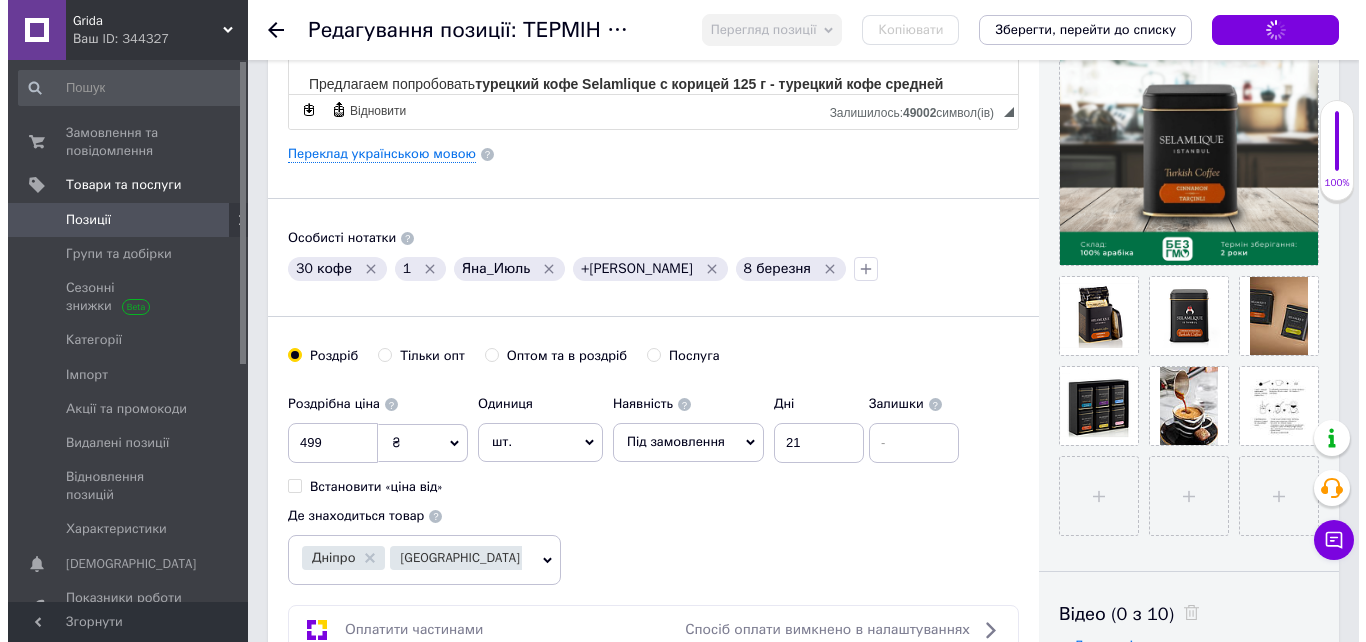 scroll, scrollTop: 300, scrollLeft: 0, axis: vertical 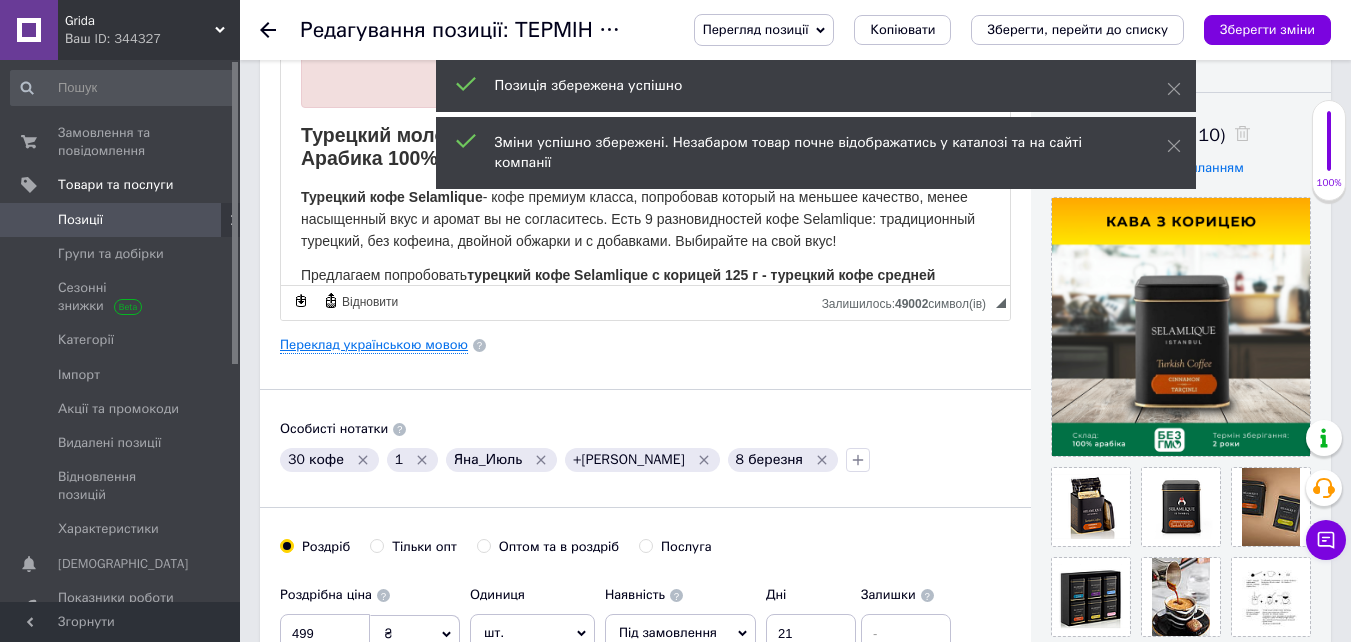 click on "Переклад українською мовою" at bounding box center (374, 345) 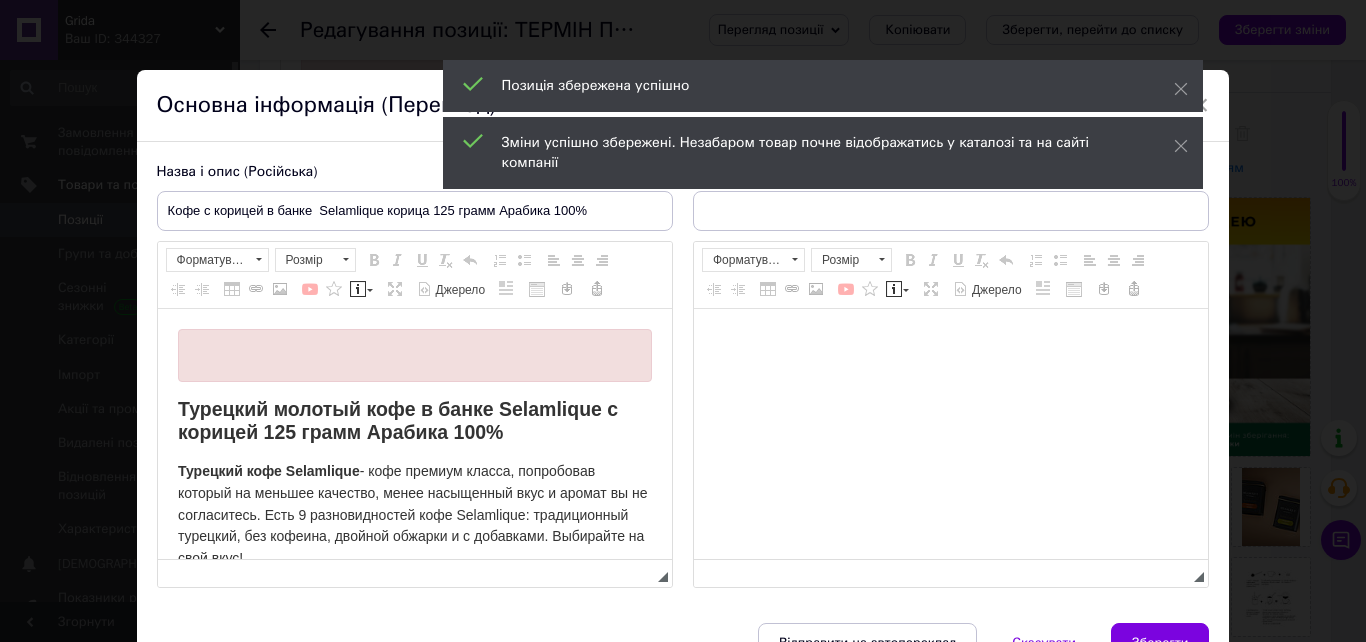 type on "ТЕРМІН ПРИДАТНОСТІ до 27[DATE]  Кава з корицею  мелена турецька в банці преміальна Selamlique кориця 125 грам Арабіка 100%" 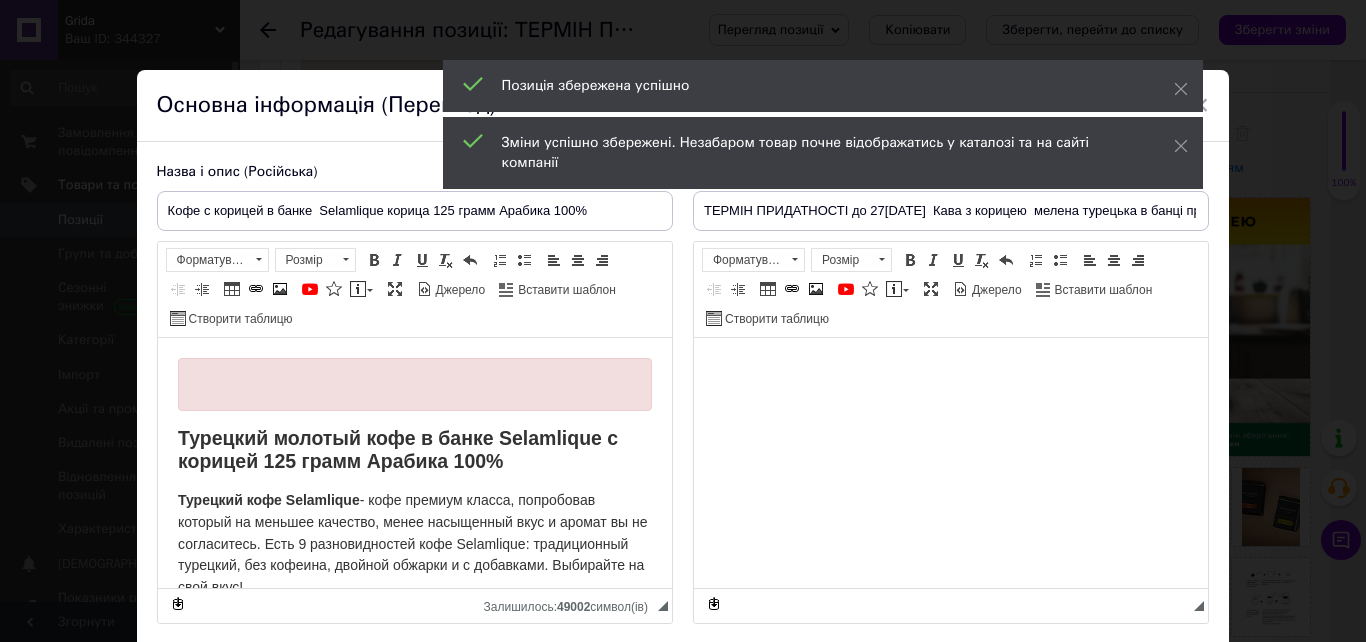 scroll, scrollTop: 0, scrollLeft: 0, axis: both 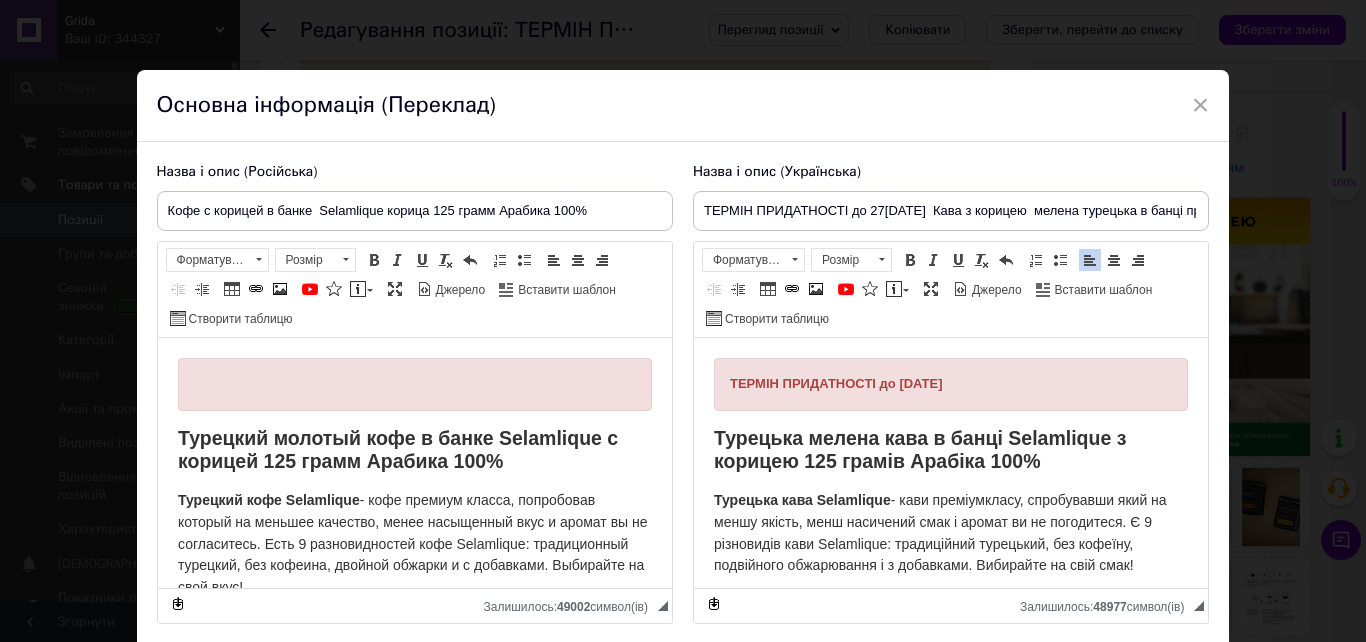 drag, startPoint x: 704, startPoint y: 365, endPoint x: 1003, endPoint y: 374, distance: 299.1354 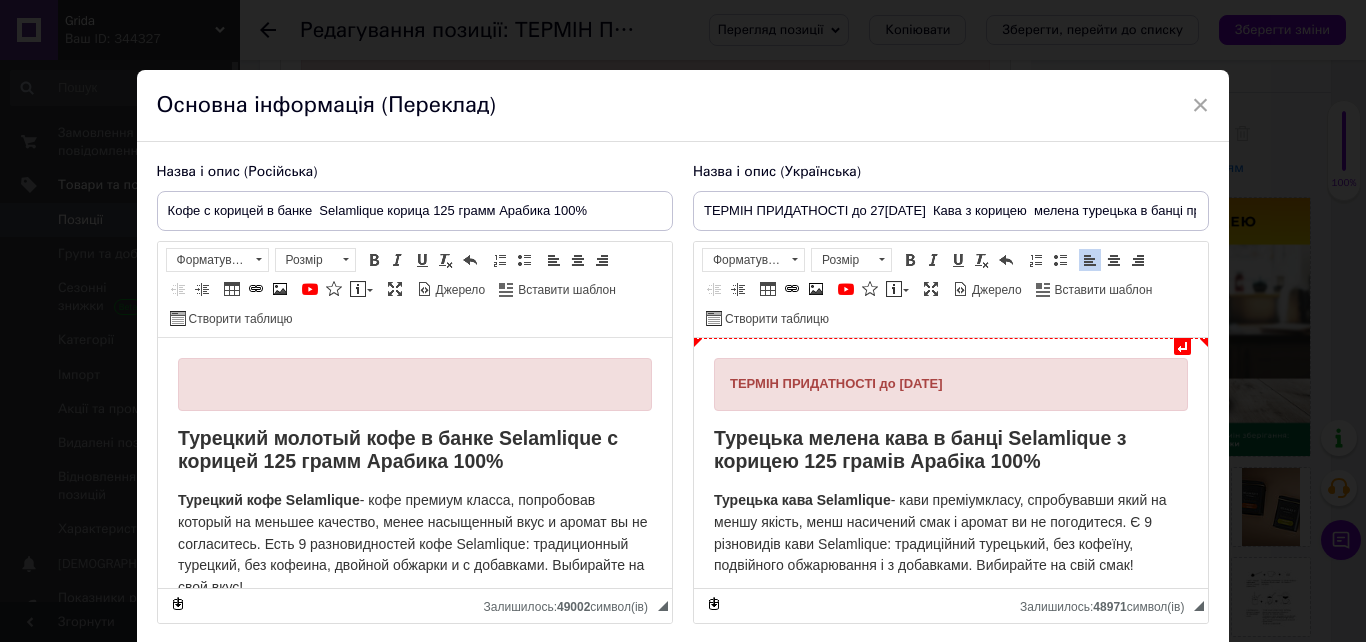type 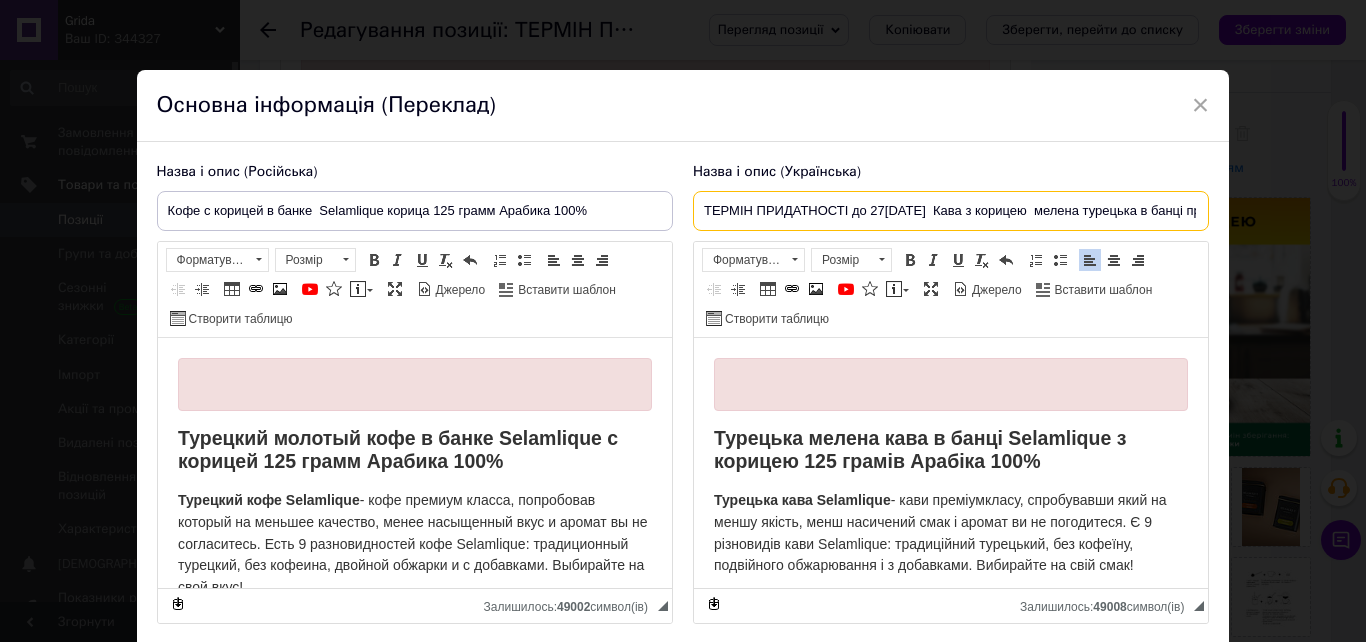 drag, startPoint x: 943, startPoint y: 211, endPoint x: 621, endPoint y: 203, distance: 322.09937 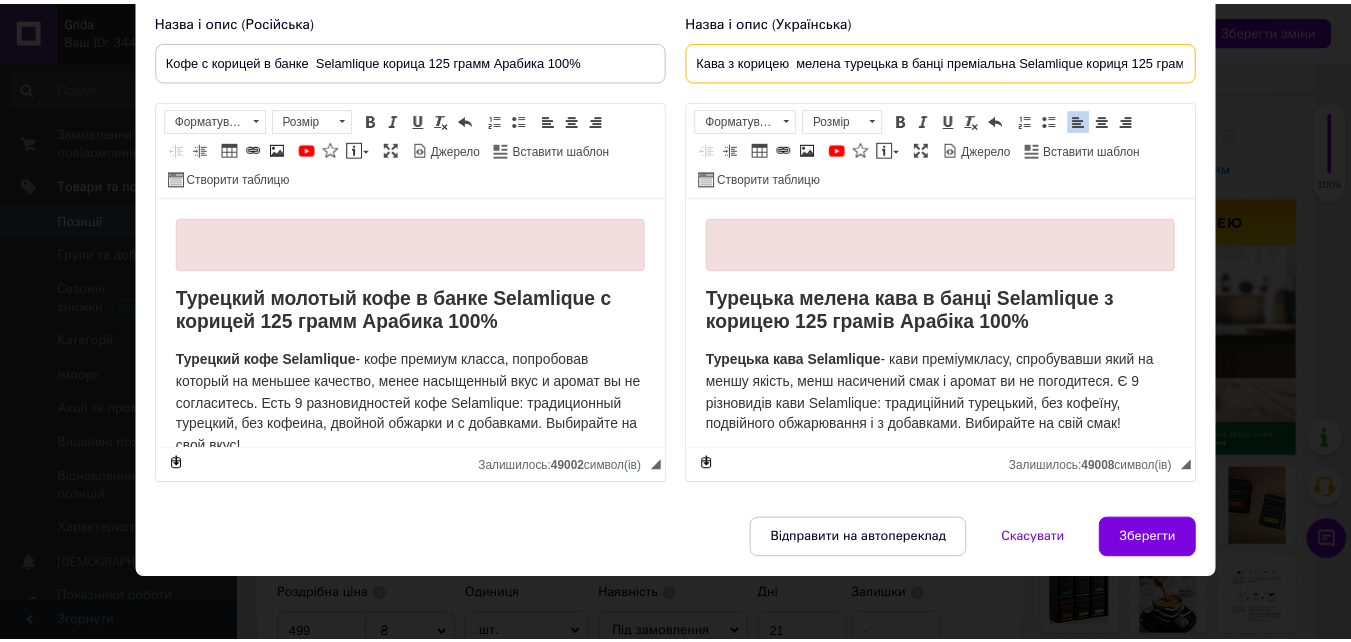 scroll, scrollTop: 157, scrollLeft: 0, axis: vertical 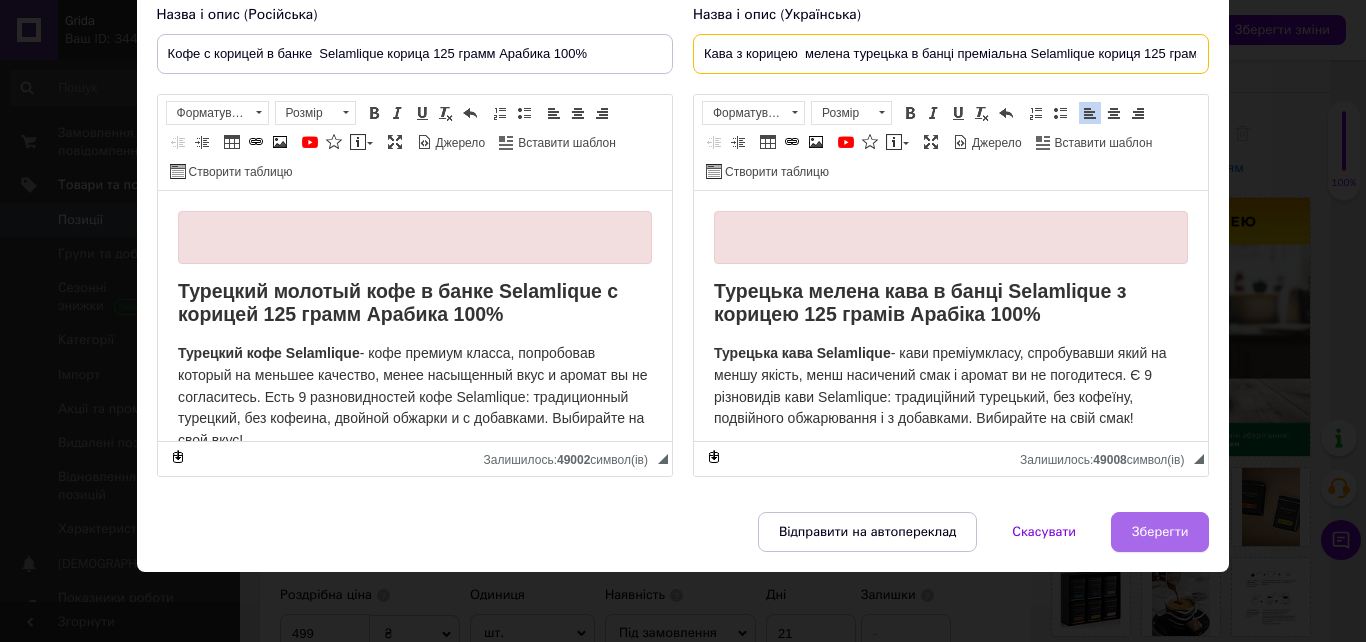 type on "Кава з корицею  мелена турецька в банці преміальна Selamlique кориця 125 грам Арабіка 100%" 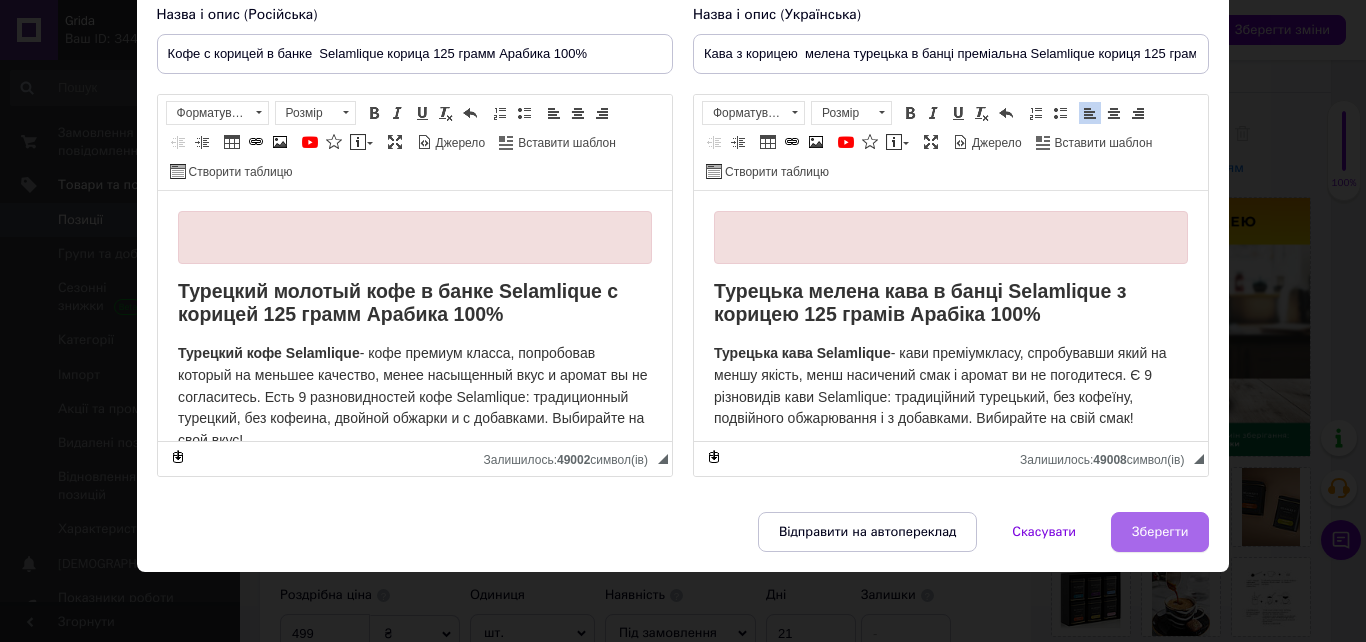 click on "Зберегти" at bounding box center (1160, 532) 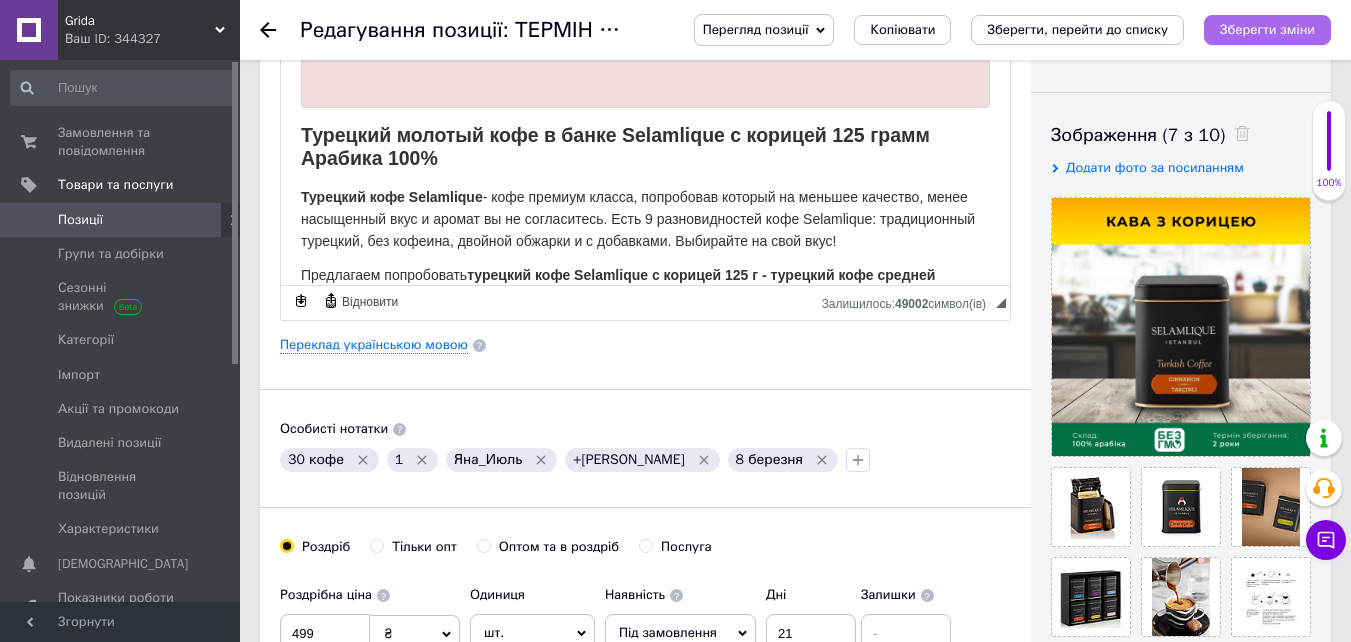 click on "Зберегти зміни" at bounding box center [1267, 29] 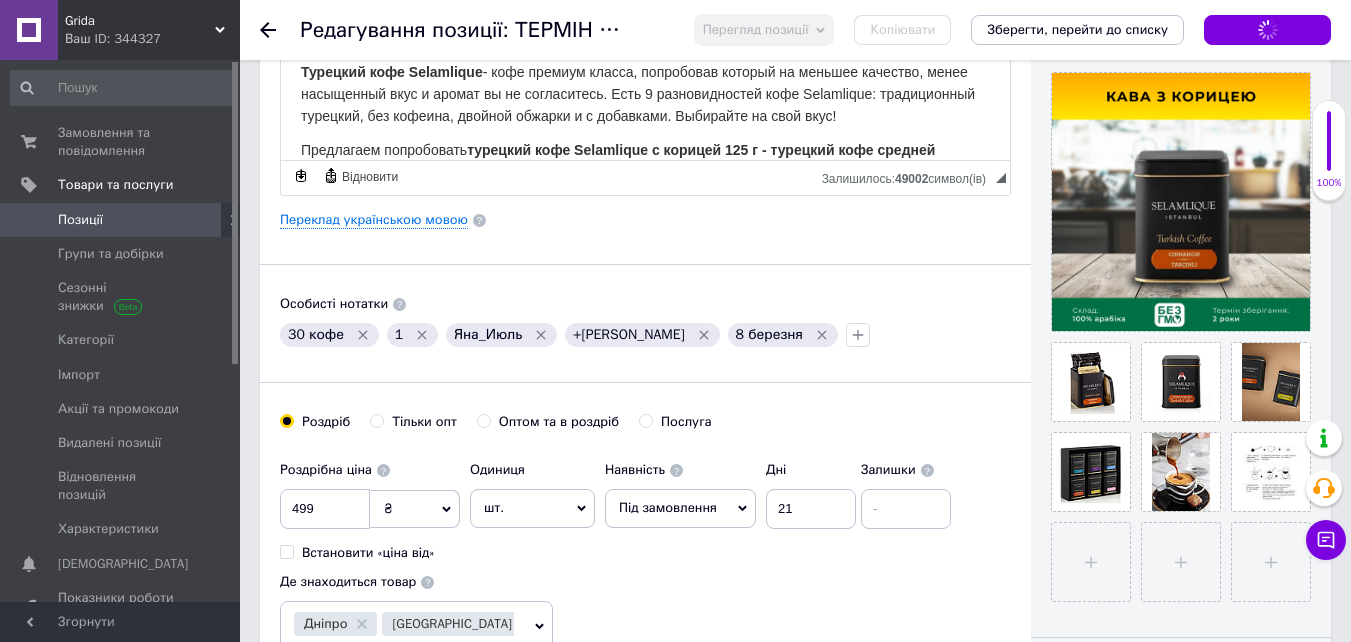 scroll, scrollTop: 600, scrollLeft: 0, axis: vertical 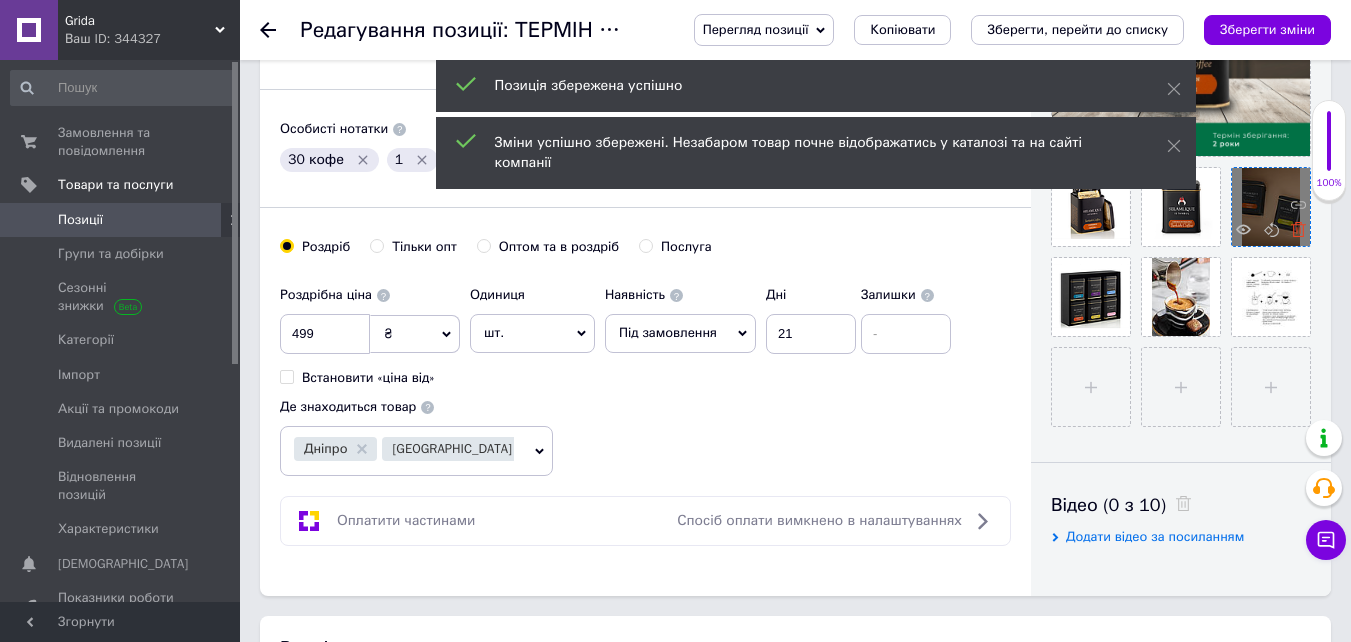 click 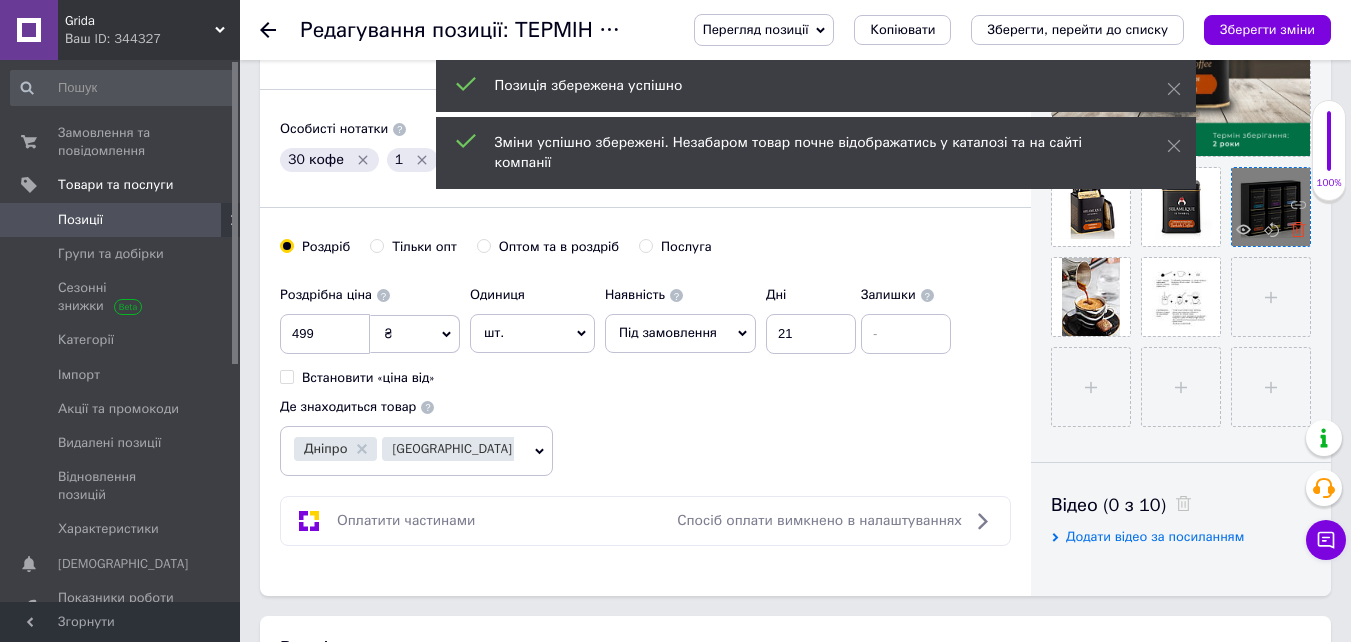 click 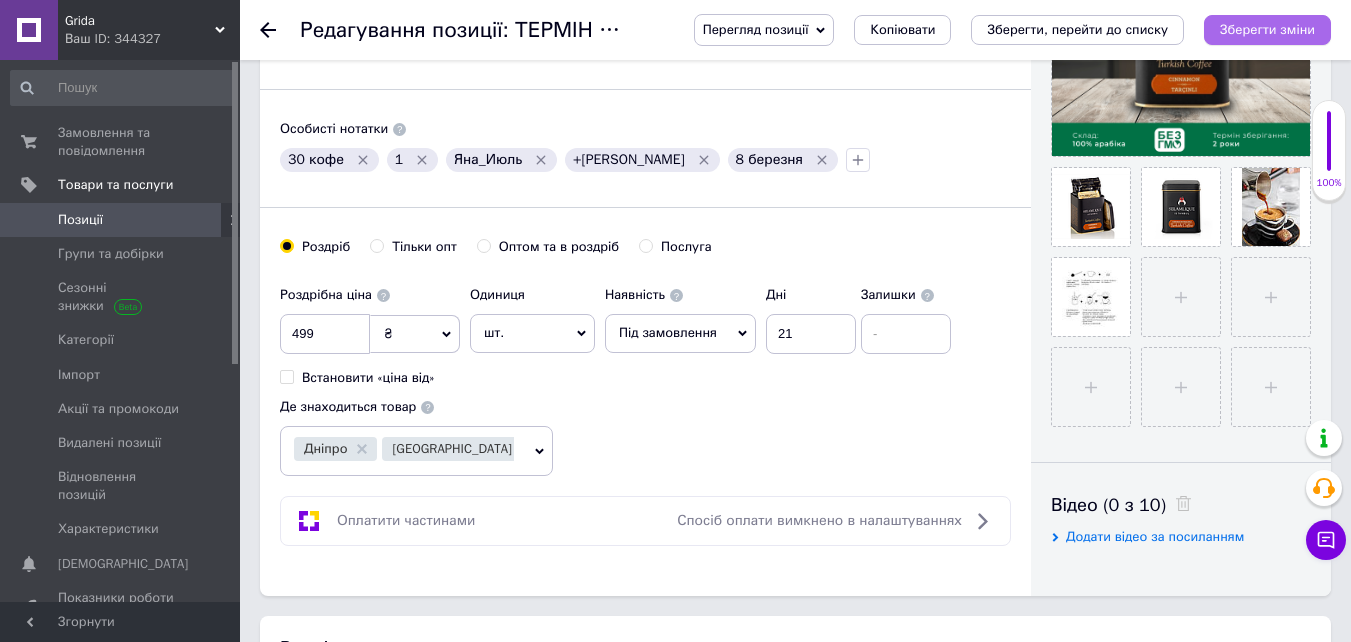 click on "Зберегти зміни" at bounding box center [1267, 29] 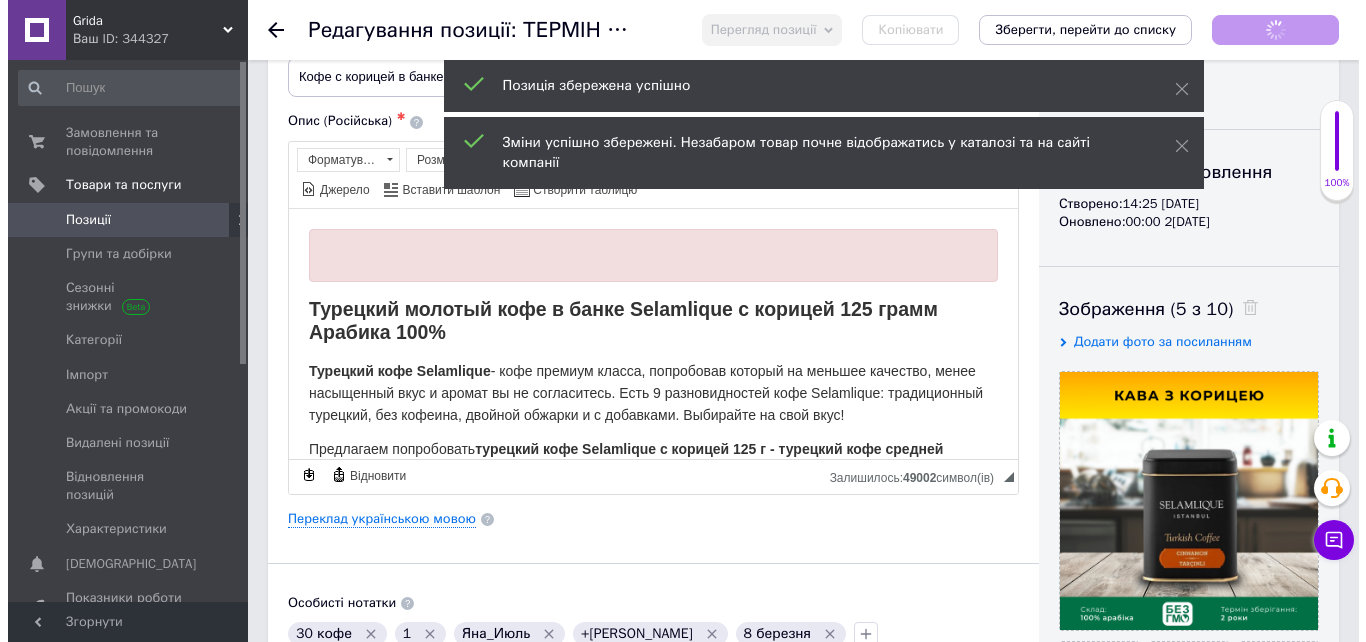 scroll, scrollTop: 0, scrollLeft: 0, axis: both 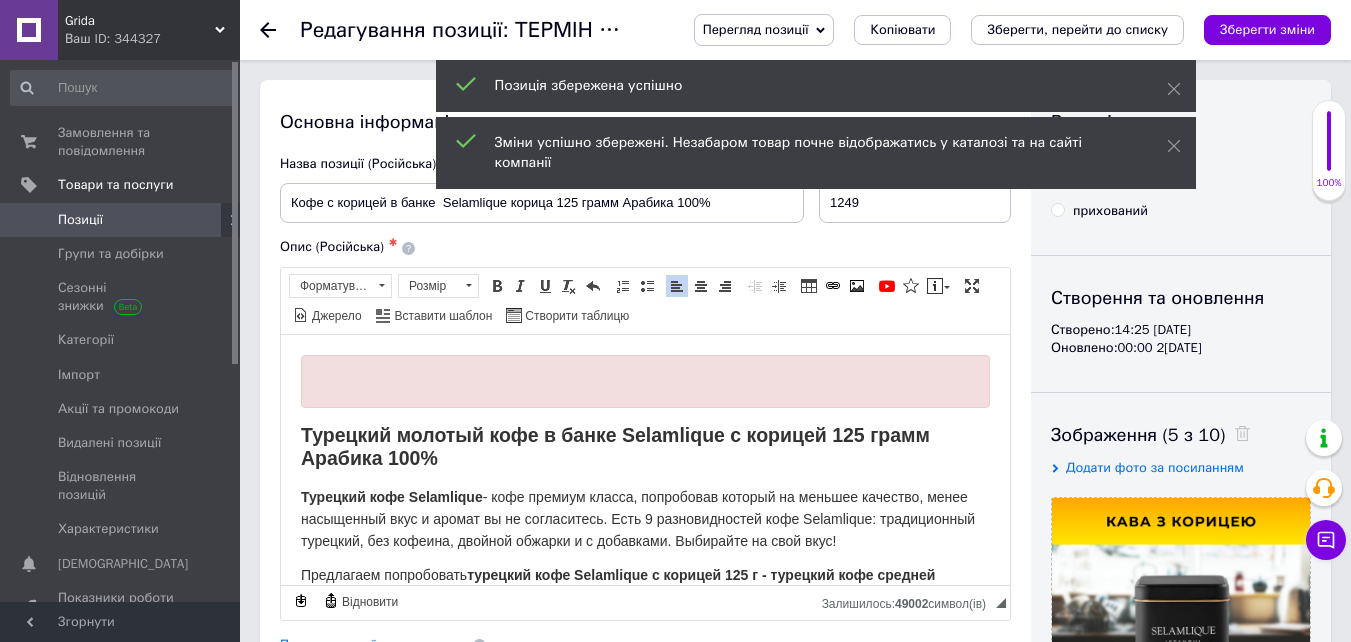 click on "Зміни успішно збережені. Незабаром товар почне відображатись у каталозі та на сайті компанії" at bounding box center (816, 153) 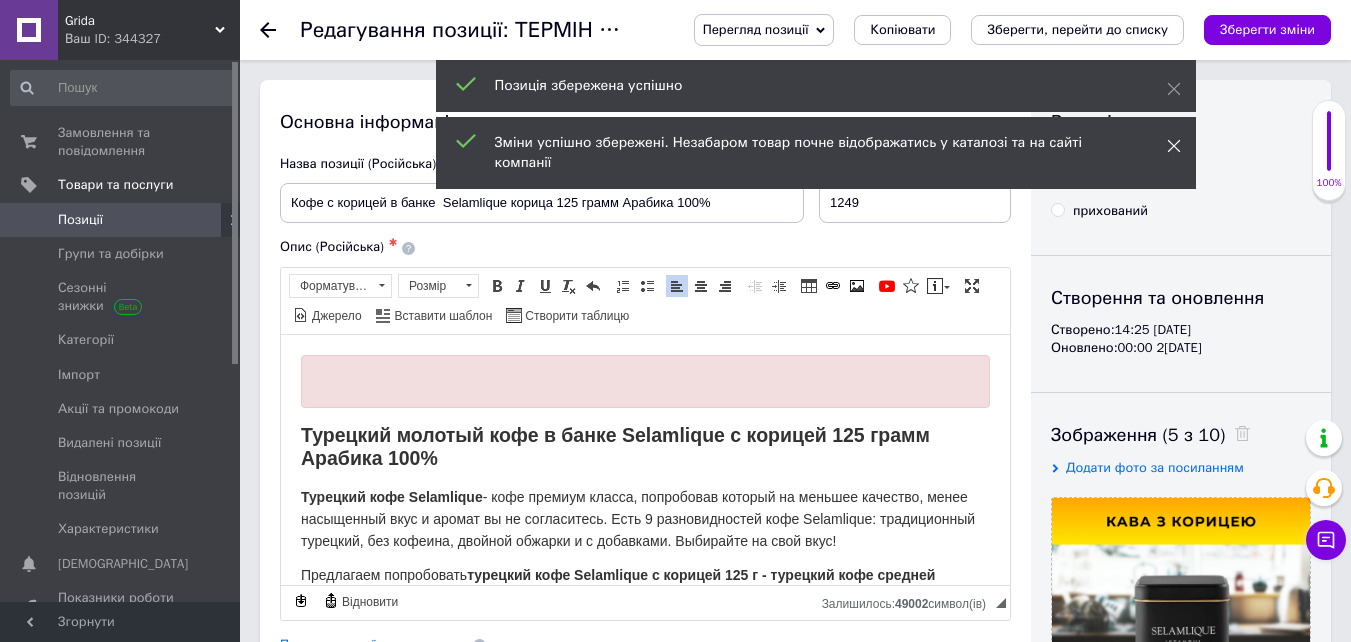 click 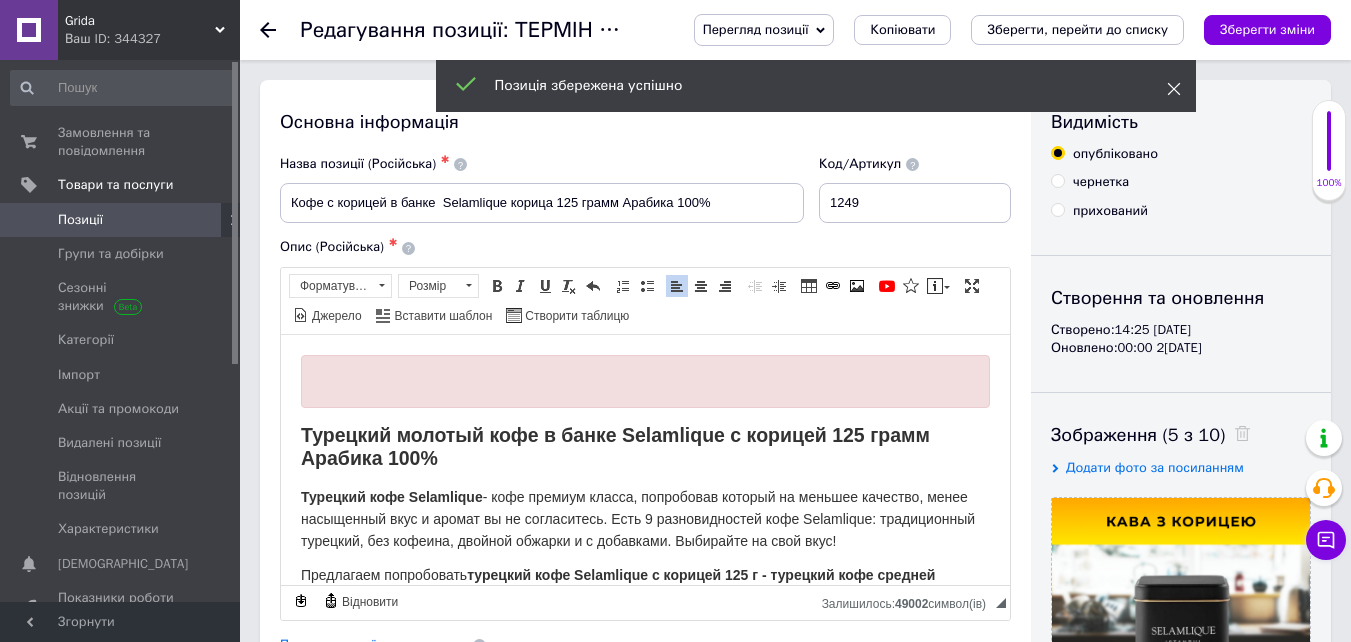 drag, startPoint x: 1179, startPoint y: 90, endPoint x: 1168, endPoint y: 94, distance: 11.7046995 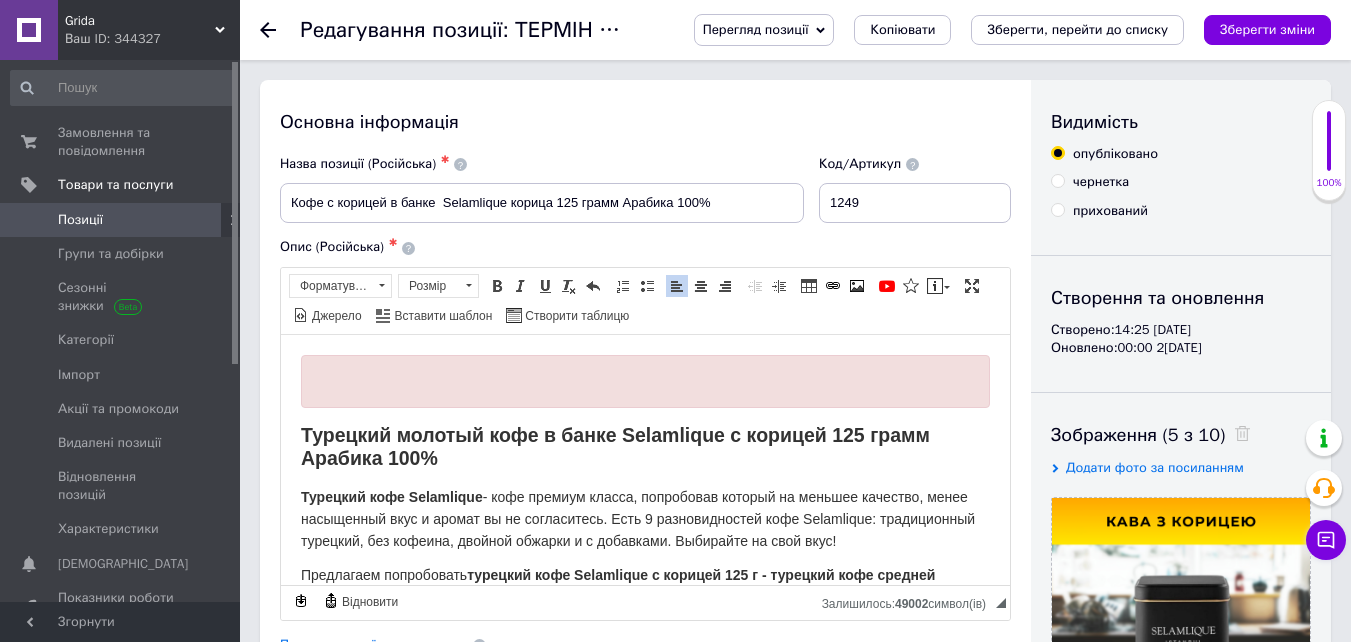 click on "Зберегти, перейти до списку" at bounding box center [1077, 29] 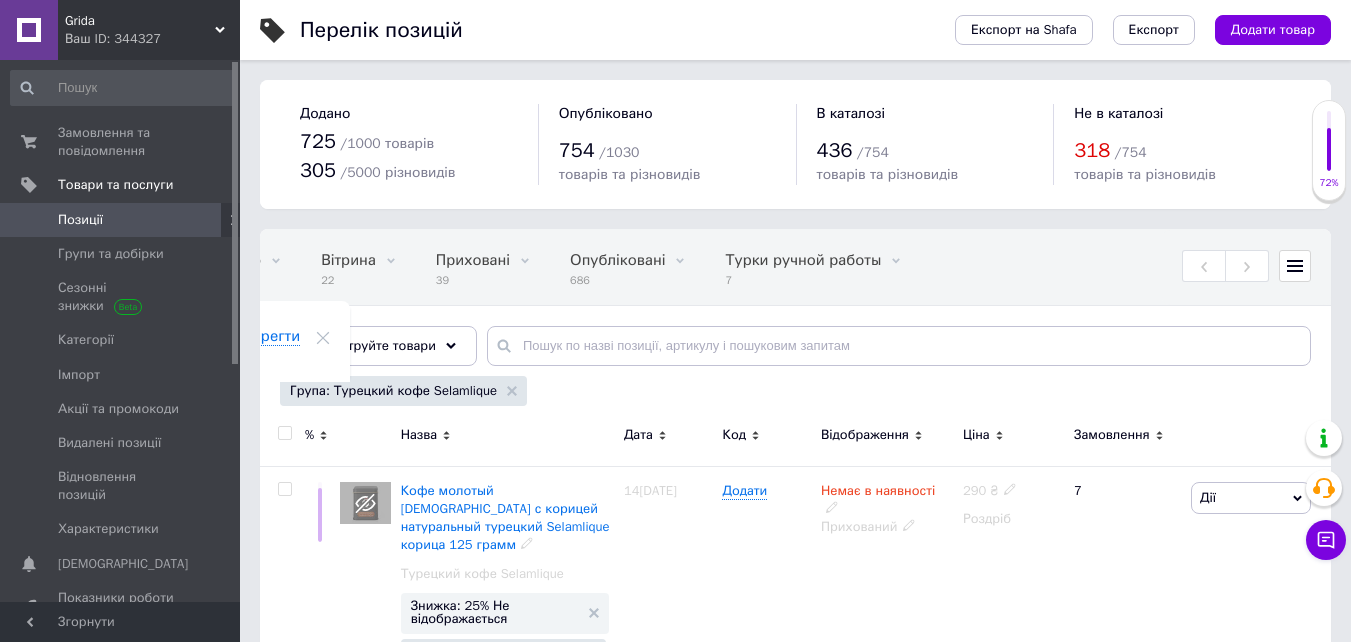 scroll, scrollTop: 0, scrollLeft: 196, axis: horizontal 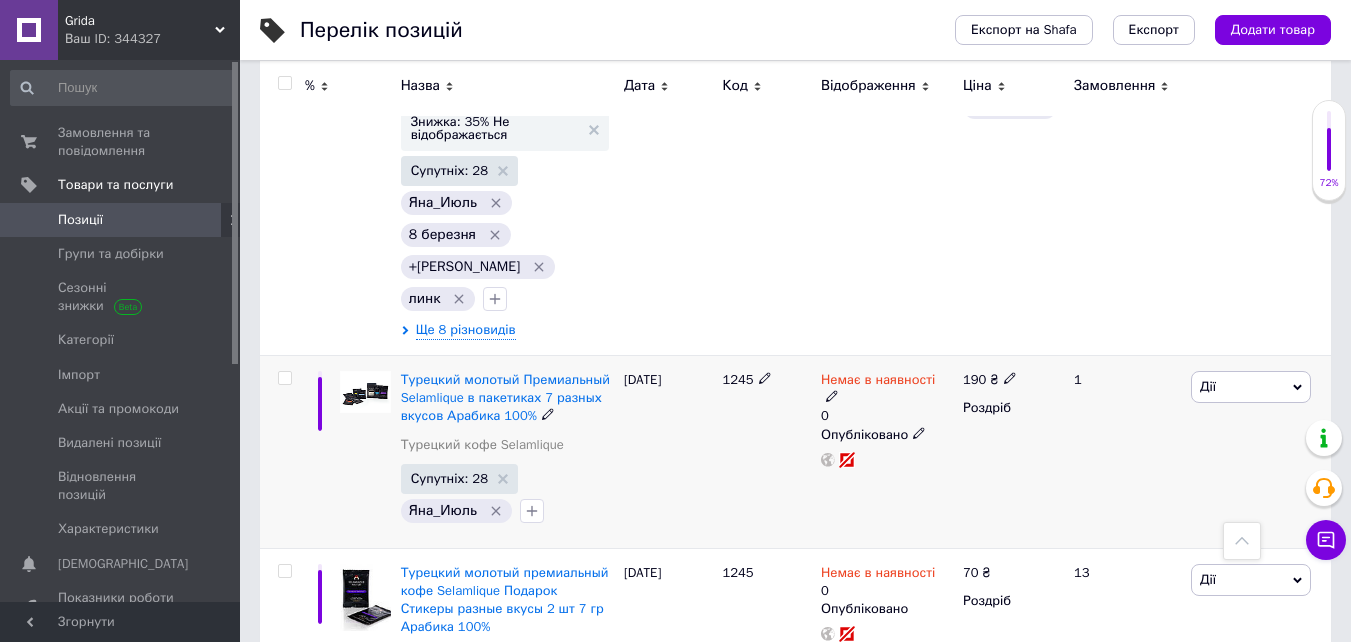 click on "Дії" at bounding box center [1251, 387] 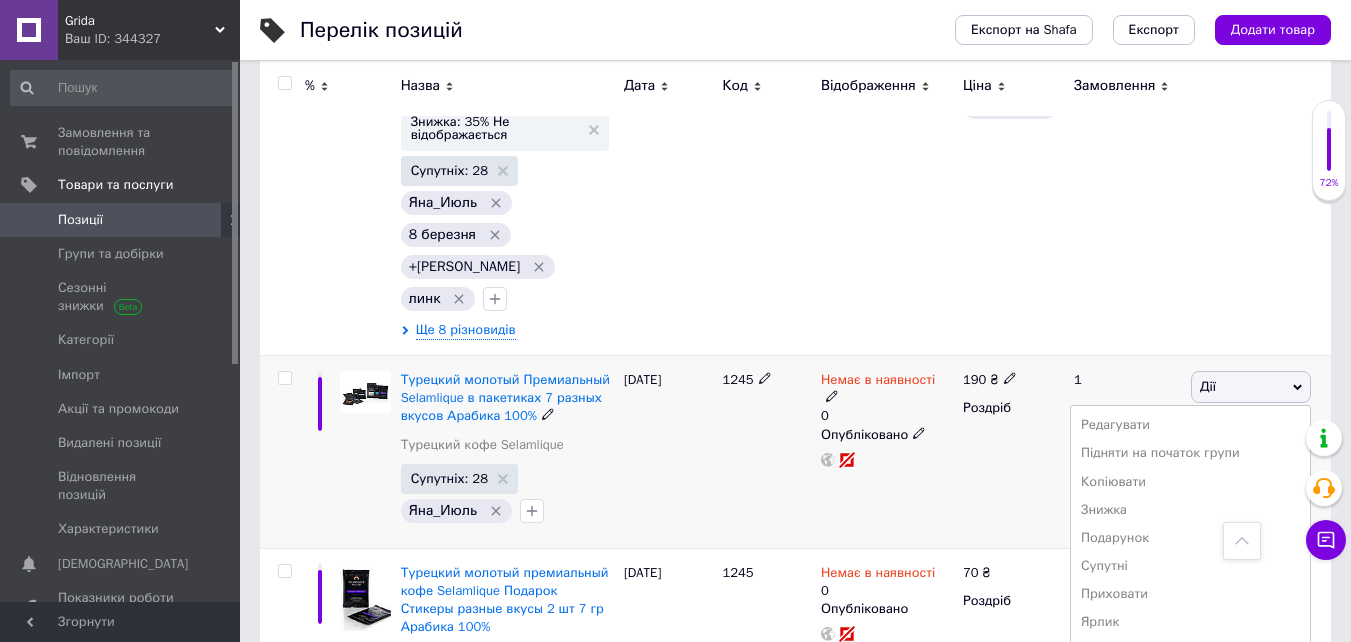 click on "Видалити" at bounding box center (1190, 707) 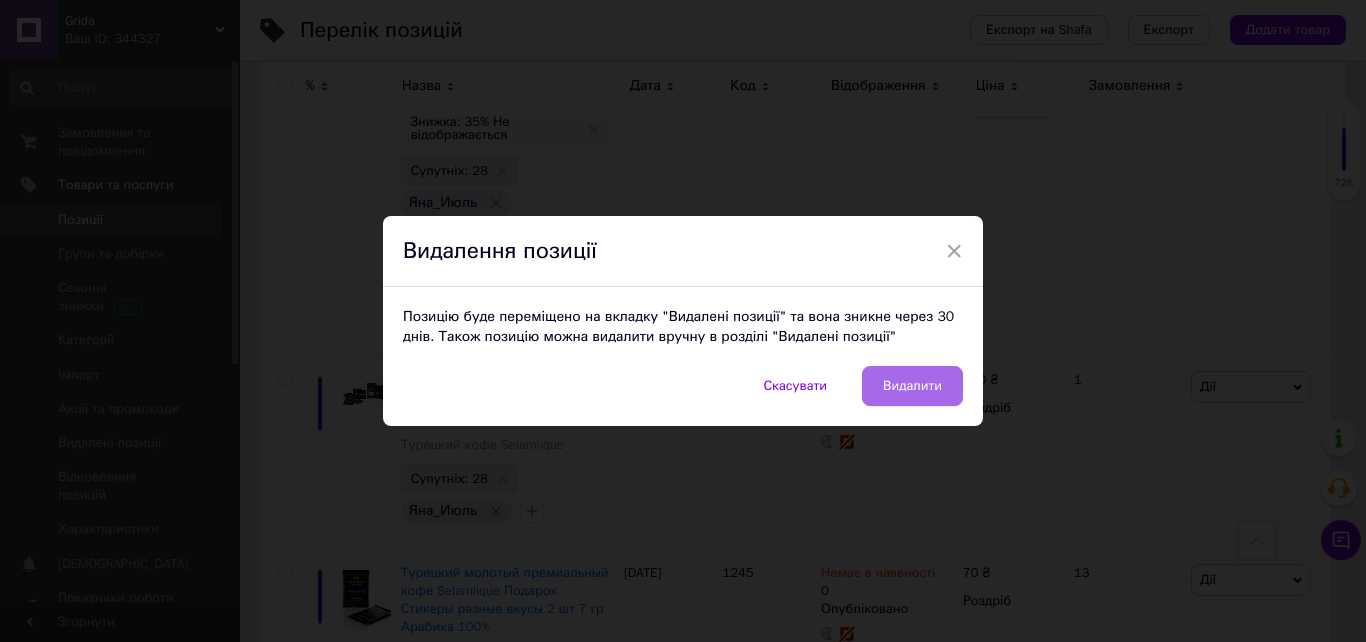 click on "Видалити" at bounding box center [912, 386] 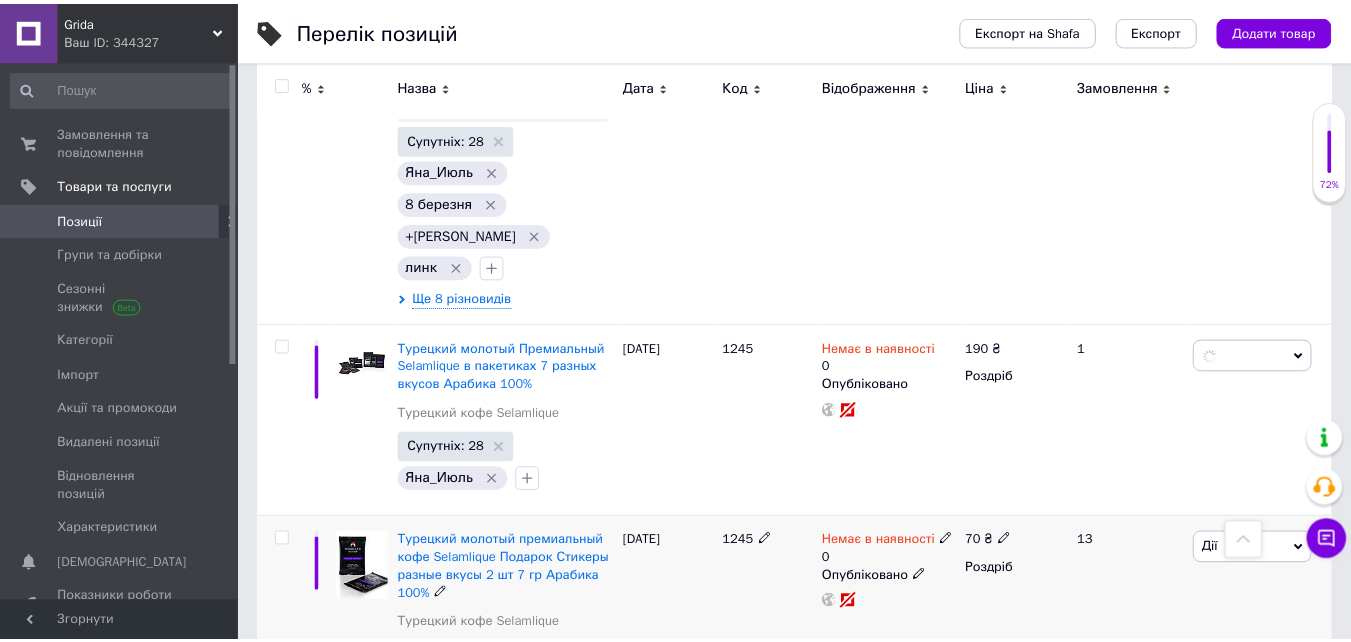 scroll, scrollTop: 0, scrollLeft: 196, axis: horizontal 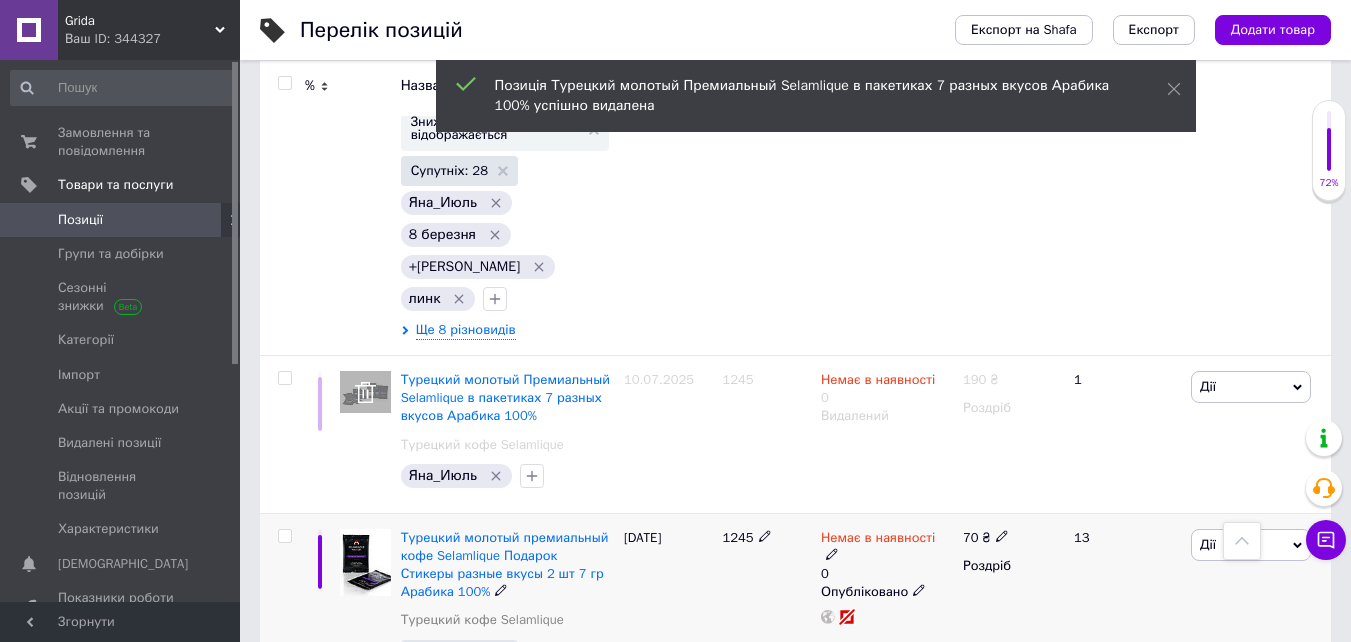 click on "Дії" at bounding box center (1251, 545) 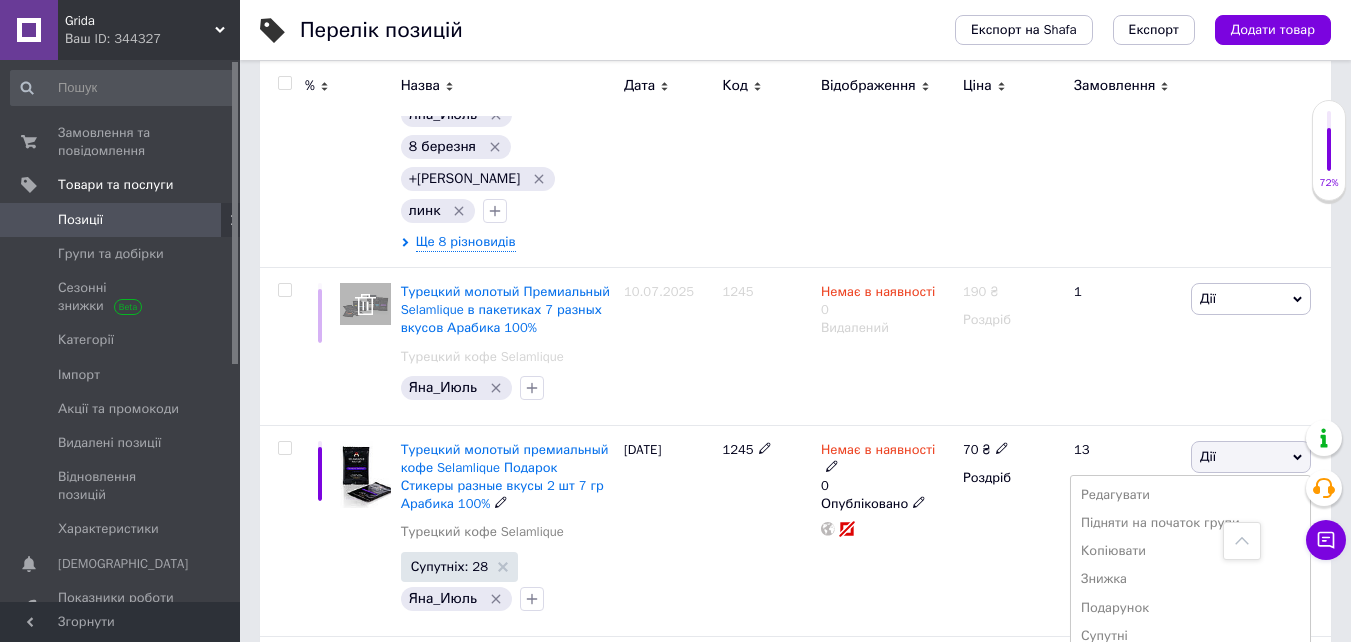 scroll, scrollTop: 3800, scrollLeft: 0, axis: vertical 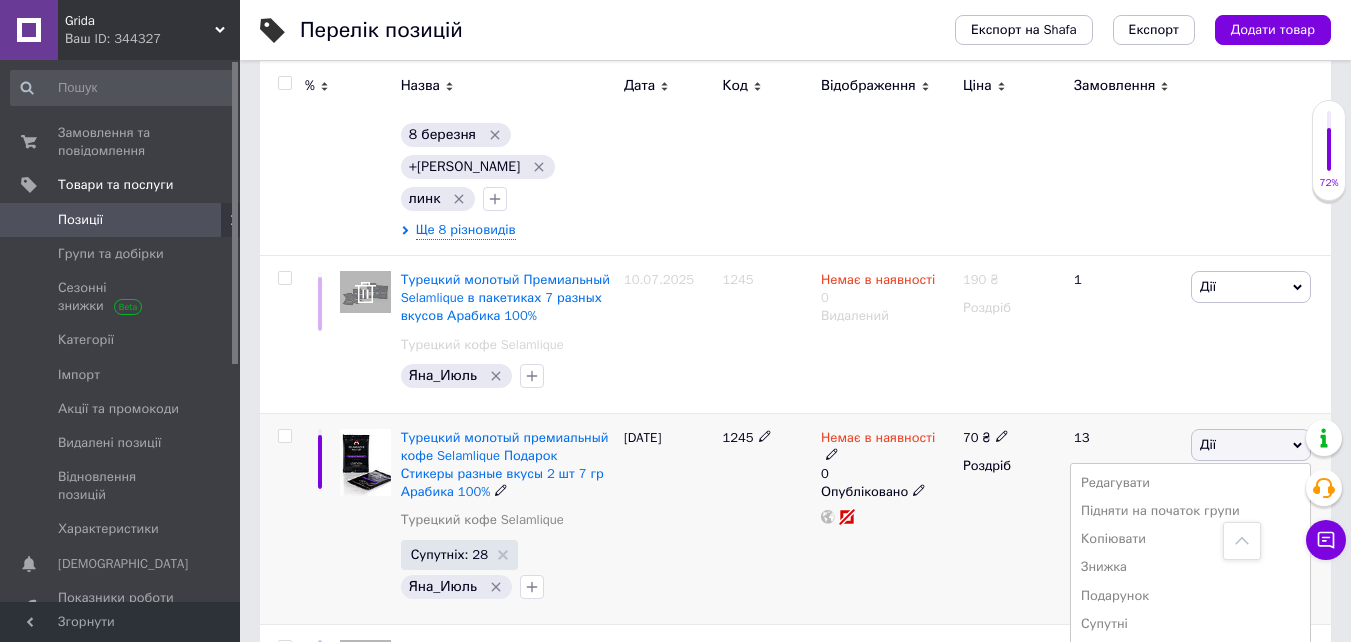 click on "Видалити" at bounding box center (1190, 765) 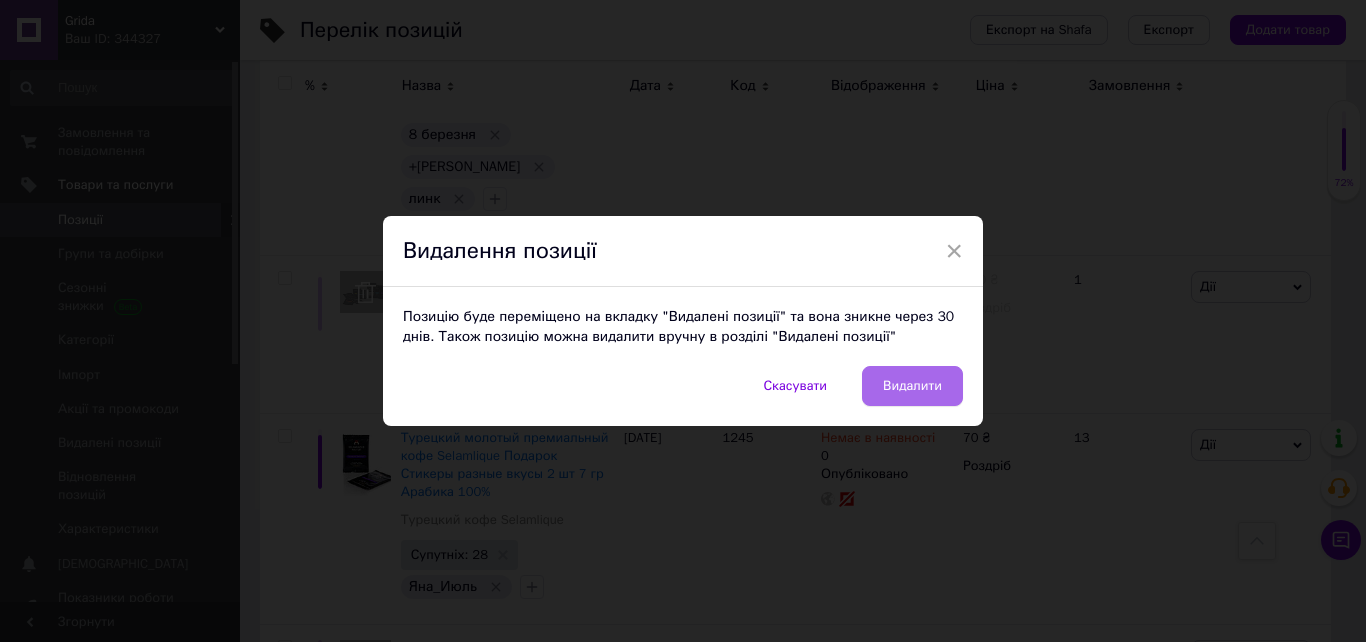 drag, startPoint x: 927, startPoint y: 377, endPoint x: 997, endPoint y: 365, distance: 71.021126 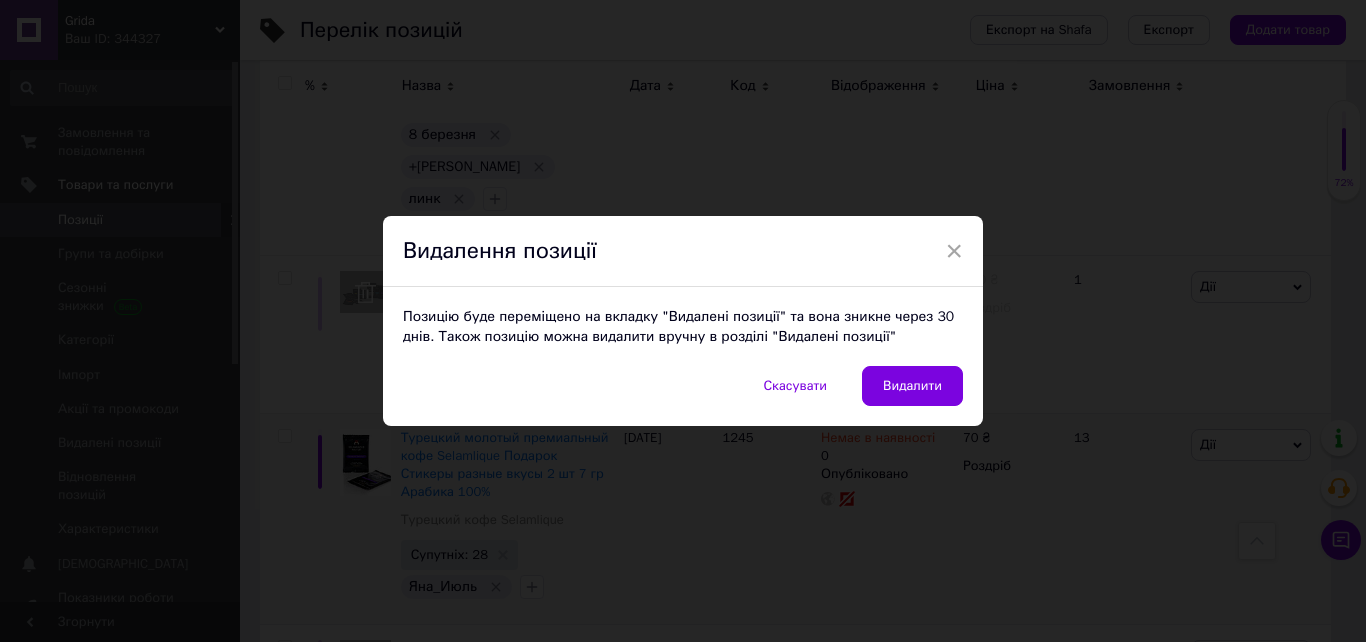 click on "Видалити" at bounding box center [912, 386] 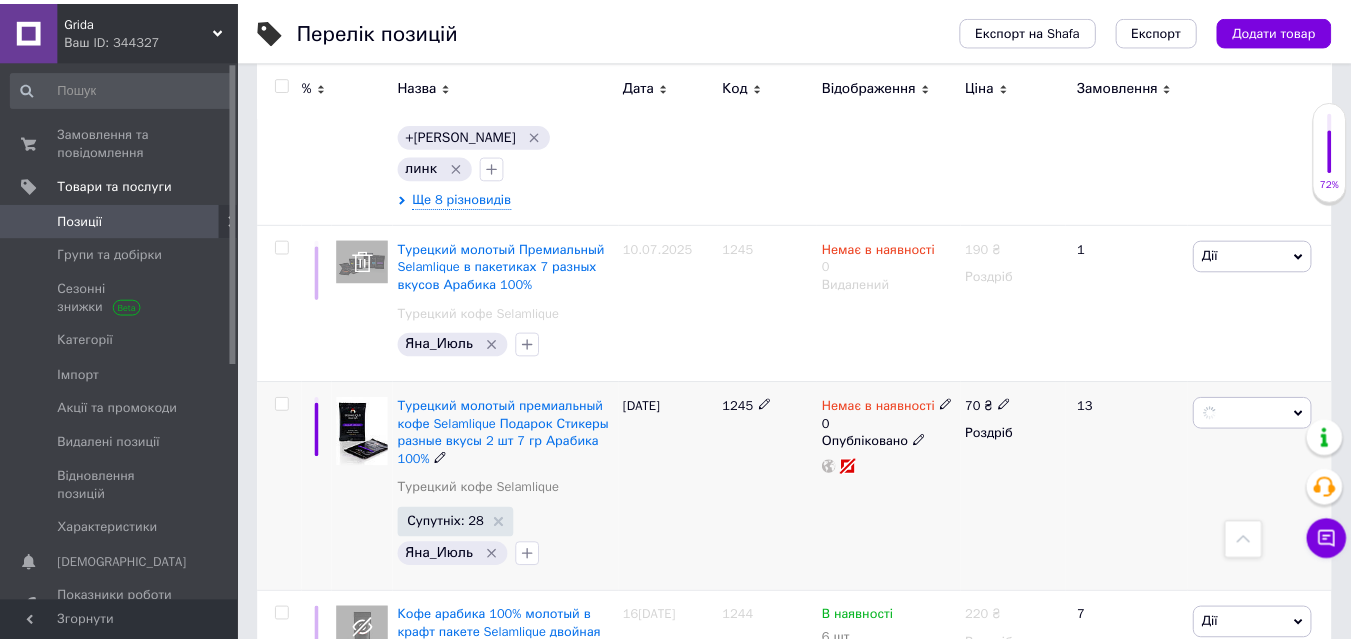 scroll, scrollTop: 0, scrollLeft: 196, axis: horizontal 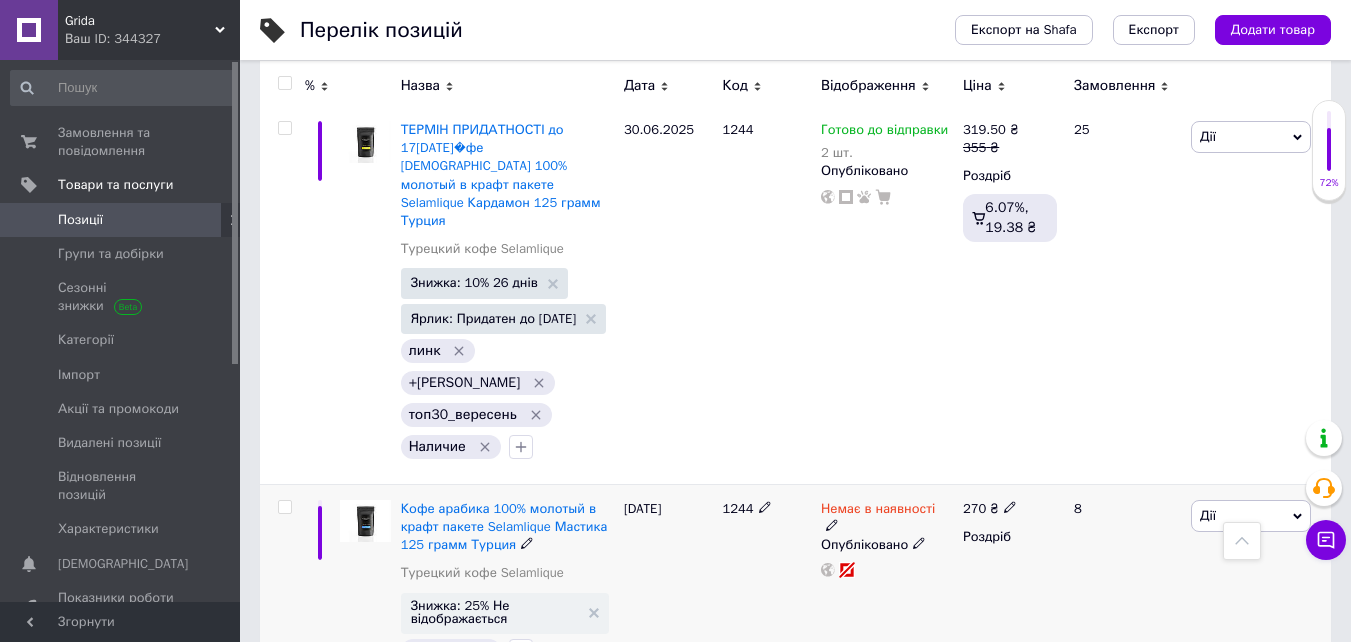 click 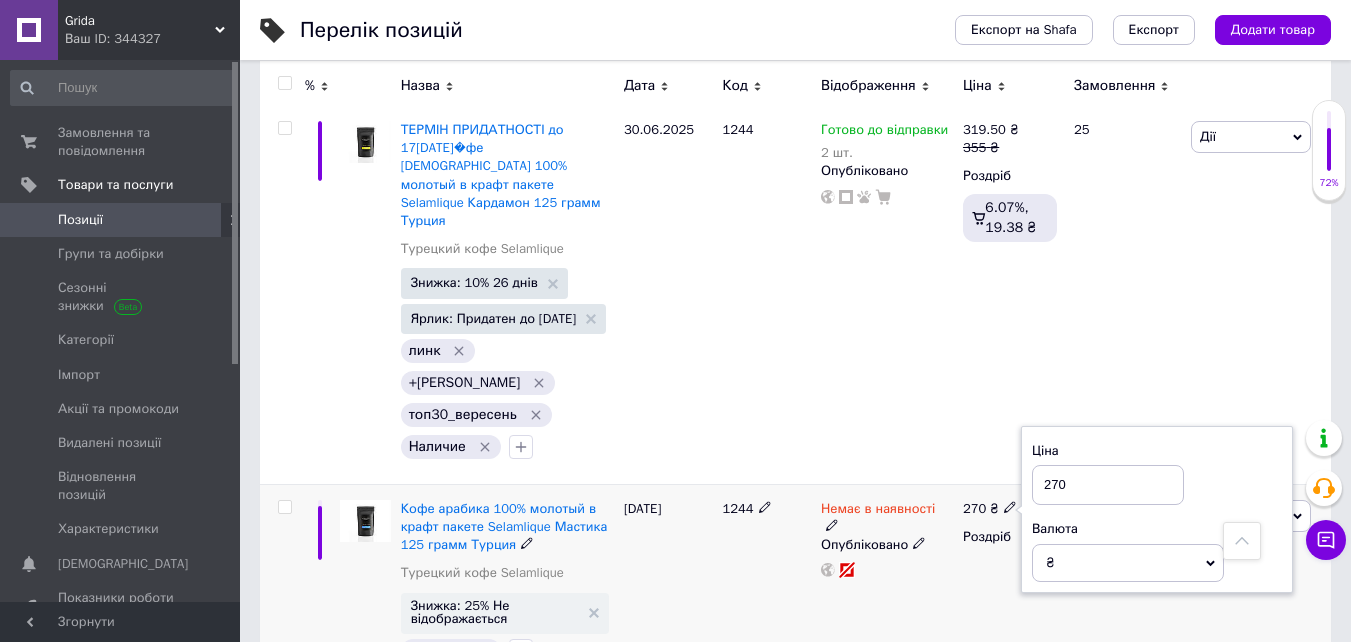 drag, startPoint x: 1086, startPoint y: 227, endPoint x: 1043, endPoint y: 237, distance: 44.14748 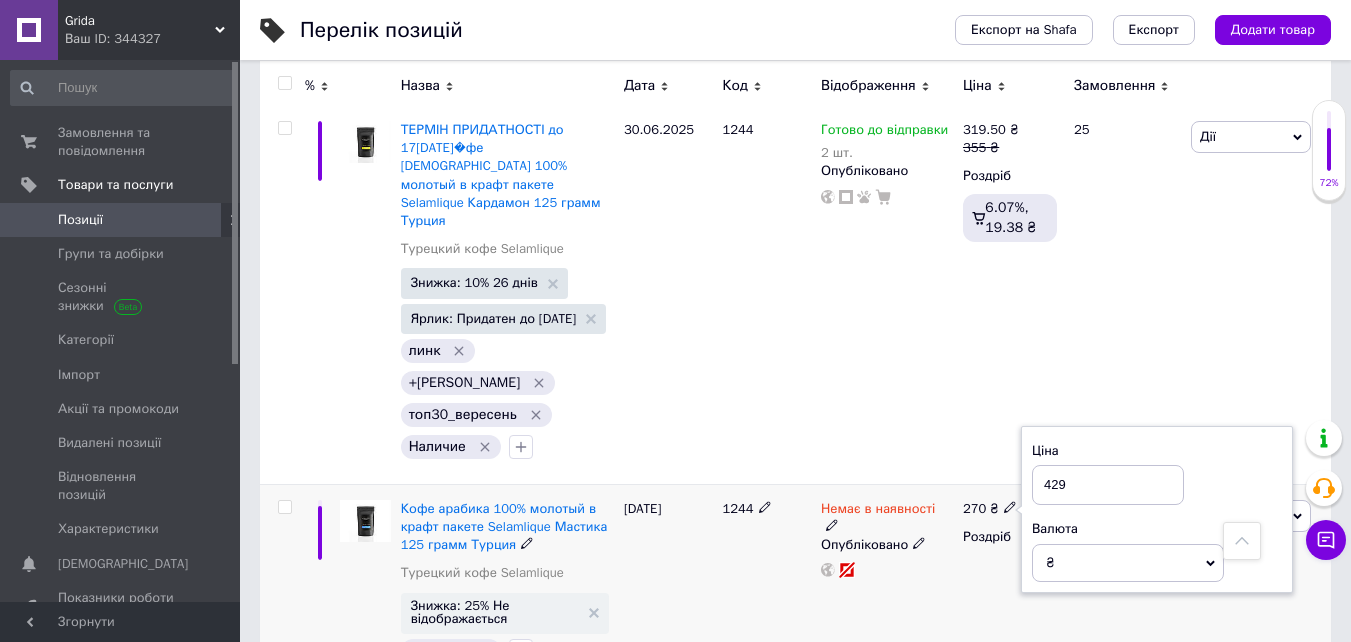 type on "429" 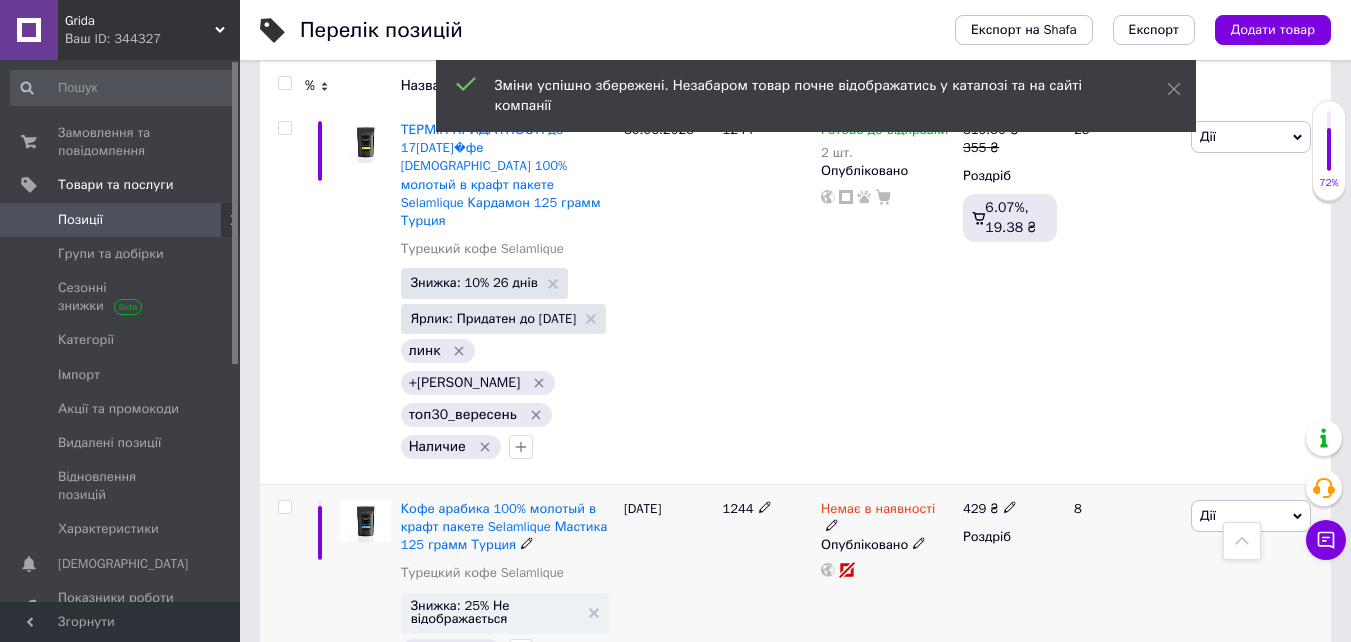 click 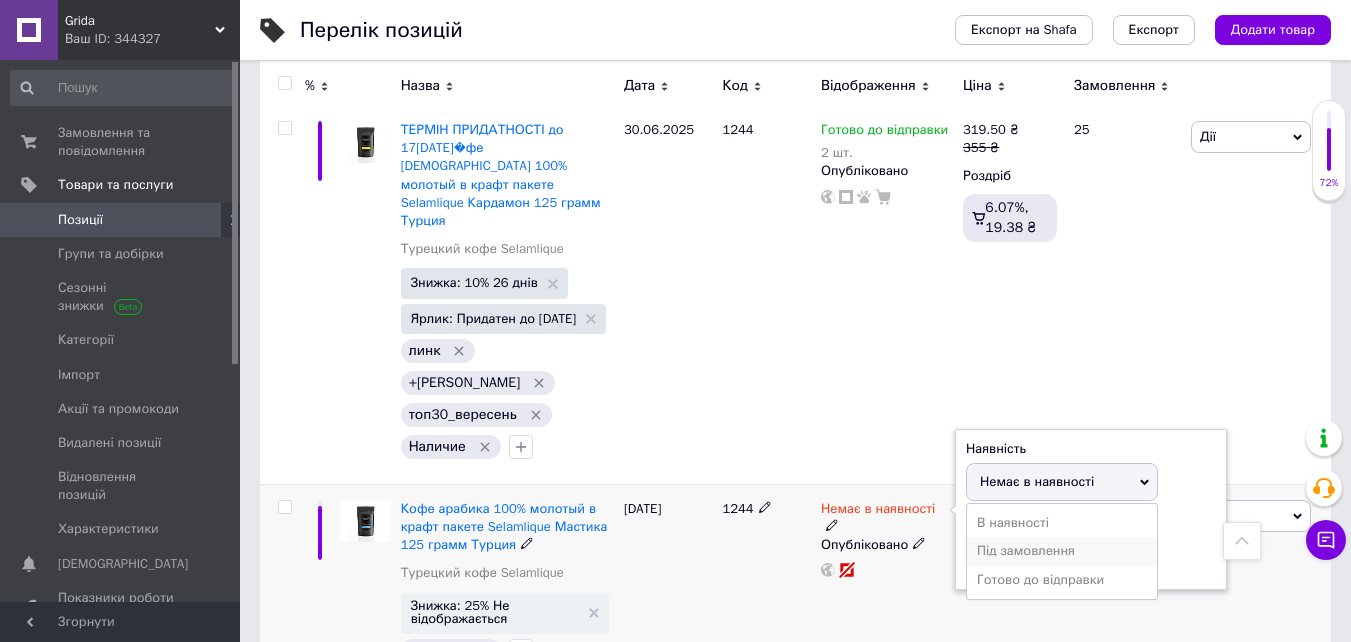 click on "Під замовлення" at bounding box center [1062, 551] 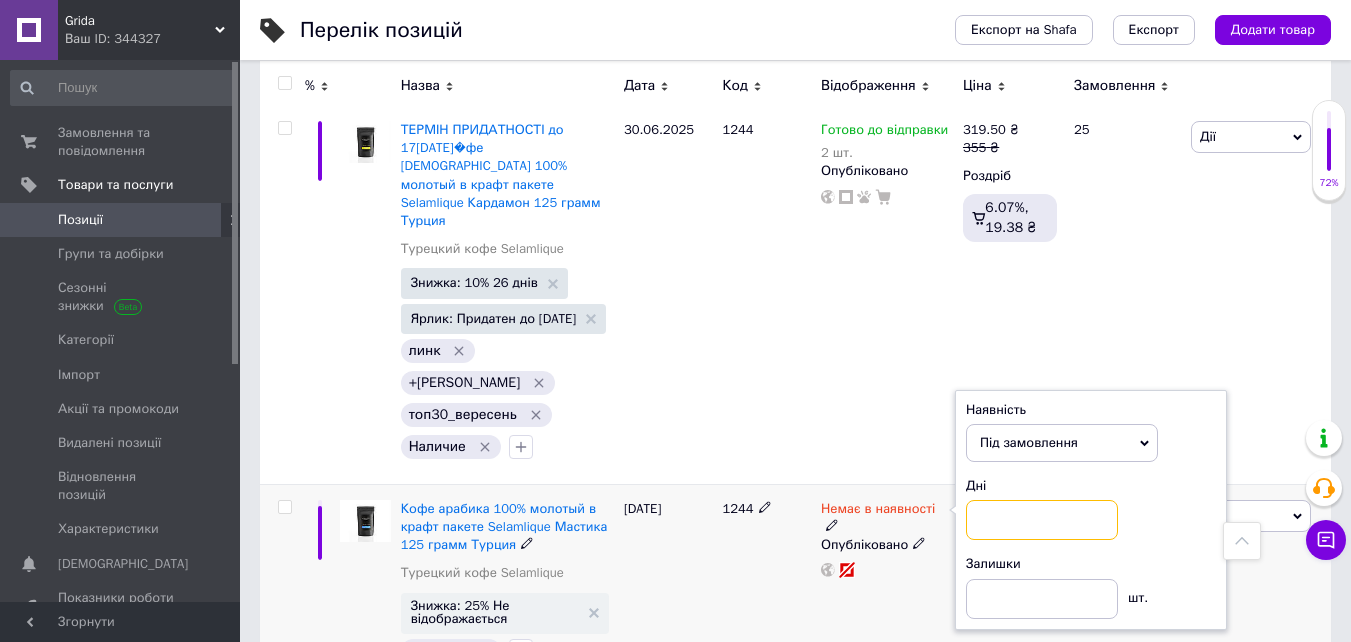 click at bounding box center [1042, 520] 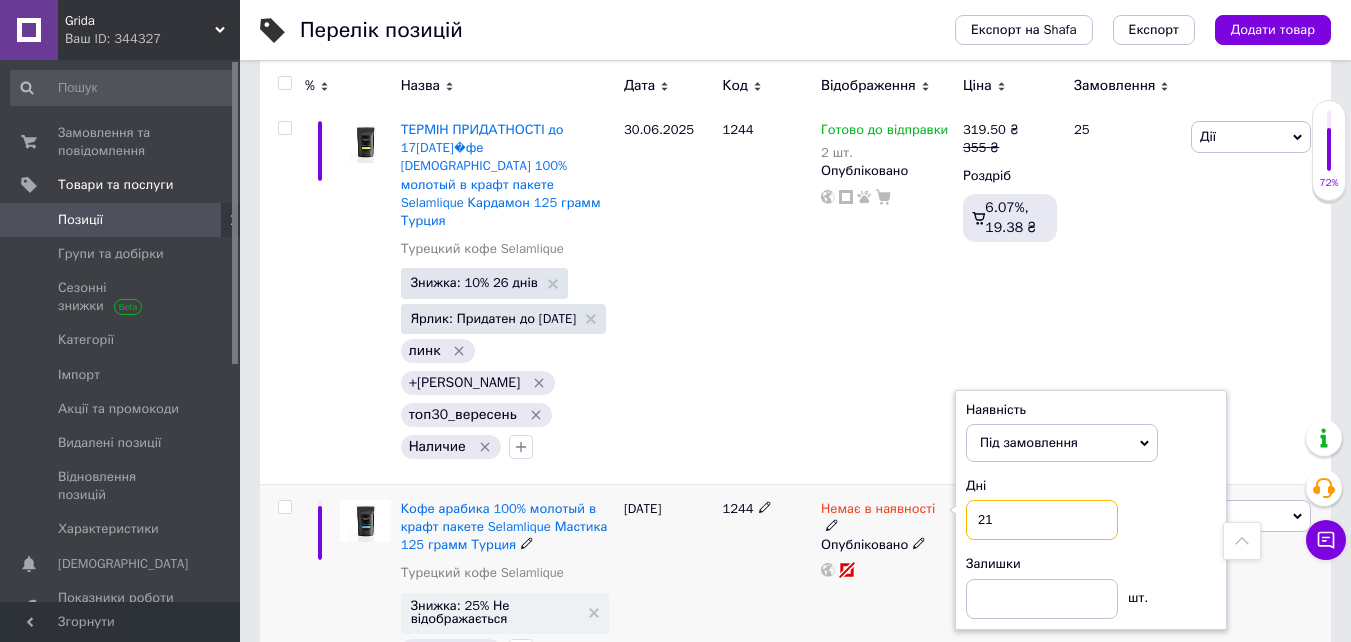 type on "21" 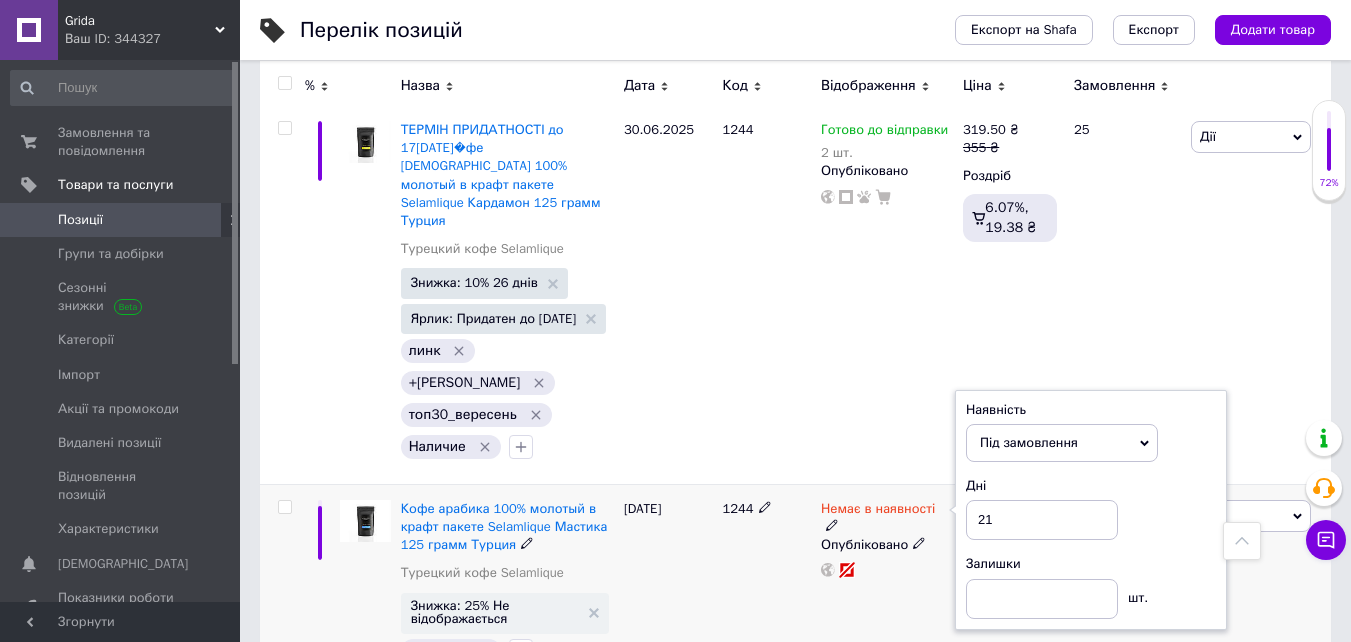 click on "Немає в наявності Наявність Під замовлення В наявності Немає в наявності Готово до відправки Дні 21 Залишки шт. Опубліковано" at bounding box center (887, 586) 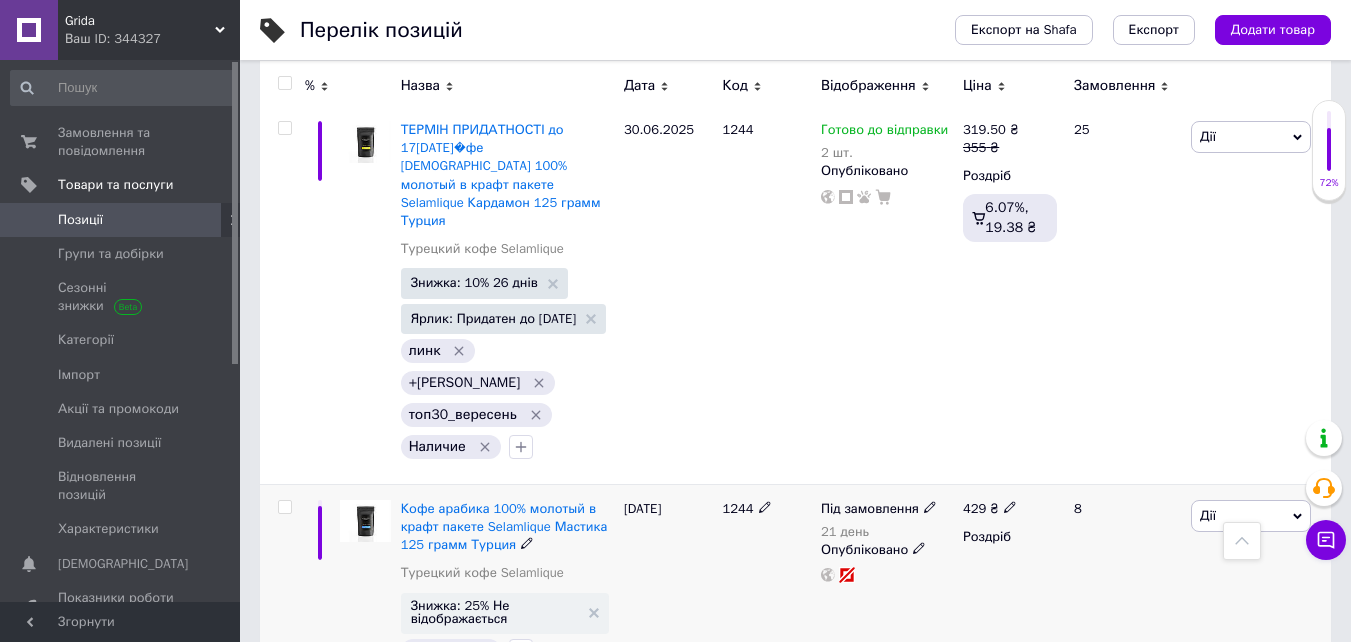 scroll, scrollTop: 4300, scrollLeft: 0, axis: vertical 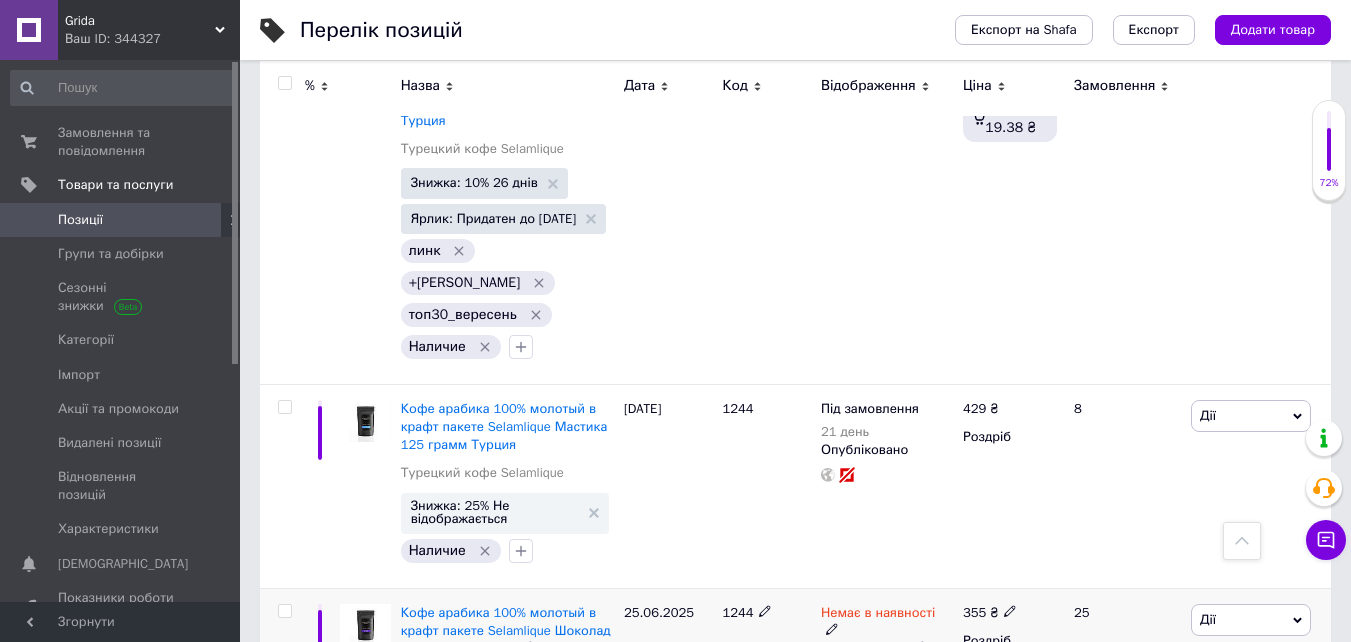 click 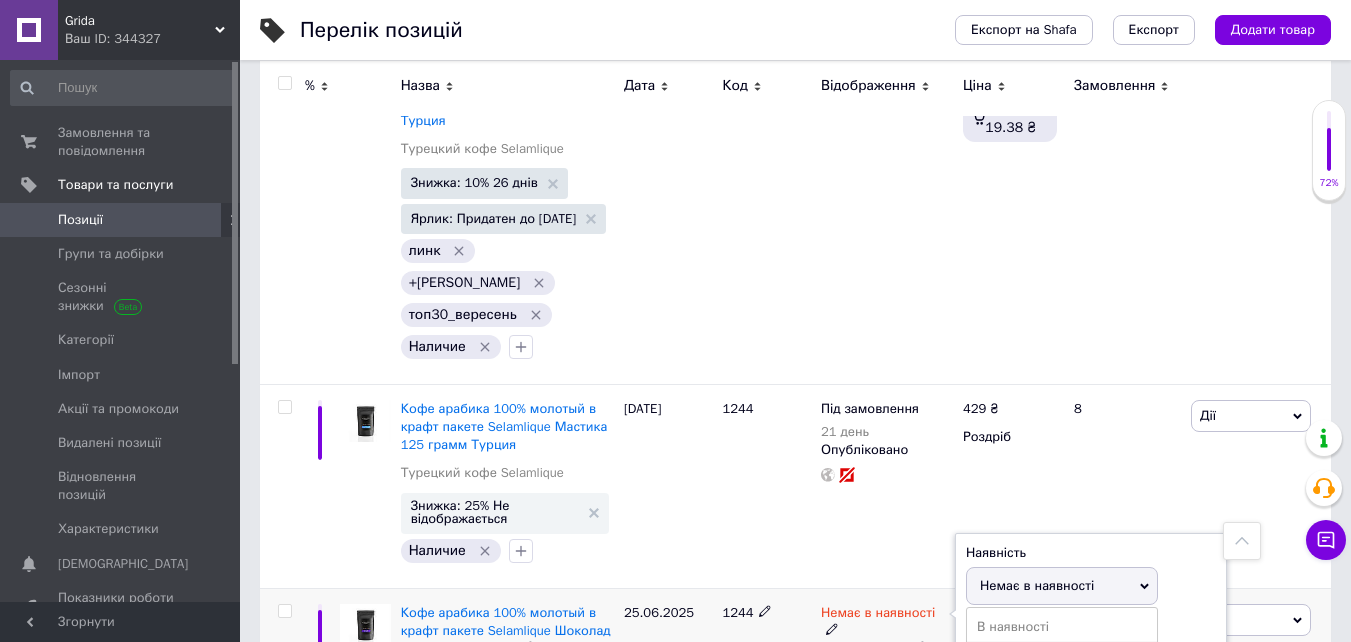 click on "Під замовлення" at bounding box center [1062, 655] 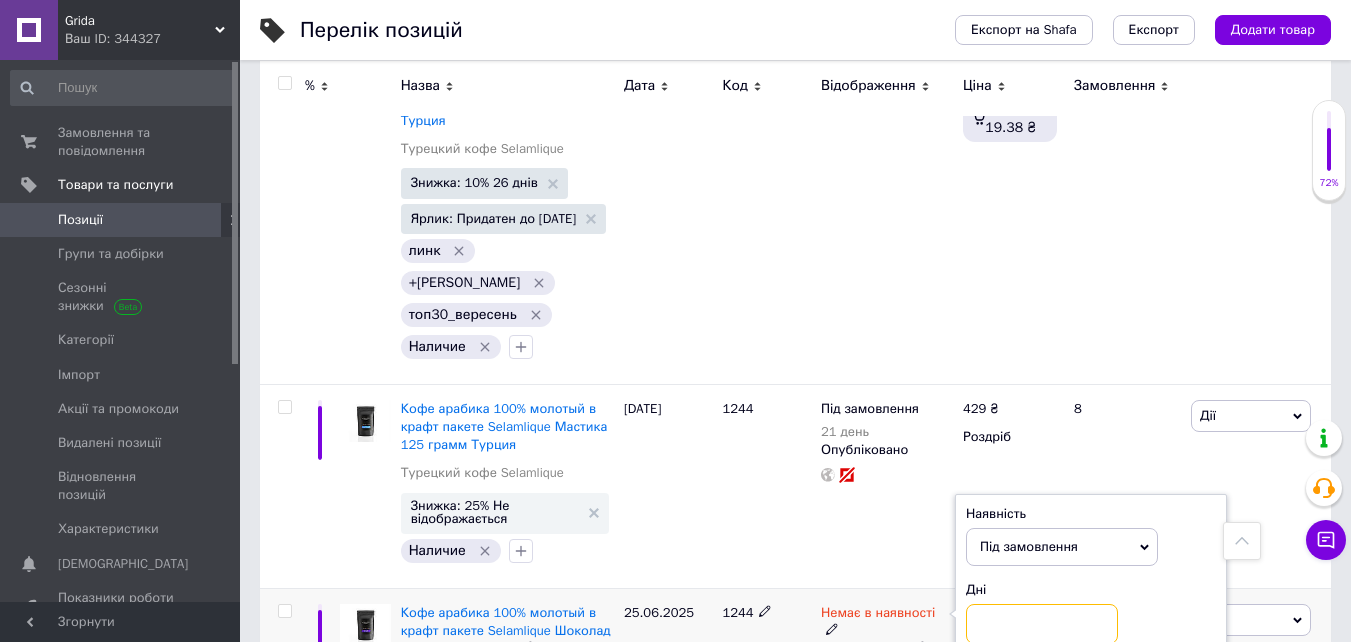 click at bounding box center [1042, 624] 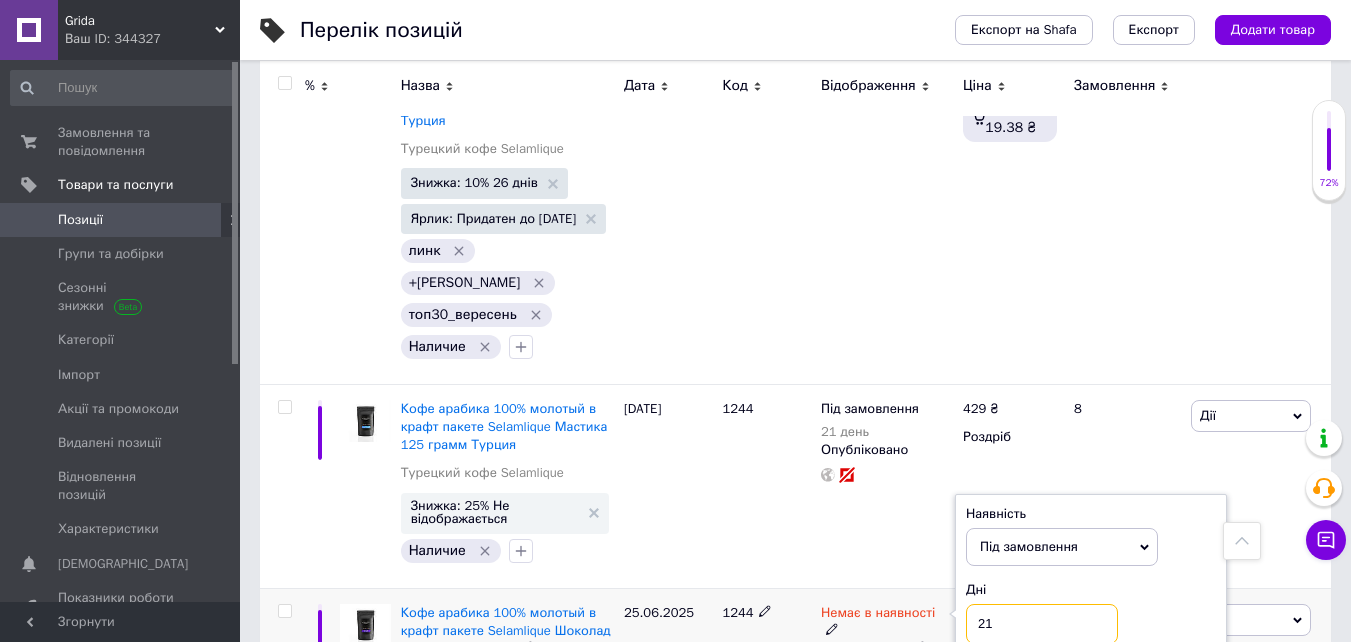 type on "21" 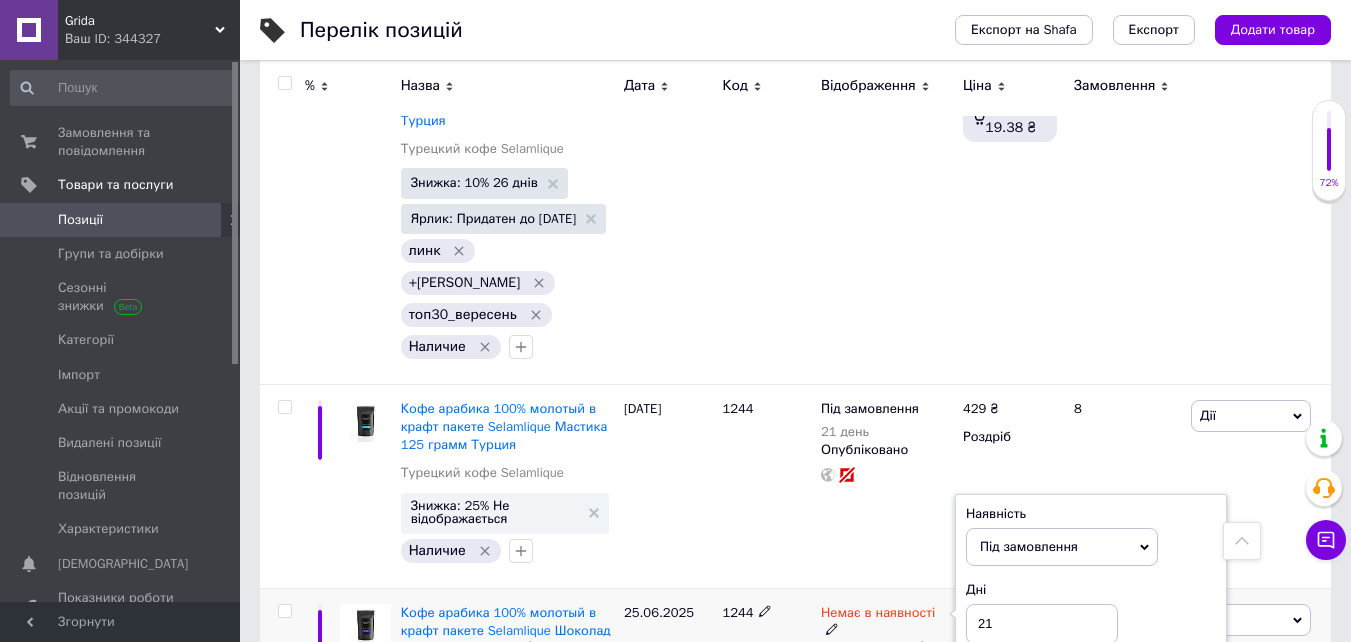 click on "Немає в наявності Наявність Під замовлення В наявності Немає в наявності Готово до відправки Дні 21 Залишки шт. Опубліковано" at bounding box center [887, 690] 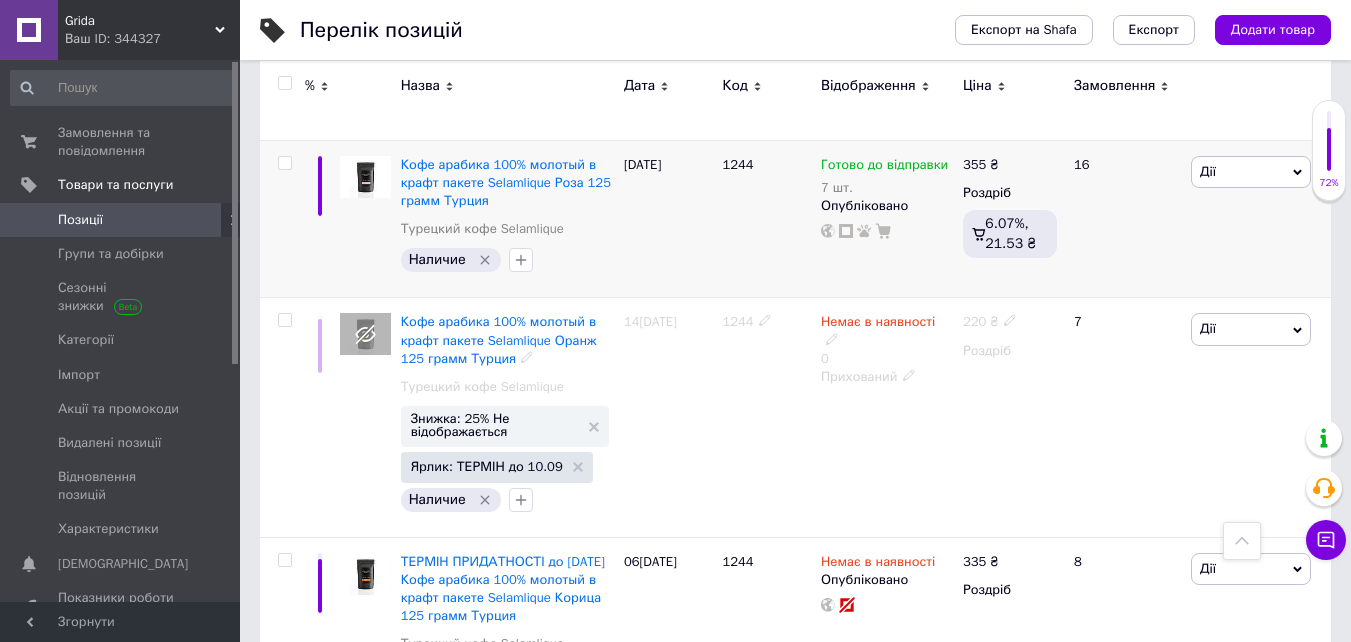 scroll, scrollTop: 5000, scrollLeft: 0, axis: vertical 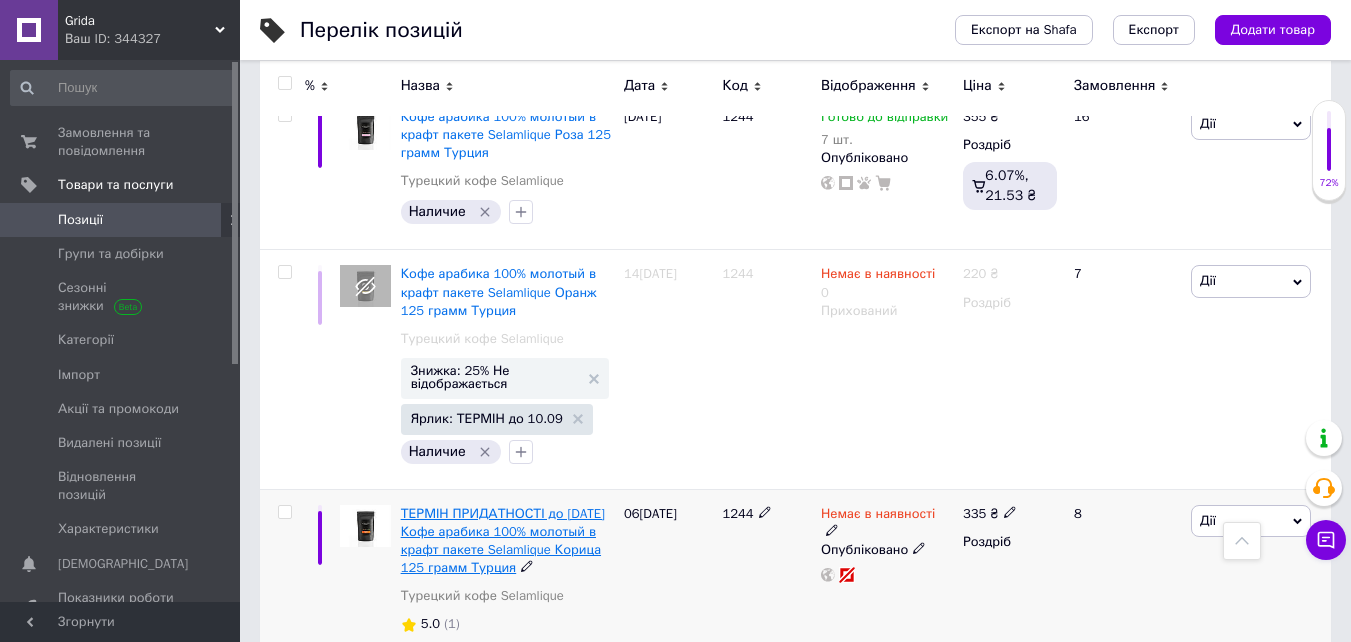 click on "ТЕРМІН ПРИДАТНОСТІ до [DATE]  Кофе арабика 100% молотый в крафт пакете  Selamlique Корица 125 грамм Турция" at bounding box center [503, 541] 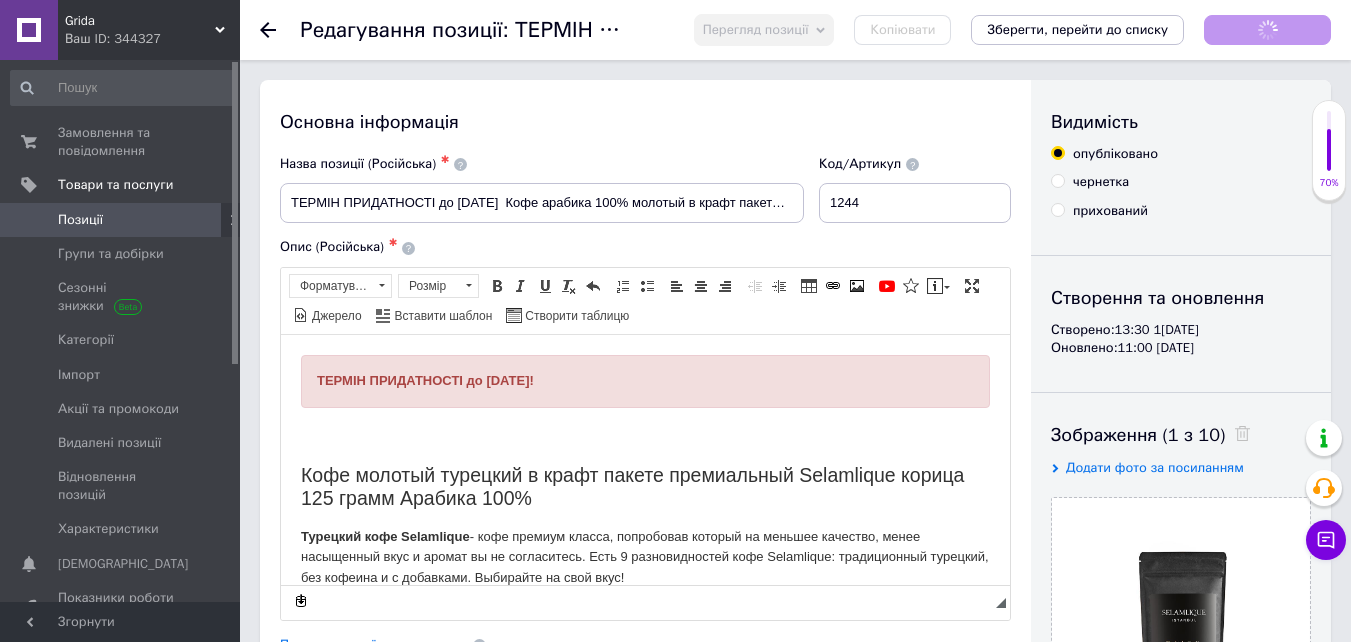 scroll, scrollTop: 0, scrollLeft: 0, axis: both 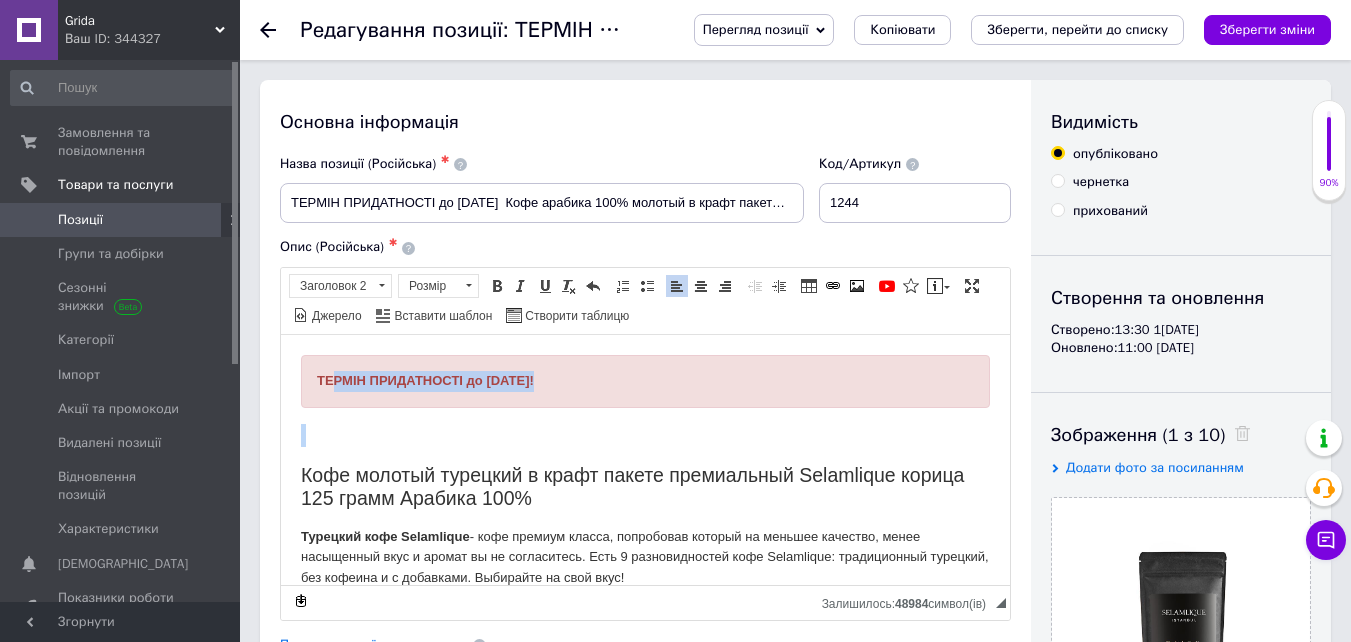 drag, startPoint x: 297, startPoint y: 417, endPoint x: 331, endPoint y: 365, distance: 62.1289 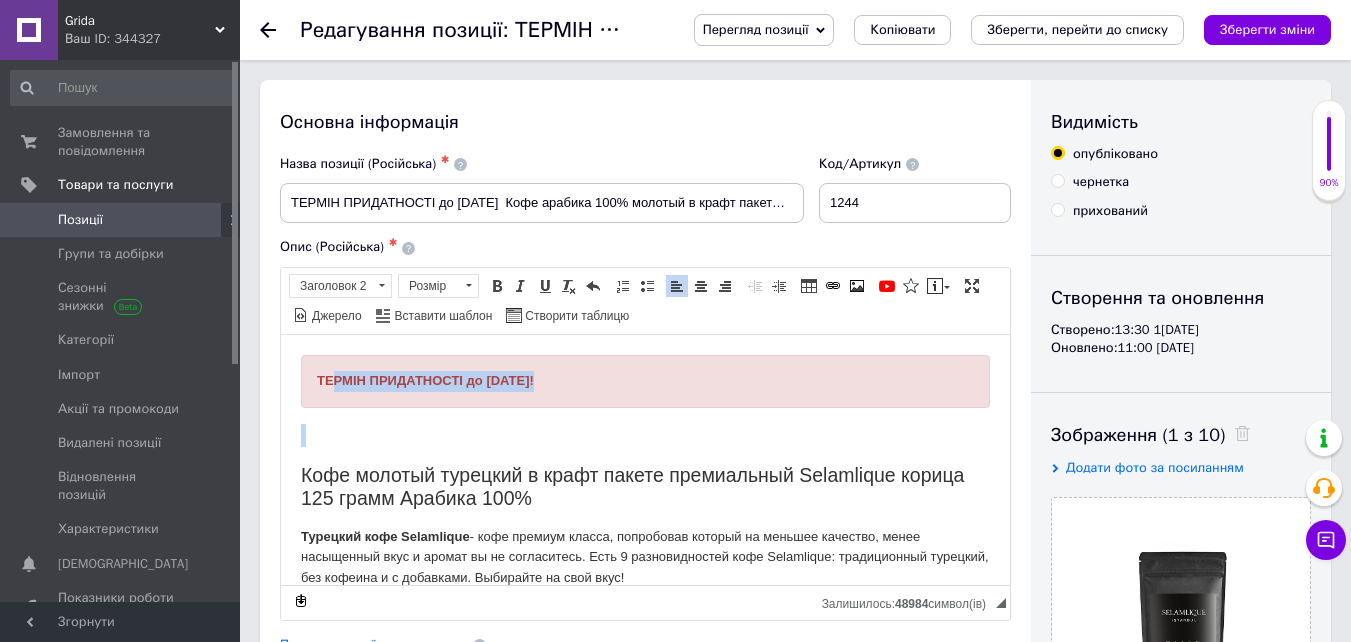 click on "ТЕРМІН ПРИДАТНОСТІ до [DATE]! Кофе молотый турецкий в крафт пакете премиальный Selamlique корица 125 грамм Арабика 100% Турецкий кофе Selamlique  - кофе премиум класса, попробовав который на меньшее качество, менее насыщенный вкус и аромат вы не согласитесь. Есть 9 разновидностей кофе Selamlique: традиционный турецкий, без кофеина и с добавками. Выбирайте на свой вкус! Предлагаем попробовать  чистый турецкий кофе Selamlique Geleneksel [PERSON_NAME] Kahvesi 125 г Корица  Легкая кислотность, полное тело, интенсивный пряный и дымный аромат, гладкое послевкусие. Вес:  125 г  Тип:  арабика. Класс:  премиум." at bounding box center [645, 672] 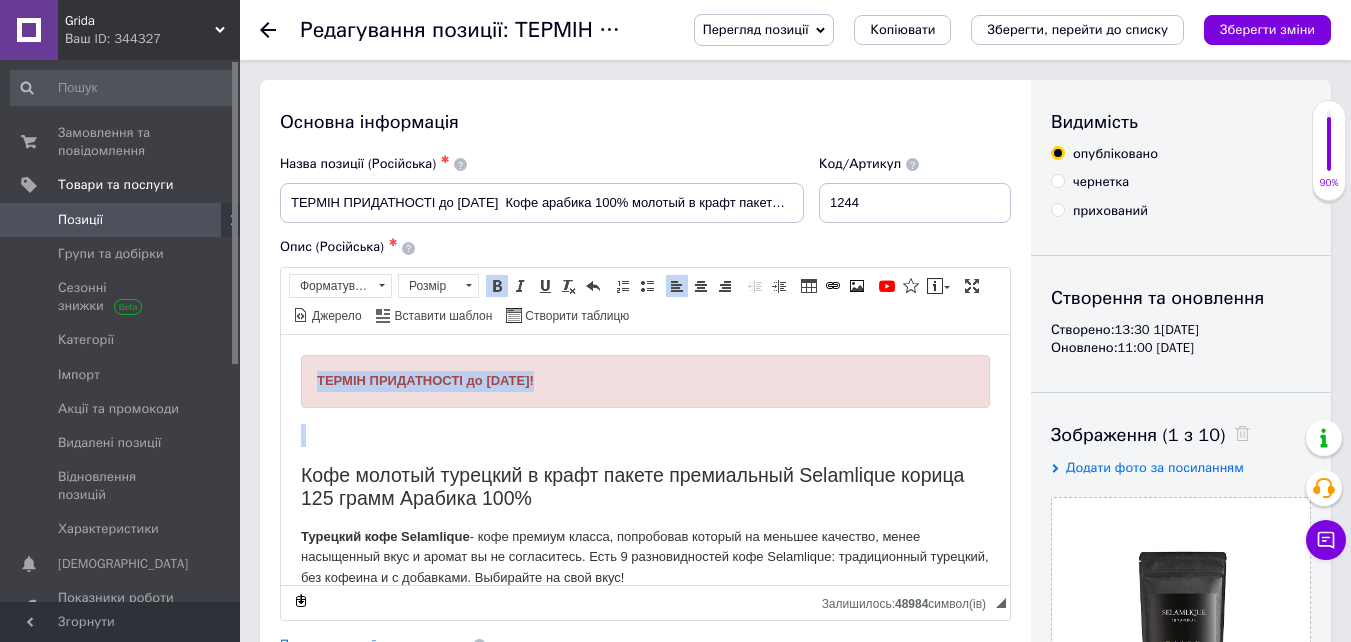 drag, startPoint x: 295, startPoint y: 357, endPoint x: 326, endPoint y: 443, distance: 91.416626 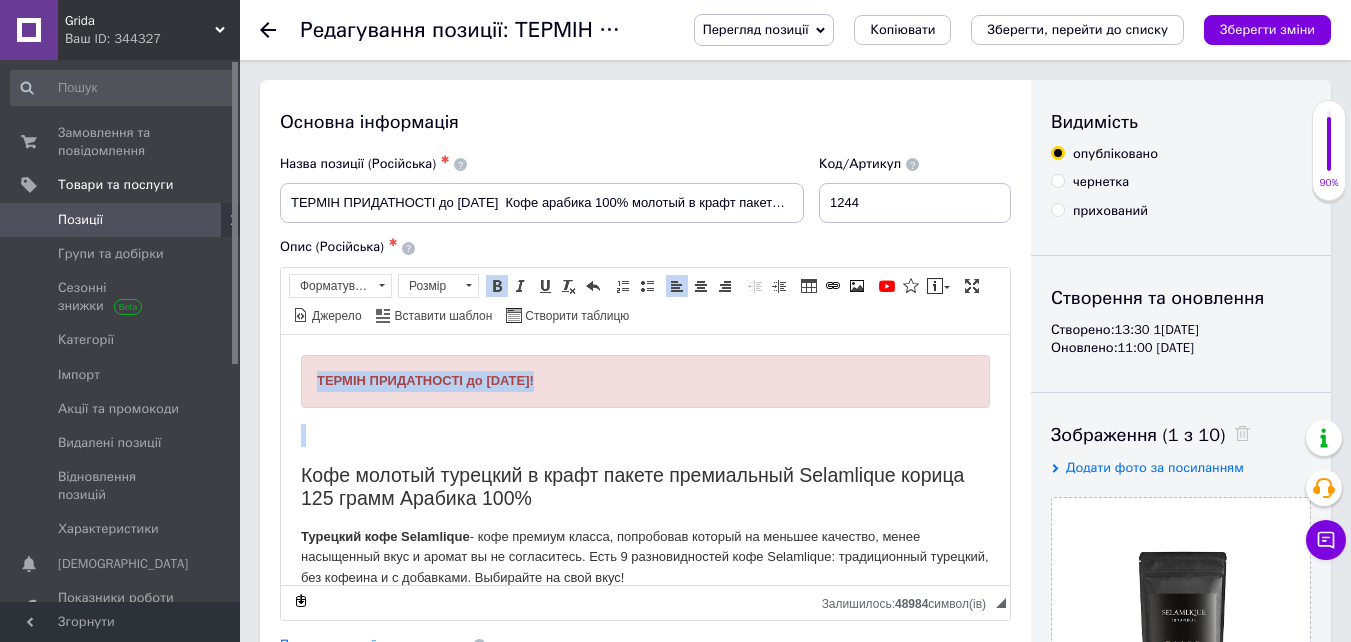 click on "ТЕРМІН ПРИДАТНОСТІ до [DATE]! Кофе молотый турецкий в крафт пакете премиальный Selamlique корица 125 грамм Арабика 100% Турецкий кофе Selamlique  - кофе премиум класса, попробовав который на меньшее качество, менее насыщенный вкус и аромат вы не согласитесь. Есть 9 разновидностей кофе Selamlique: традиционный турецкий, без кофеина и с добавками. Выбирайте на свой вкус! Предлагаем попробовать  чистый турецкий кофе Selamlique Geleneksel [PERSON_NAME] Kahvesi 125 г Корица  Легкая кислотность, полное тело, интенсивный пряный и дымный аромат, гладкое послевкусие. Вес:  125 г  Тип:  арабика. Класс:  премиум." at bounding box center [645, 672] 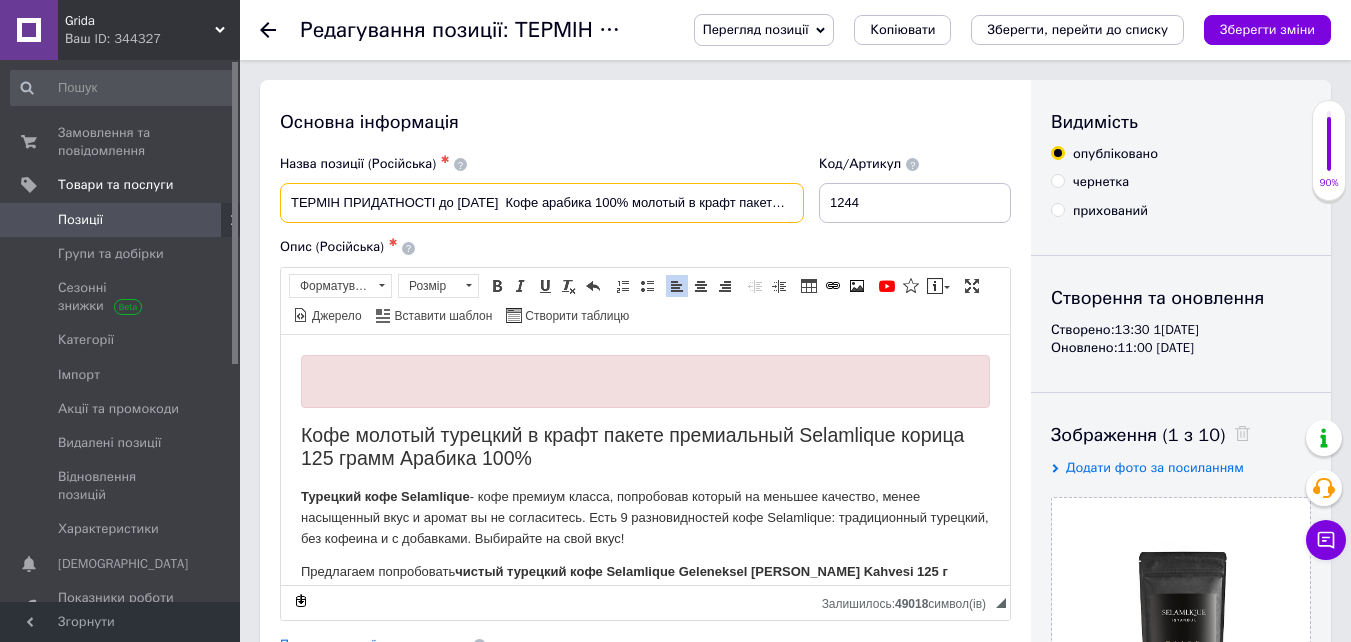 drag, startPoint x: 526, startPoint y: 197, endPoint x: 280, endPoint y: 145, distance: 251.43588 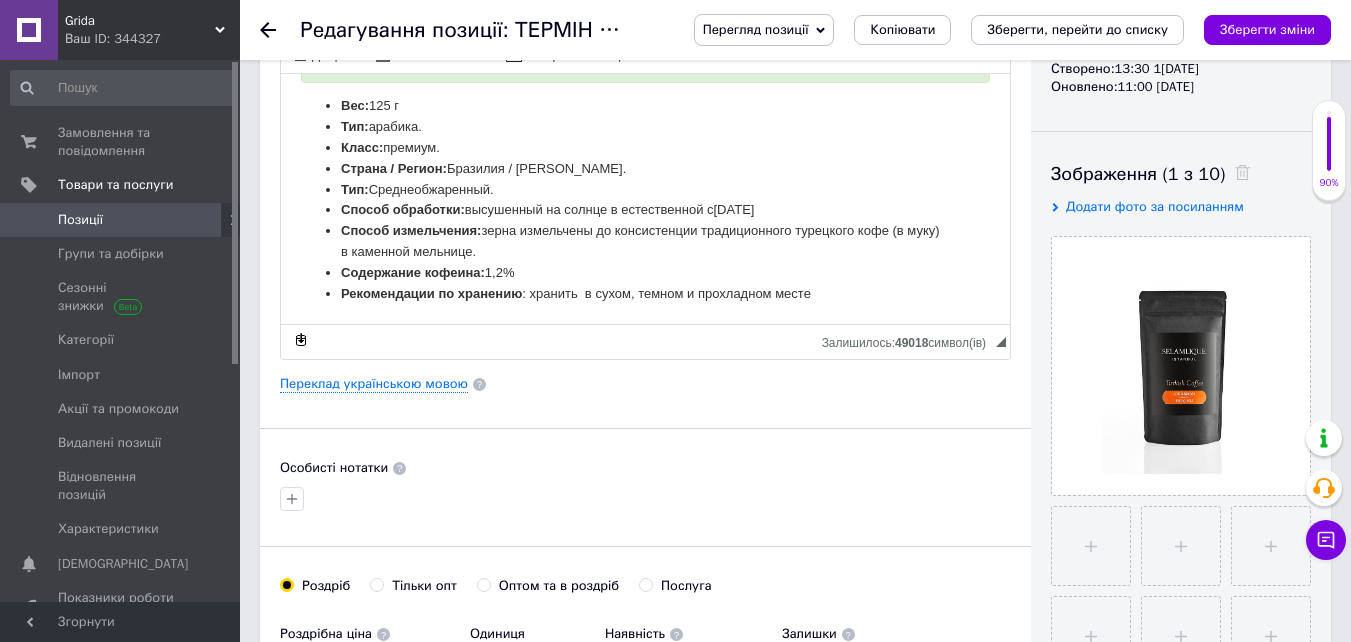 scroll, scrollTop: 500, scrollLeft: 0, axis: vertical 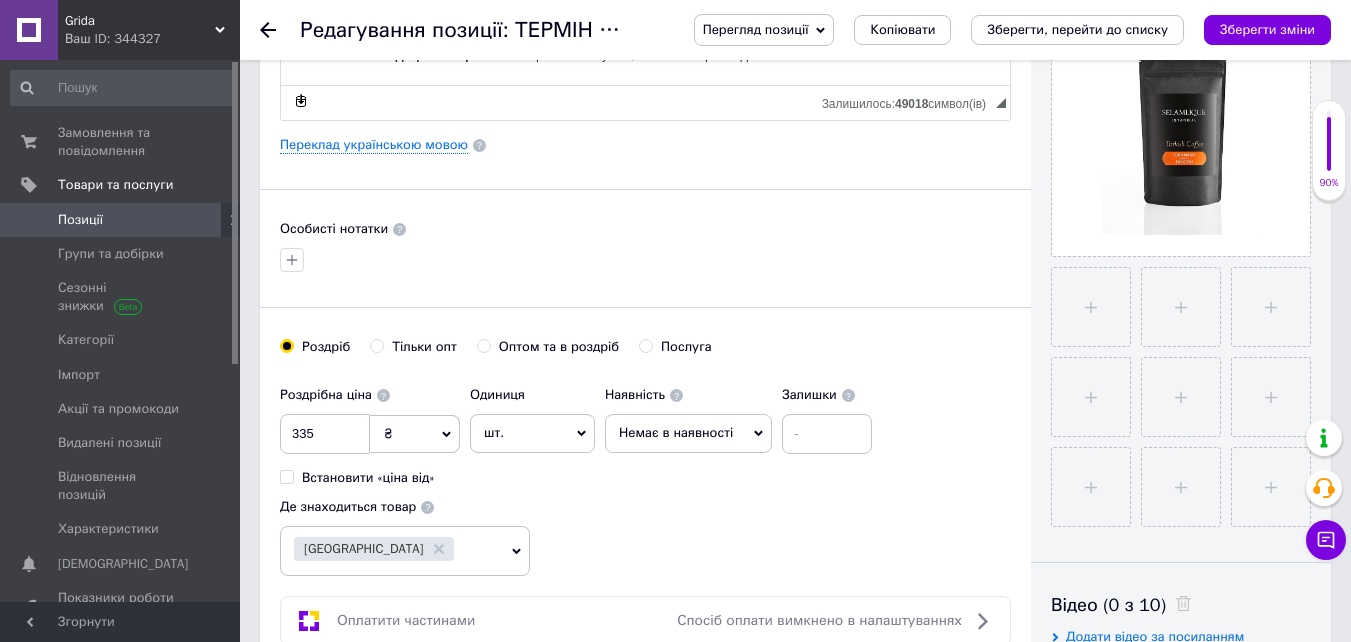 type on "Кофе арабика 100% молотый в крафт пакете  Selamlique Корица 125 грамм Турция" 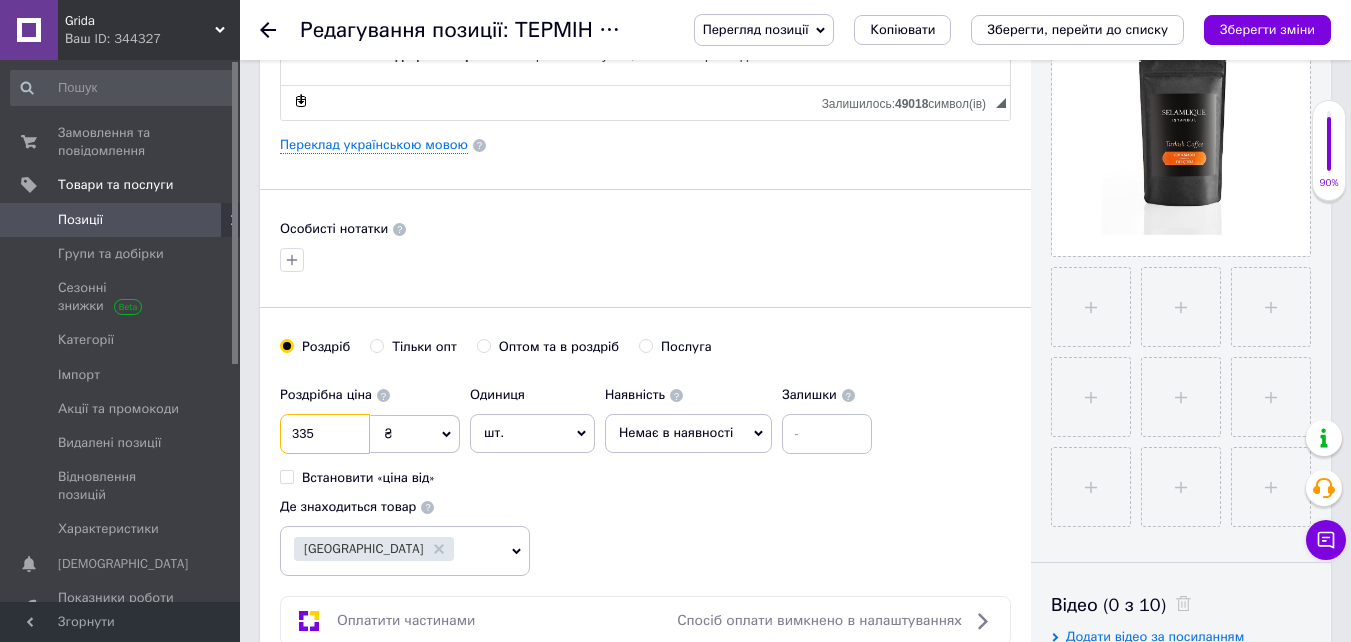 drag, startPoint x: 319, startPoint y: 427, endPoint x: 375, endPoint y: 475, distance: 73.756355 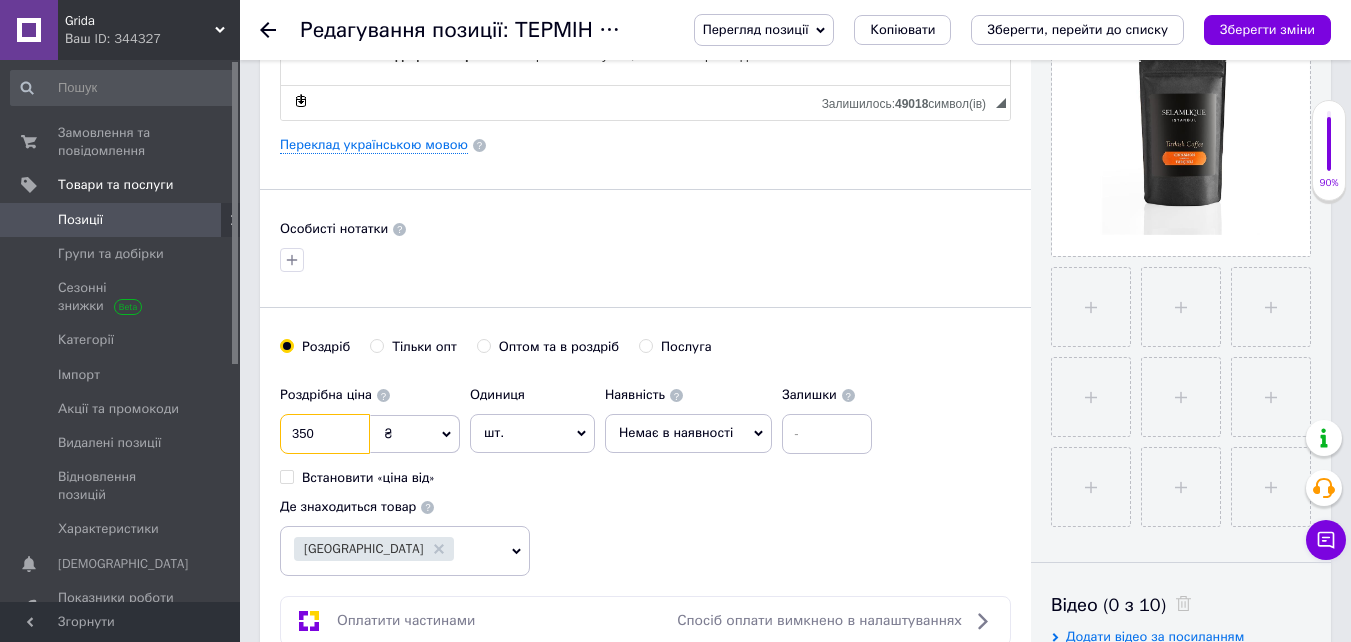 type on "350" 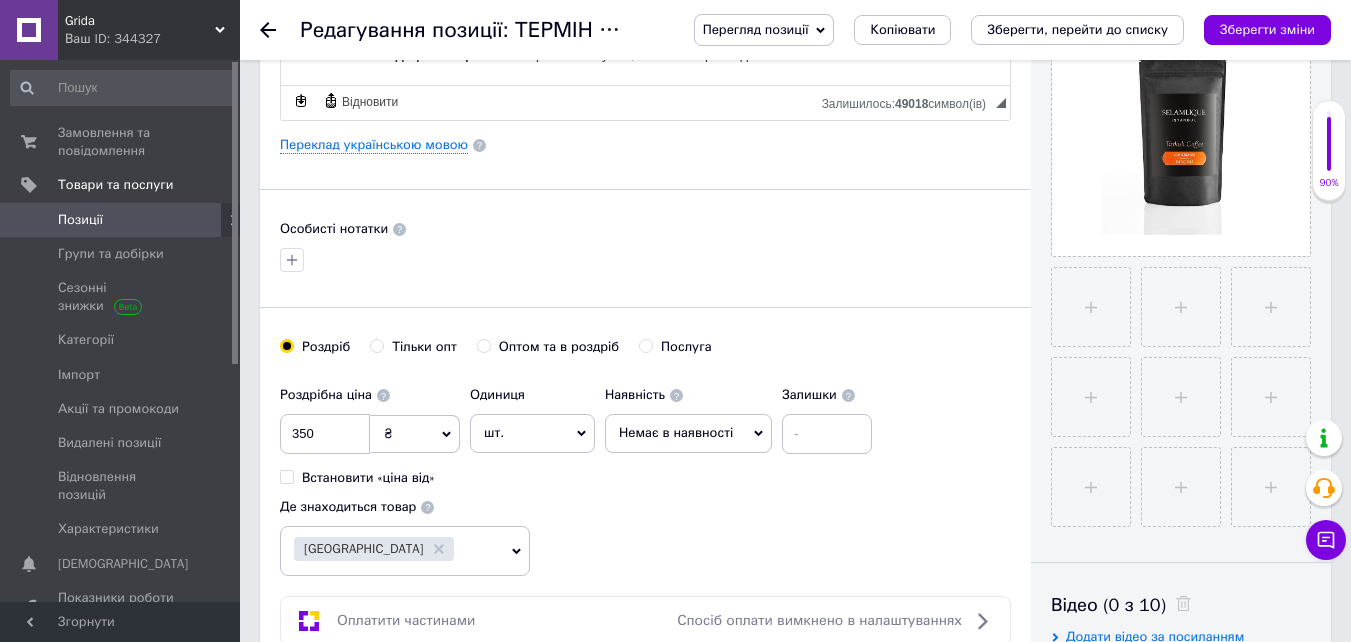 click on "Немає в наявності" at bounding box center [676, 432] 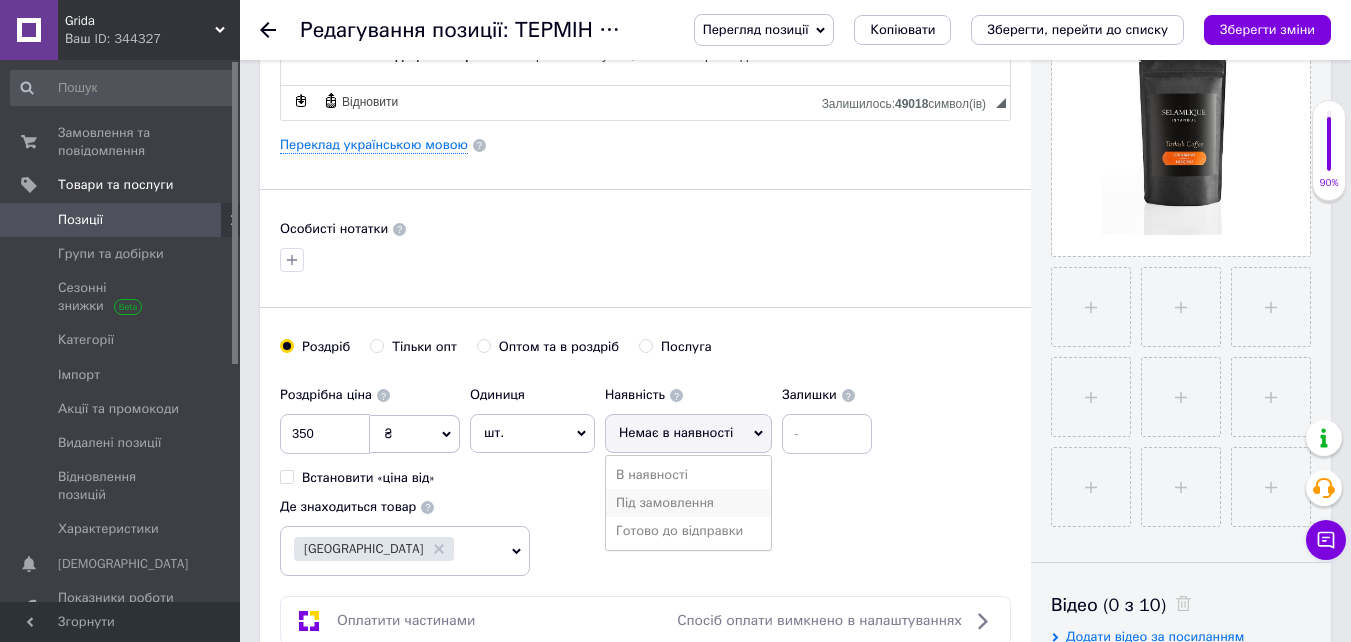 click on "Під замовлення" at bounding box center [688, 503] 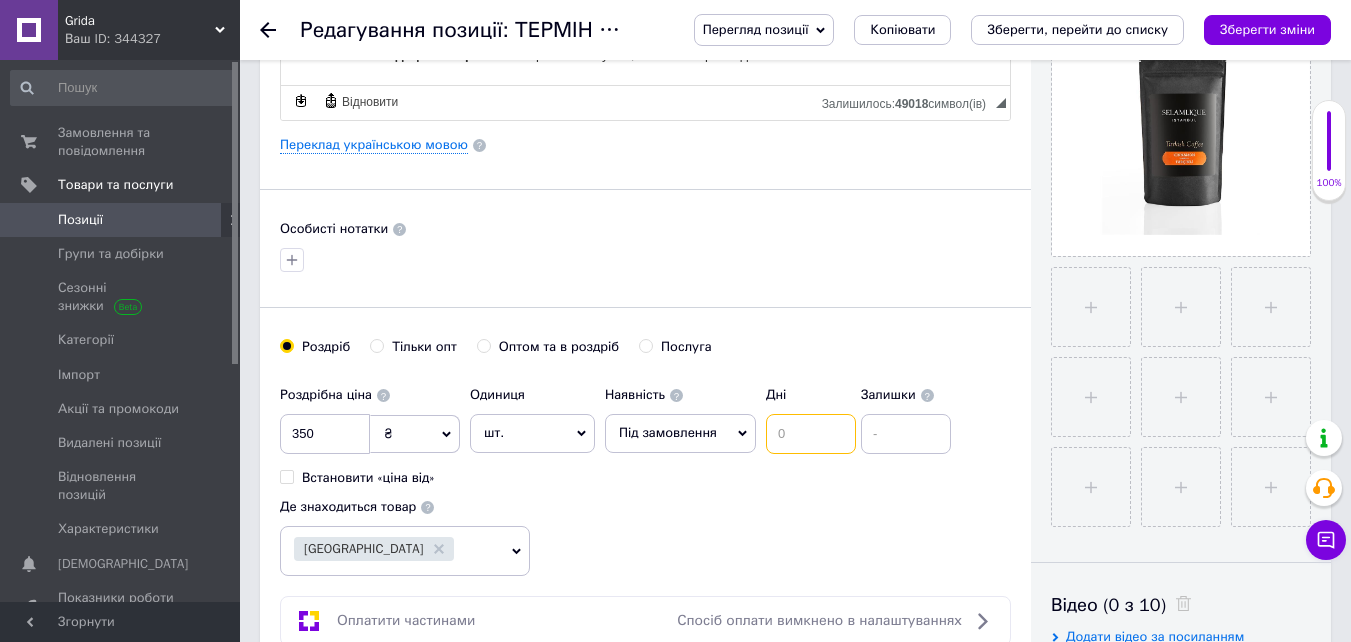 click at bounding box center (811, 434) 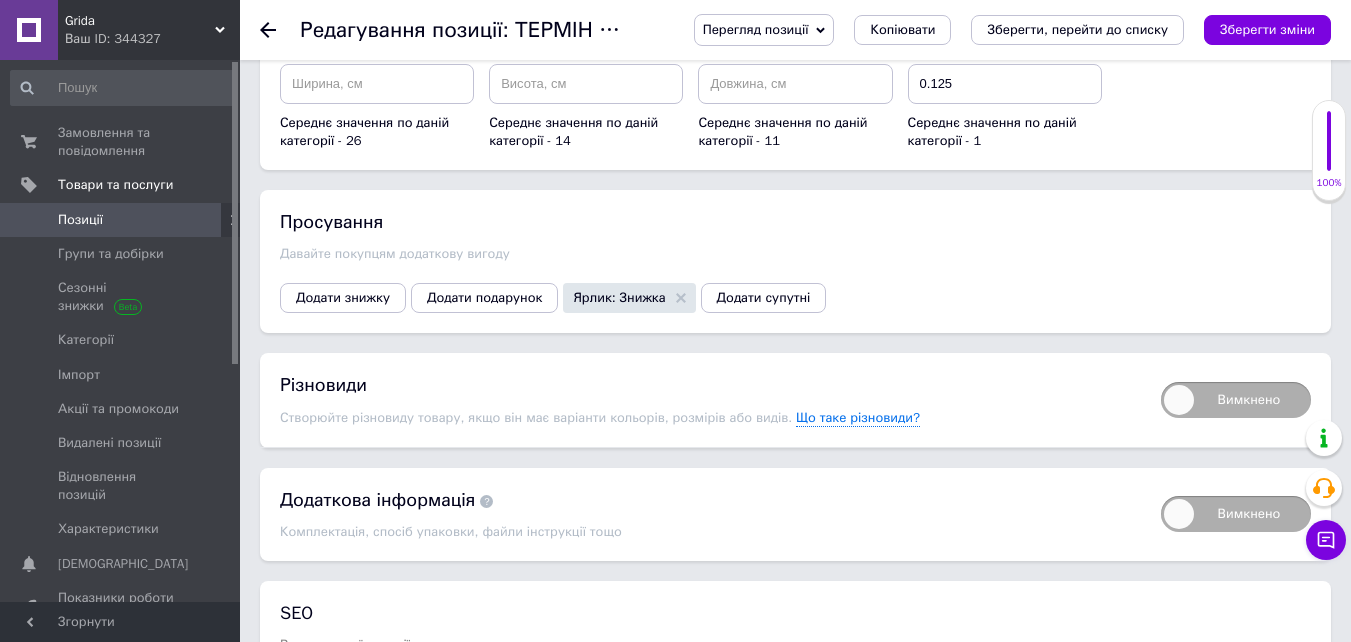 scroll, scrollTop: 2500, scrollLeft: 0, axis: vertical 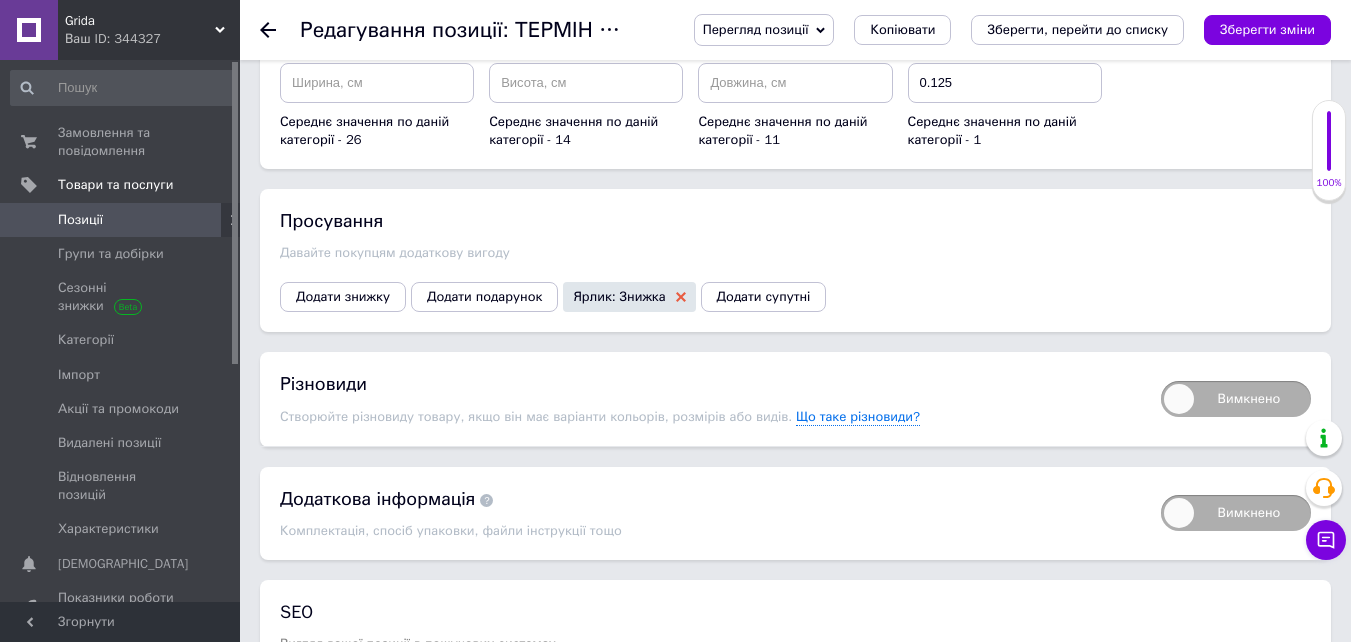type on "21" 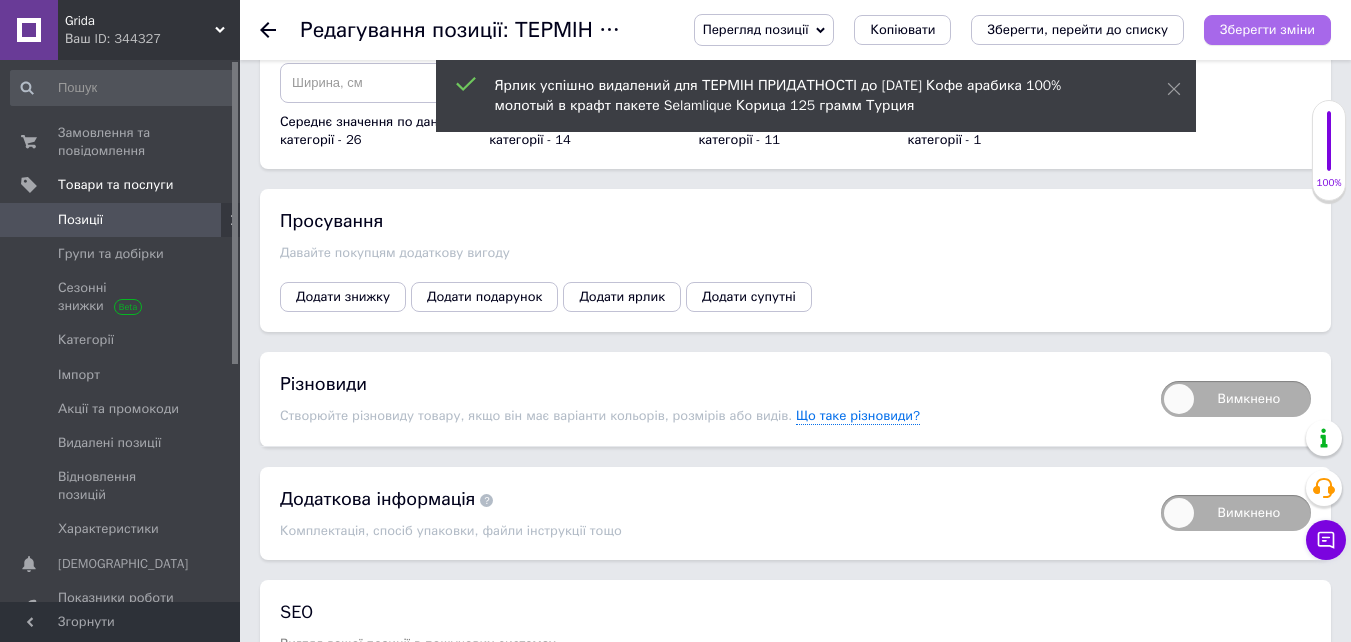 click on "Зберегти зміни" at bounding box center [1267, 29] 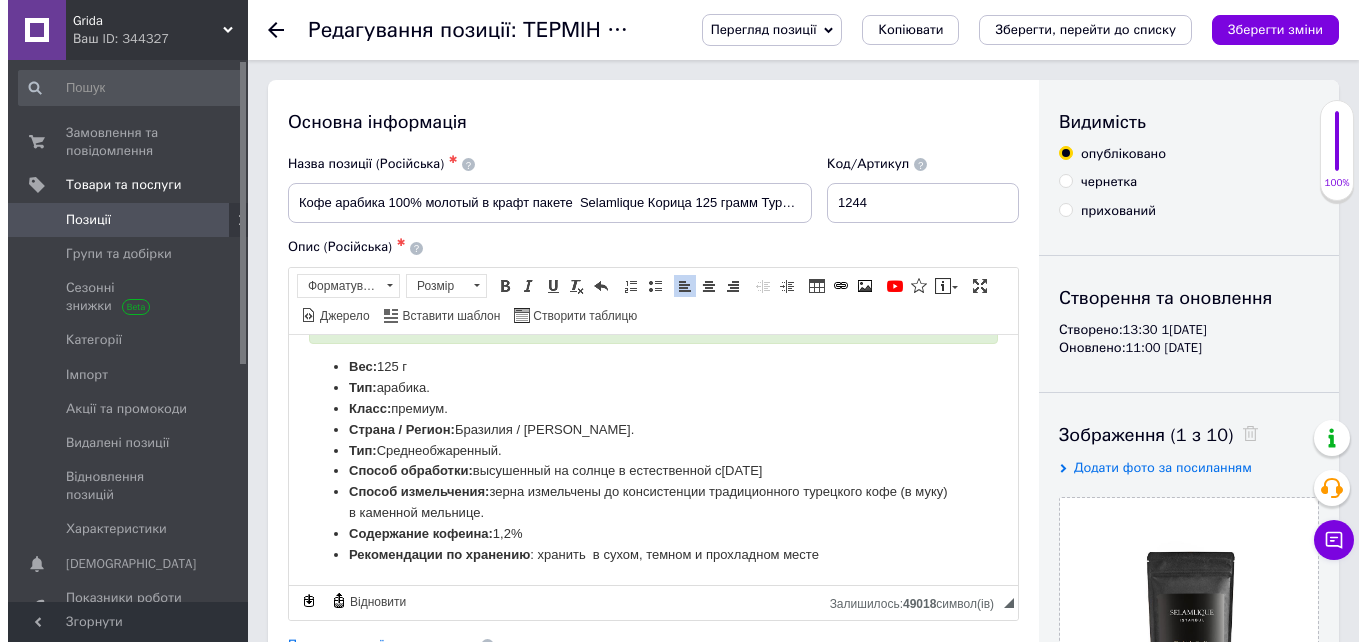 scroll, scrollTop: 500, scrollLeft: 0, axis: vertical 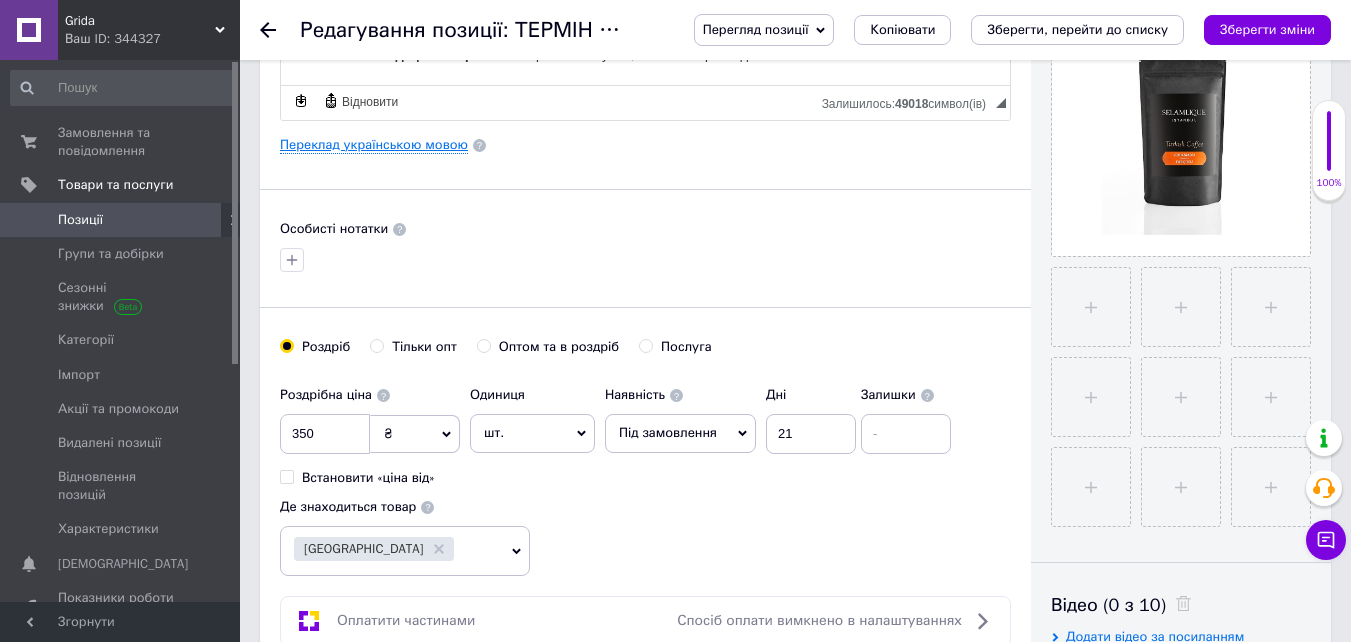 click on "Переклад українською мовою" at bounding box center (374, 145) 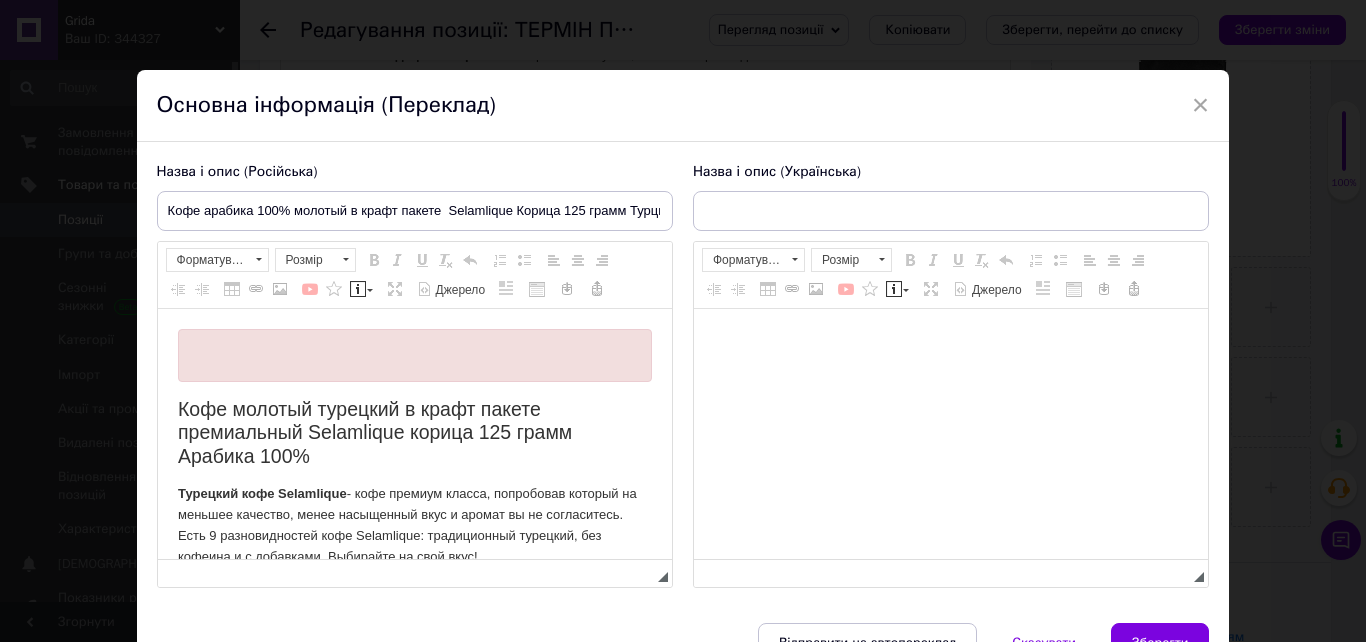 scroll, scrollTop: 0, scrollLeft: 0, axis: both 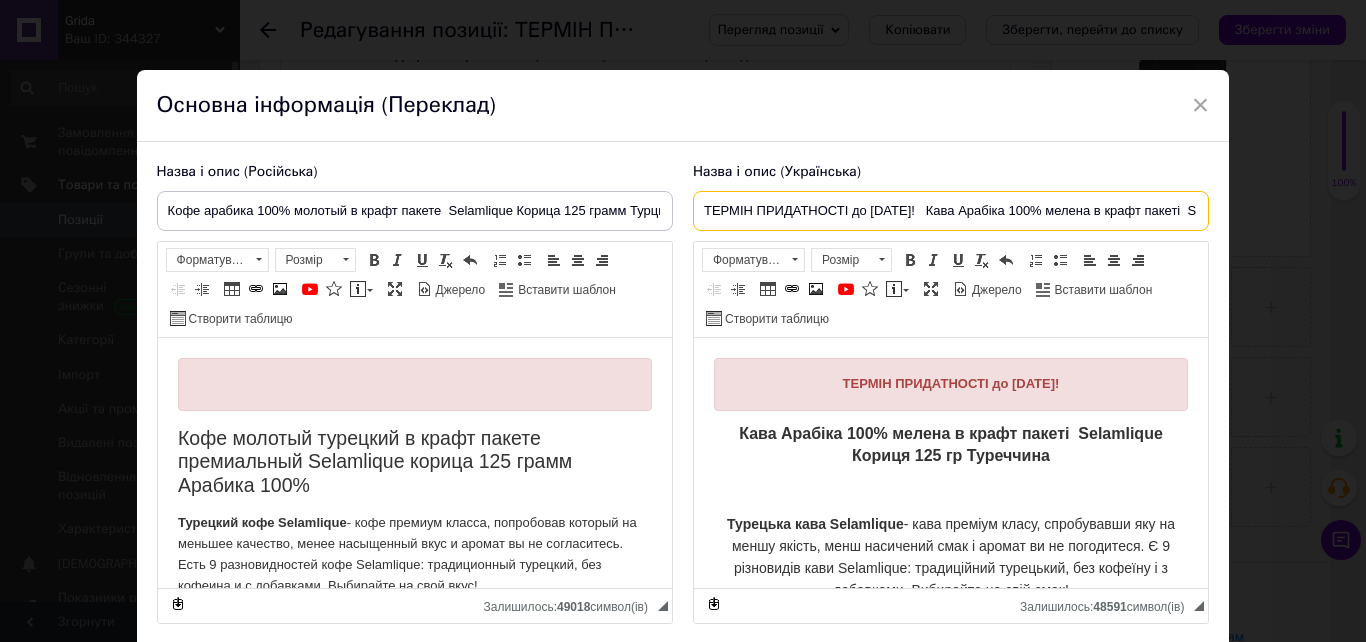 drag, startPoint x: 944, startPoint y: 212, endPoint x: 685, endPoint y: 166, distance: 263.05322 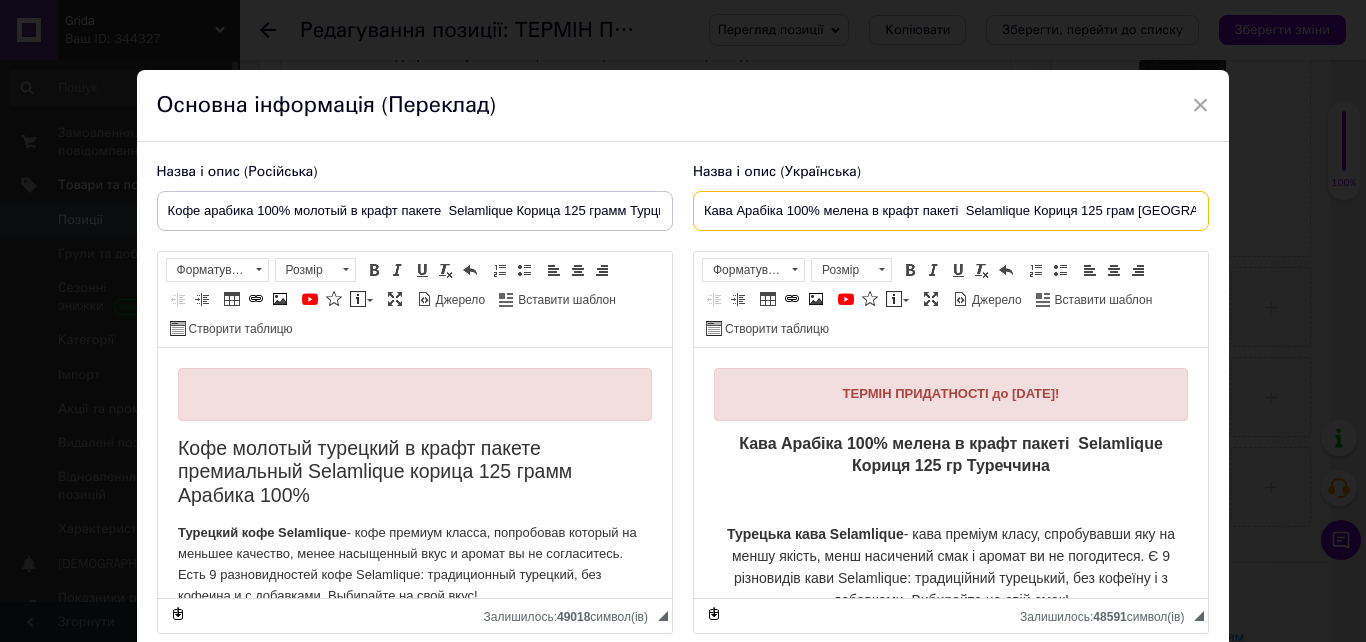 type on "Кава Арабіка 100% мелена в крафт пакеті  Selamlique Кориця 125 грам [GEOGRAPHIC_DATA]" 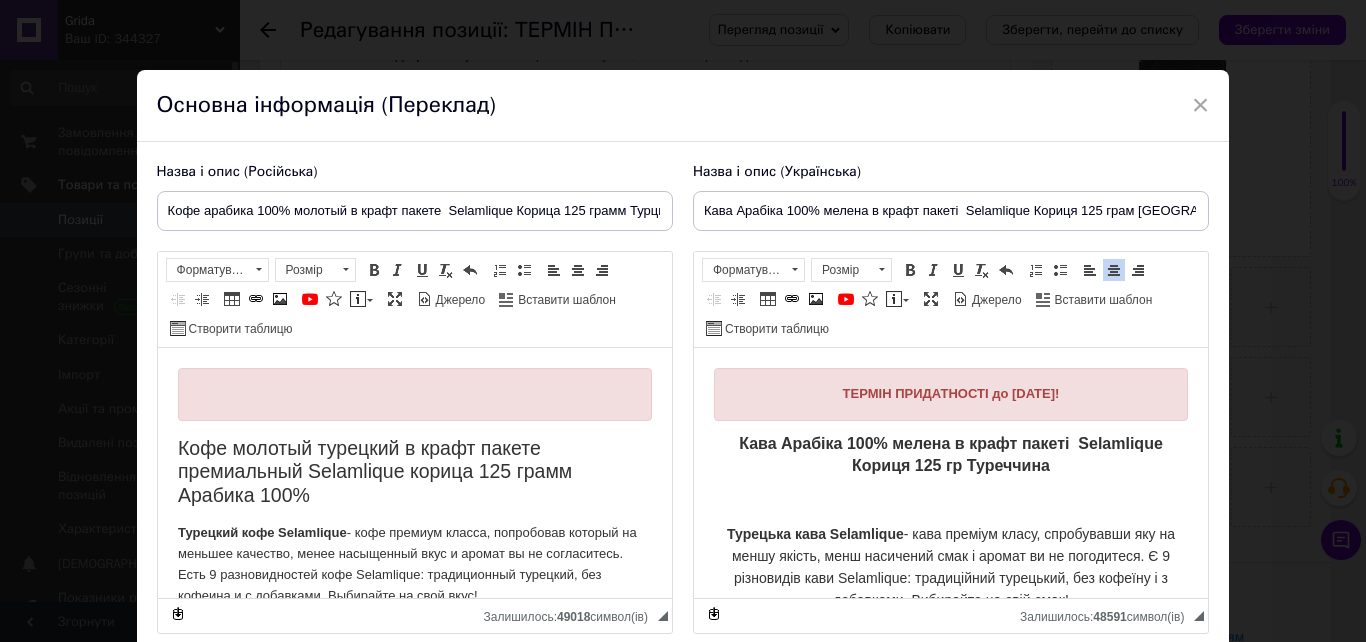 drag, startPoint x: 807, startPoint y: 381, endPoint x: 1121, endPoint y: 393, distance: 314.22922 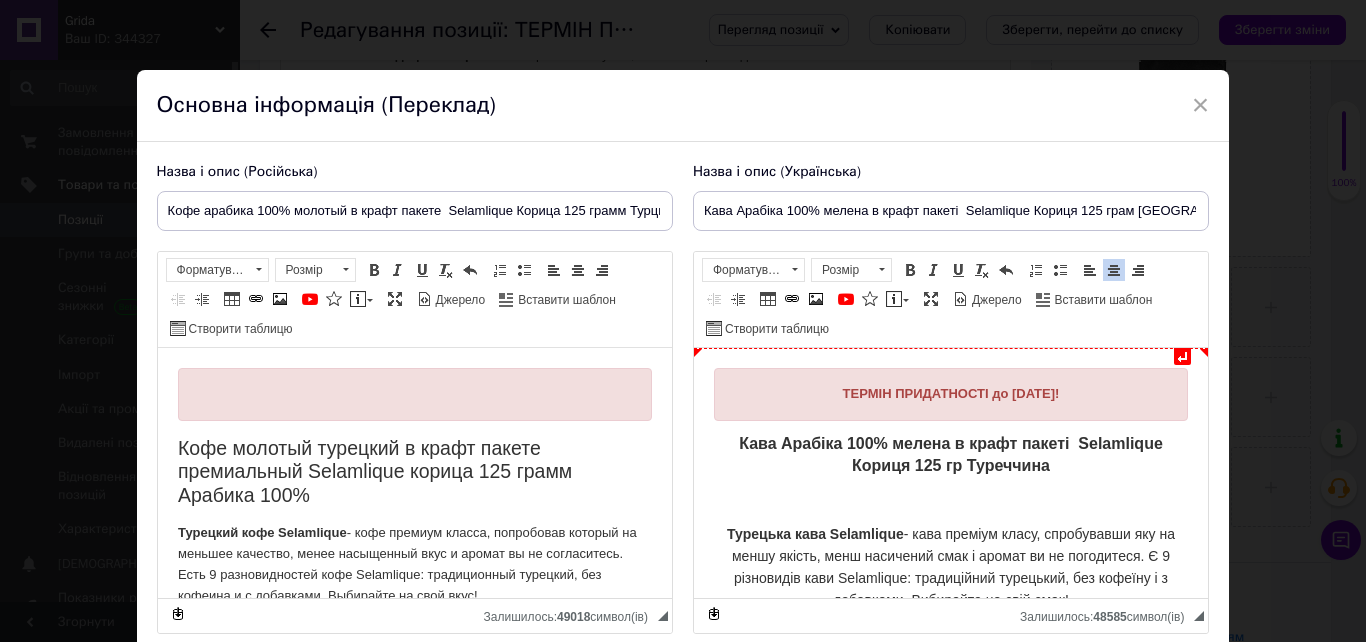 type 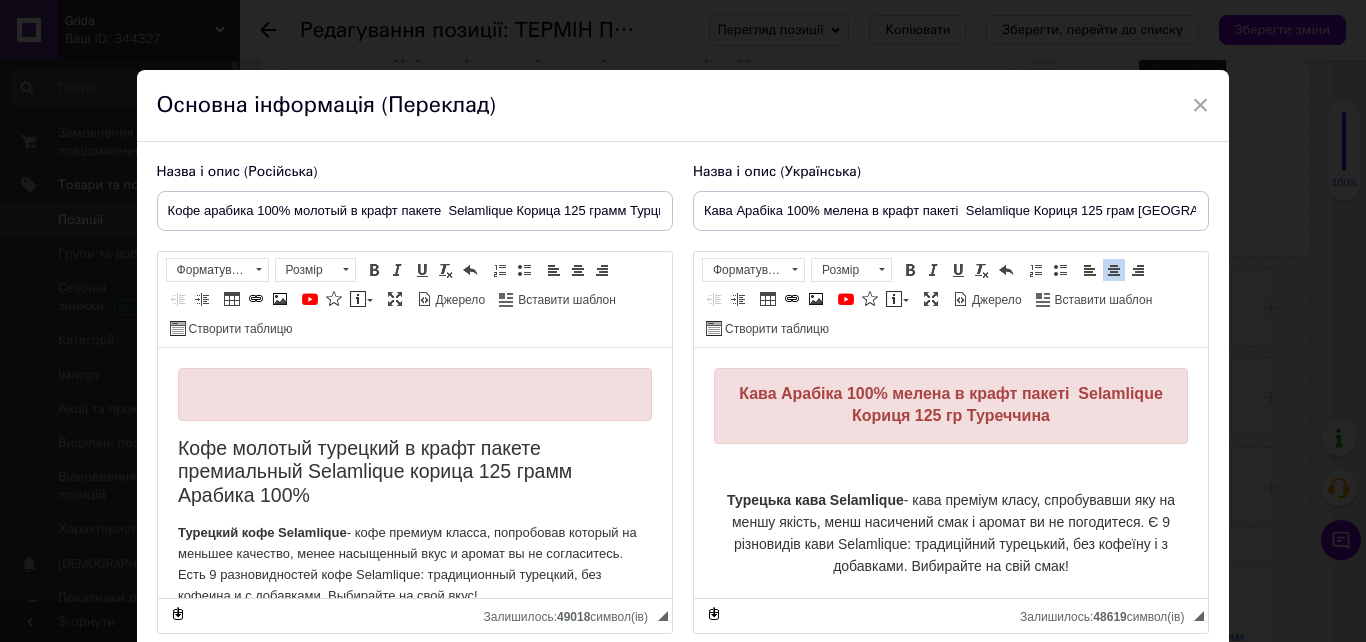 click at bounding box center (414, 394) 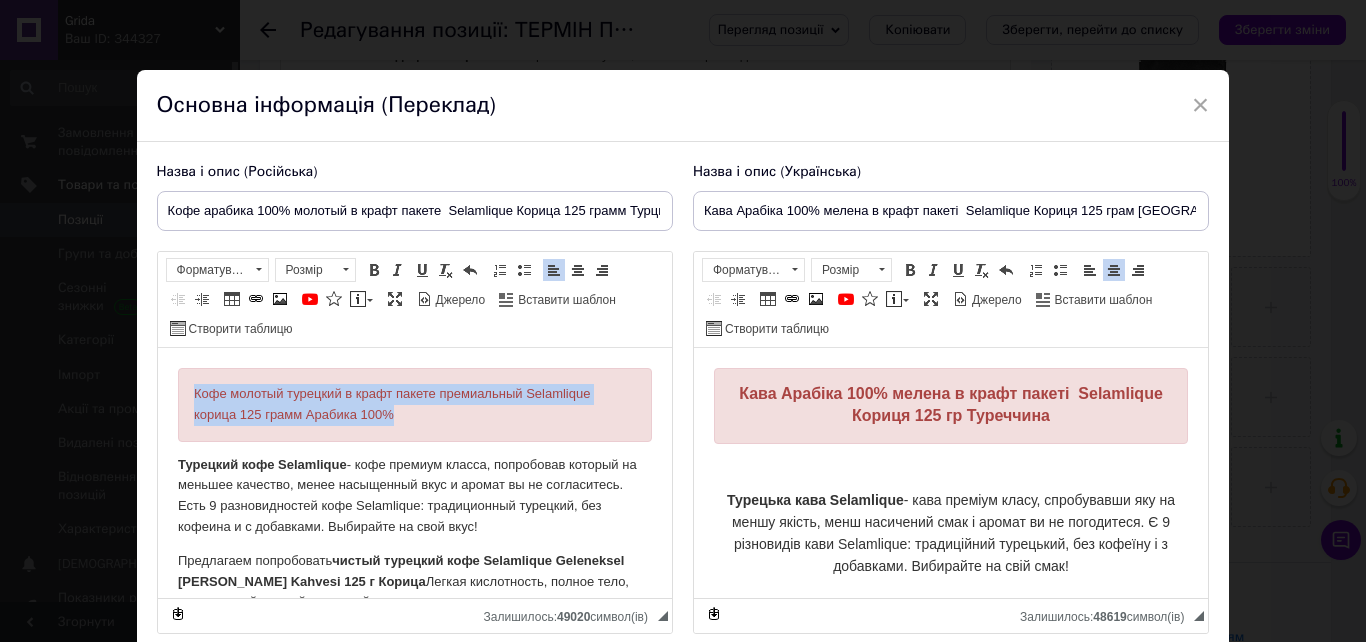 drag, startPoint x: 190, startPoint y: 387, endPoint x: 490, endPoint y: 406, distance: 300.60107 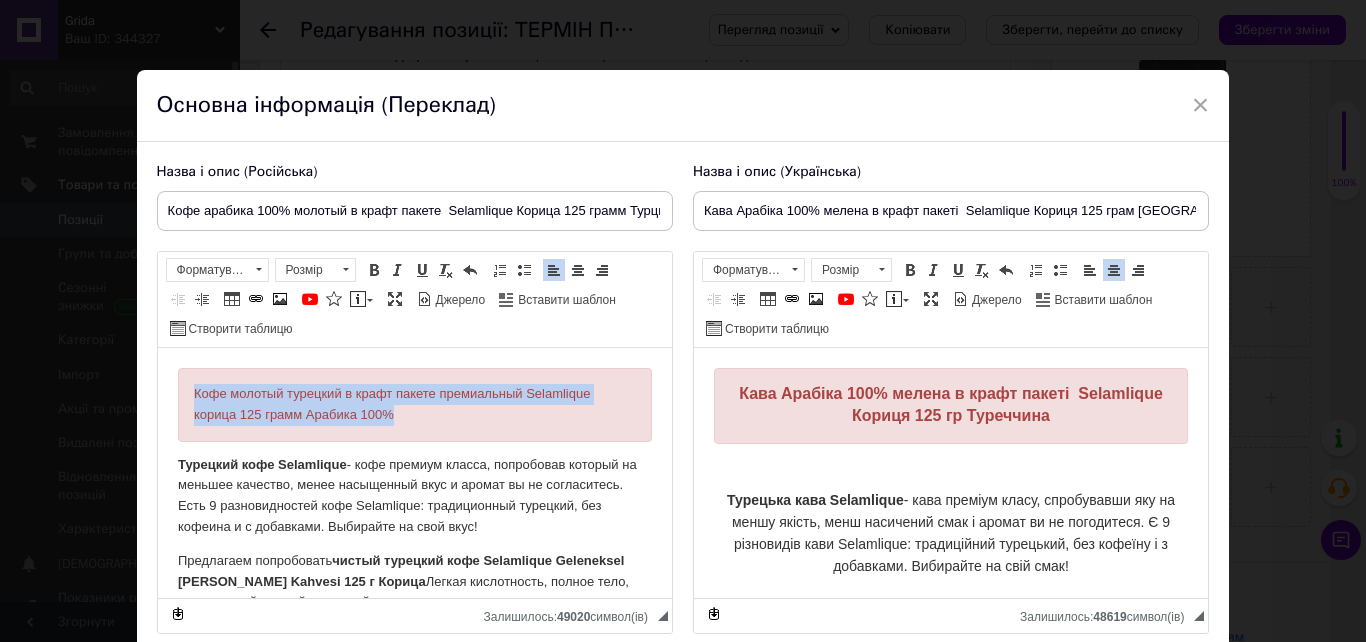 click on "Кофе молотый турецкий в крафт пакете премиальный Selamlique корица 125 грамм Арабика 100%" at bounding box center (414, 405) 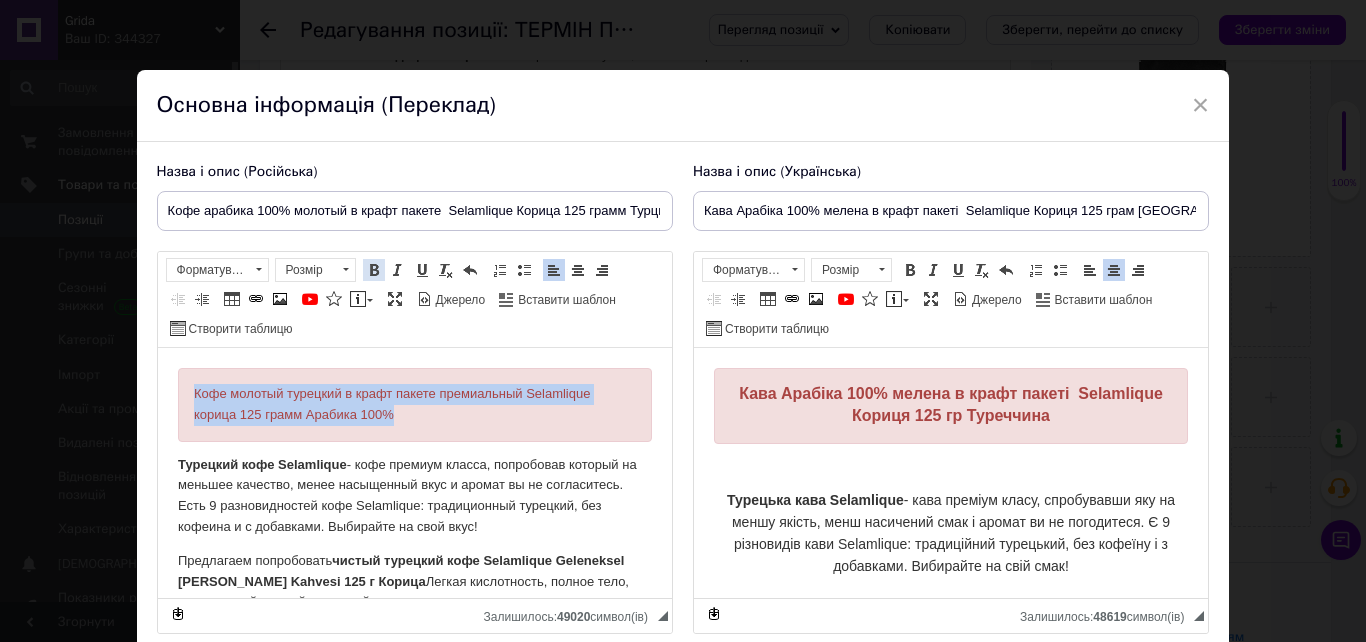click at bounding box center (374, 270) 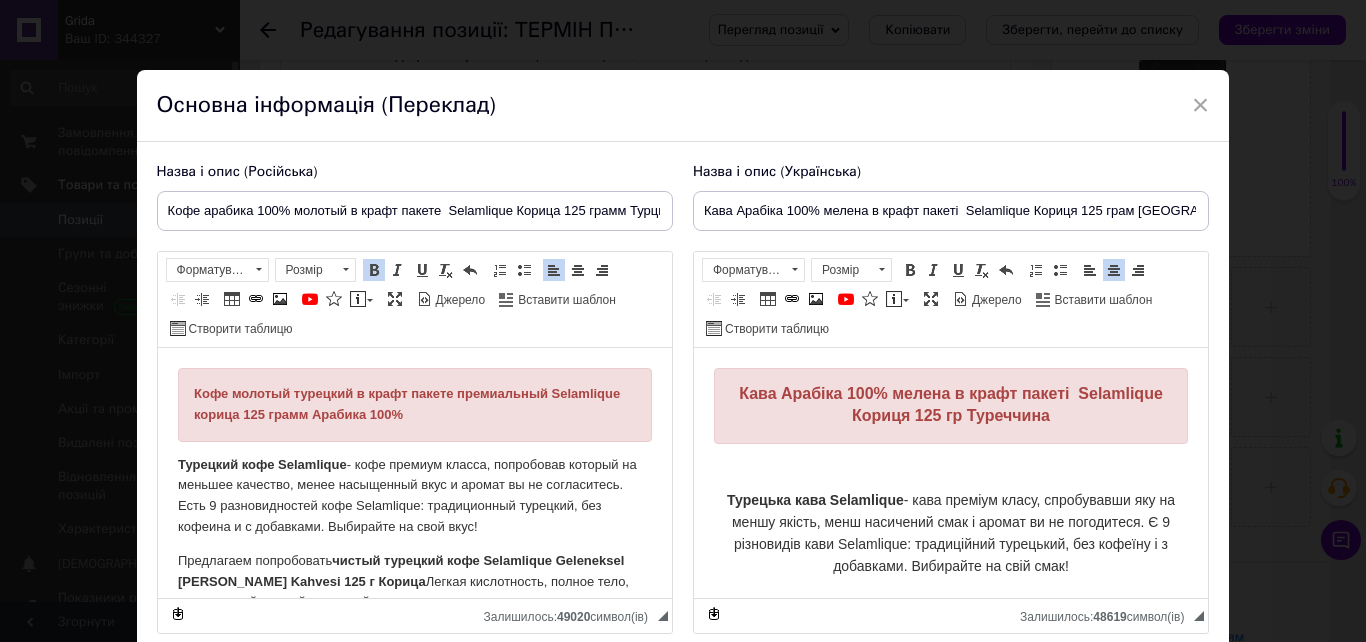 drag, startPoint x: 551, startPoint y: 404, endPoint x: 653, endPoint y: 440, distance: 108.16654 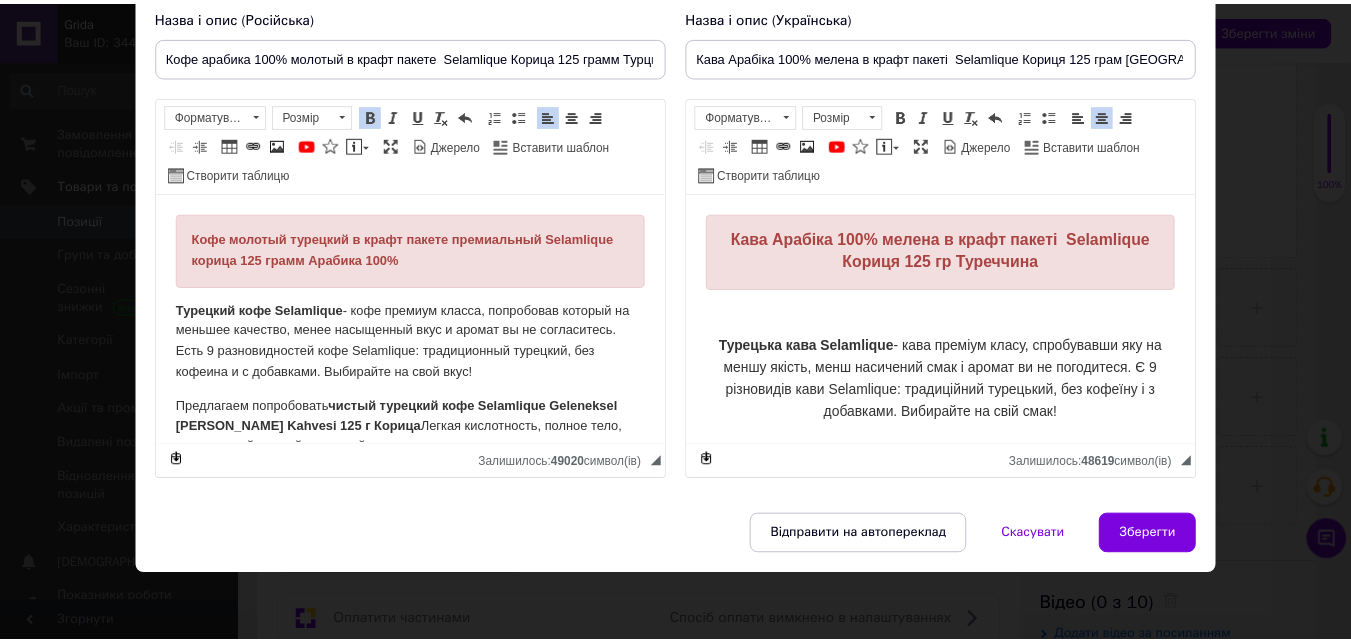 scroll, scrollTop: 157, scrollLeft: 0, axis: vertical 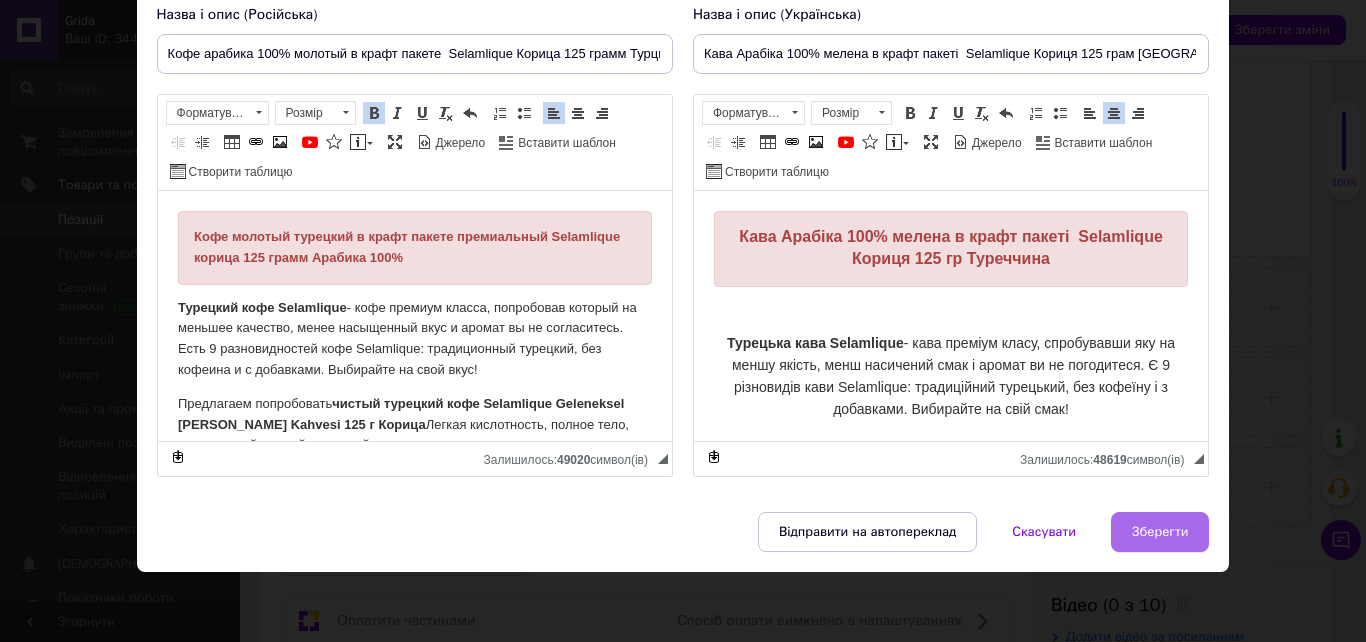 click on "Зберегти" at bounding box center (1160, 532) 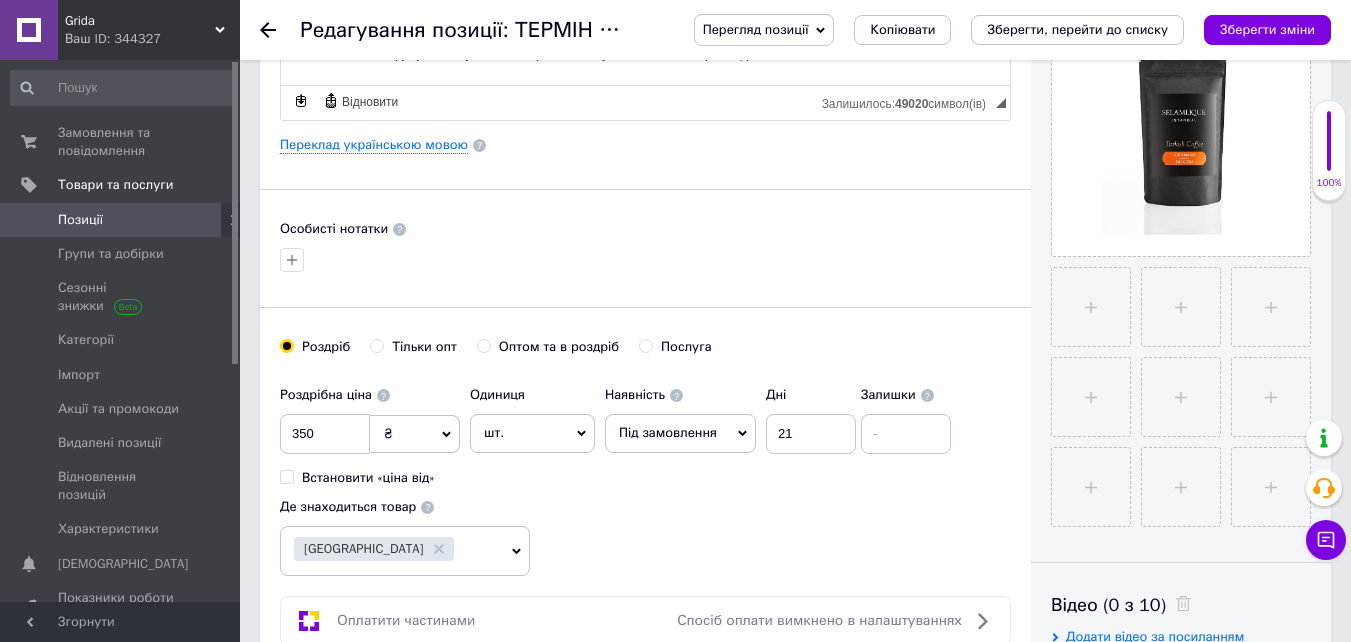 scroll, scrollTop: 271, scrollLeft: 0, axis: vertical 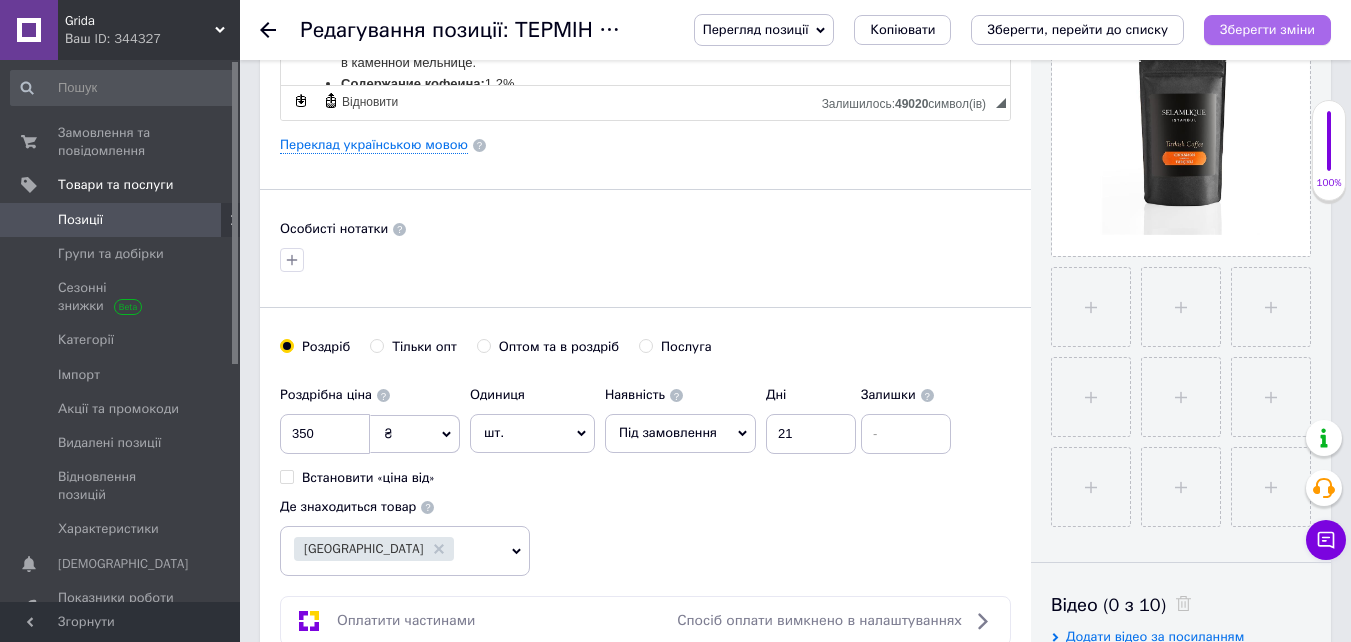 click on "Зберегти зміни" at bounding box center [1267, 29] 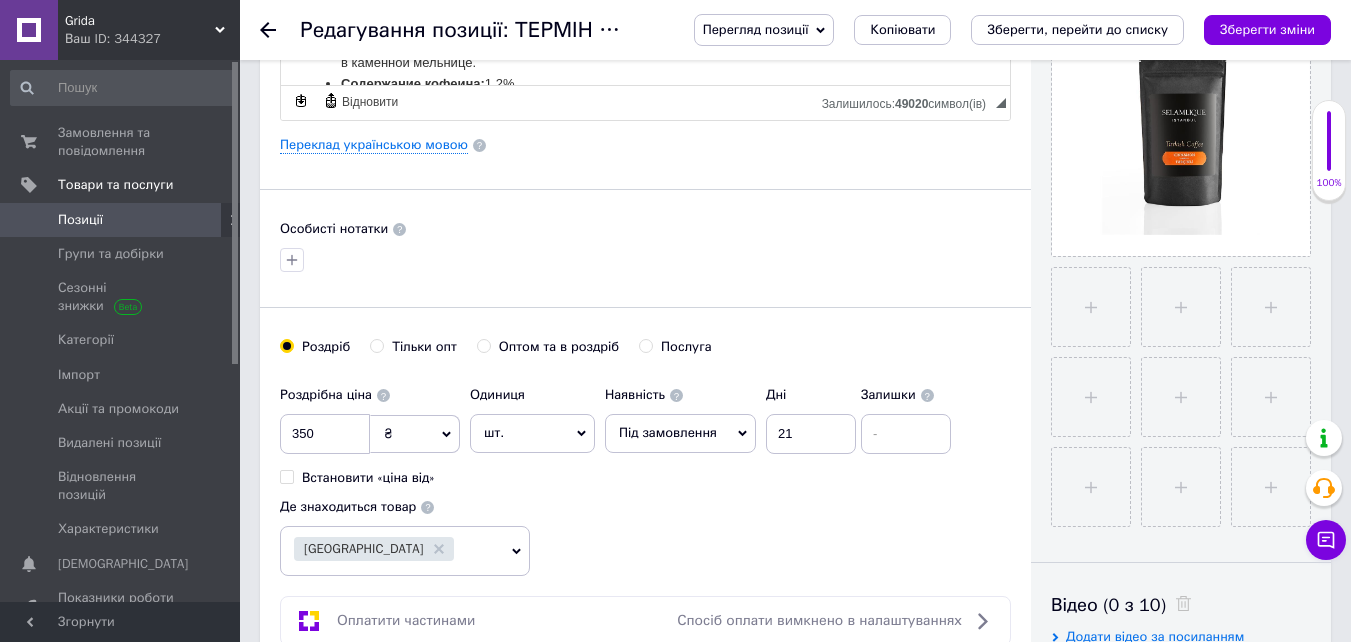 click 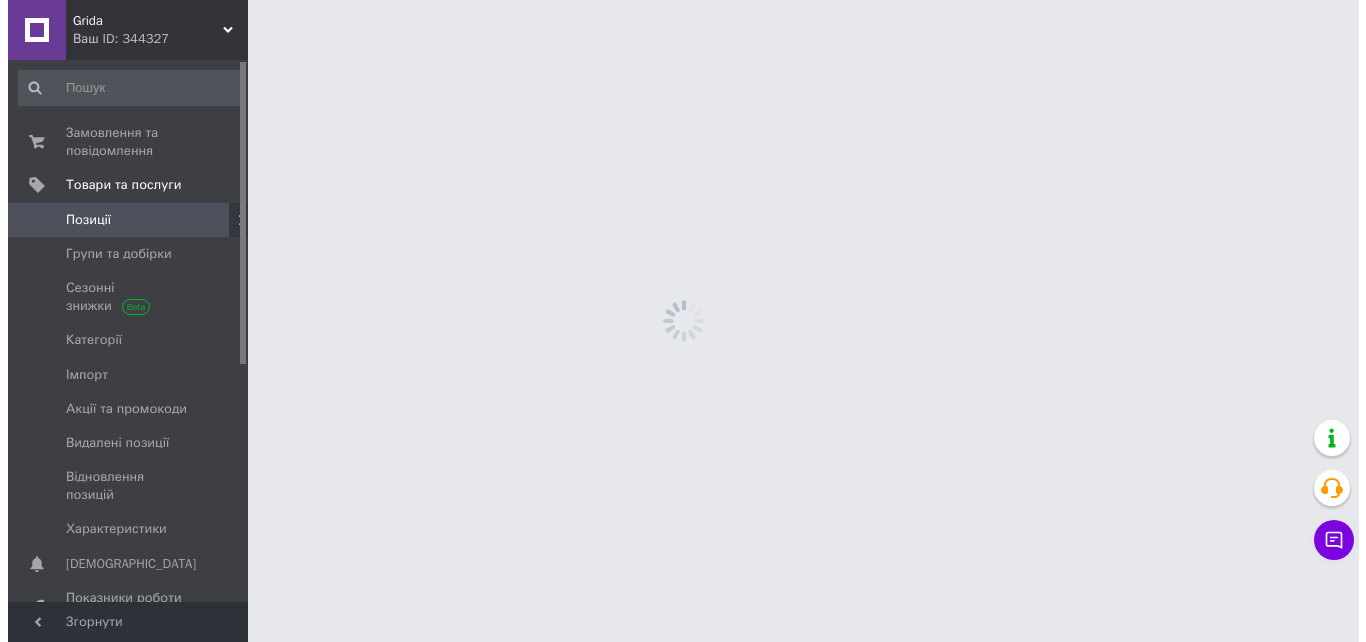 scroll, scrollTop: 0, scrollLeft: 0, axis: both 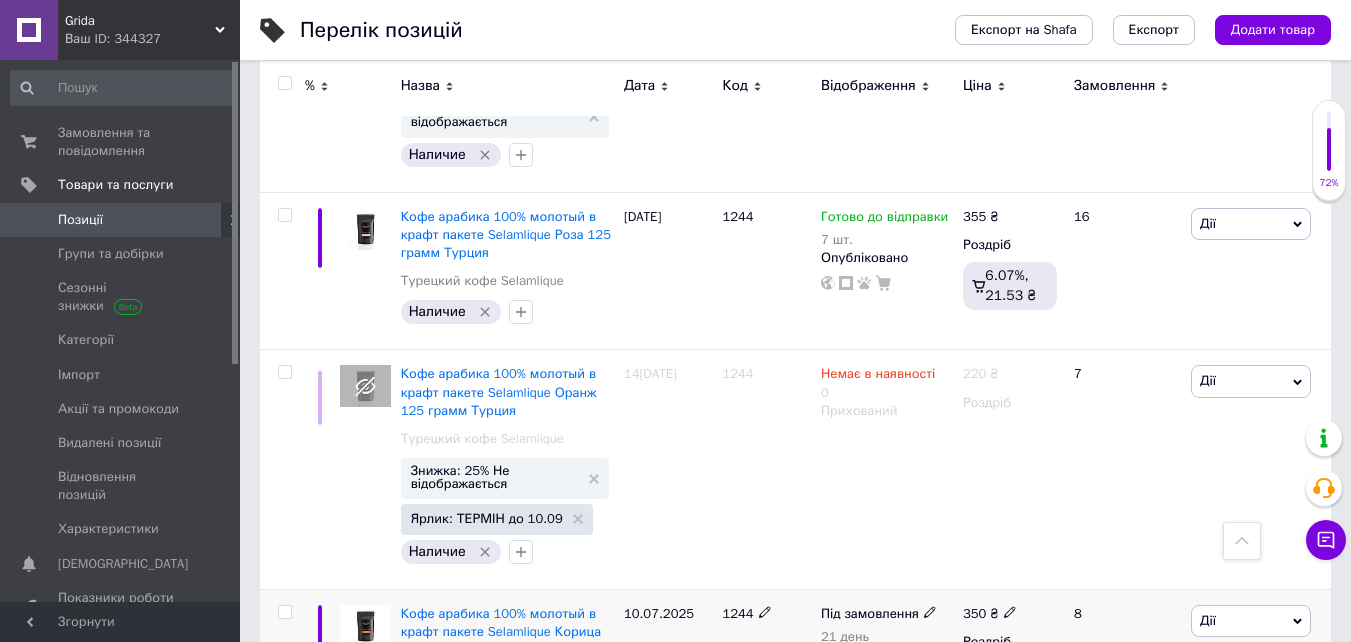 click 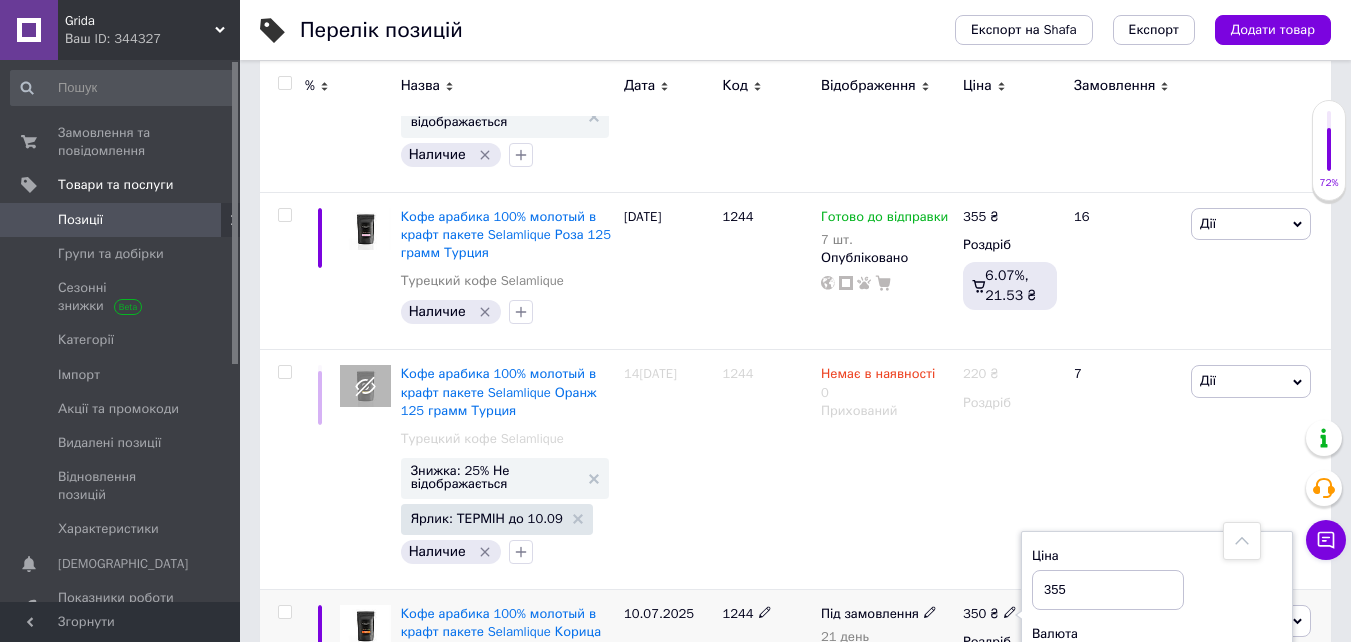 type on "355" 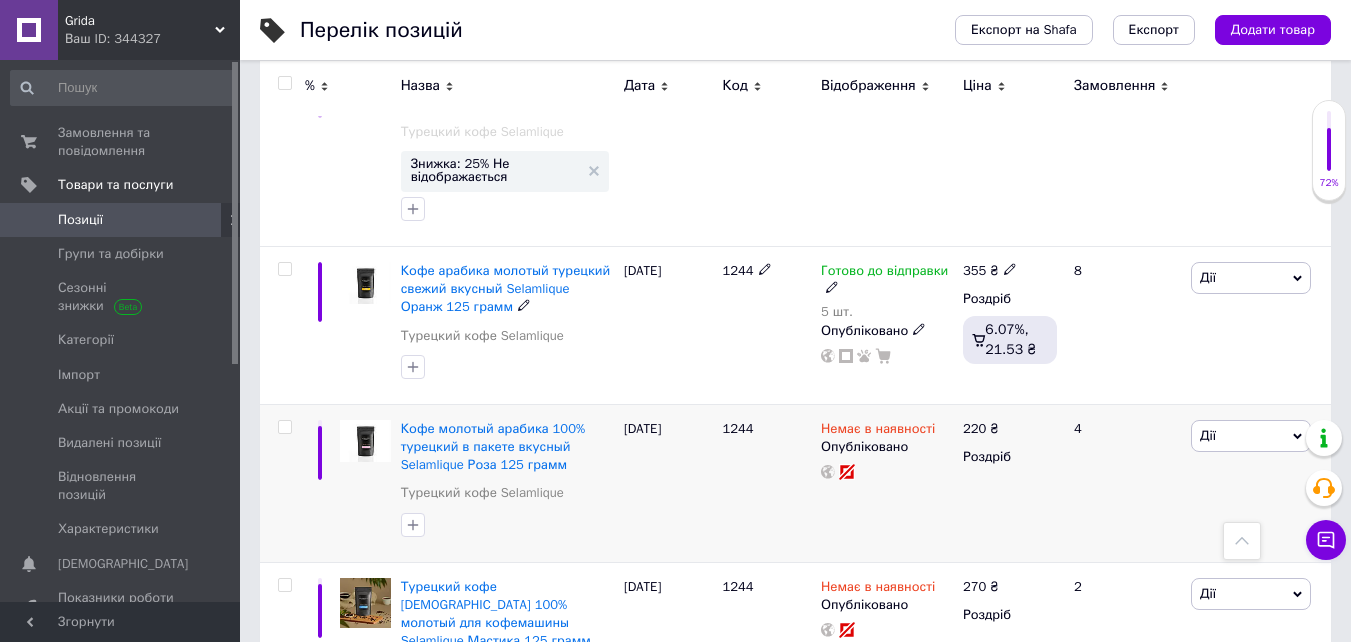 scroll, scrollTop: 5700, scrollLeft: 0, axis: vertical 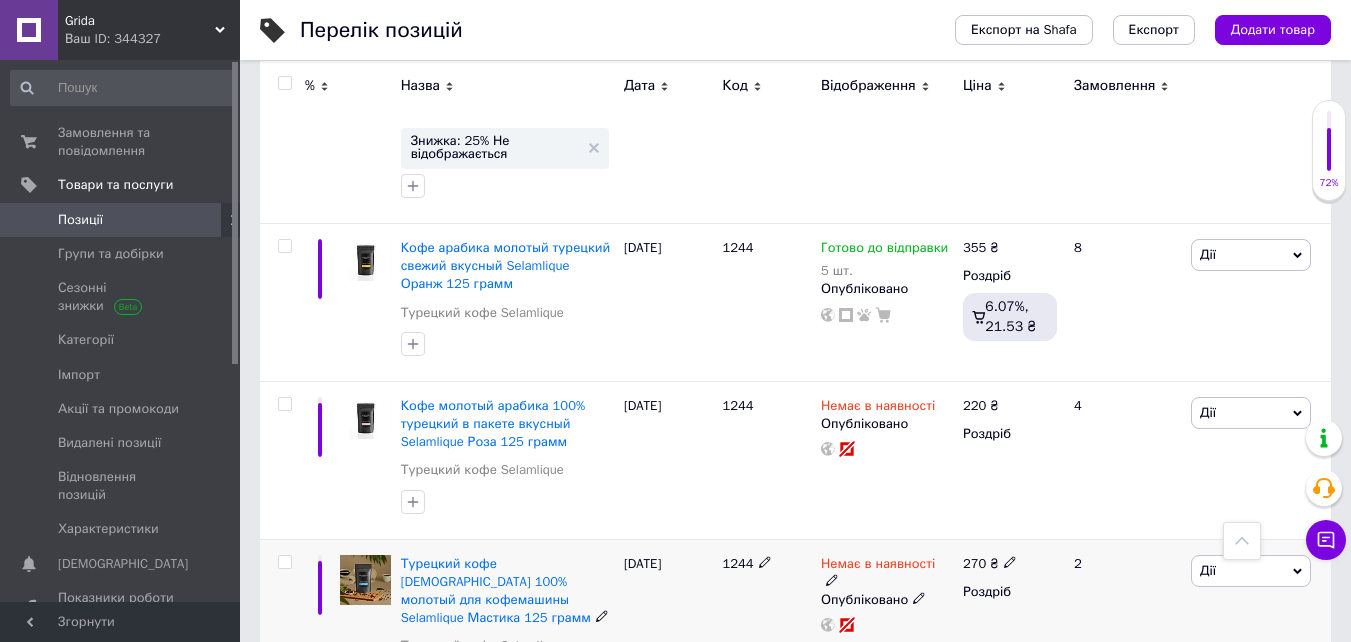 click 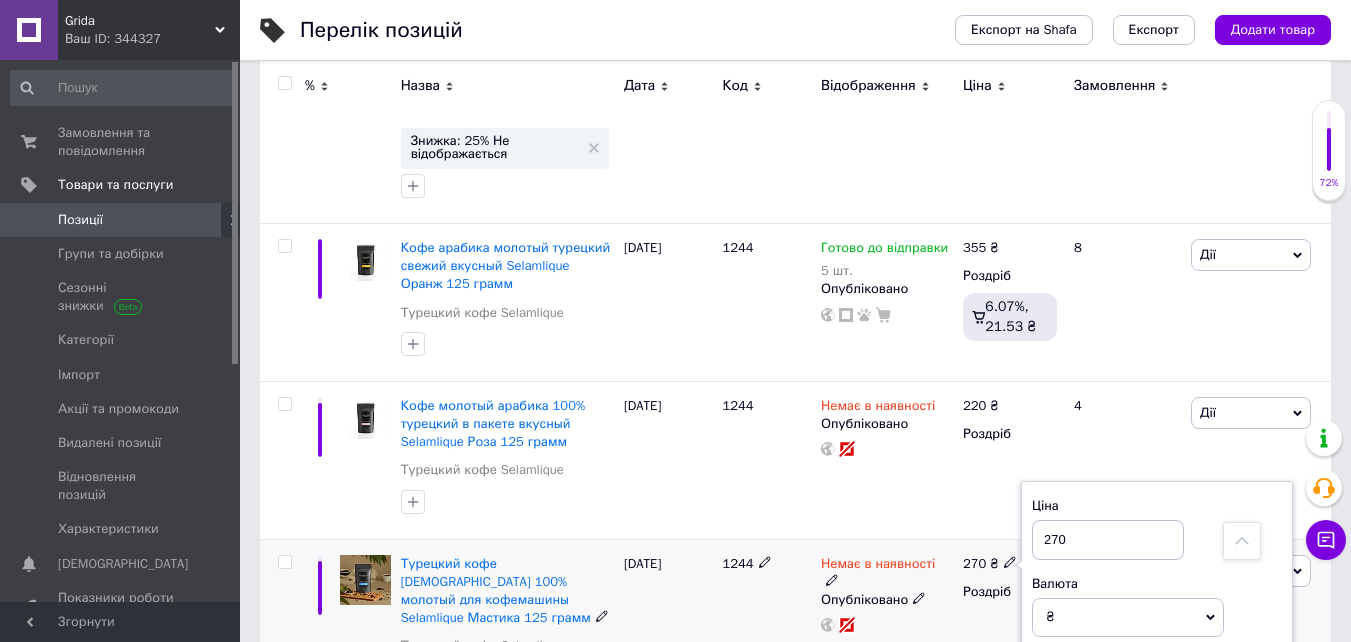 drag, startPoint x: 1074, startPoint y: 301, endPoint x: 1032, endPoint y: 288, distance: 43.965897 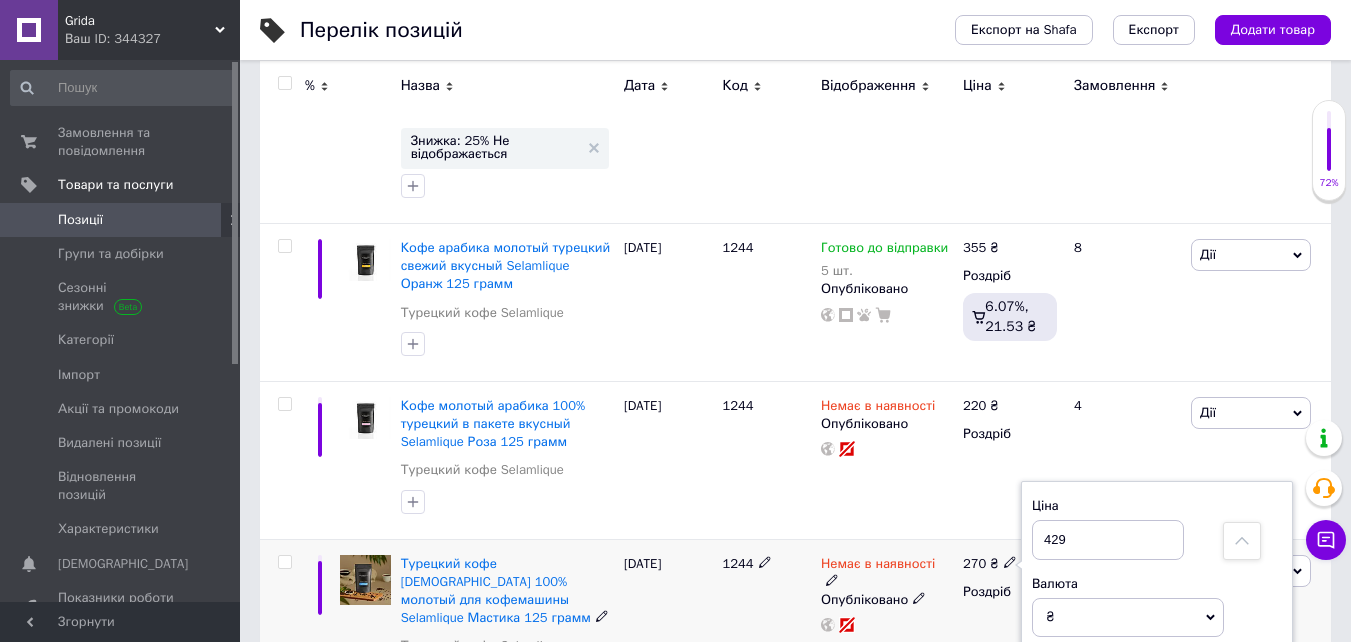 type on "429" 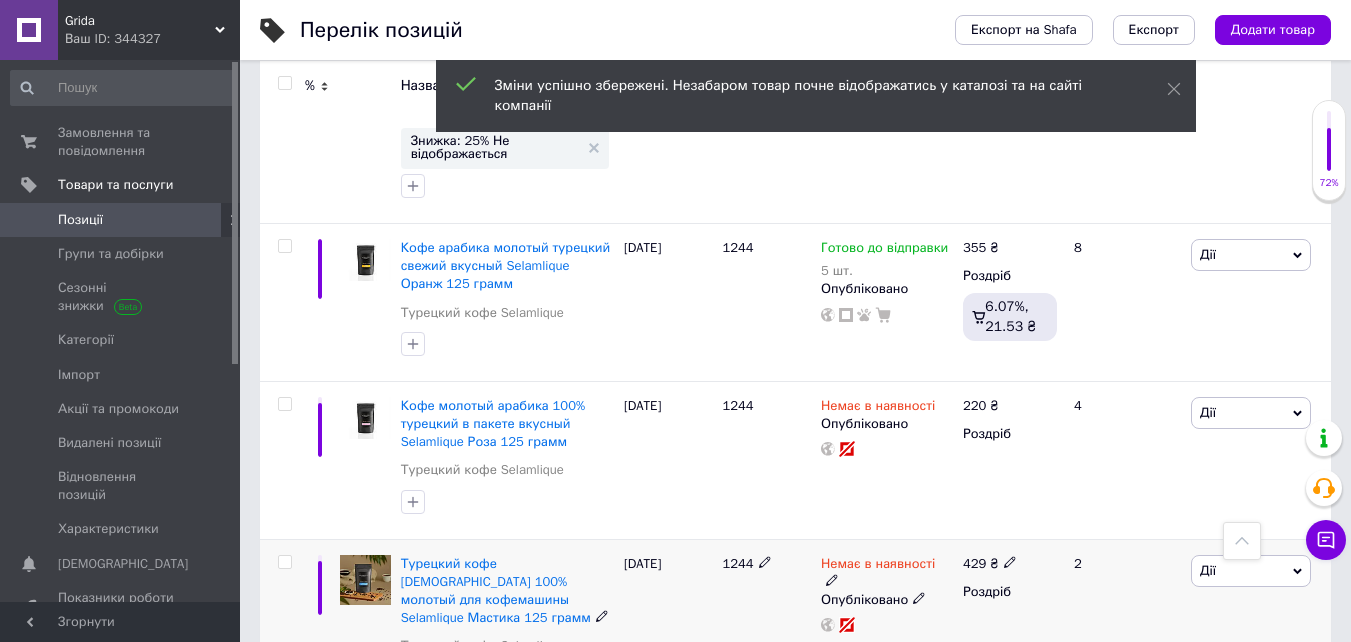 click 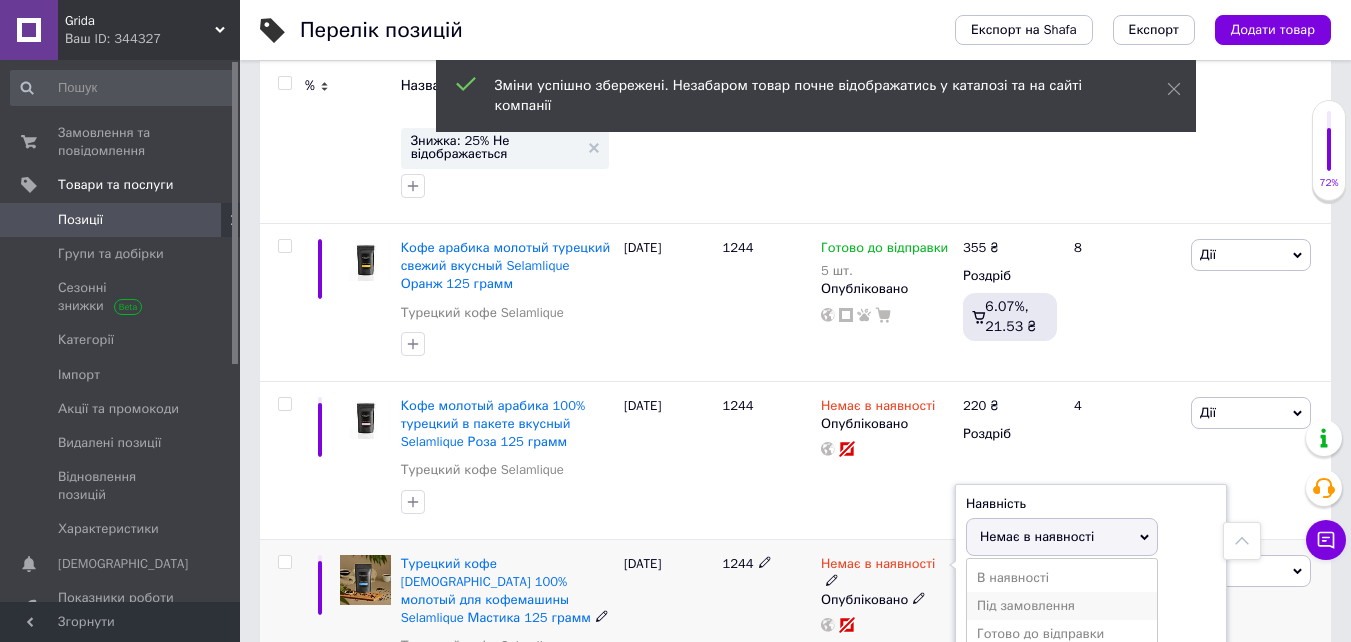 click on "Під замовлення" at bounding box center [1062, 606] 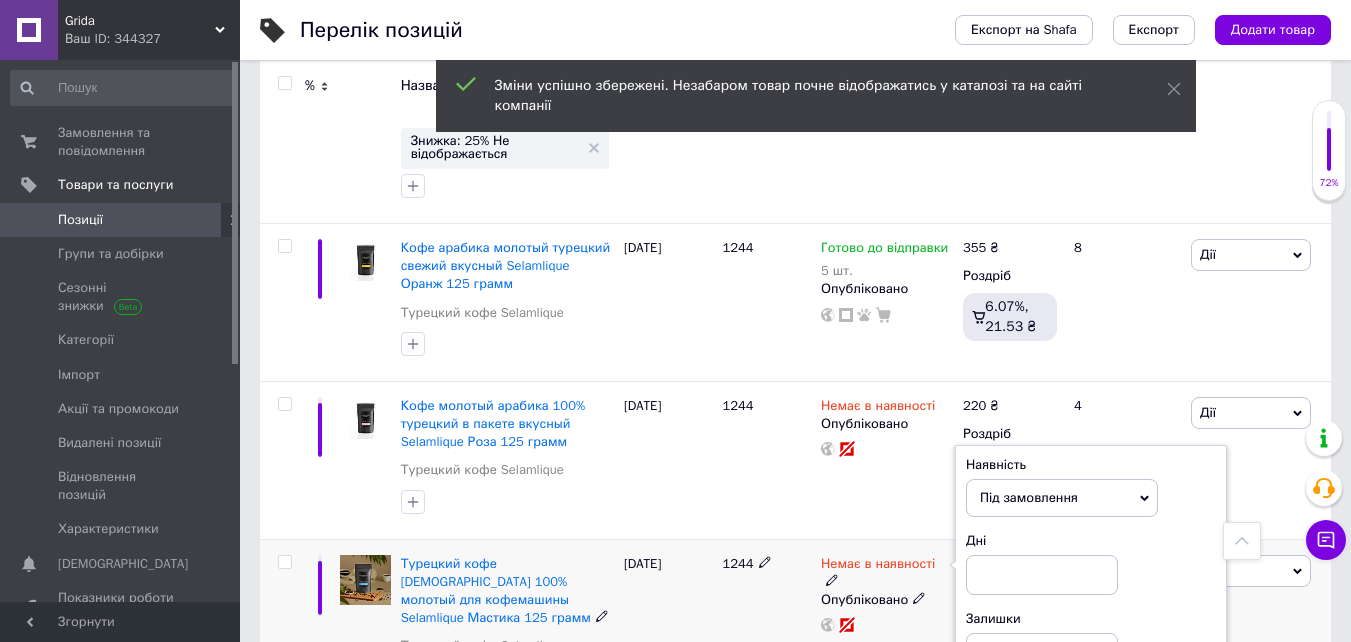 click on "Наявність Під замовлення В наявності Немає в наявності Готово до відправки Дні Залишки шт." at bounding box center (1091, 565) 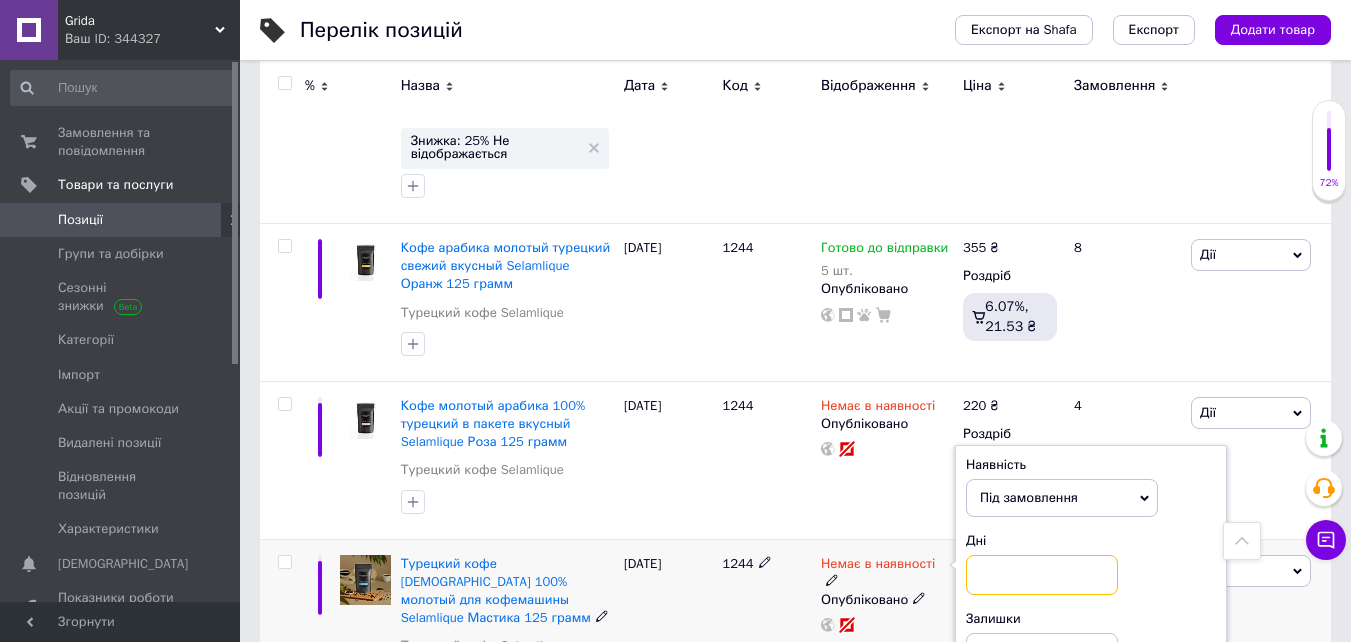 click at bounding box center [1042, 575] 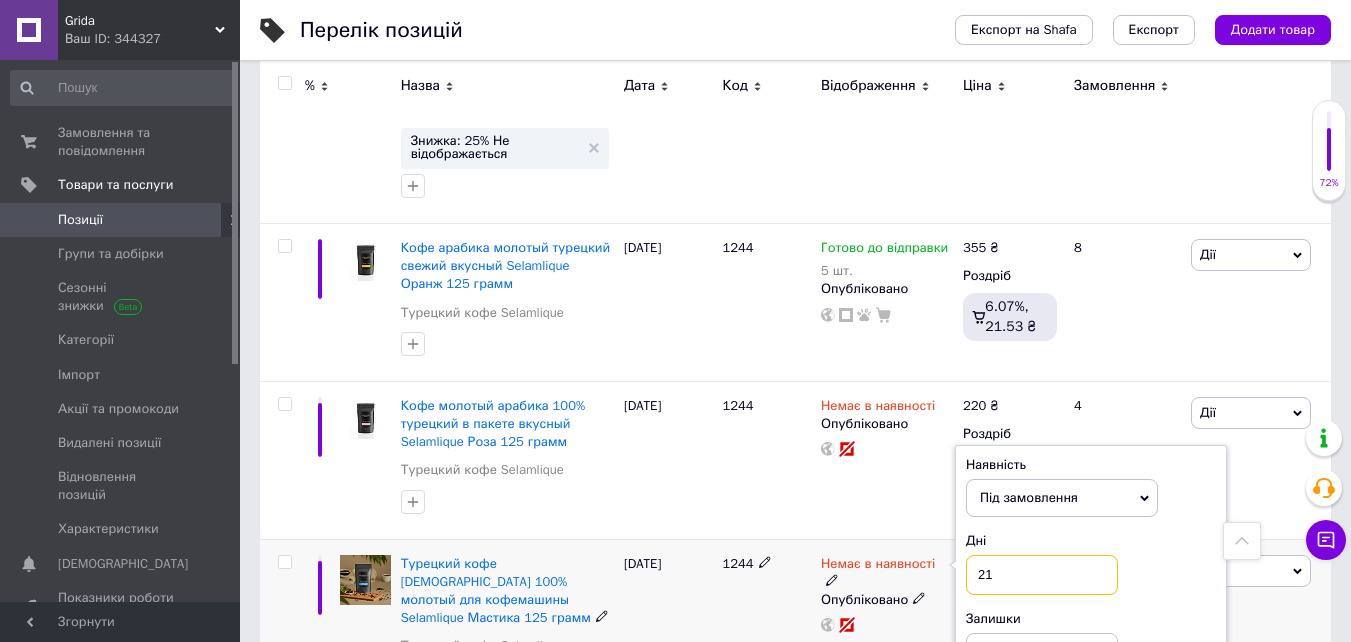 type on "21" 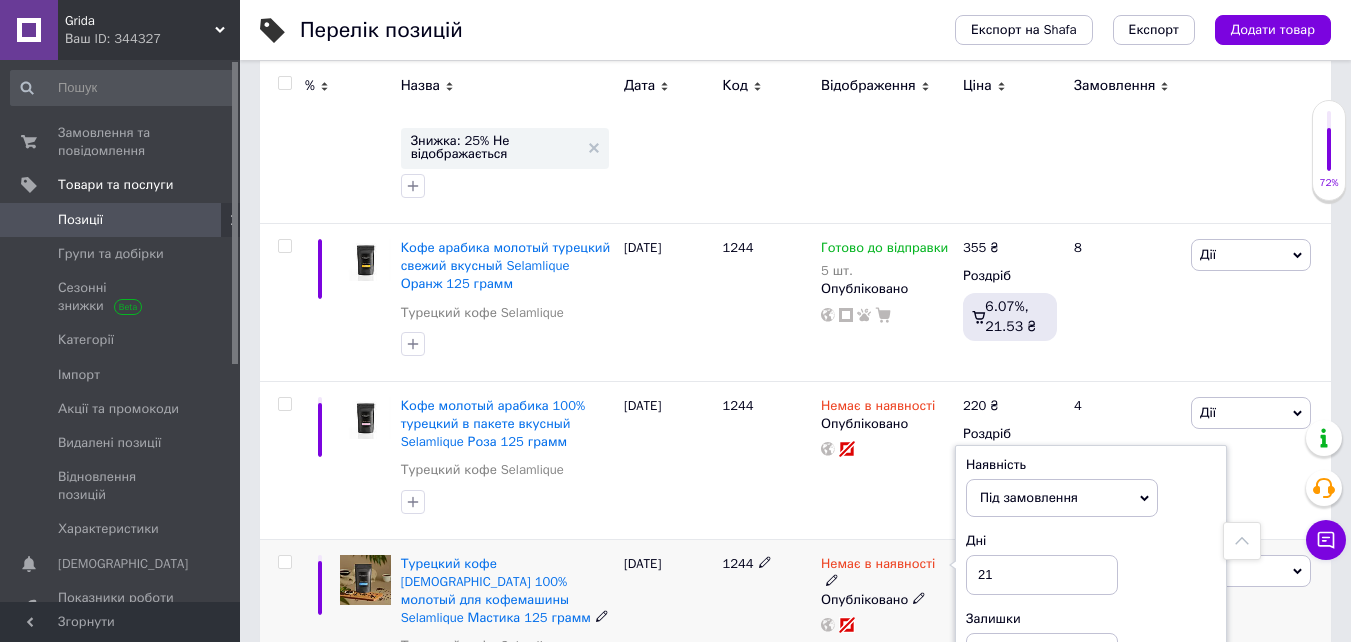 click on "Немає в наявності Наявність Під замовлення В наявності Немає в наявності Готово до відправки Дні 21 Залишки шт. Опубліковано" at bounding box center (887, 650) 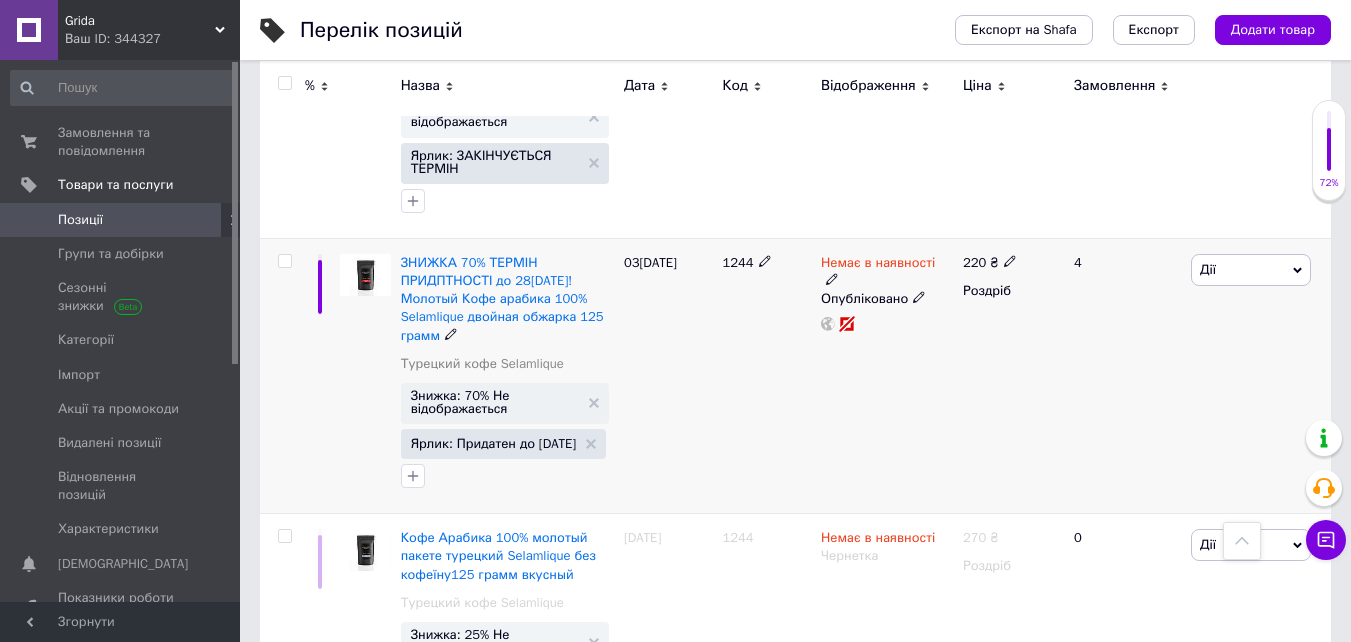scroll, scrollTop: 6500, scrollLeft: 0, axis: vertical 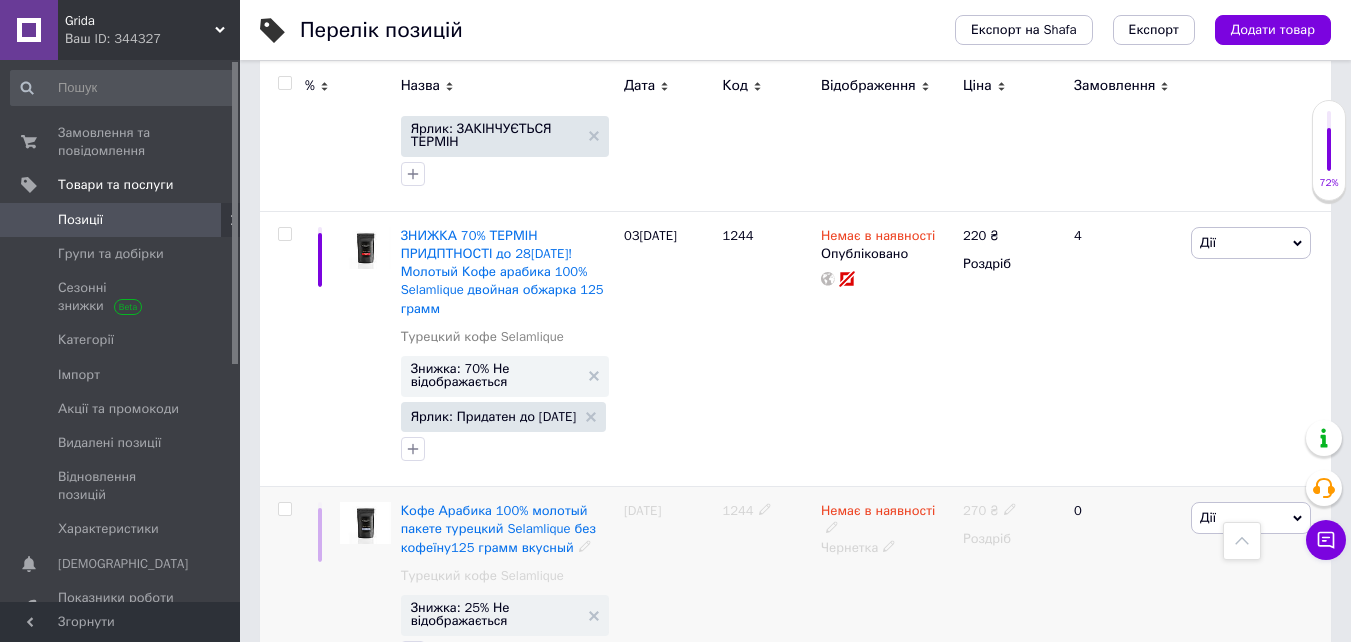click at bounding box center (1010, 509) 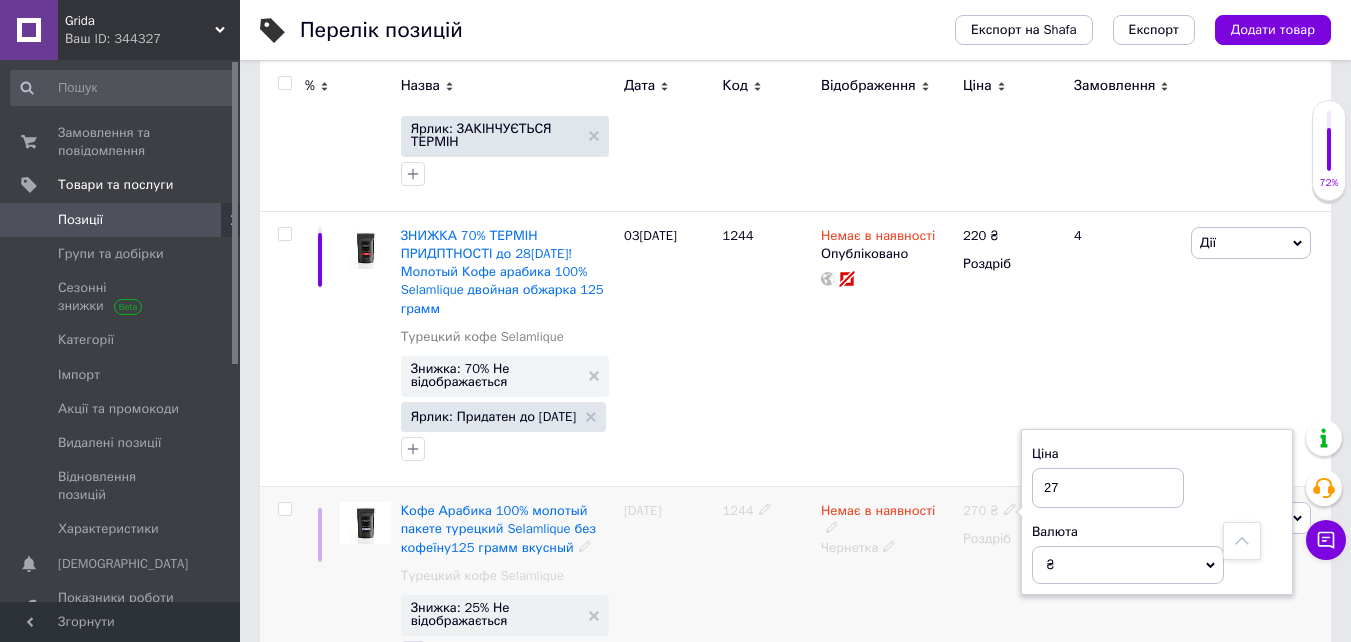 type on "2" 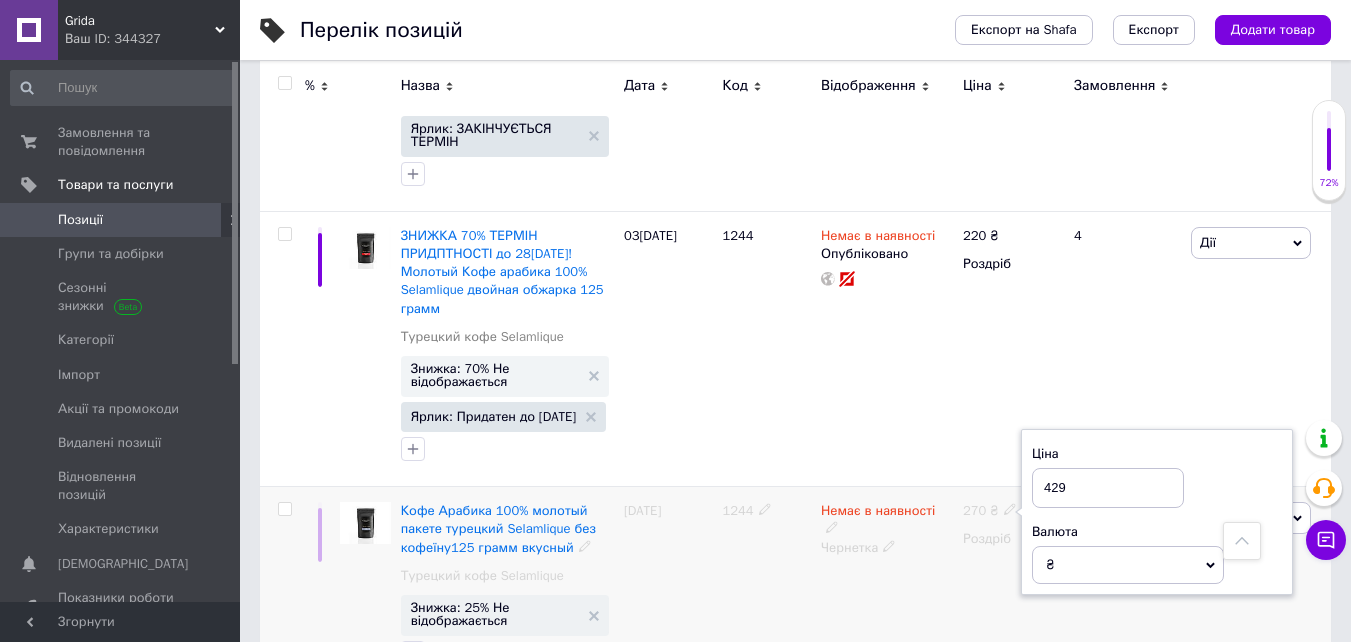 type on "429" 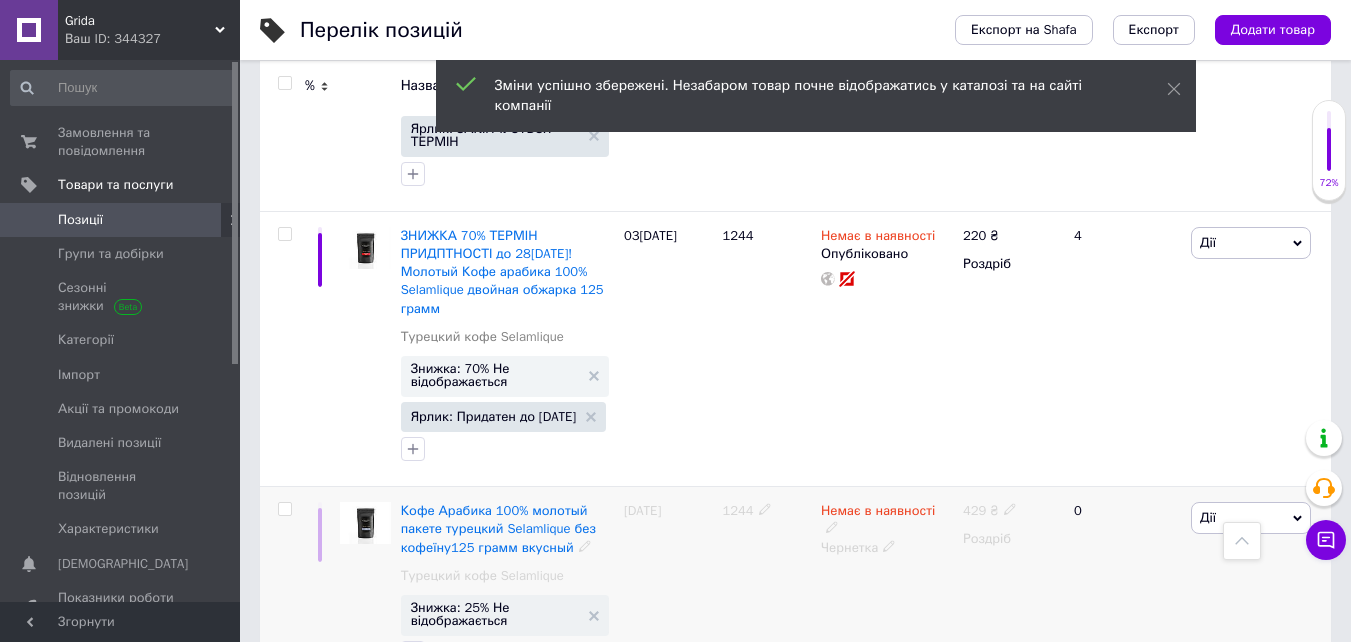 click on "Немає в наявності" at bounding box center [878, 513] 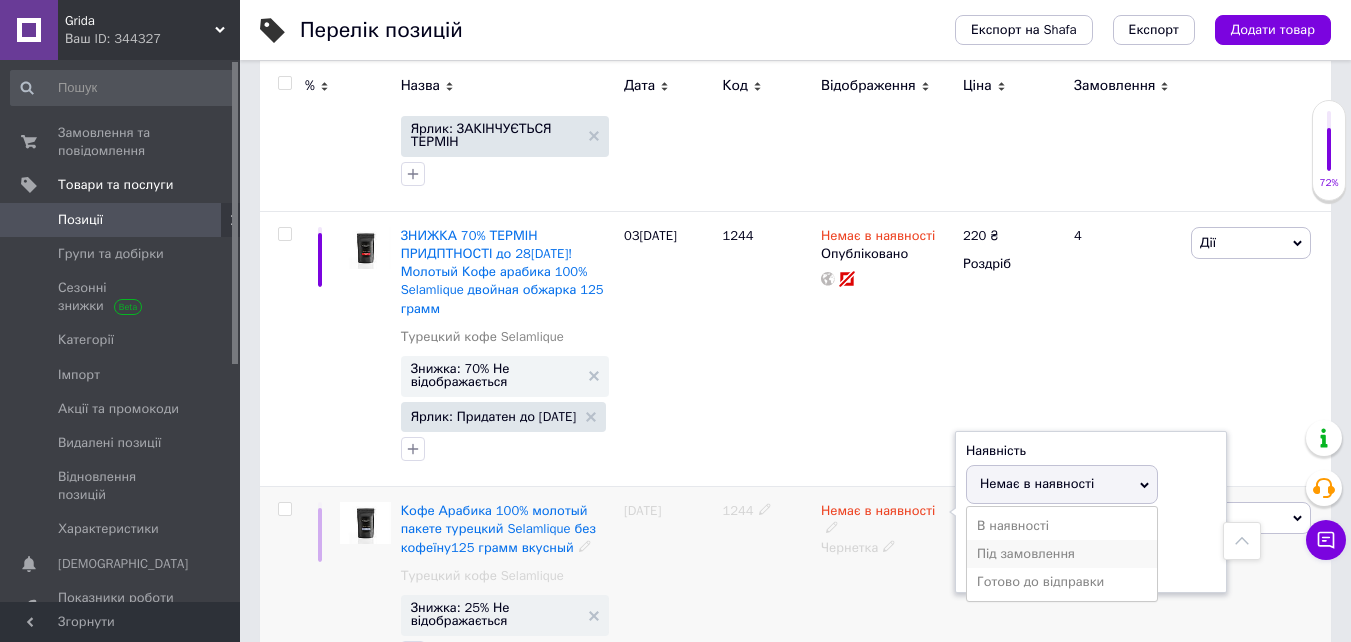 click on "Під замовлення" at bounding box center [1062, 554] 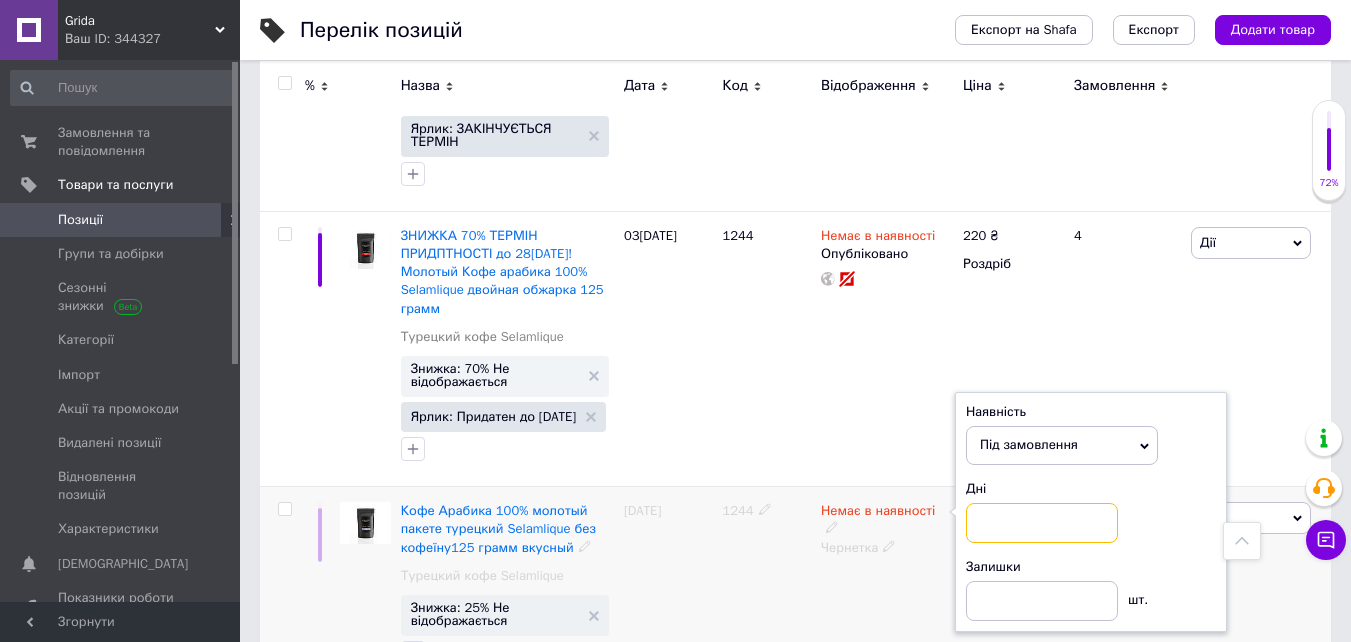 click at bounding box center (1042, 523) 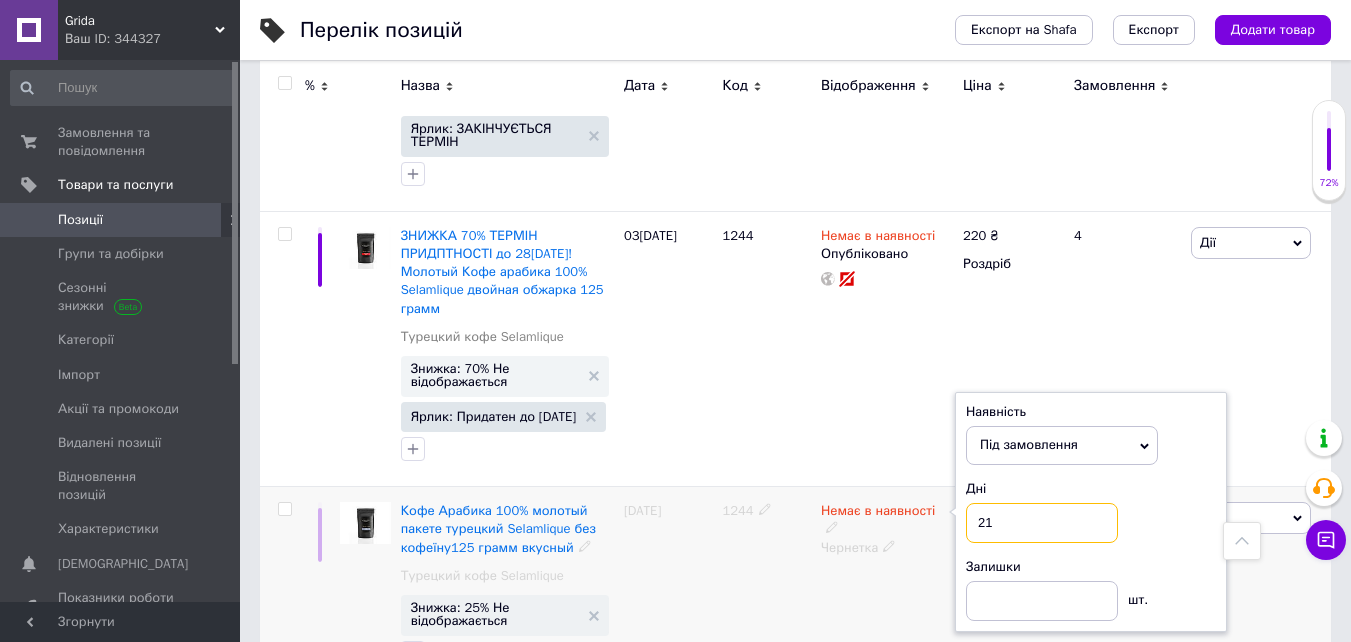 type on "21" 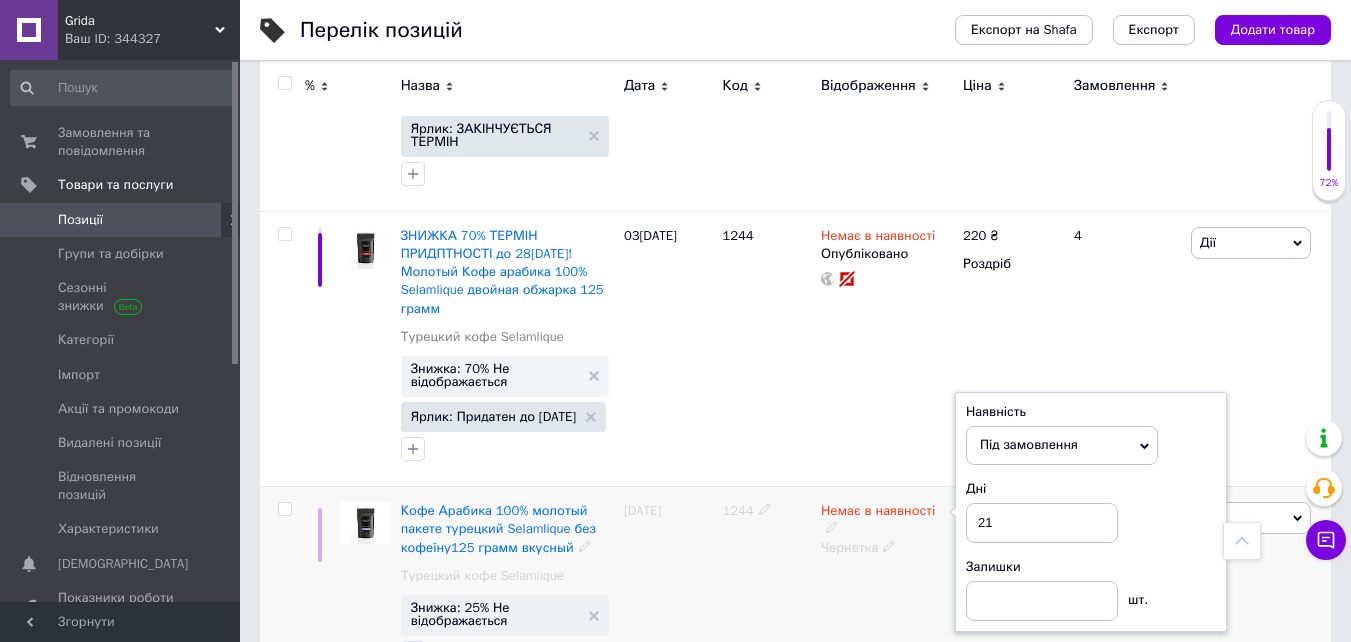 click on "1244" at bounding box center (766, 589) 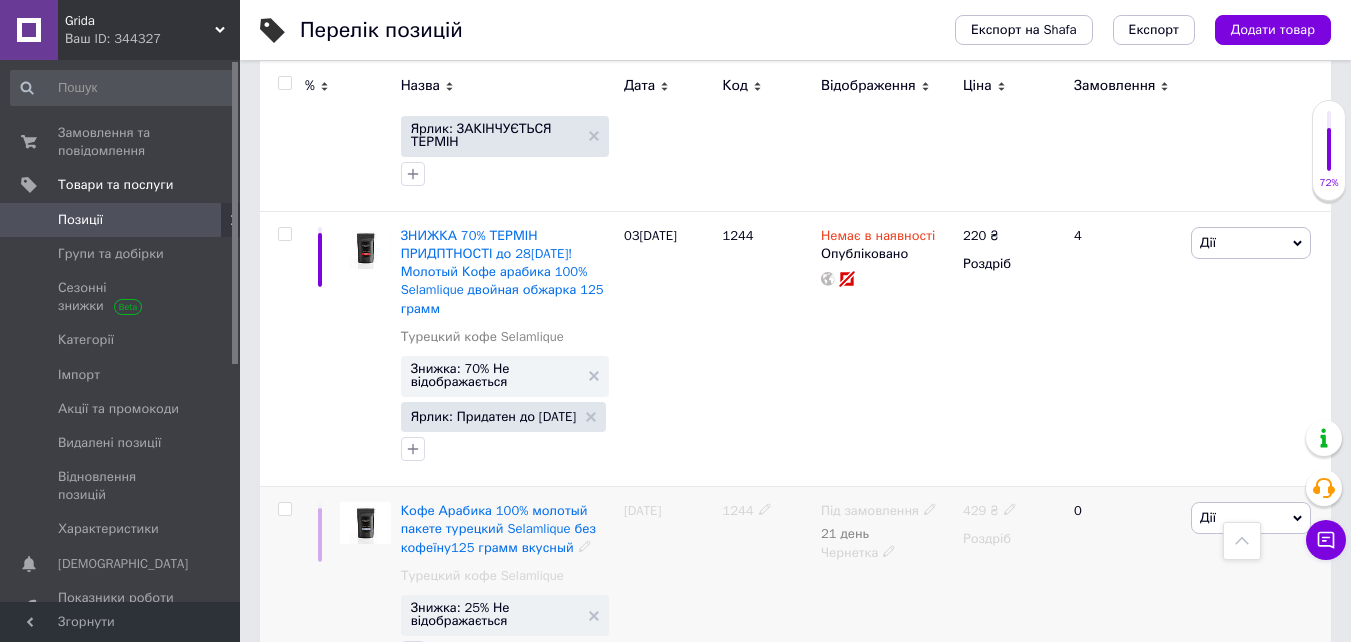 click 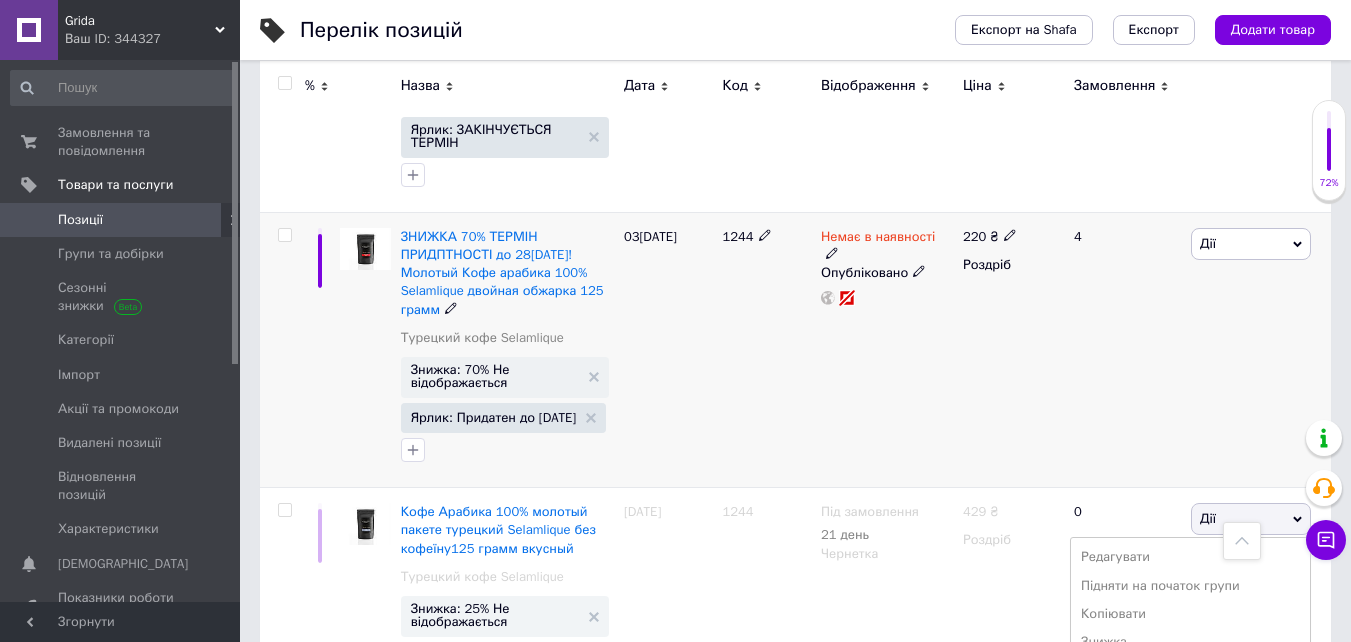 scroll, scrollTop: 6500, scrollLeft: 0, axis: vertical 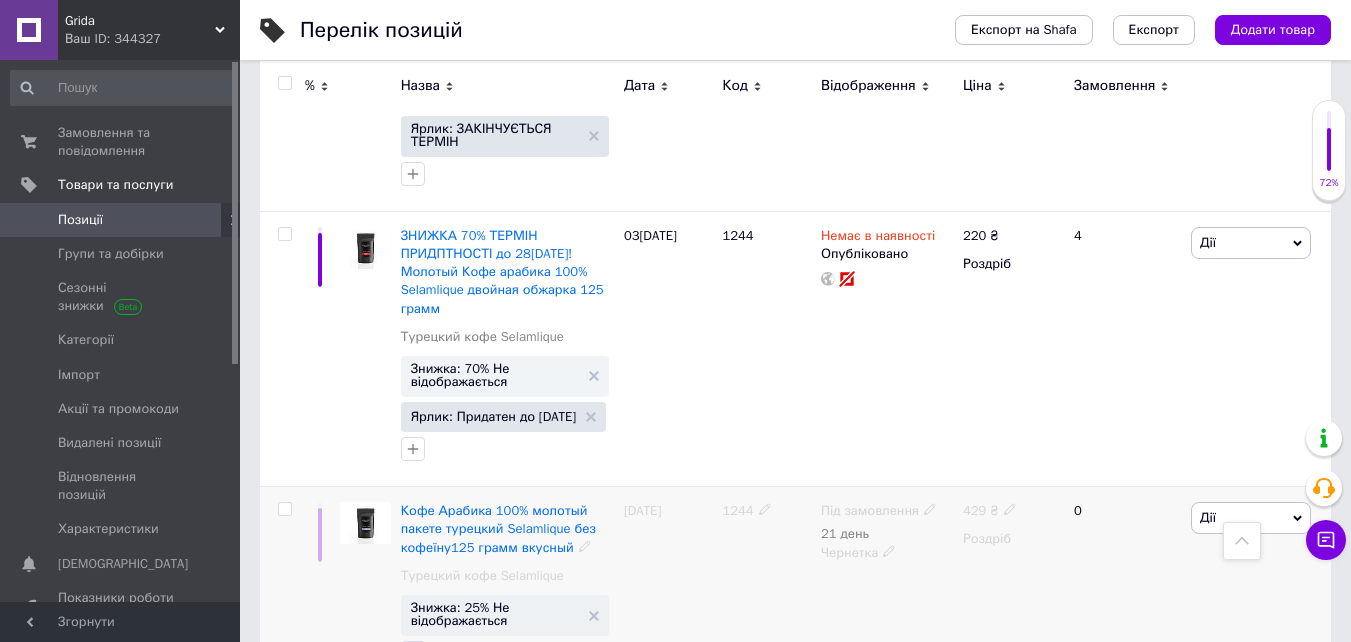 click on "Під замовлення 21 день Чернетка" at bounding box center [887, 589] 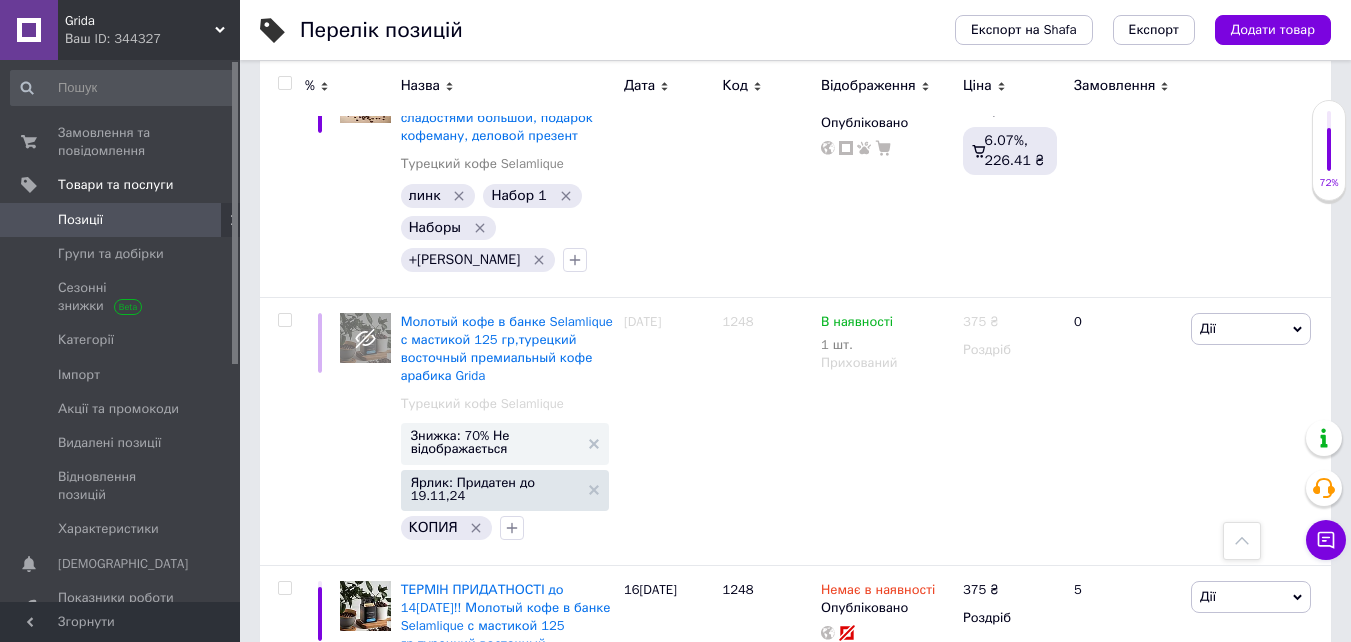 scroll, scrollTop: 8678, scrollLeft: 0, axis: vertical 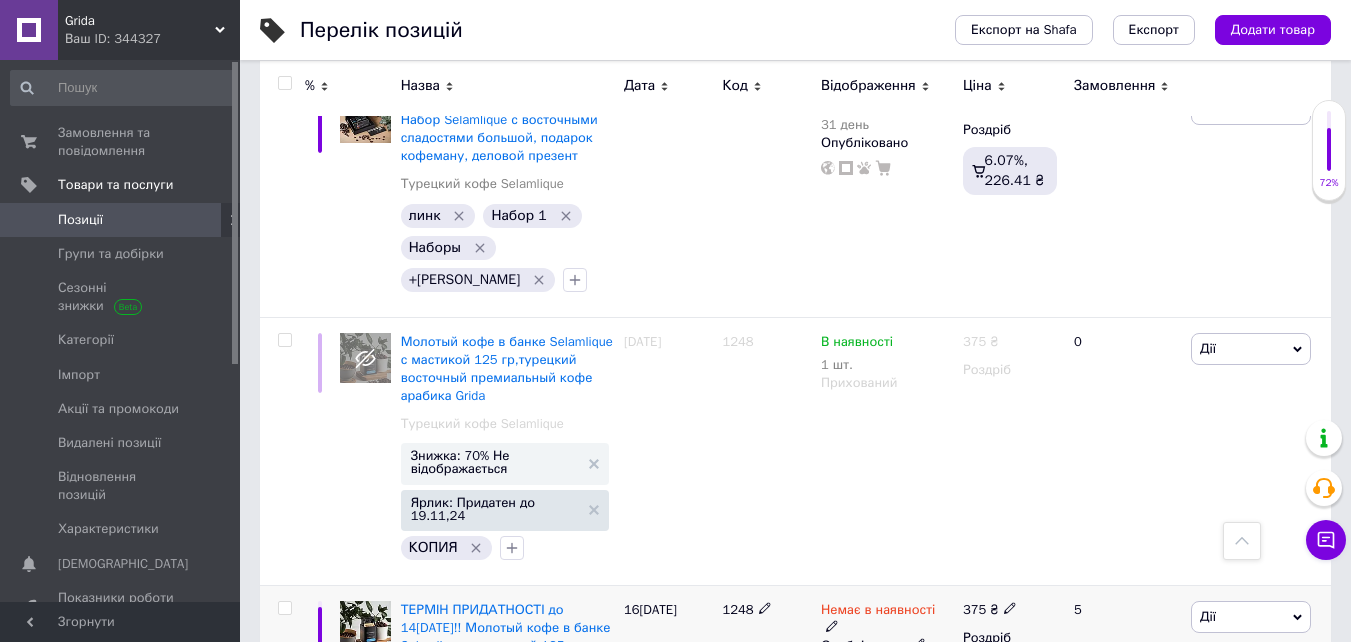 click 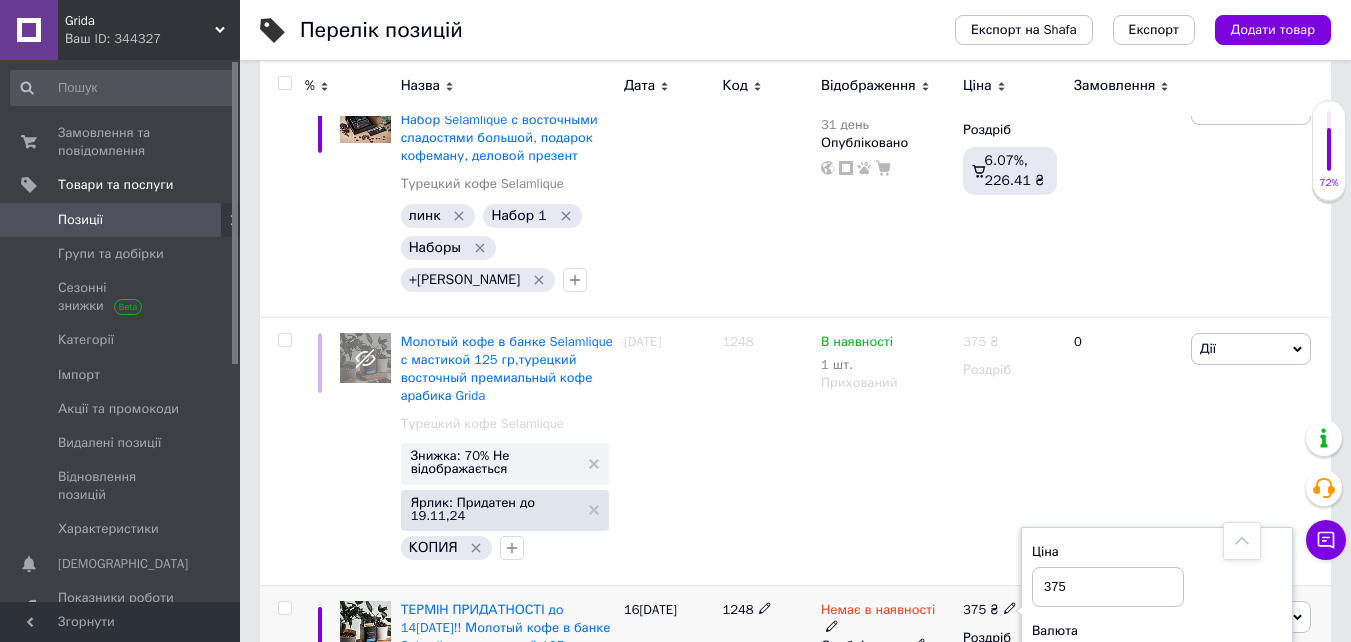 drag, startPoint x: 1052, startPoint y: 259, endPoint x: 1030, endPoint y: 259, distance: 22 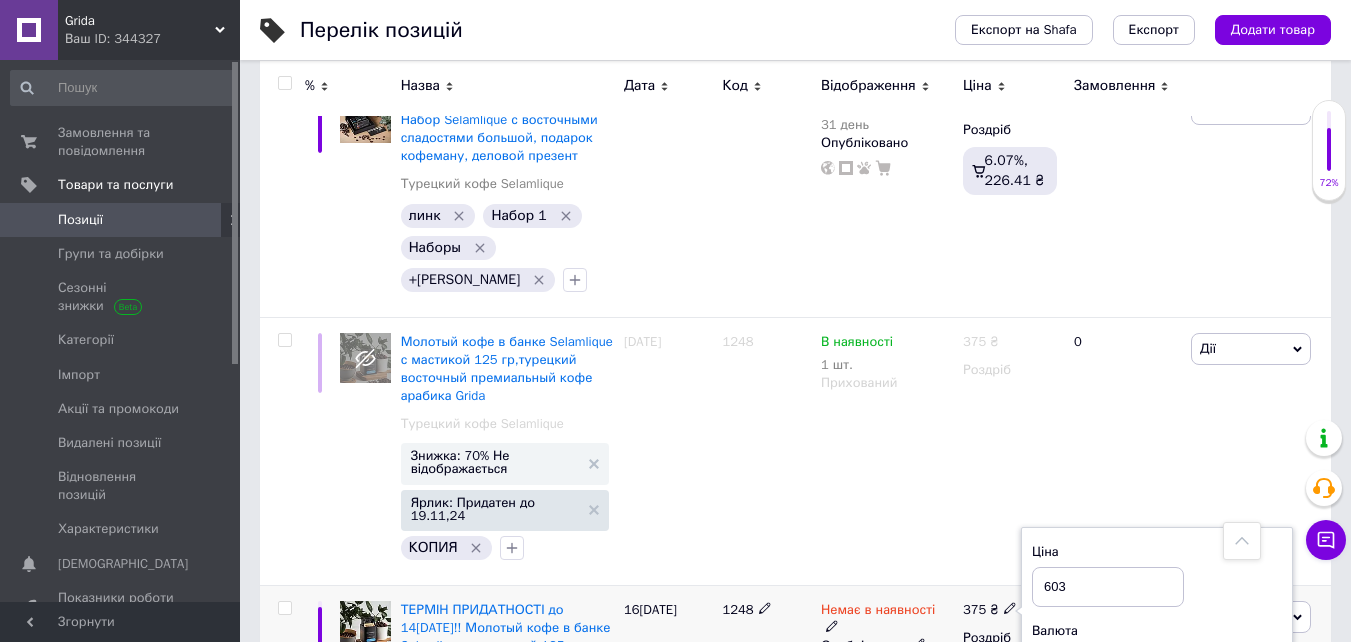 type on "603" 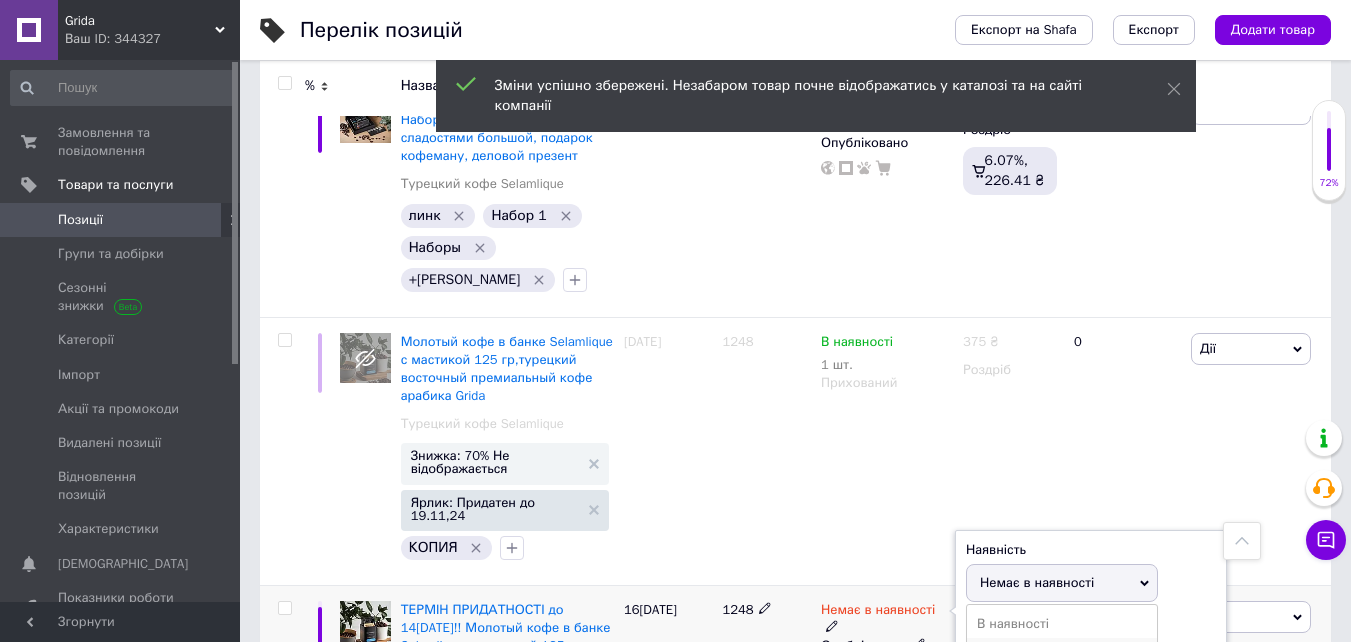 click on "Під замовлення" at bounding box center (1062, 652) 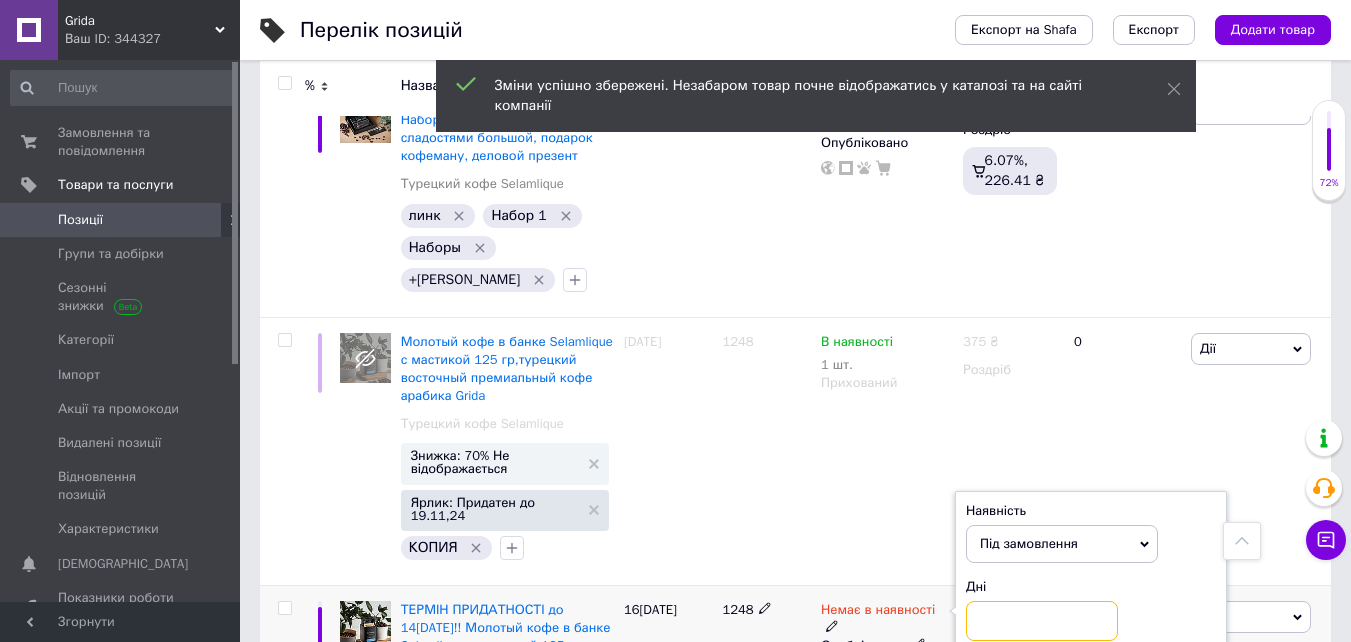 click at bounding box center [1042, 621] 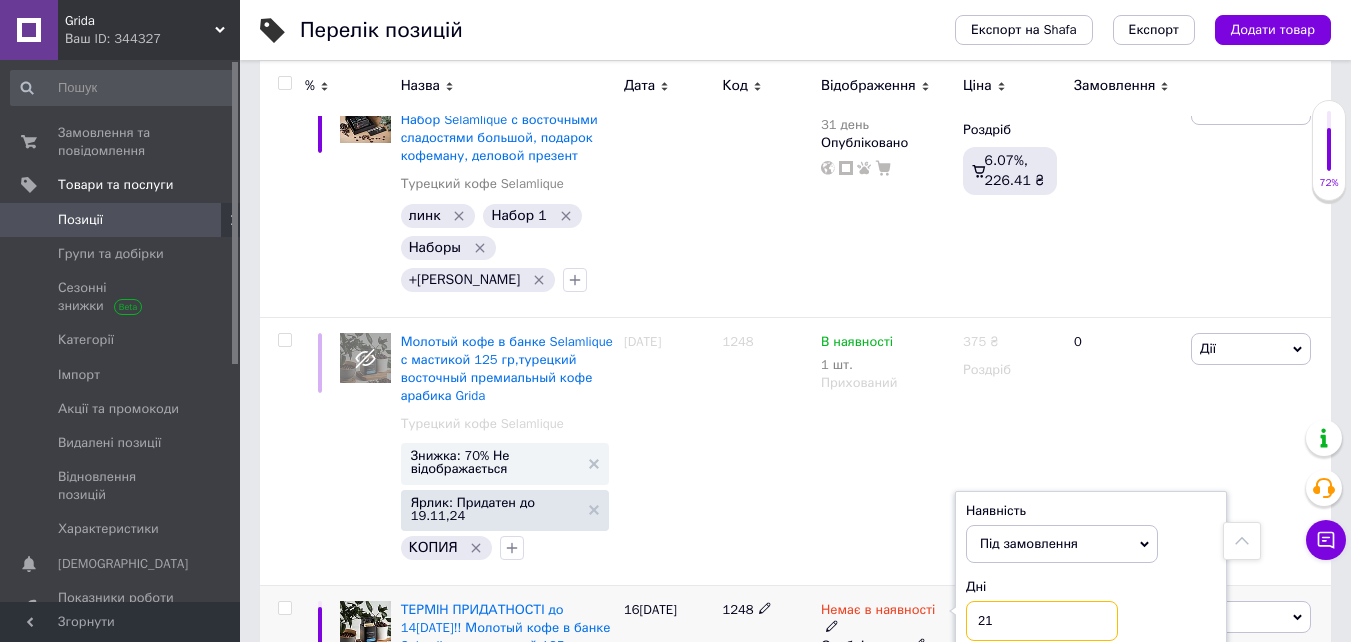 type on "21" 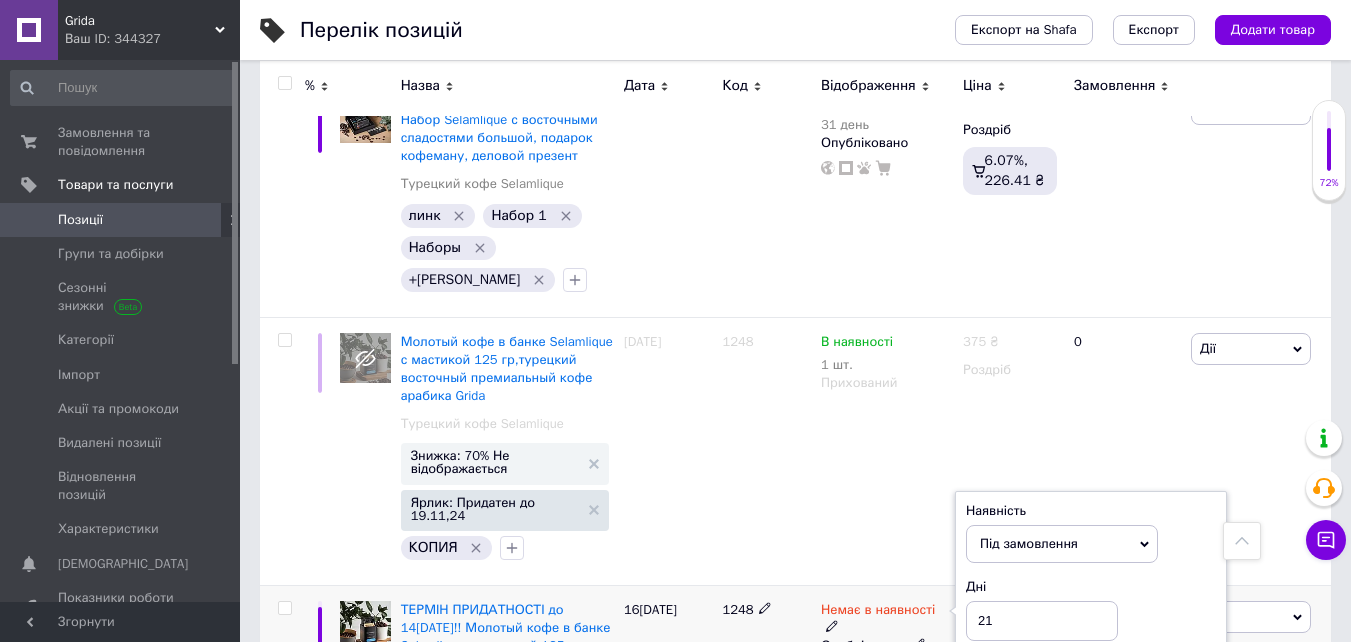click on "Немає в наявності Наявність Під замовлення В наявності Немає в наявності Готово до відправки Дні 21 Залишки шт. Опубліковано" at bounding box center (887, 696) 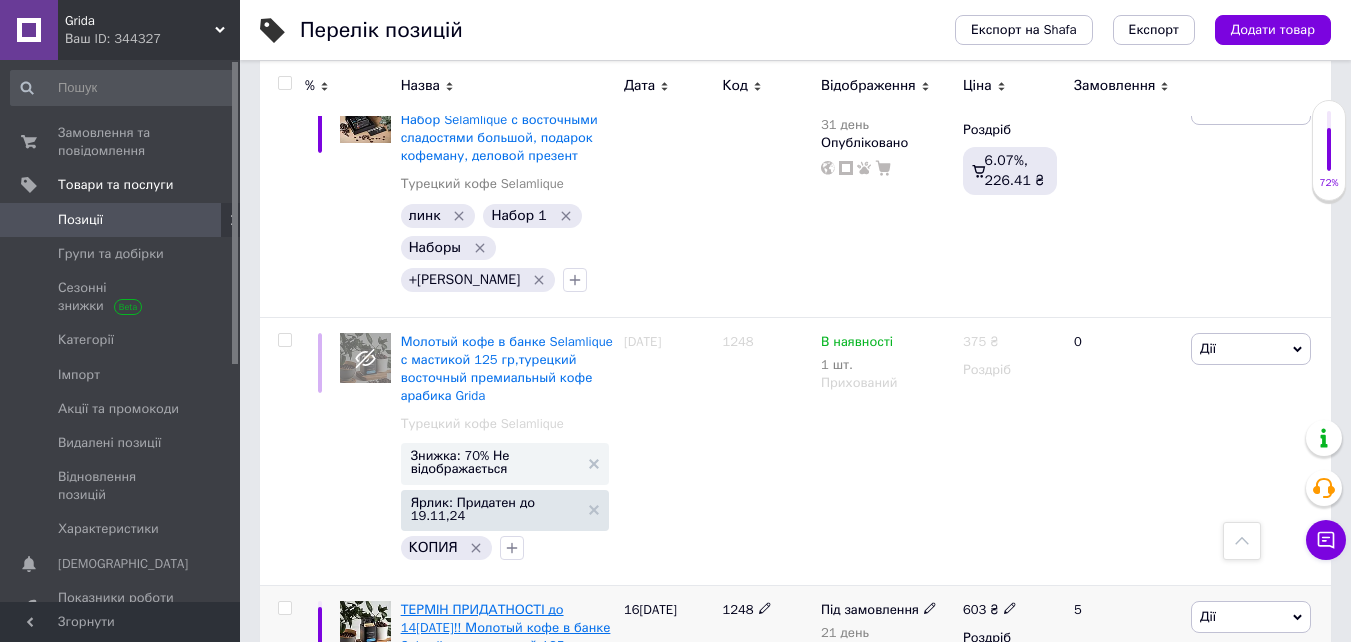 click on "ТЕРМІН ПРИДАТНОСТІ до 14[DATE]!!  Молотый кофе в банке Selamlique с мастикой 125 гр,турецкий восточный" at bounding box center (506, 637) 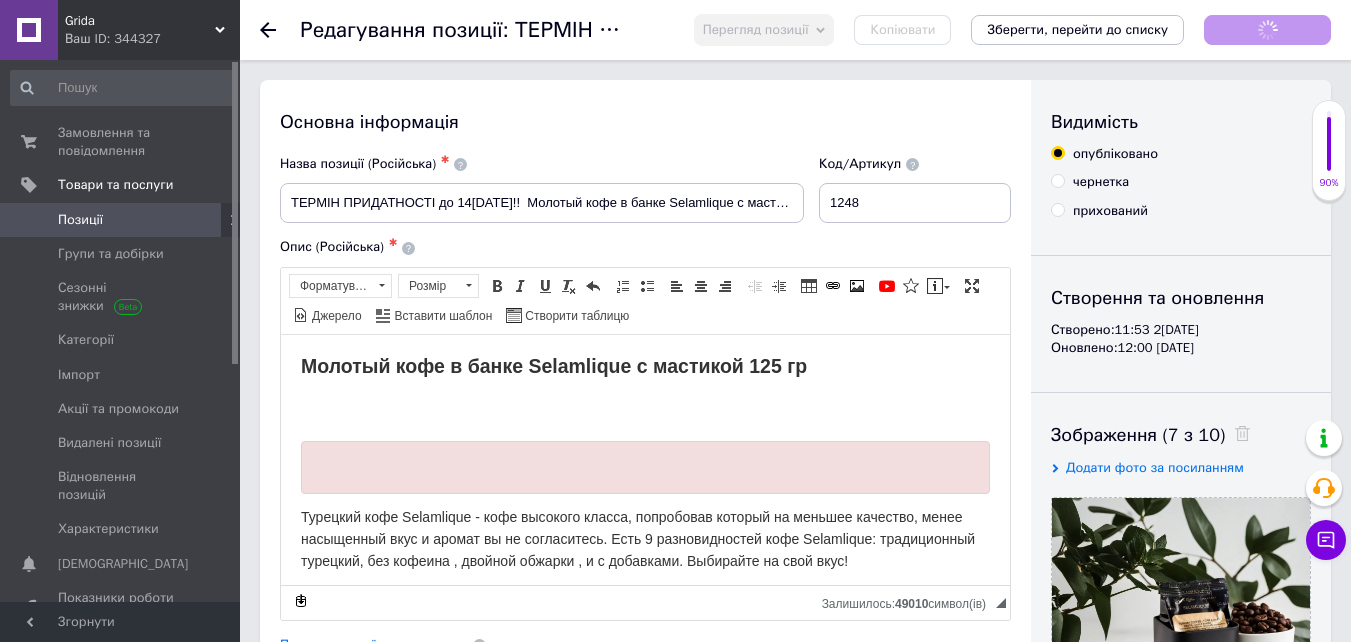 scroll, scrollTop: 0, scrollLeft: 0, axis: both 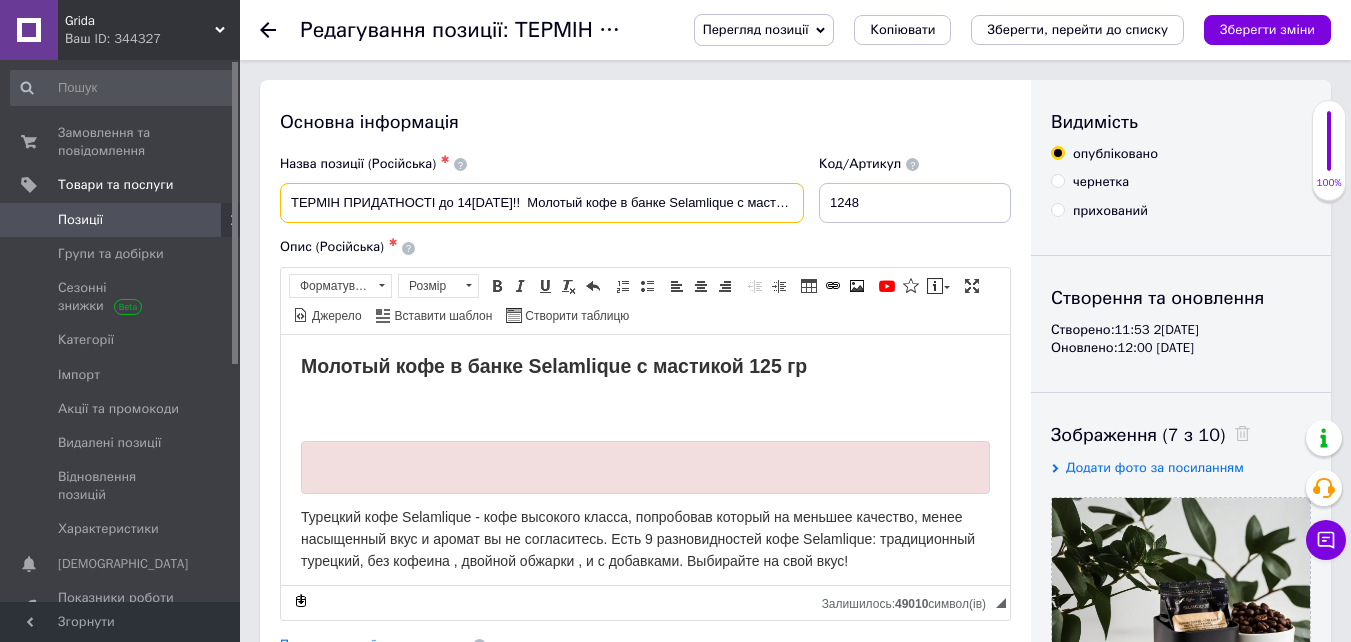 drag, startPoint x: 527, startPoint y: 202, endPoint x: 290, endPoint y: 221, distance: 237.76038 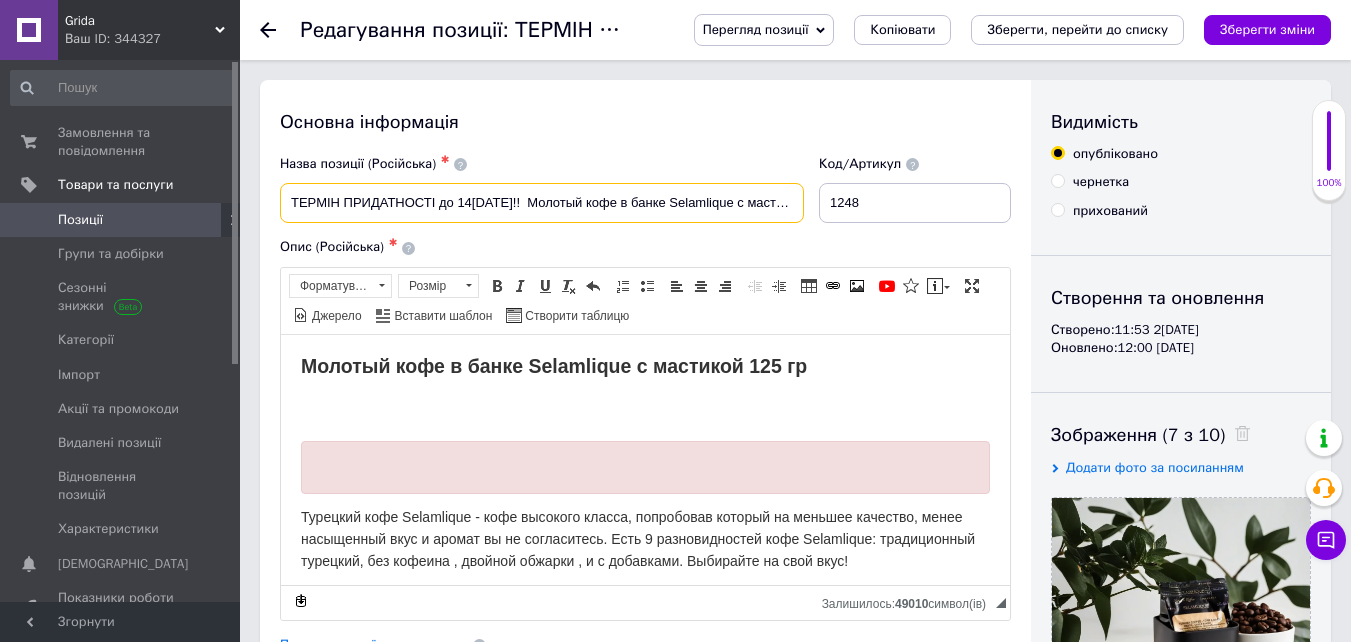 click on "ТЕРМІН ПРИДАТНОСТІ до 14[DATE]!!  Молотый кофе в банке Selamlique с мастикой 125 гр,турецкий восточный" at bounding box center (542, 203) 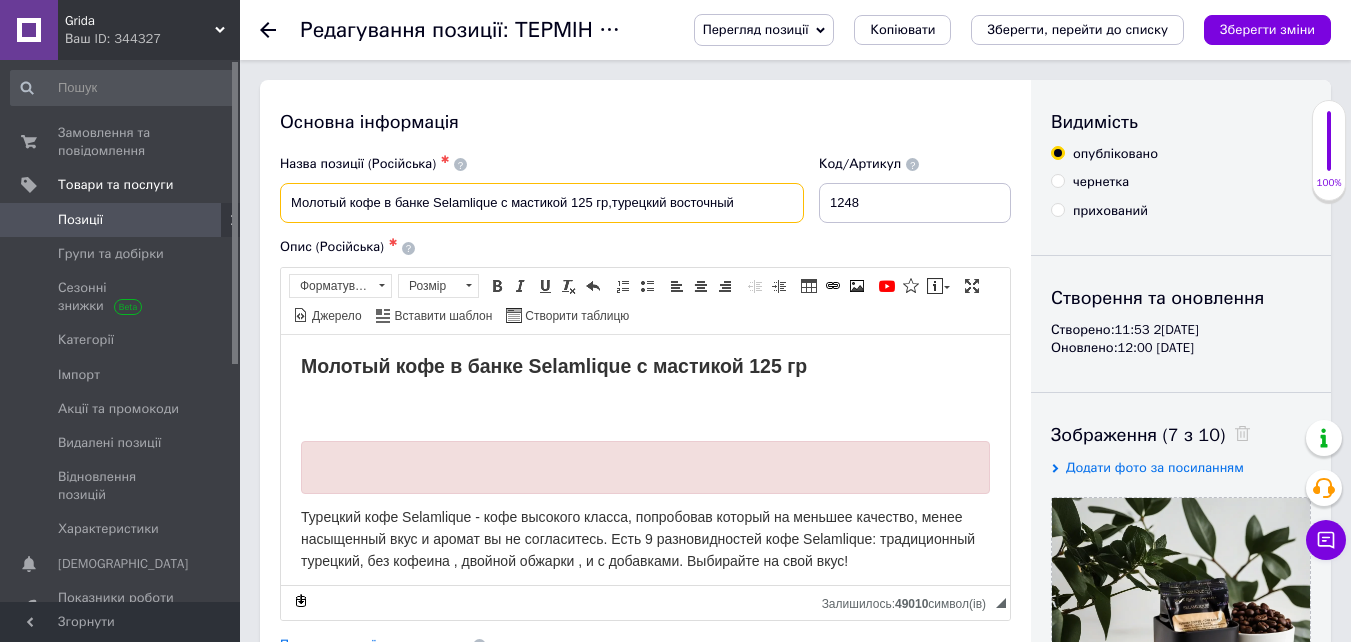 type on "Молотый кофе в банке Selamlique с мастикой 125 гр,турецкий восточный" 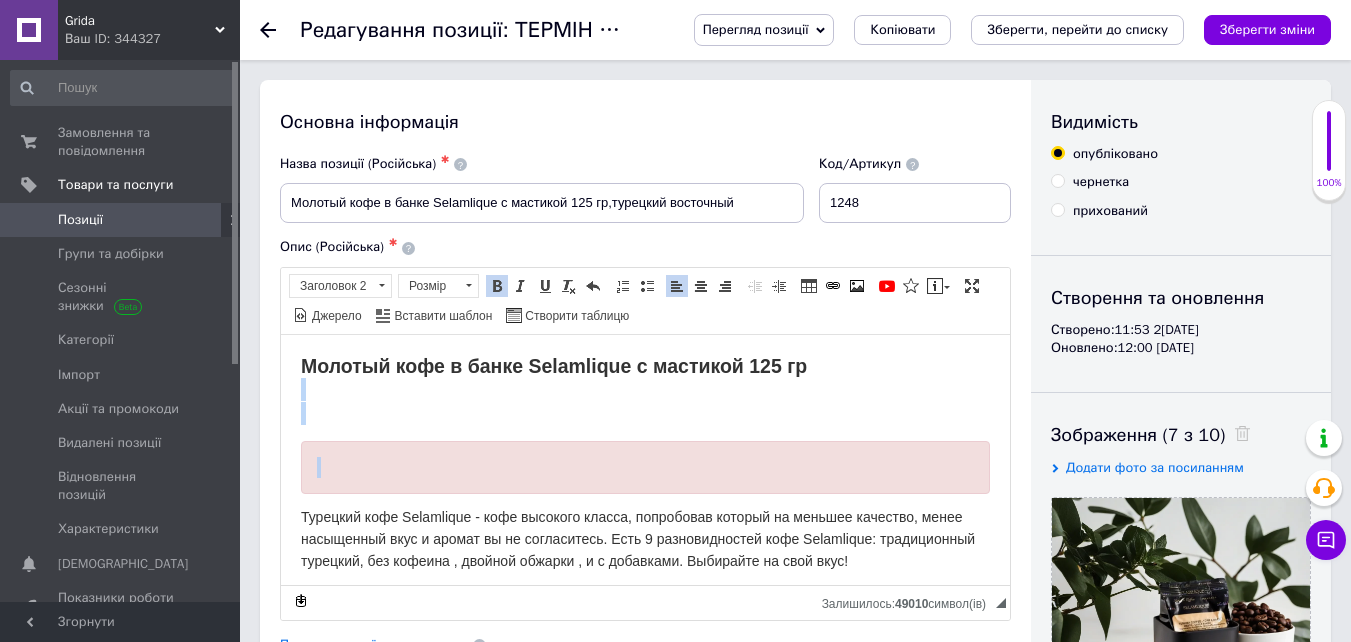 drag, startPoint x: 312, startPoint y: 413, endPoint x: 312, endPoint y: 476, distance: 63 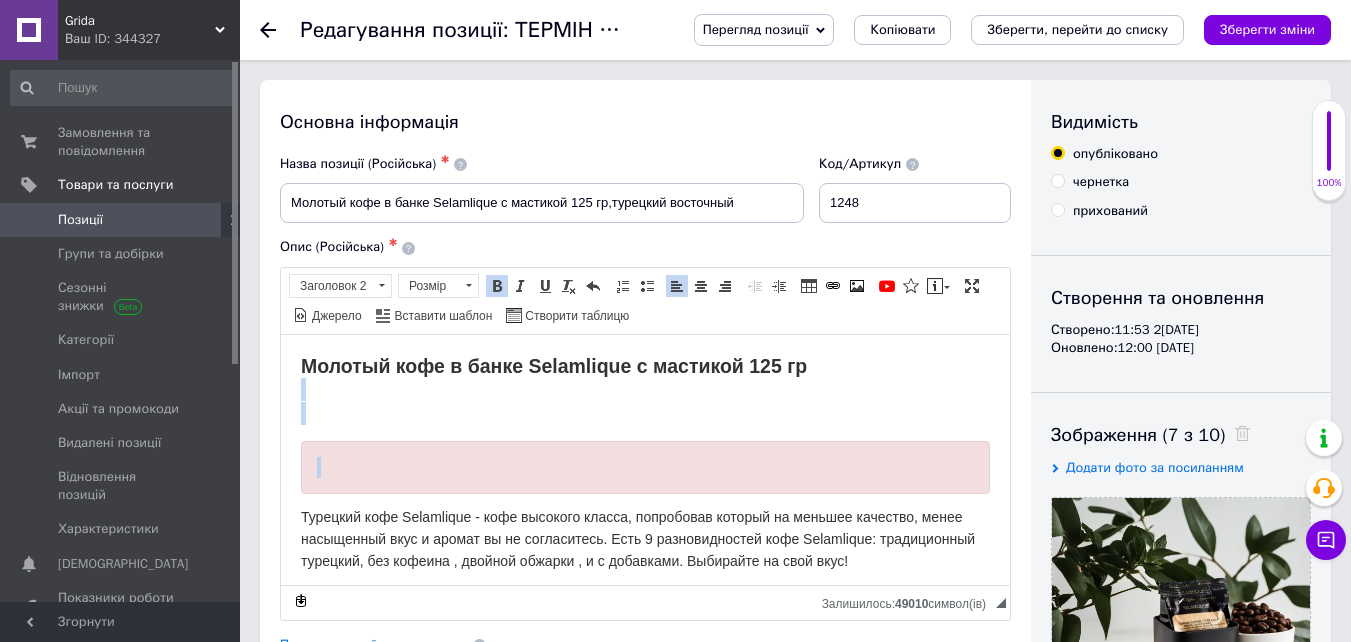 click on "Молотый кофе в банке Selamlique с мастикой 125 гр Турецкий кофе Selamlique - кофе высокого класса, попробовав который на меньшее качество, менее насыщенный вкус и аромат вы не согласитесь. Есть 9 разновидностей кофе Selamlique: традиционный турецкий, без кофеина , двойной обжарки , и с добавками. Выбирайте на свой вкус! Предлагаем попробовать  турецкий кофе Selamlique Damla с мастикой 125 г - турецкий кофе средней обжарки с мастикой, сбалансированная кислотность, умеренное послевкусие. Характеристики молотого кофе Selamlique с мастикой: Вес: 125 г  Тип: Арабика Класс: Премиум" at bounding box center (645, 1278) 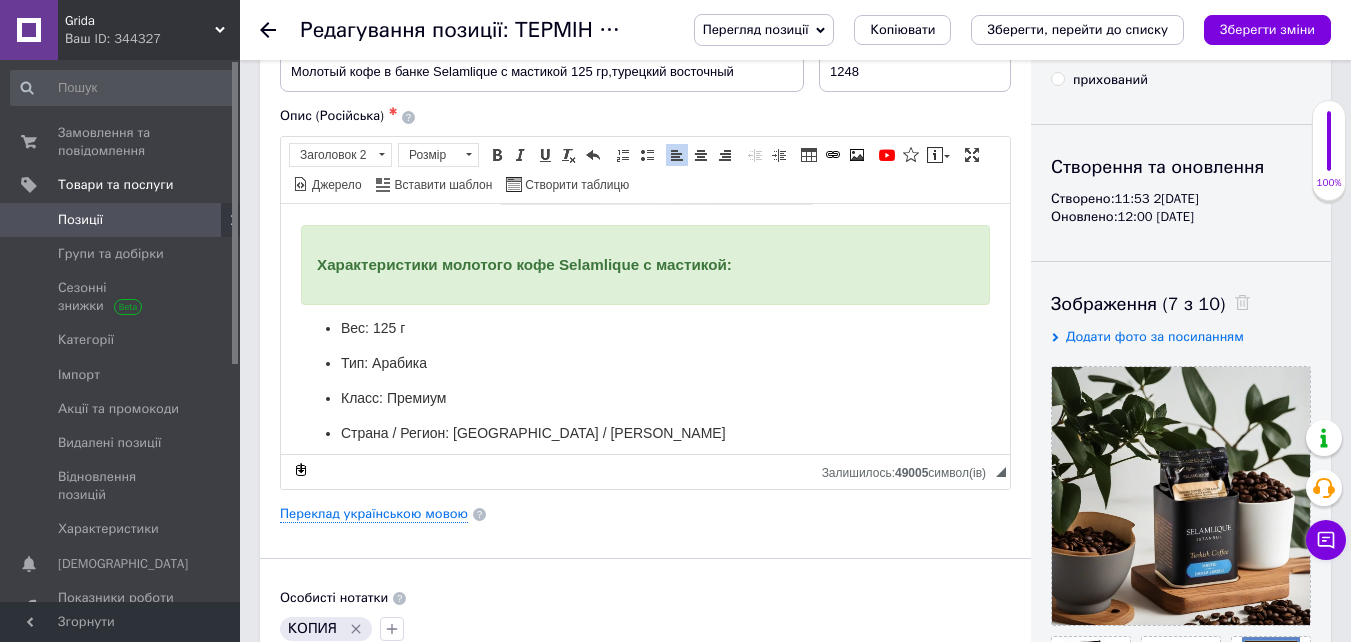 scroll, scrollTop: 600, scrollLeft: 0, axis: vertical 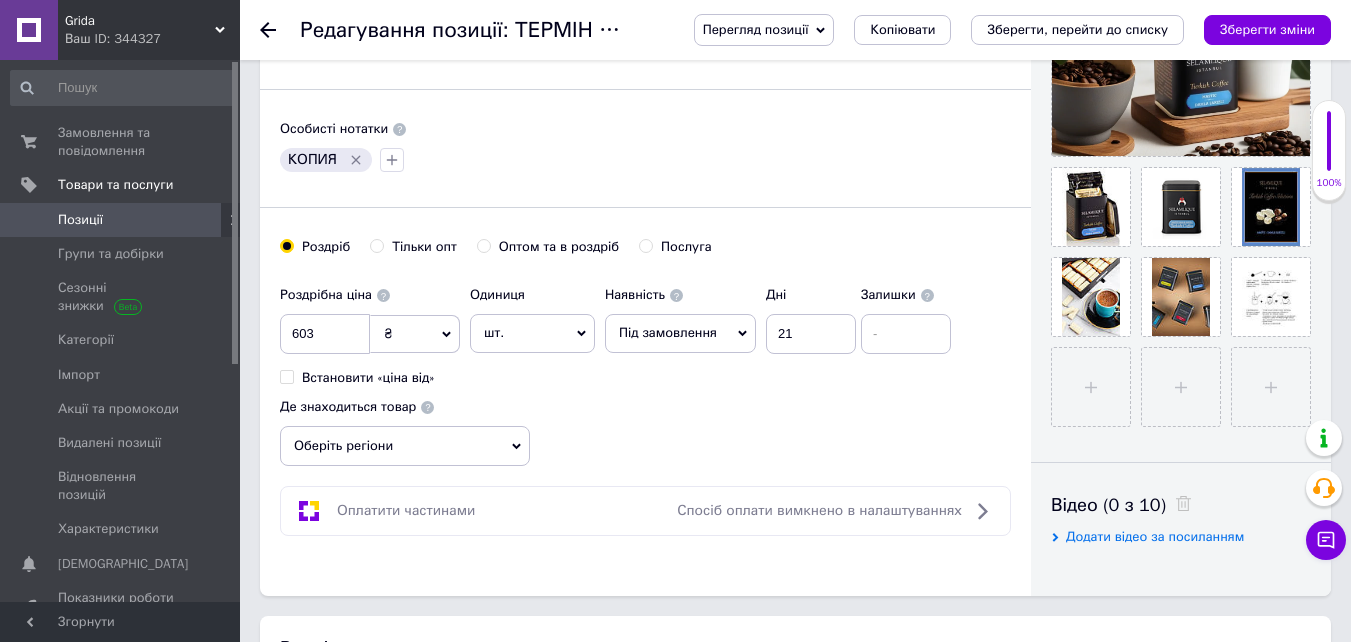 click 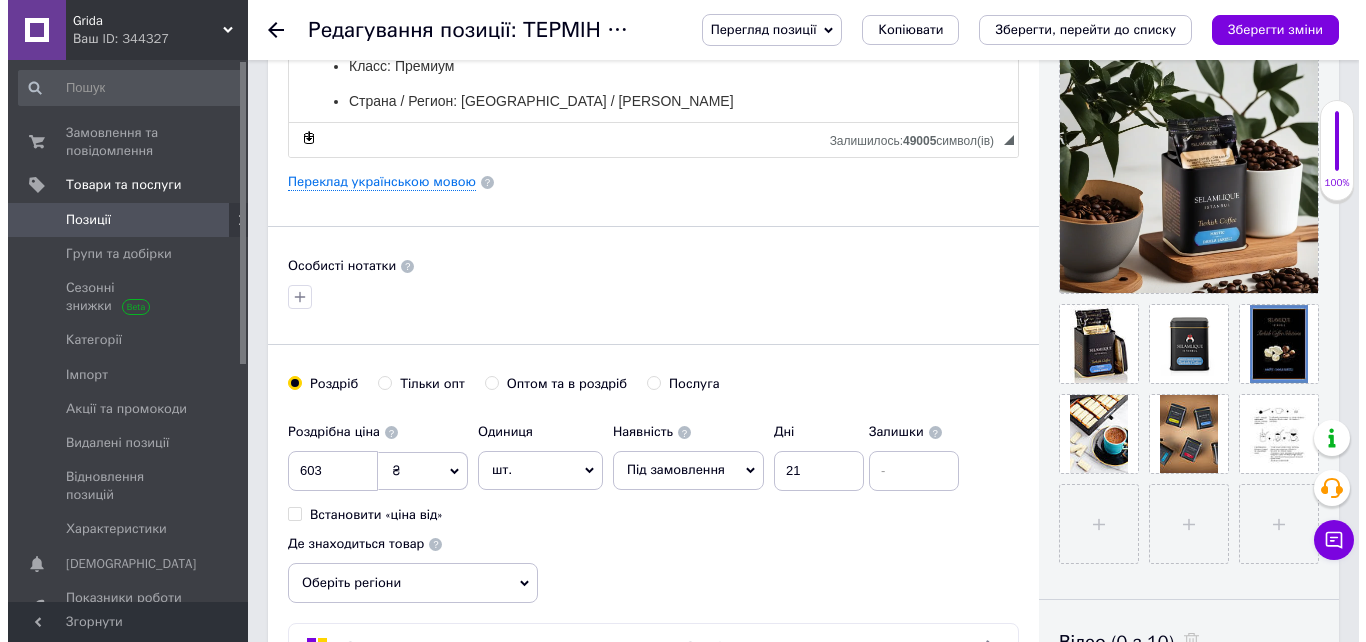 scroll, scrollTop: 300, scrollLeft: 0, axis: vertical 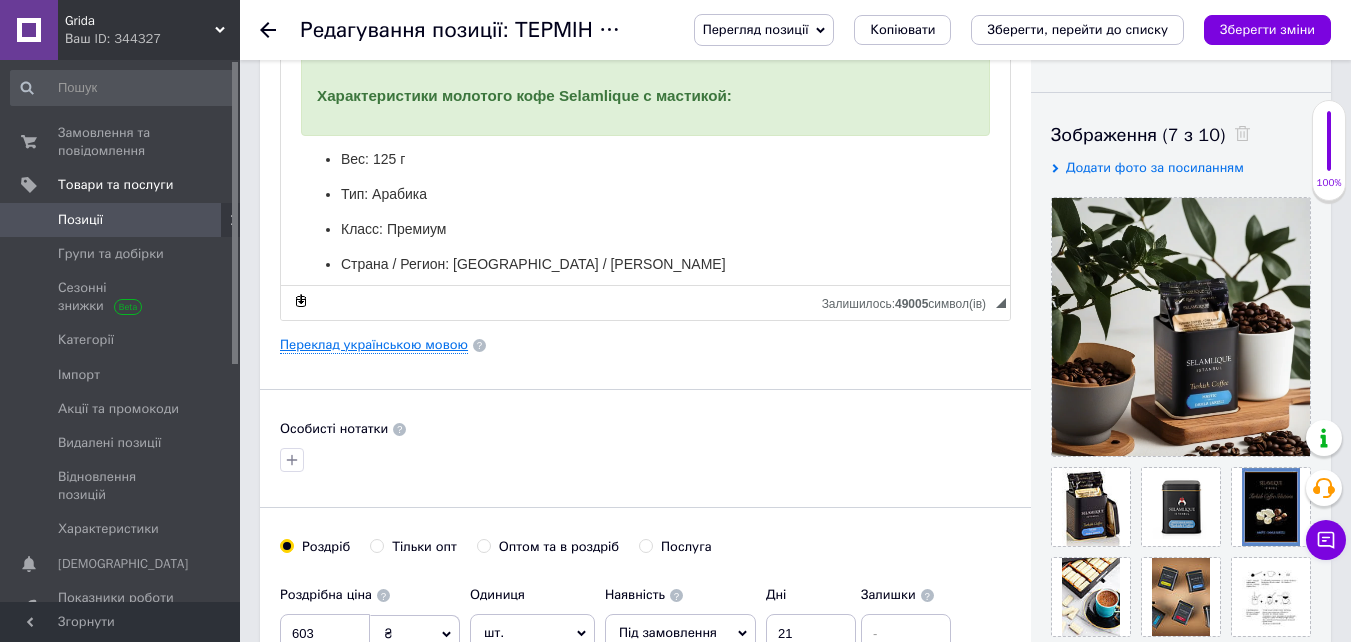 click on "Переклад українською мовою" at bounding box center (374, 345) 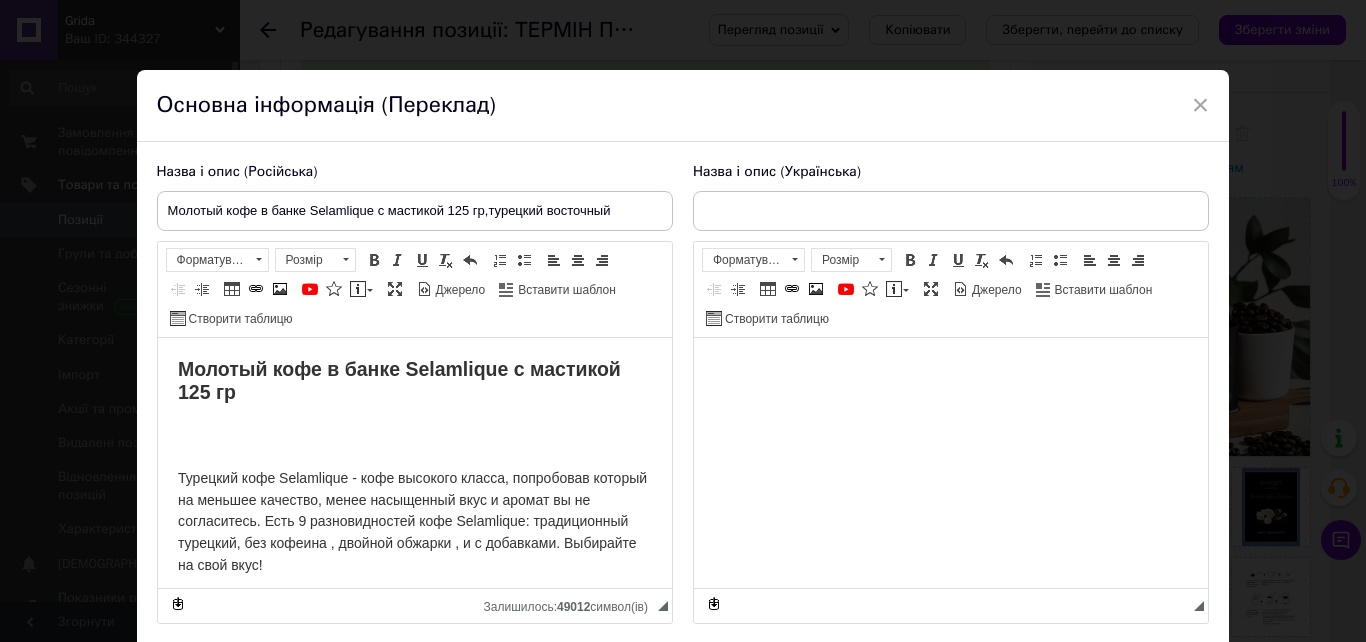 scroll, scrollTop: 0, scrollLeft: 0, axis: both 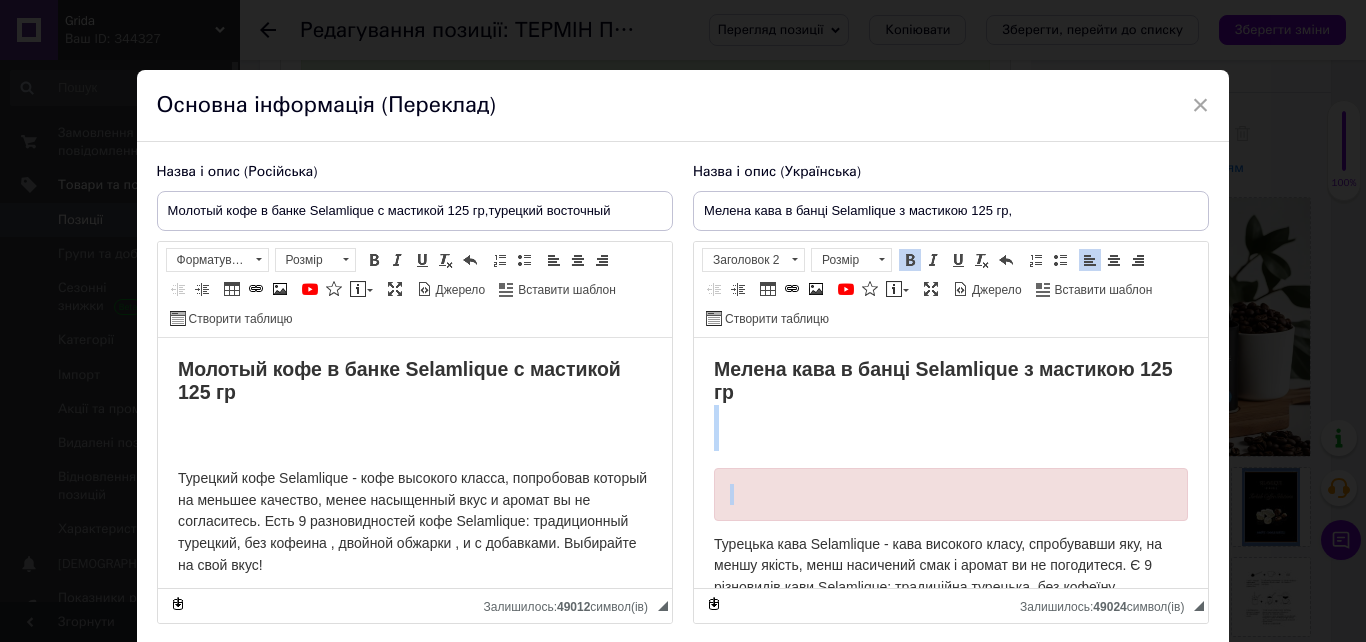 drag, startPoint x: 713, startPoint y: 432, endPoint x: 728, endPoint y: 490, distance: 59.908264 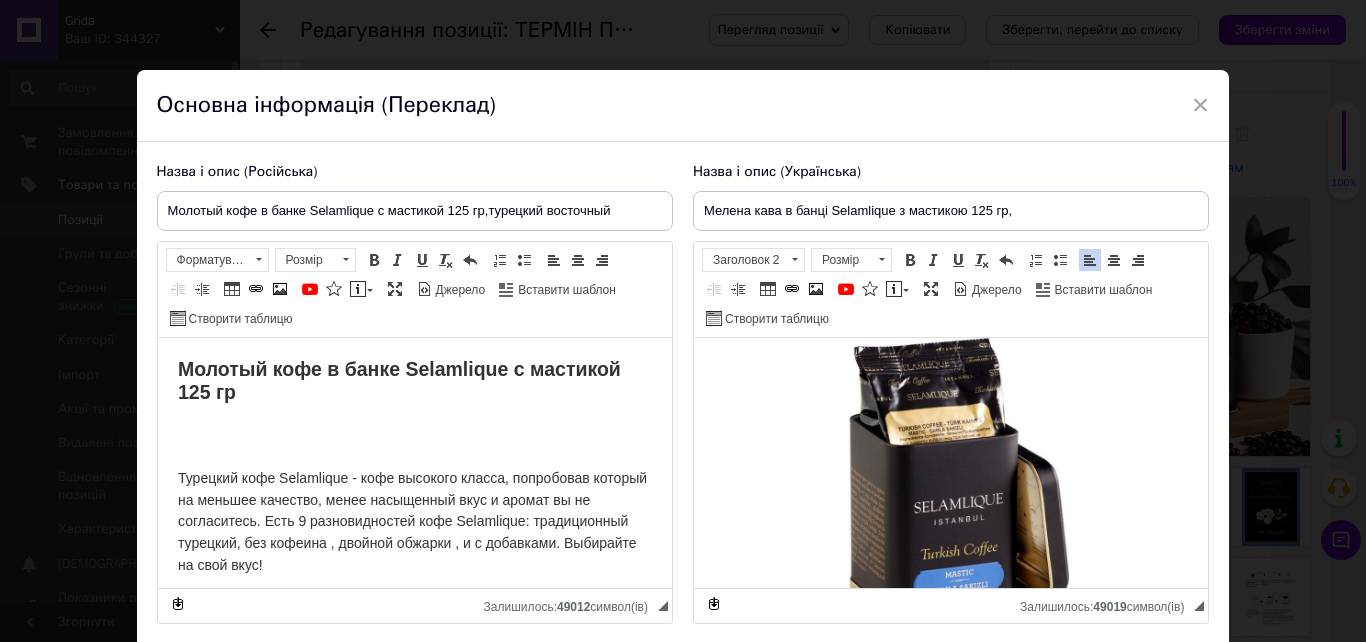 scroll, scrollTop: 700, scrollLeft: 0, axis: vertical 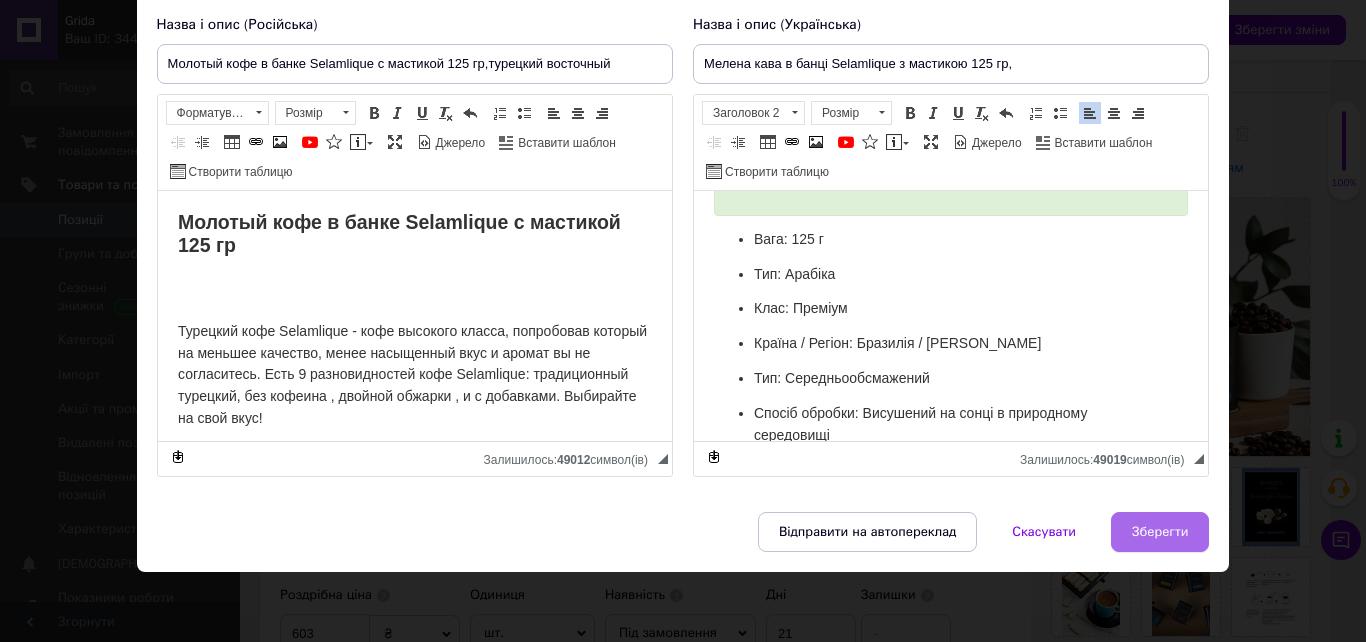 click on "Зберегти" at bounding box center [1160, 532] 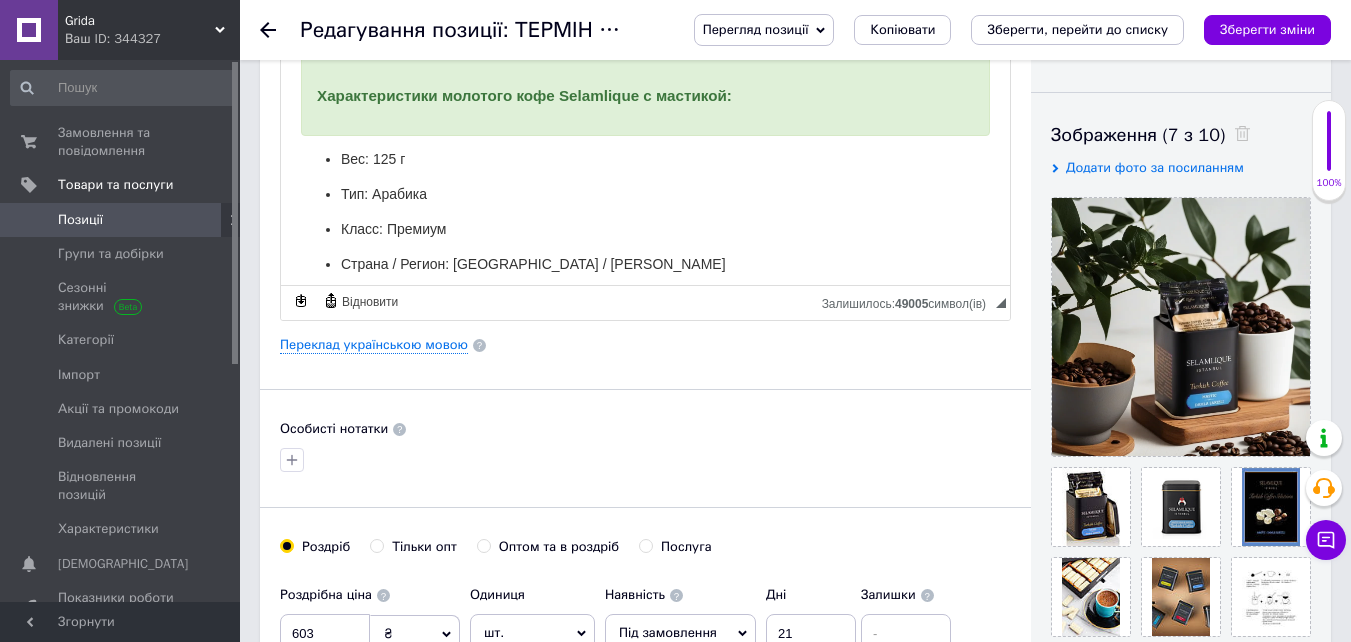 click on "Зберегти зміни" at bounding box center (1267, 29) 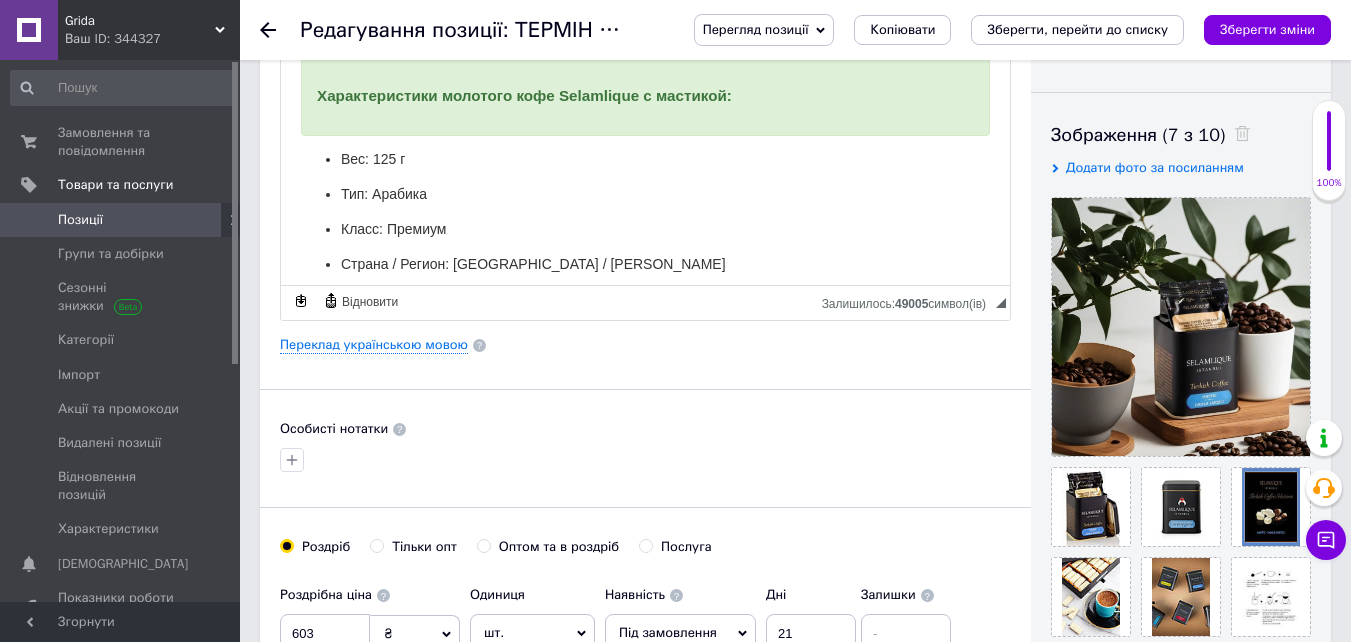click on "Зберегти, перейти до списку" at bounding box center (1077, 29) 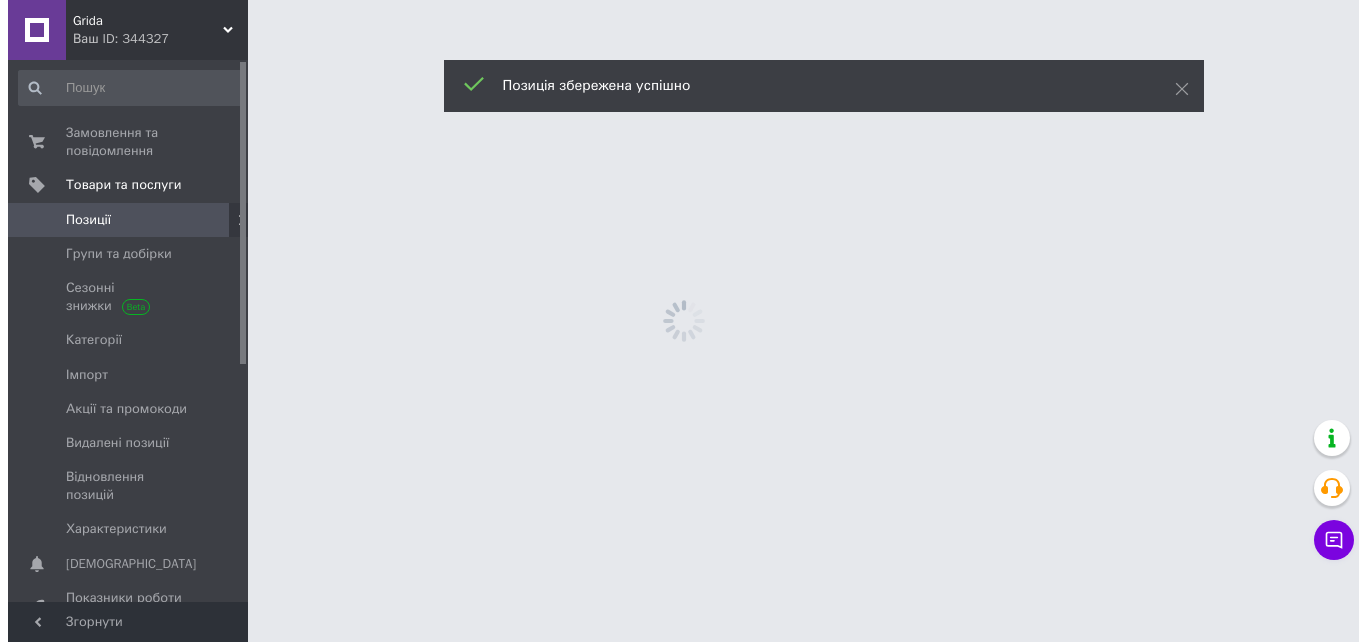 scroll, scrollTop: 0, scrollLeft: 0, axis: both 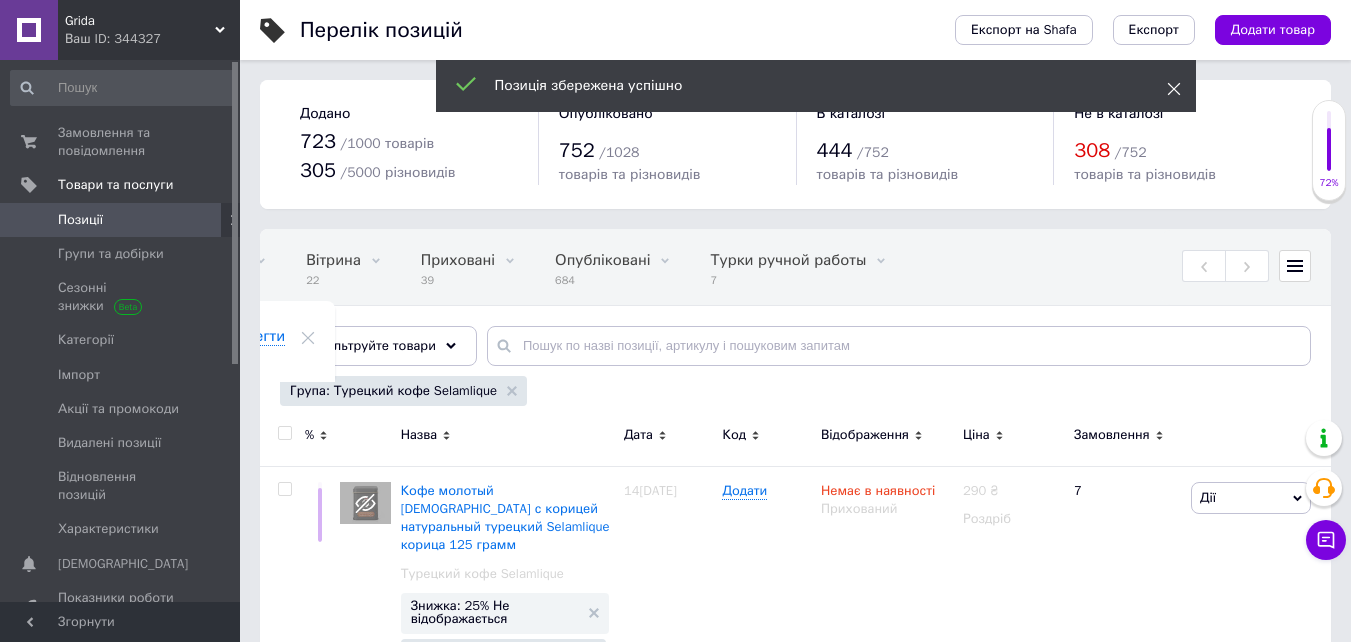 click 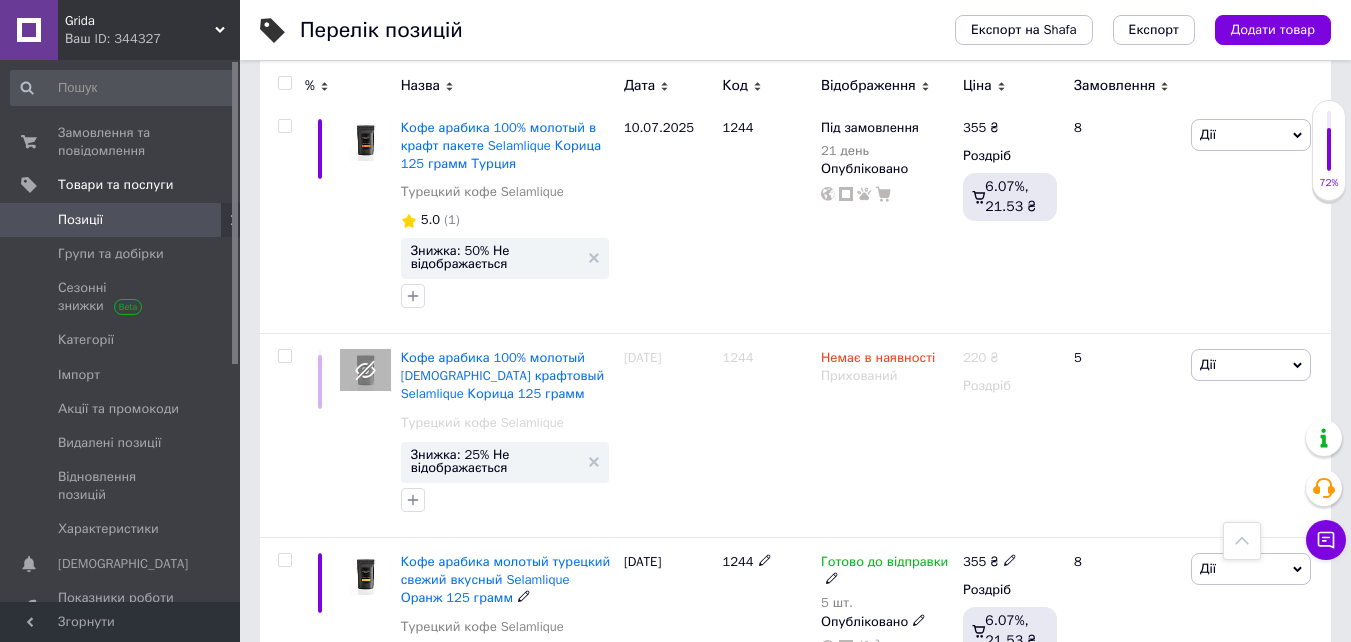 scroll, scrollTop: 5600, scrollLeft: 0, axis: vertical 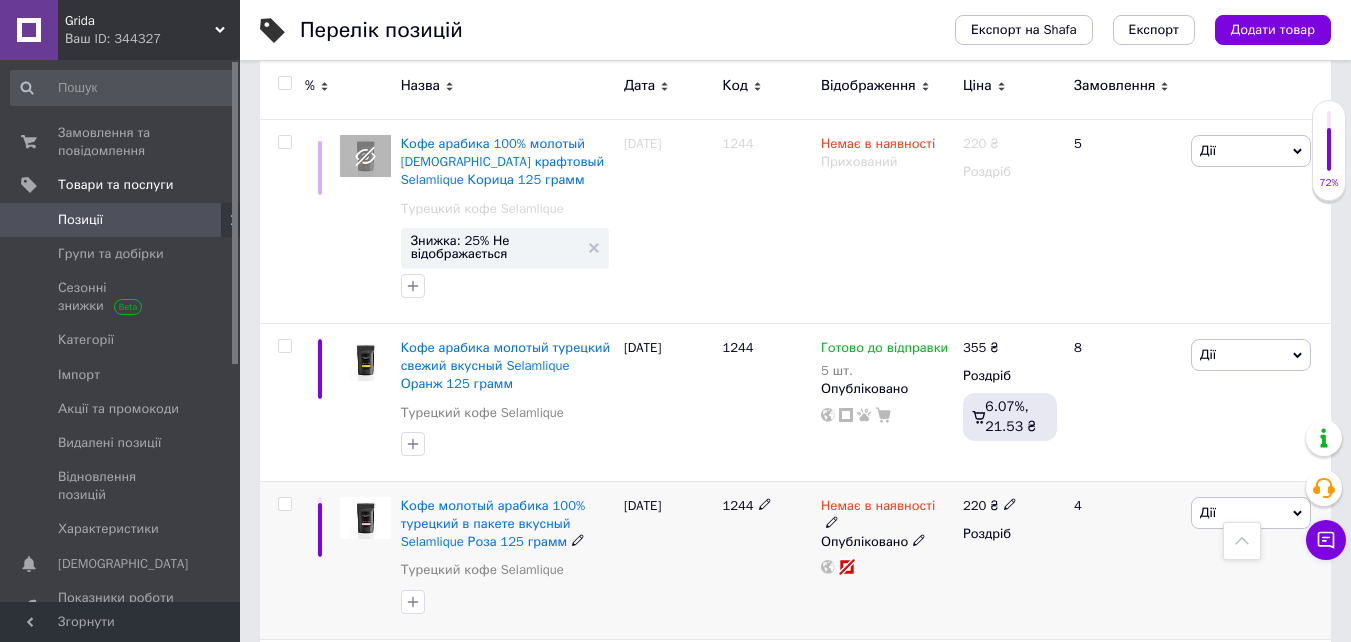 click 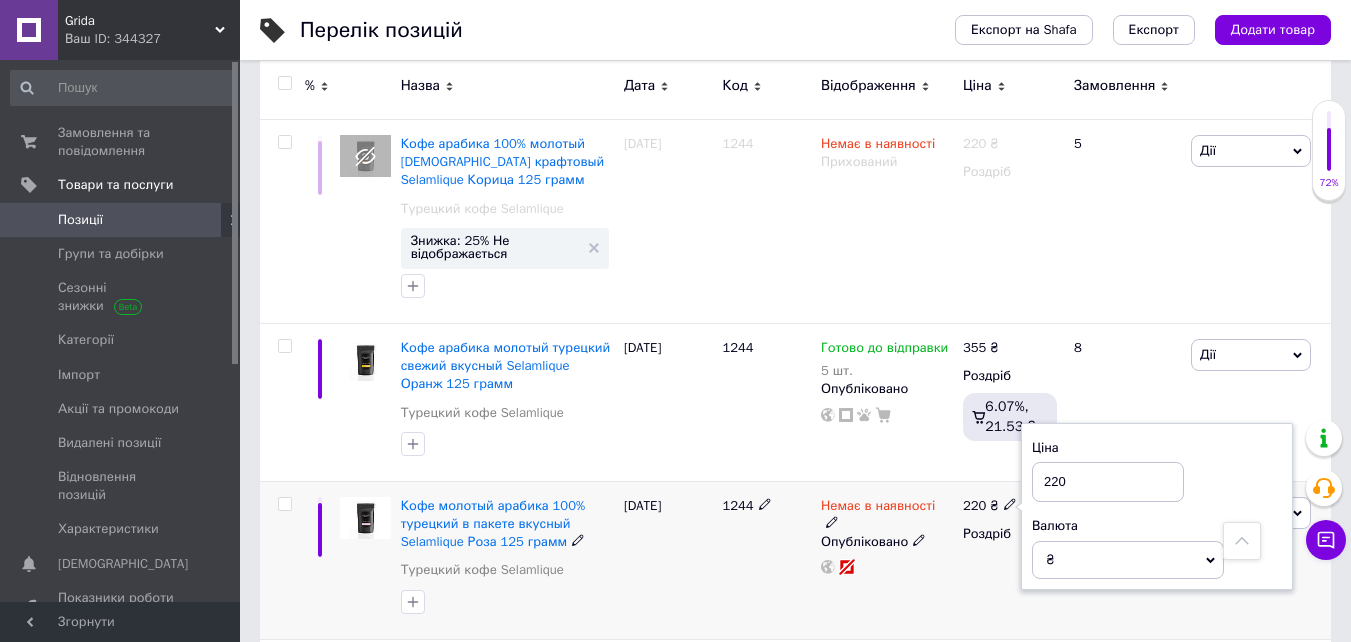 drag, startPoint x: 1068, startPoint y: 234, endPoint x: 1030, endPoint y: 243, distance: 39.051247 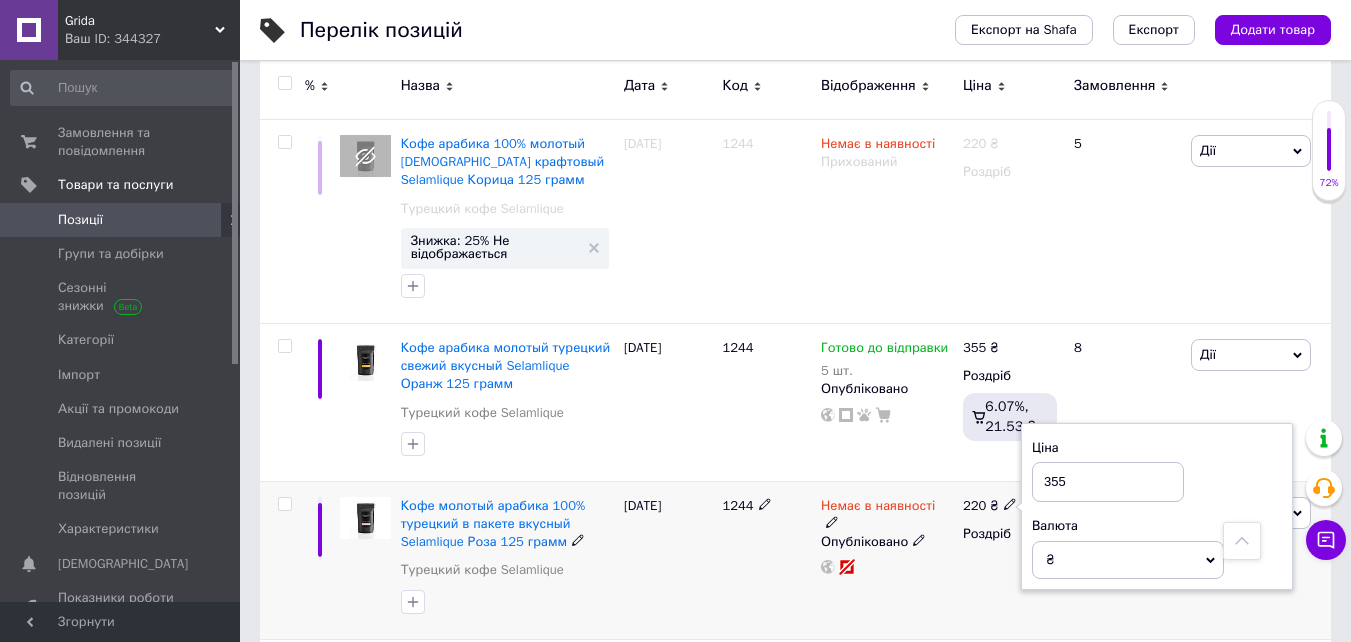 type on "355" 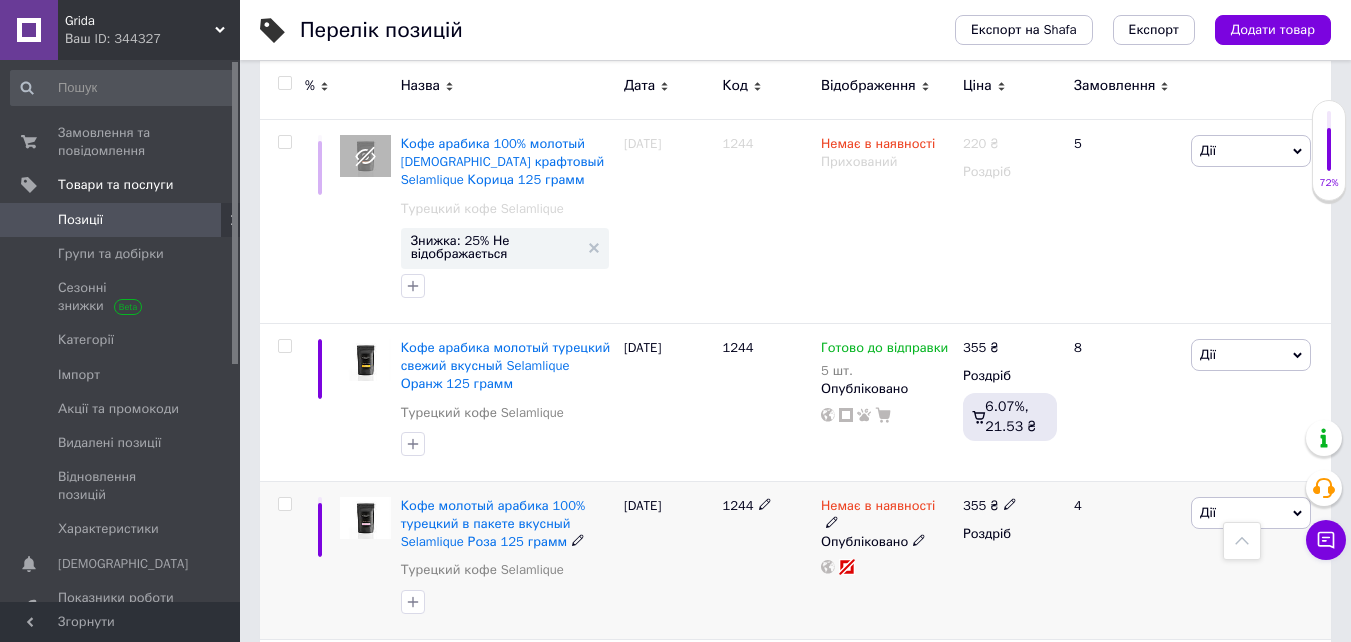 click 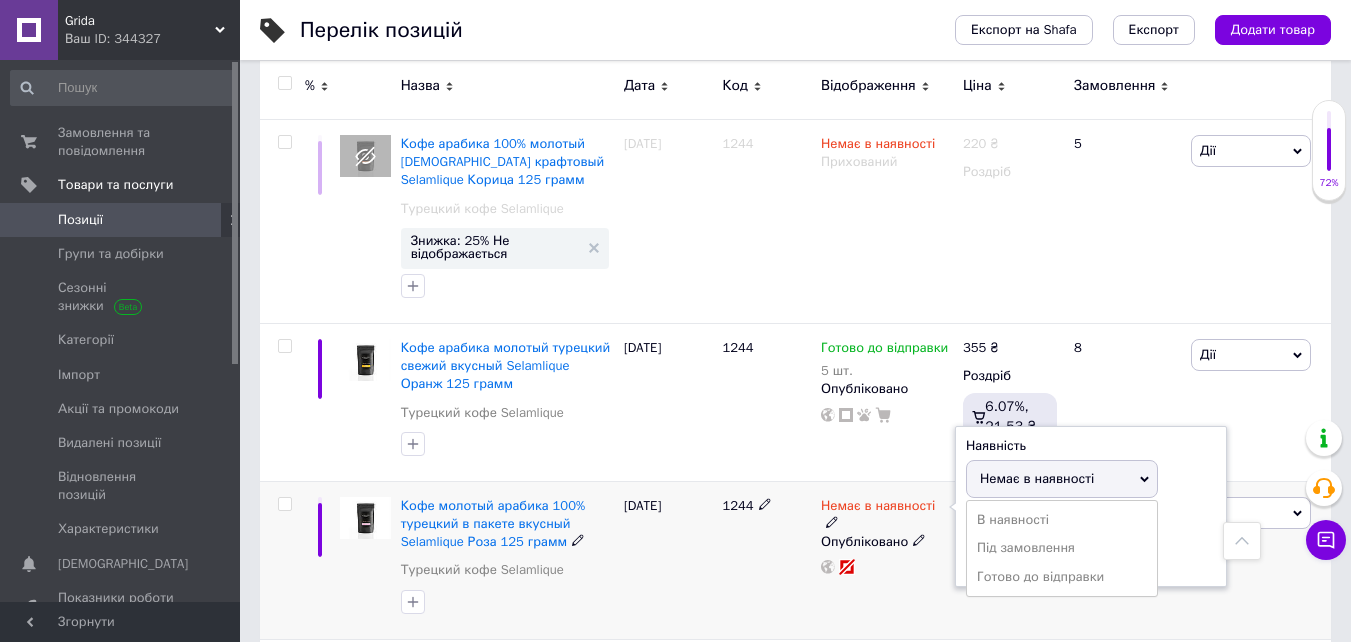 click on "Немає в наявності Наявність Немає в наявності В наявності Під замовлення Готово до відправки Залишки шт. Опубліковано" at bounding box center (887, 560) 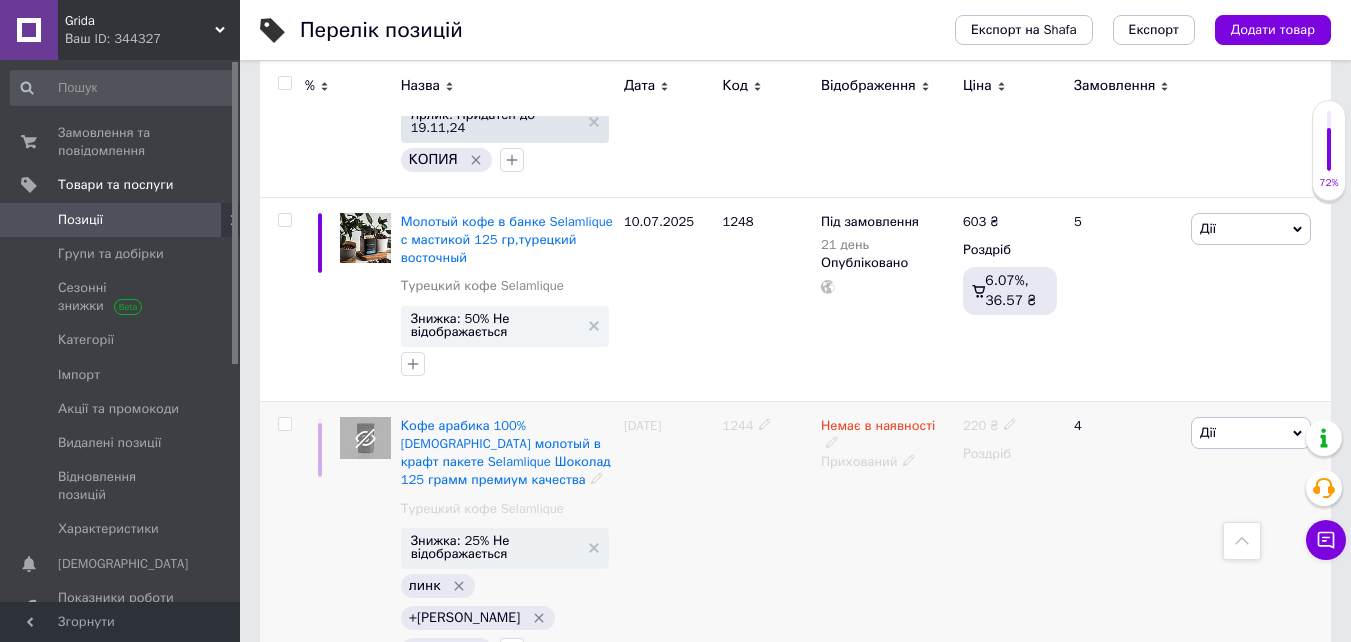 scroll, scrollTop: 9100, scrollLeft: 0, axis: vertical 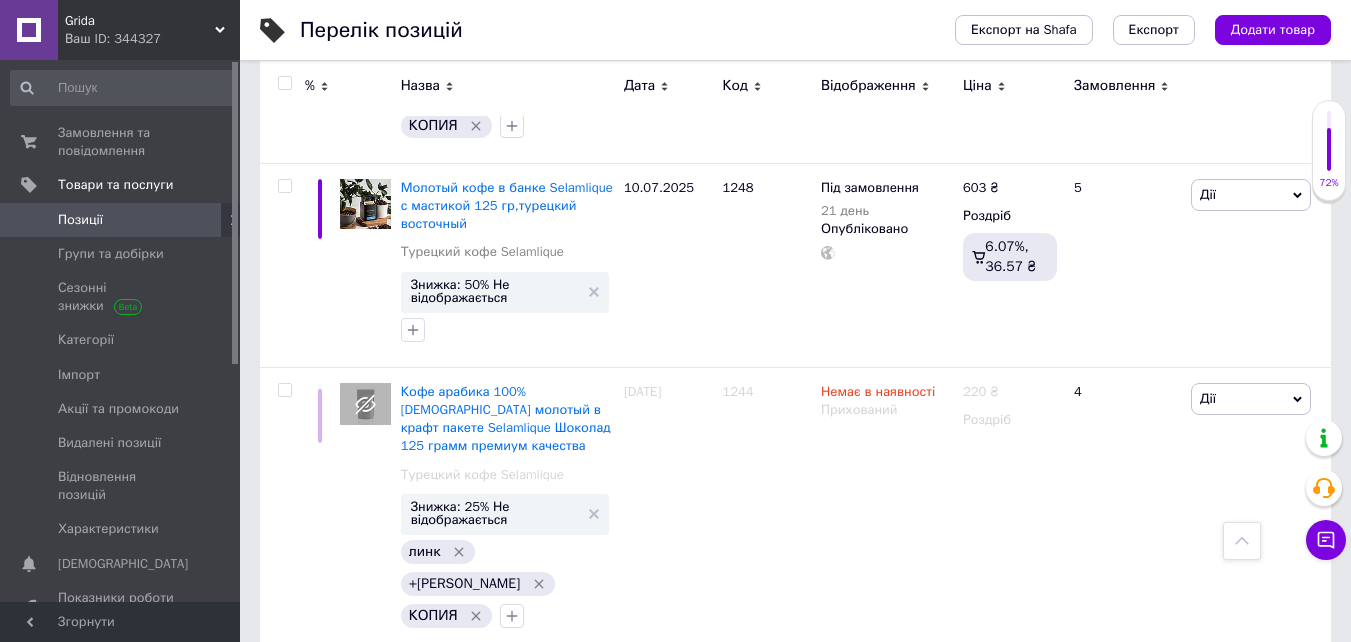 click 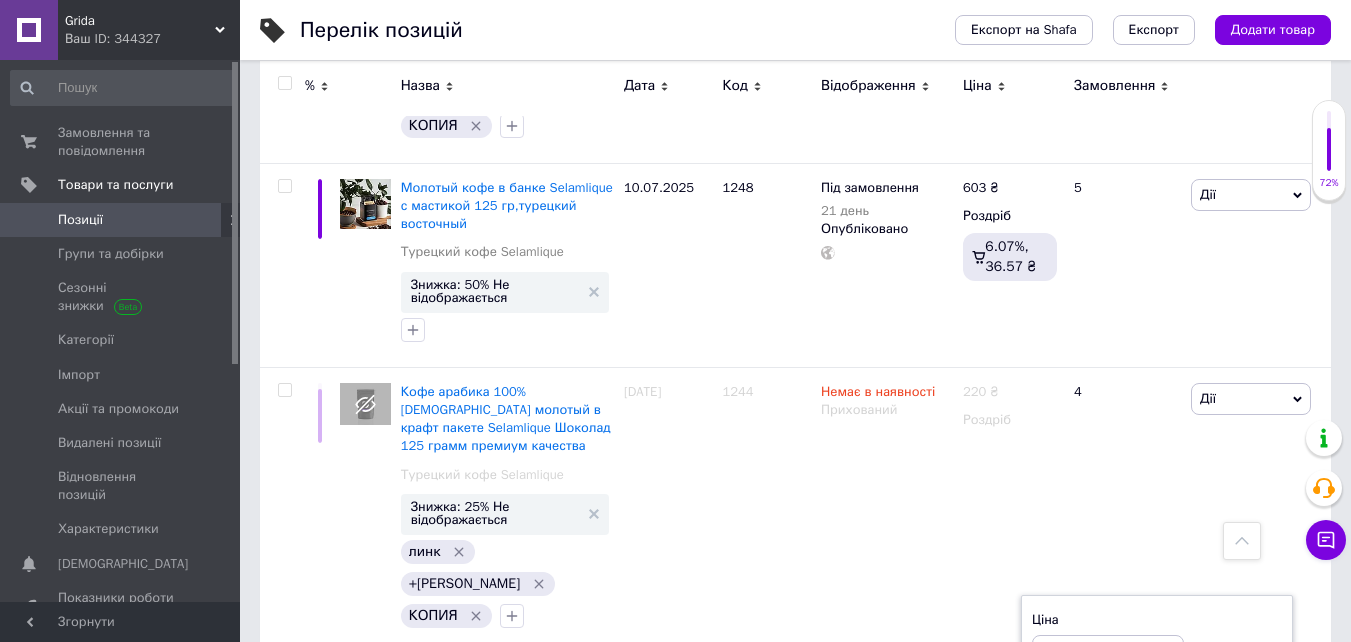 drag, startPoint x: 1082, startPoint y: 295, endPoint x: 1037, endPoint y: 298, distance: 45.099888 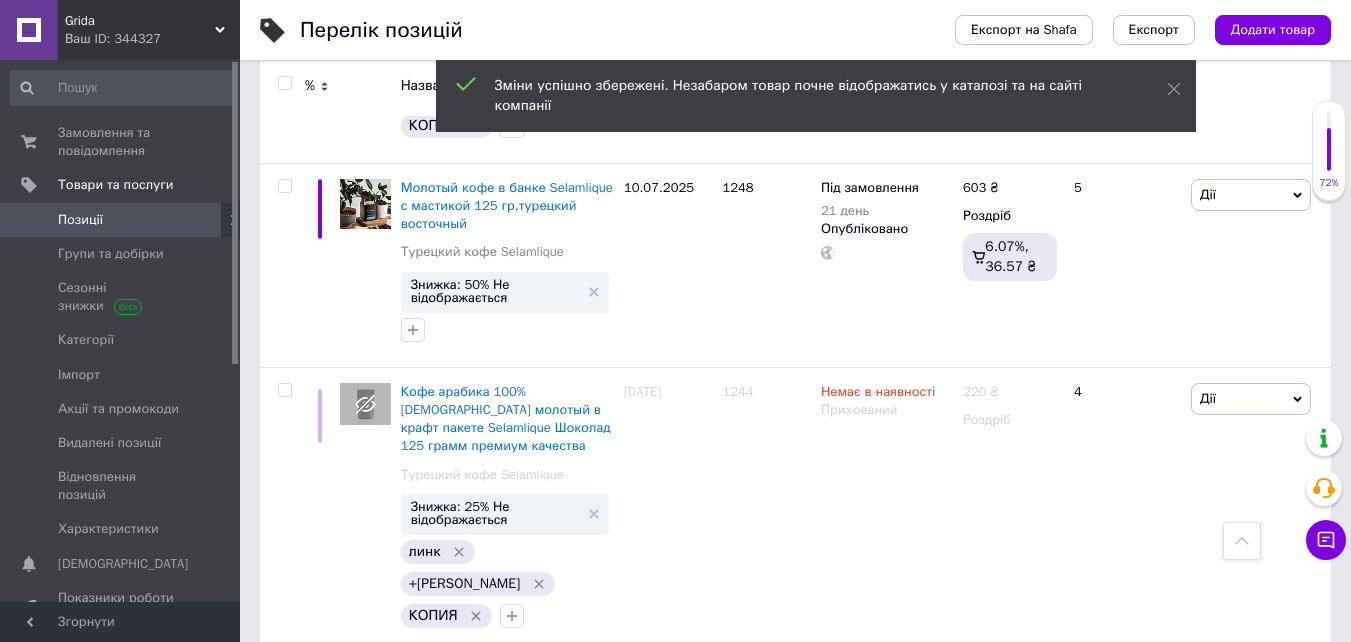 click 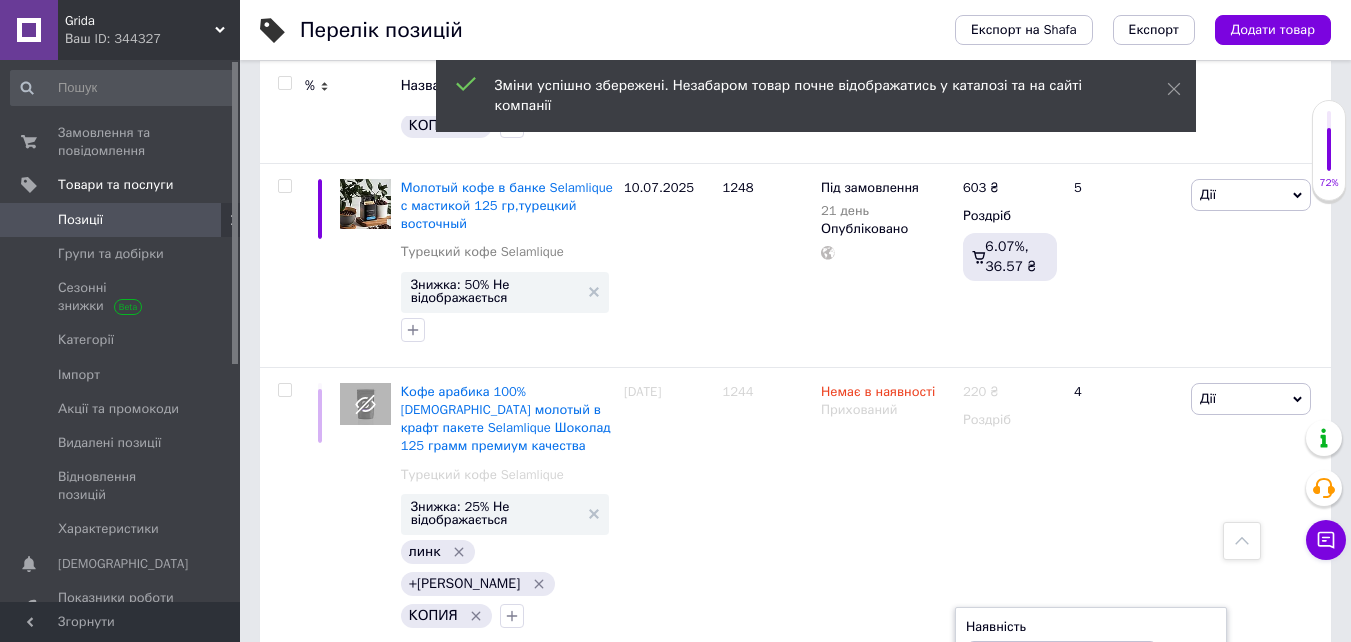 click on "Під замовлення" at bounding box center [1062, 729] 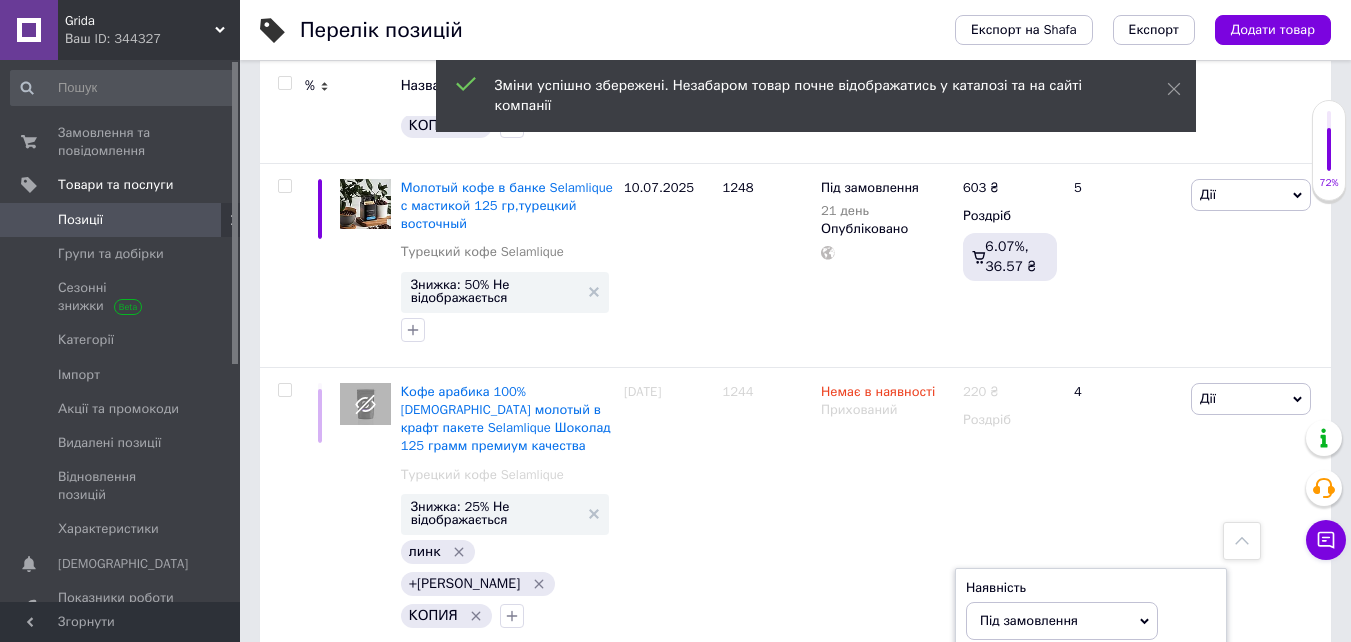 click on "Дні" at bounding box center (1091, 686) 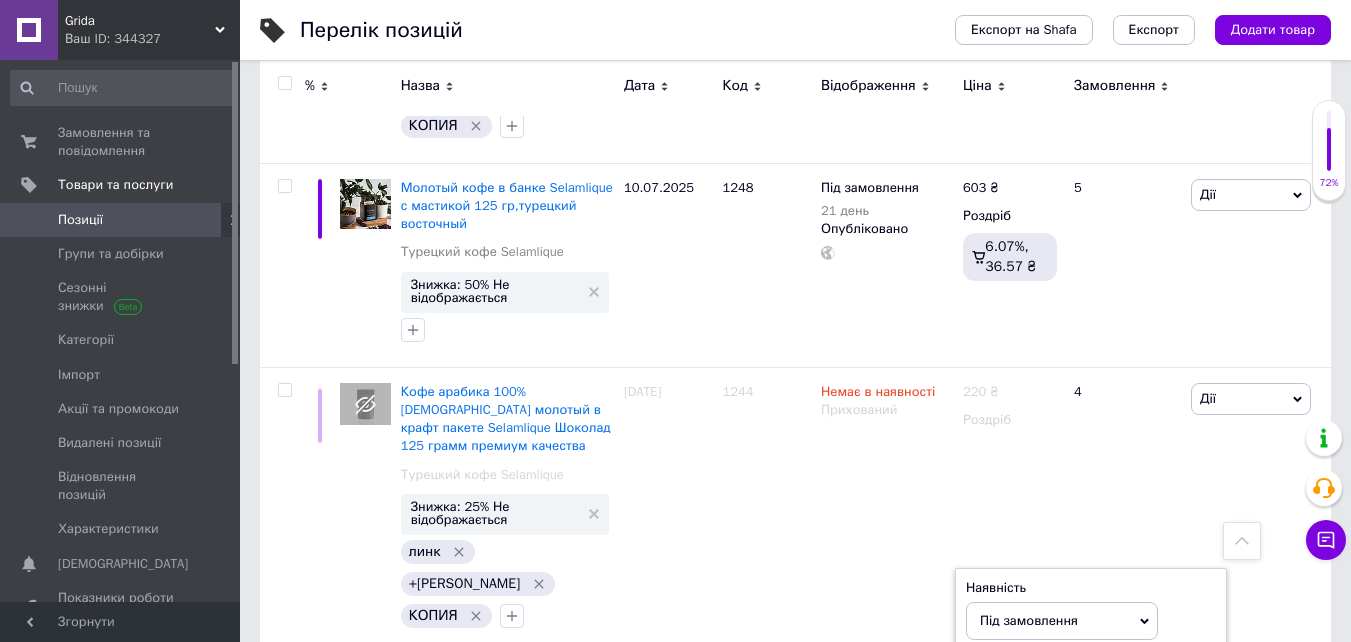 type on "21" 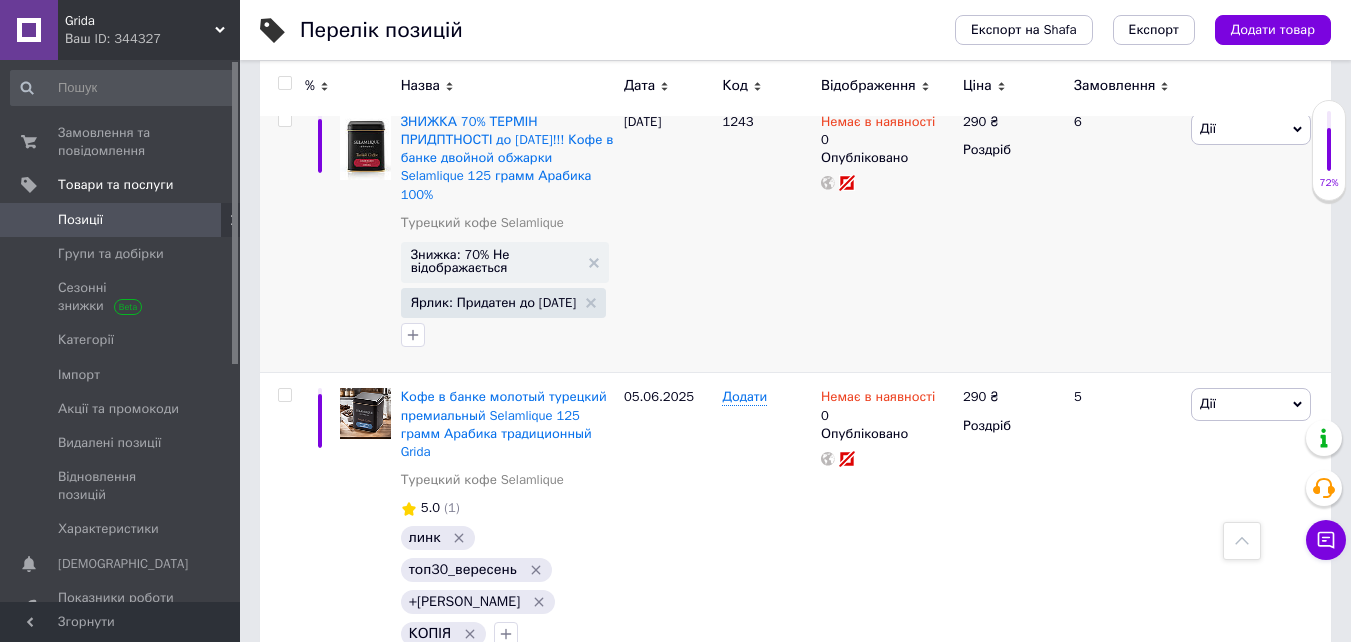 scroll, scrollTop: 10159, scrollLeft: 0, axis: vertical 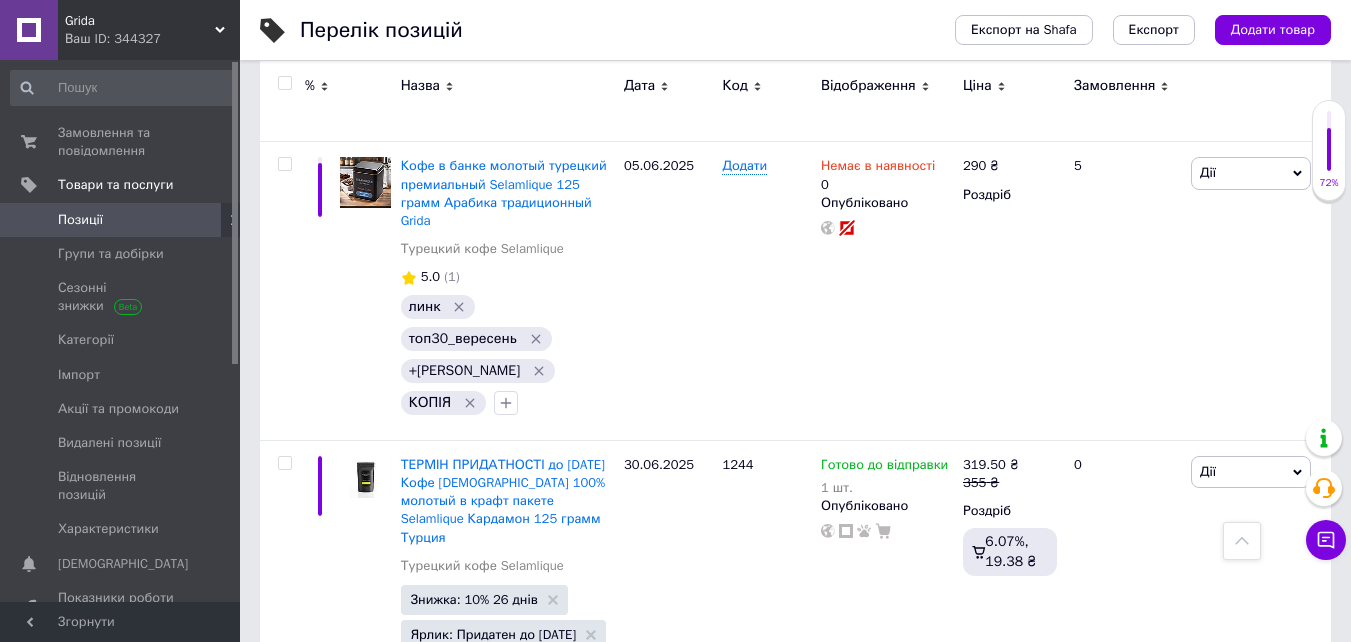click 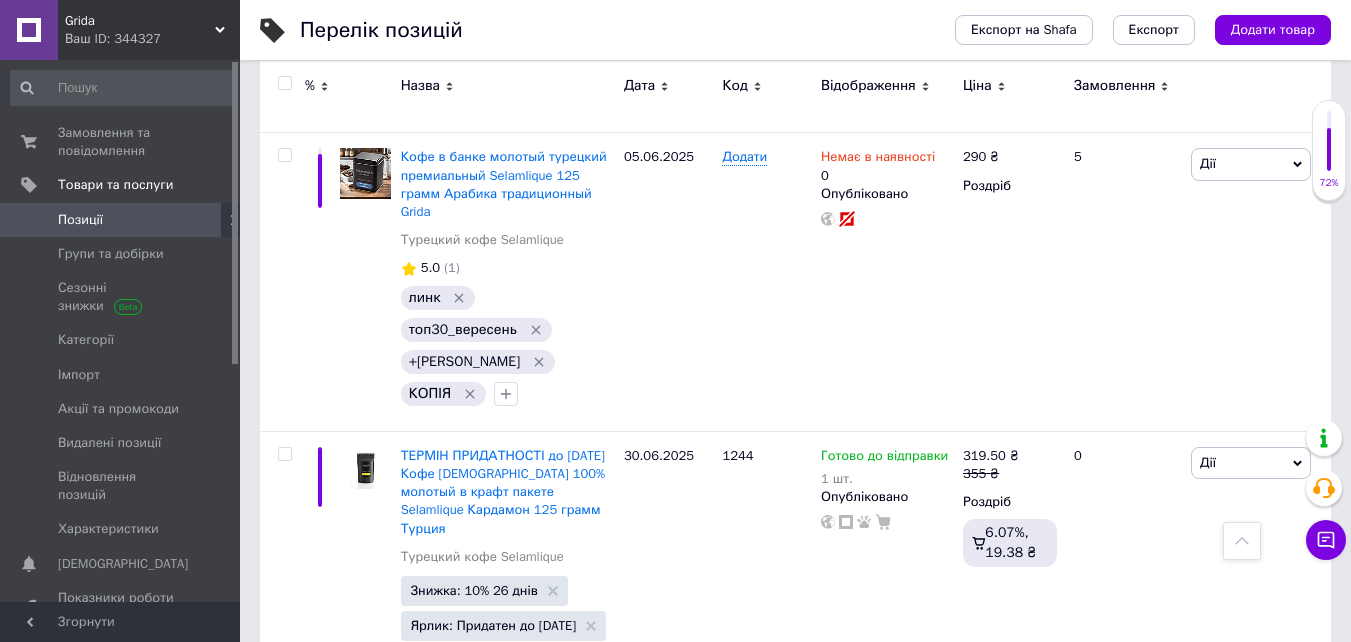 scroll, scrollTop: 10176, scrollLeft: 0, axis: vertical 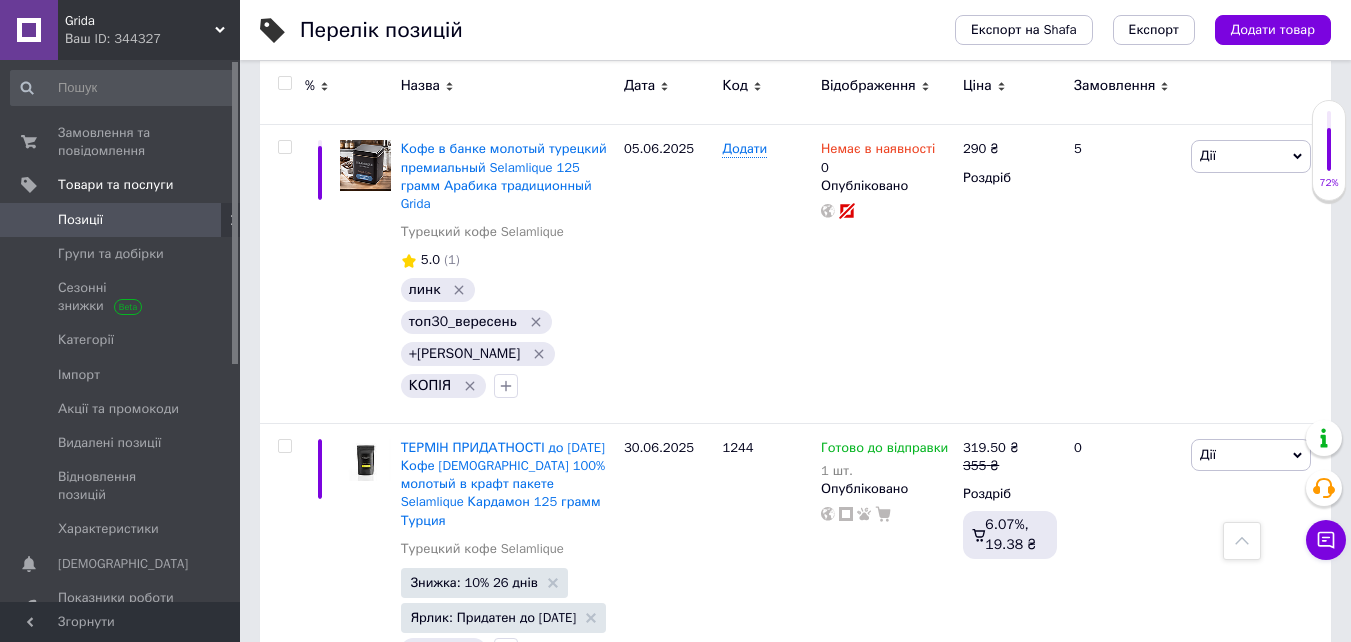 click on "Видалити" at bounding box center (1190, 1039) 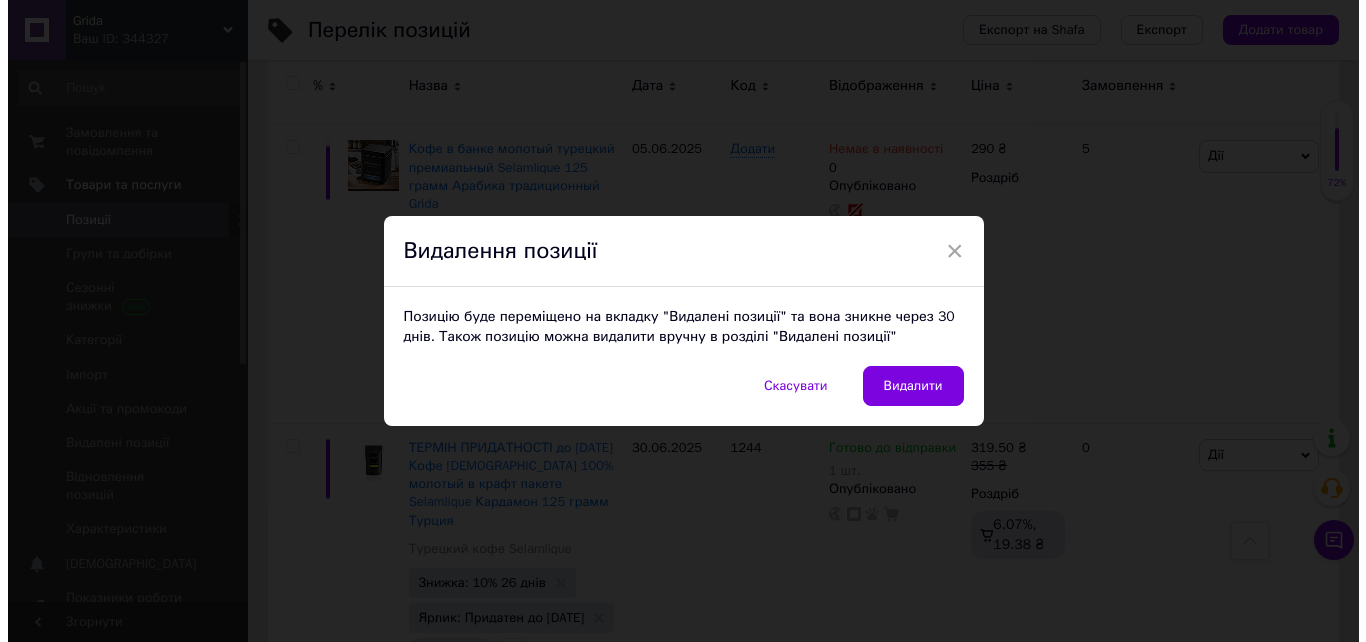 scroll, scrollTop: 10159, scrollLeft: 0, axis: vertical 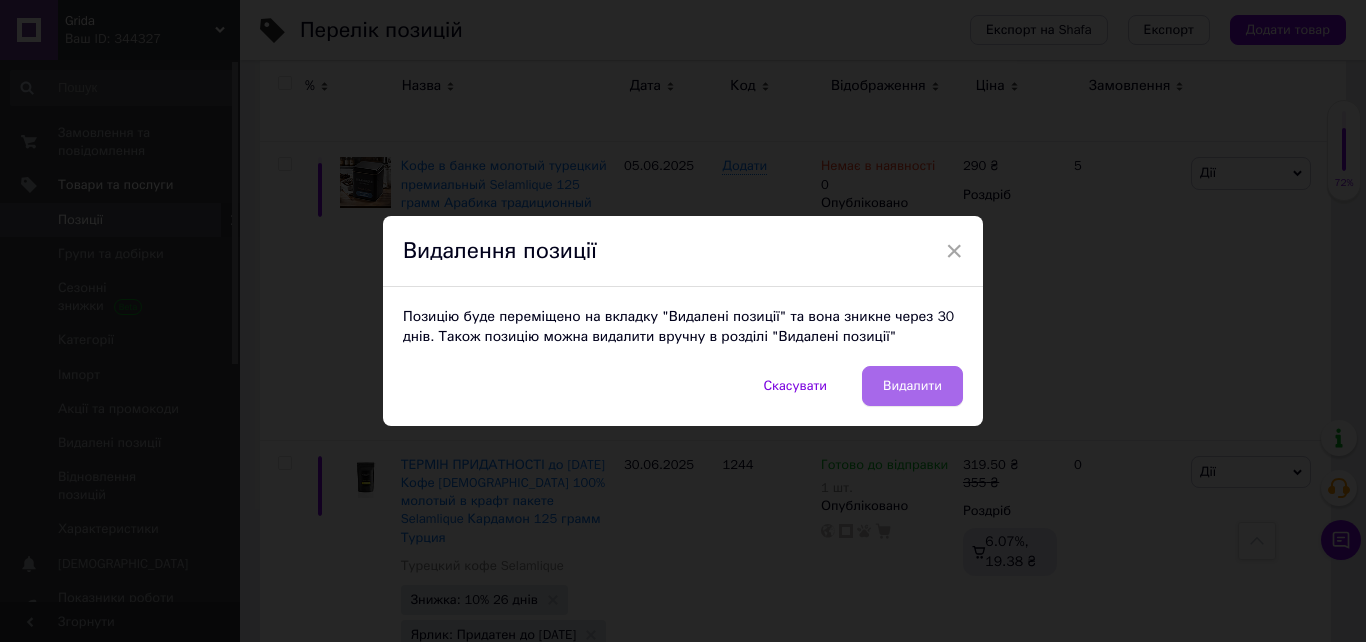 click on "Видалити" at bounding box center (912, 386) 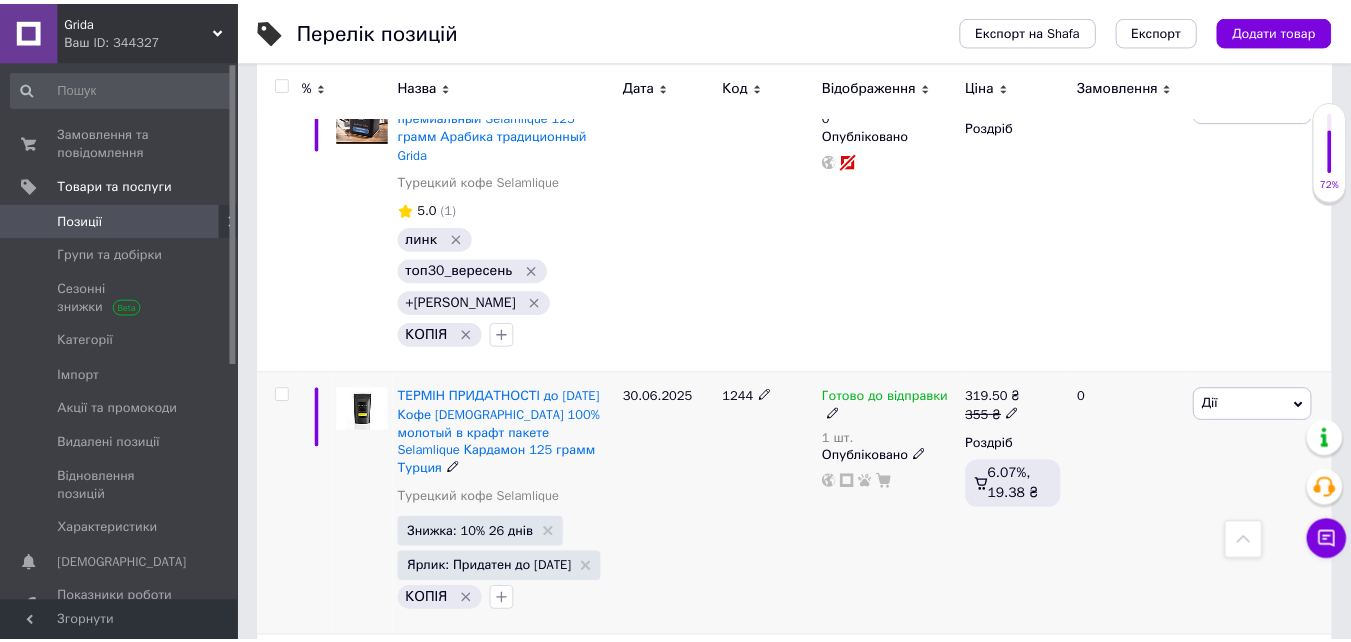 scroll, scrollTop: 9850, scrollLeft: 0, axis: vertical 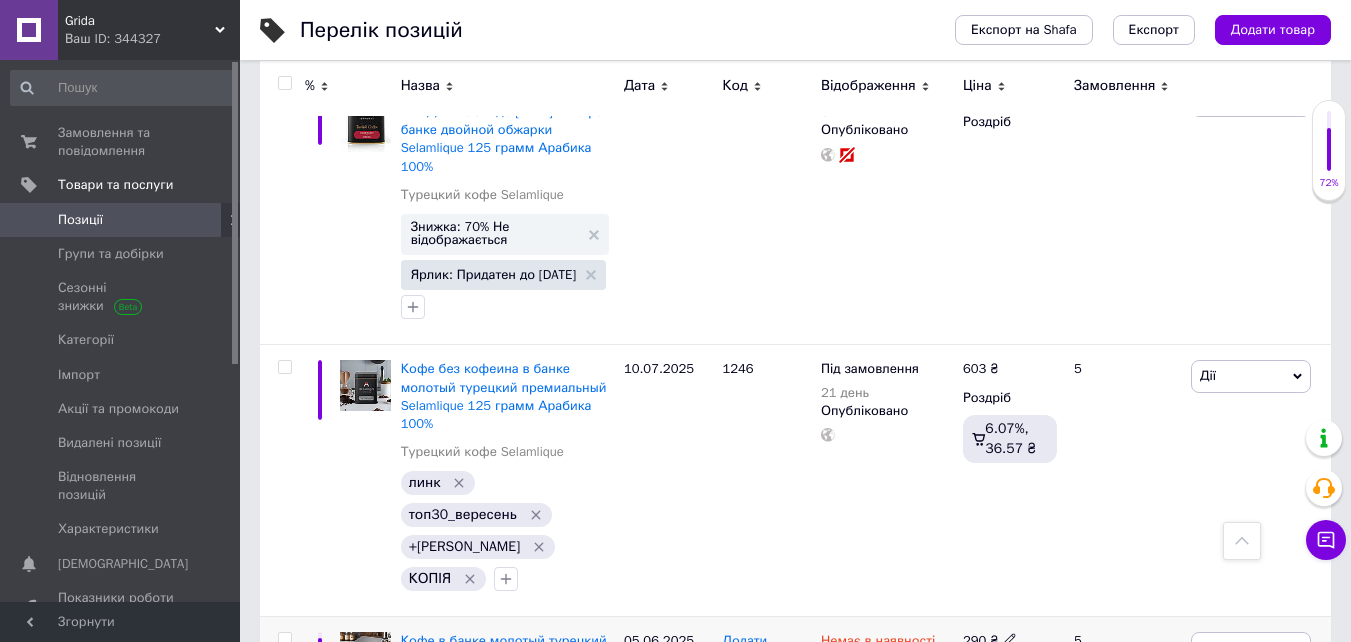 click on "Дії" at bounding box center (1251, 648) 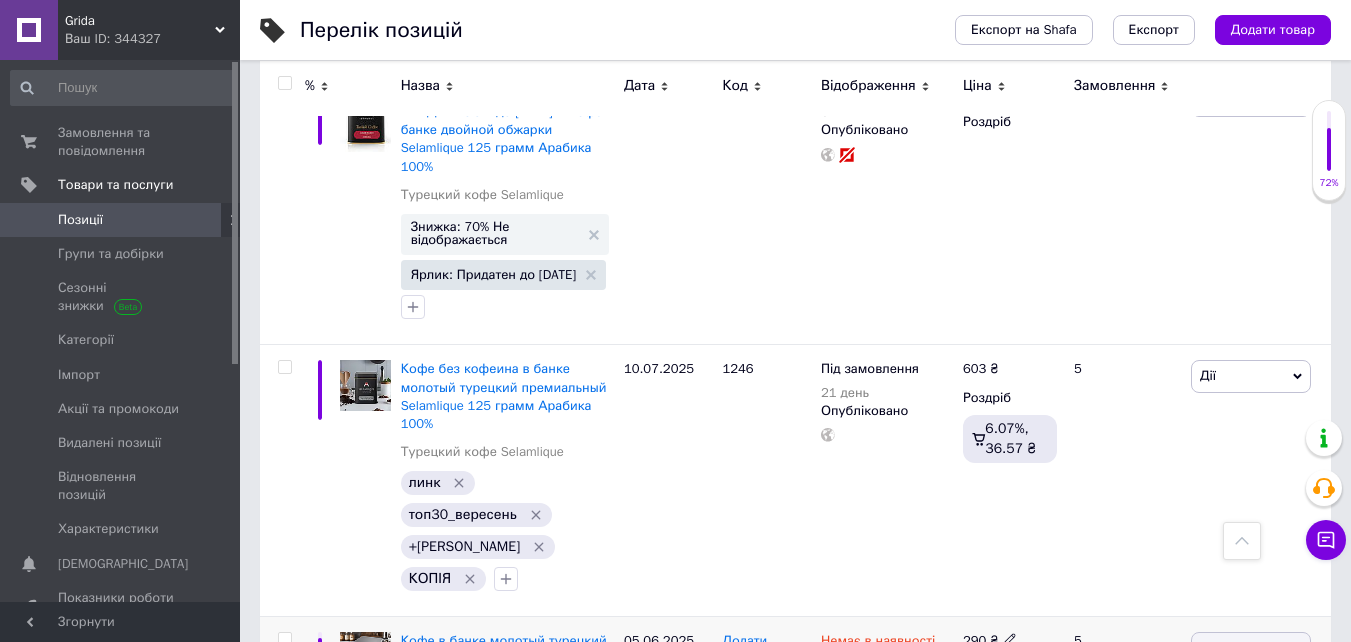 click on "Видалити" at bounding box center (1190, 968) 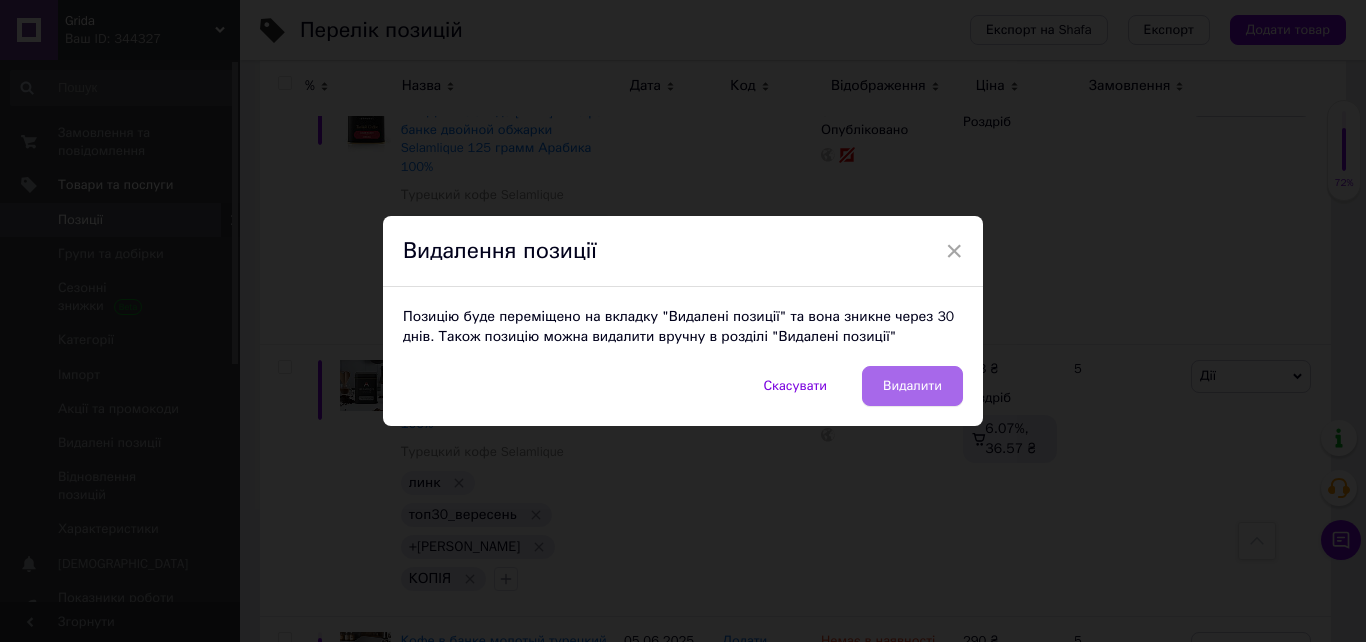 click on "Видалити" at bounding box center [912, 386] 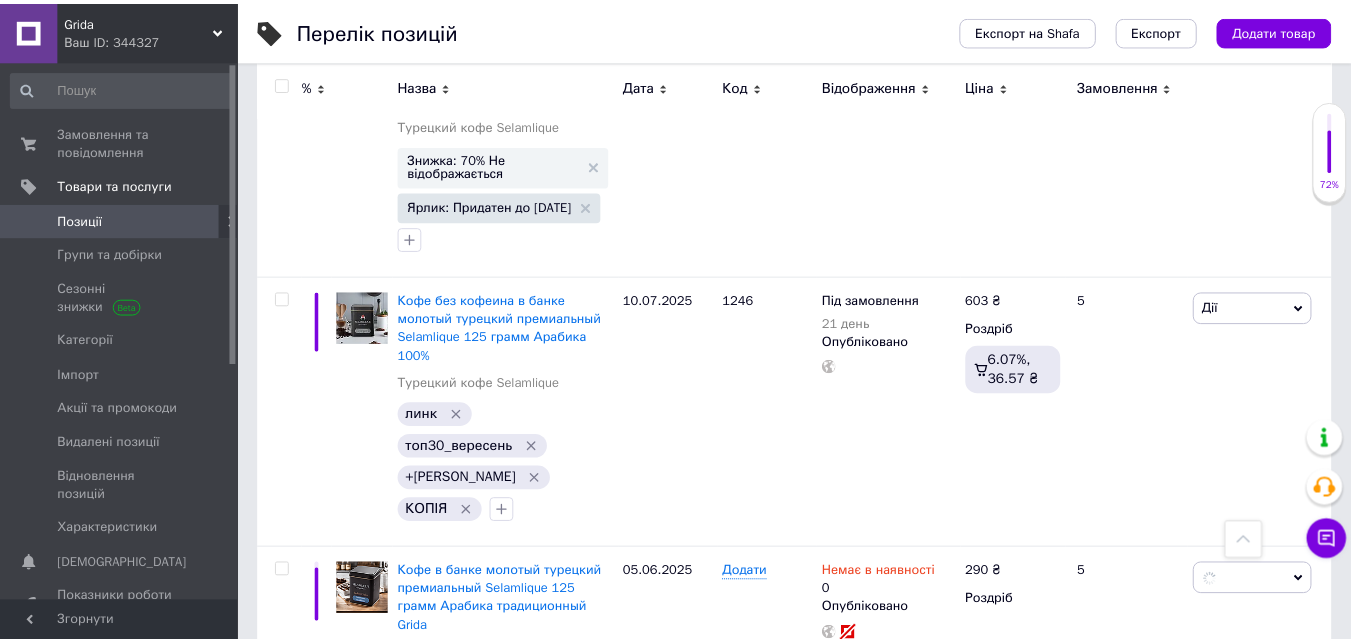 scroll, scrollTop: 9574, scrollLeft: 0, axis: vertical 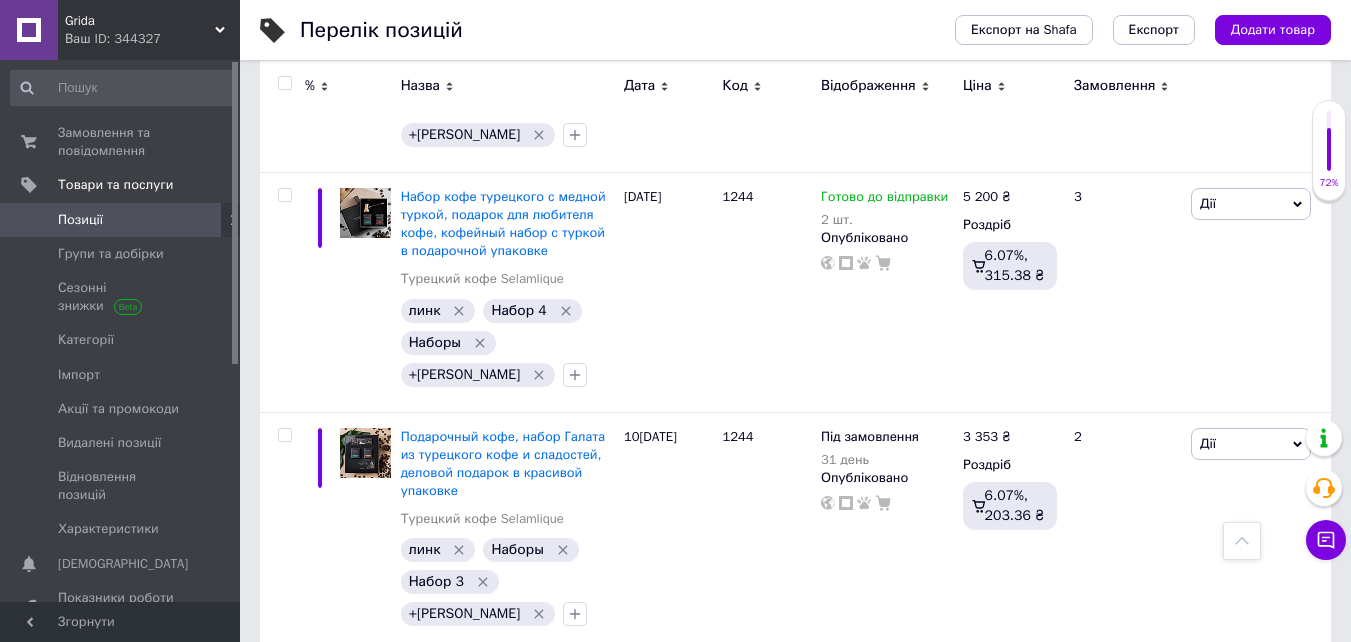 click on "Ваш ID: 344327" at bounding box center (152, 39) 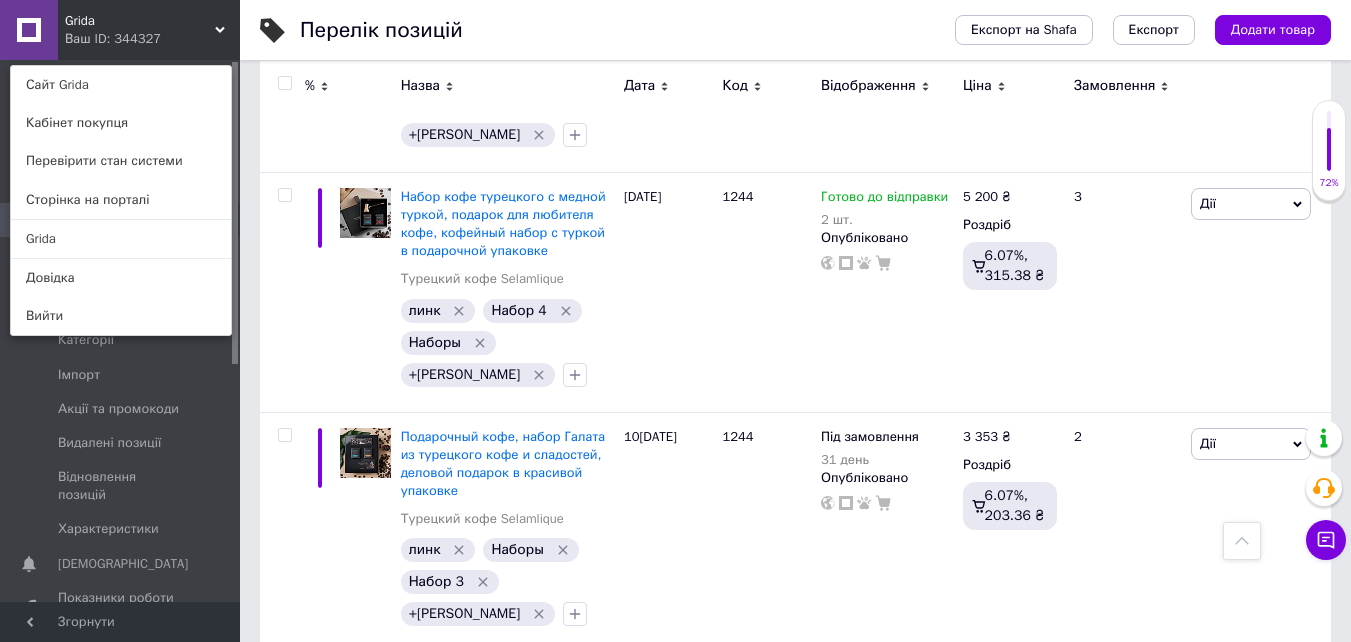 click on "Сайт Grida" at bounding box center (121, 85) 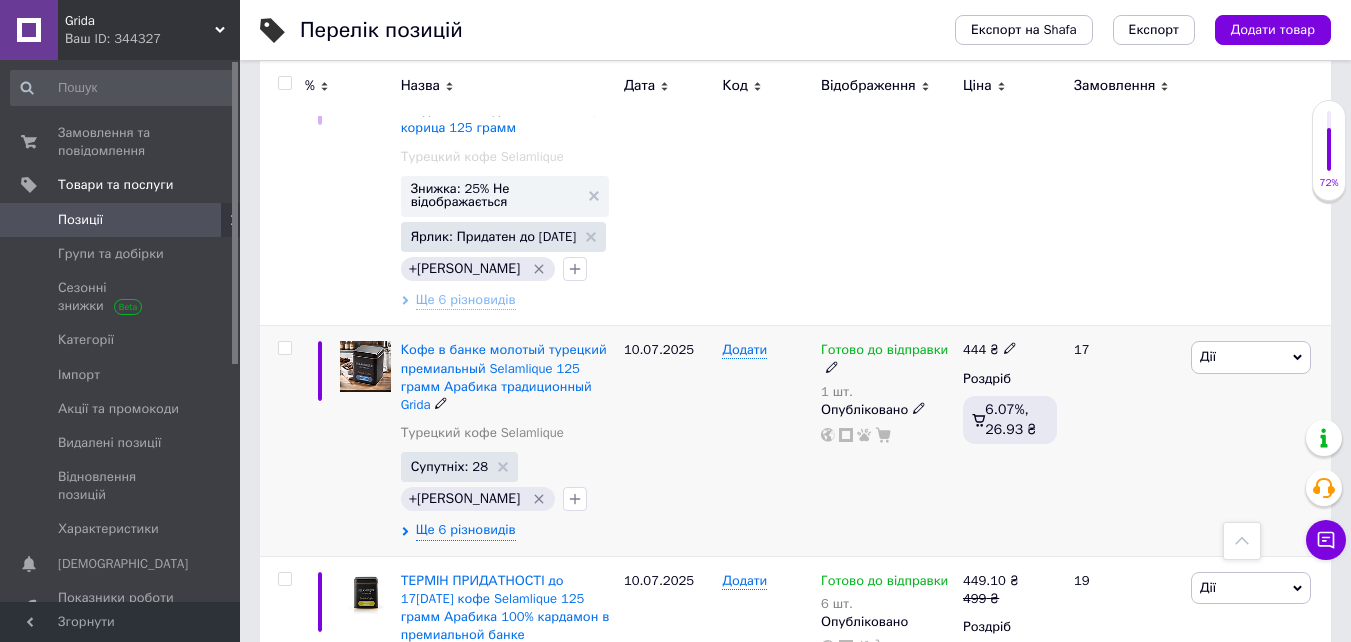 scroll, scrollTop: 0, scrollLeft: 0, axis: both 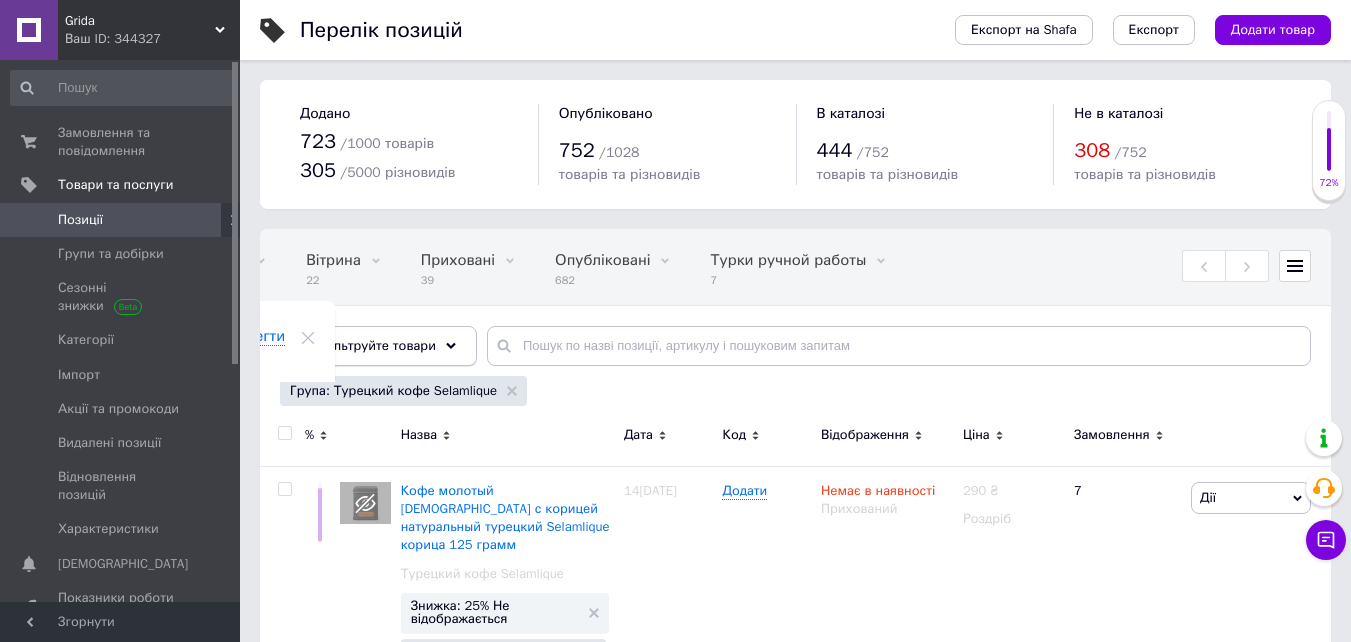 click 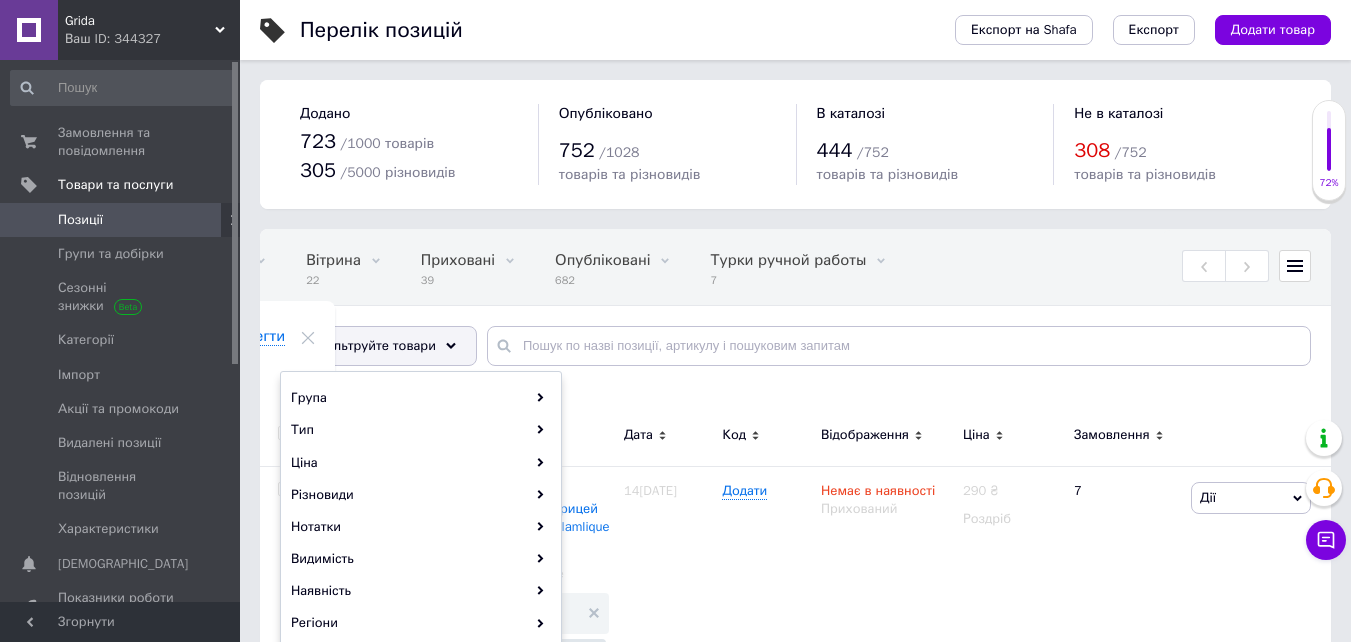 click on "Усі 722 Зі знижкою 71 Видалити Редагувати Вітрина 22 Видалити Редагувати Приховані 39 Видалити Редагувати Опубліковані 682 Видалити Редагувати Турки ручной работы 7 Видалити Редагувати Ok Відфільтровано...  Зберегти" at bounding box center (795, 307) 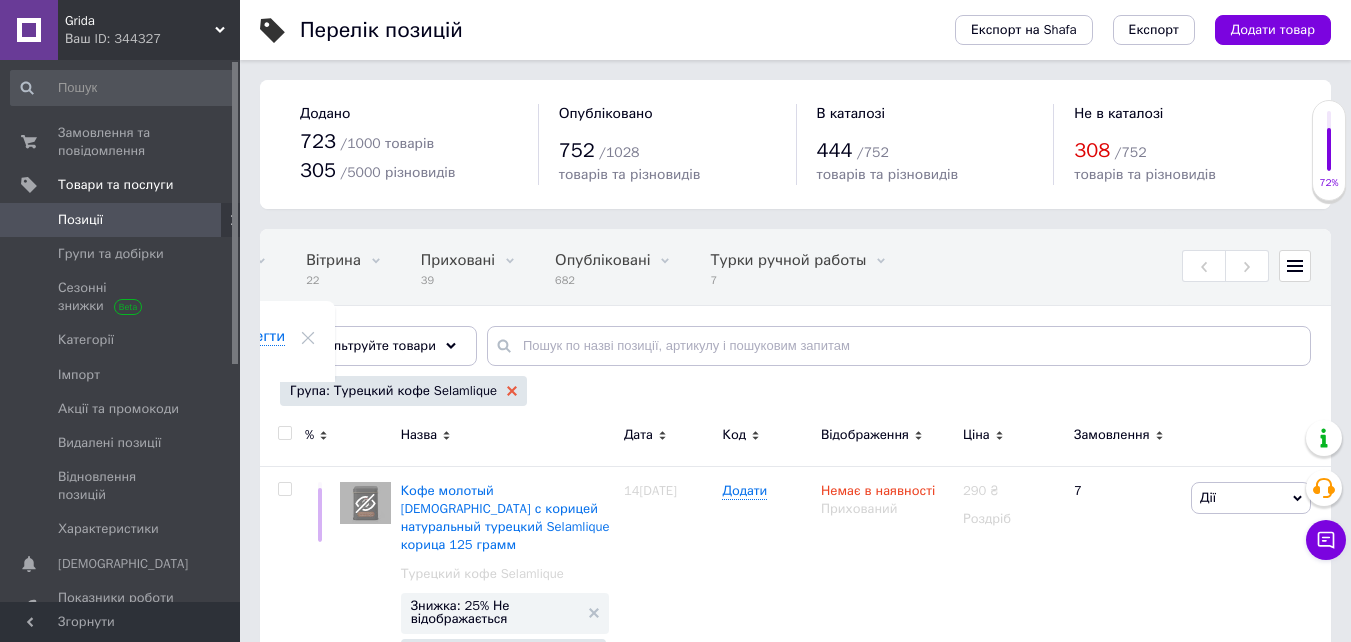 click 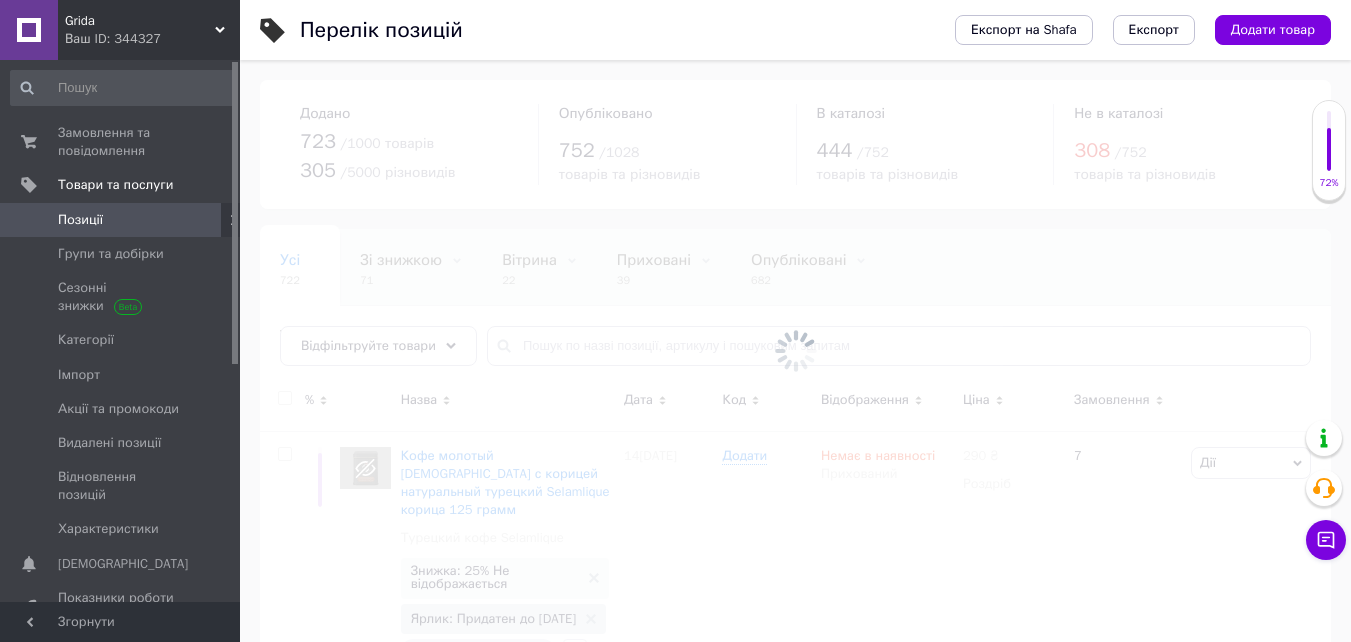 scroll, scrollTop: 0, scrollLeft: 0, axis: both 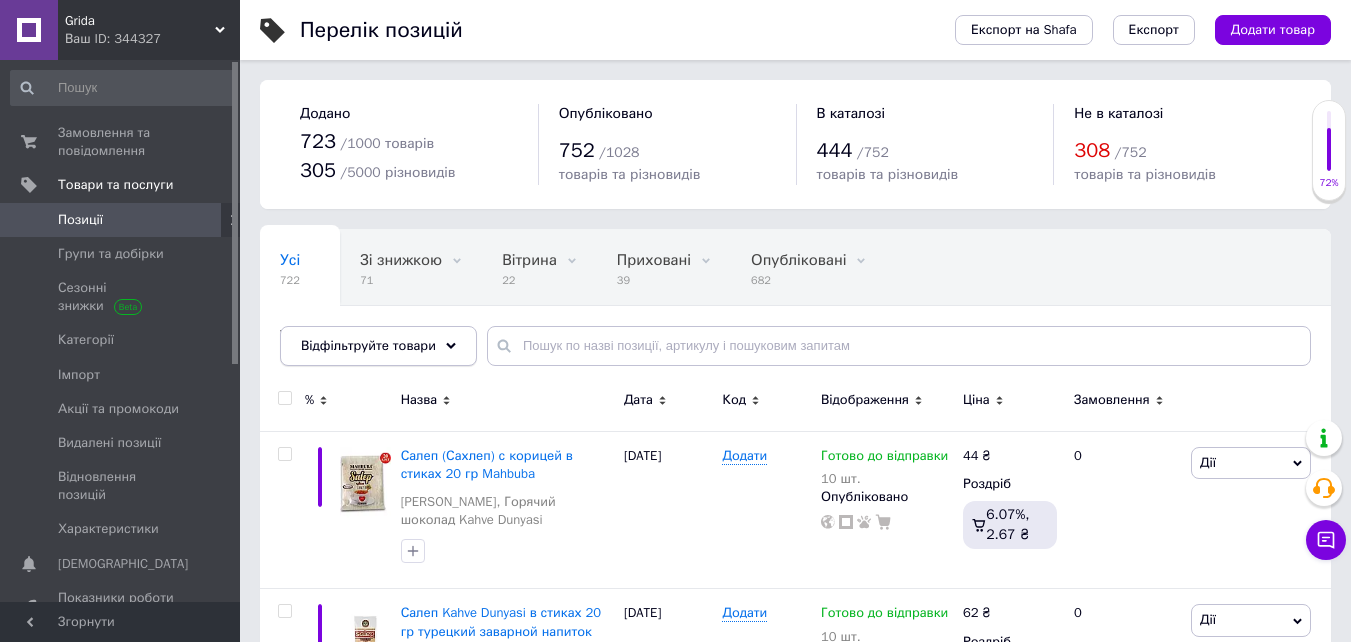click 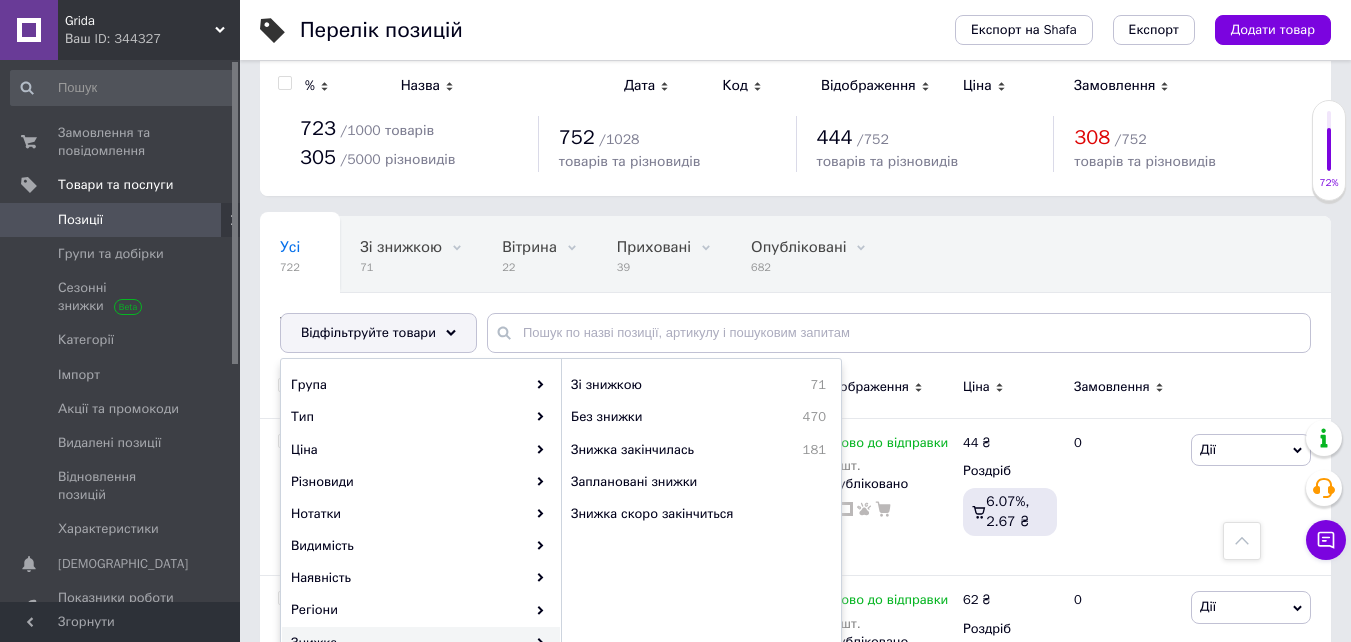 scroll, scrollTop: 0, scrollLeft: 0, axis: both 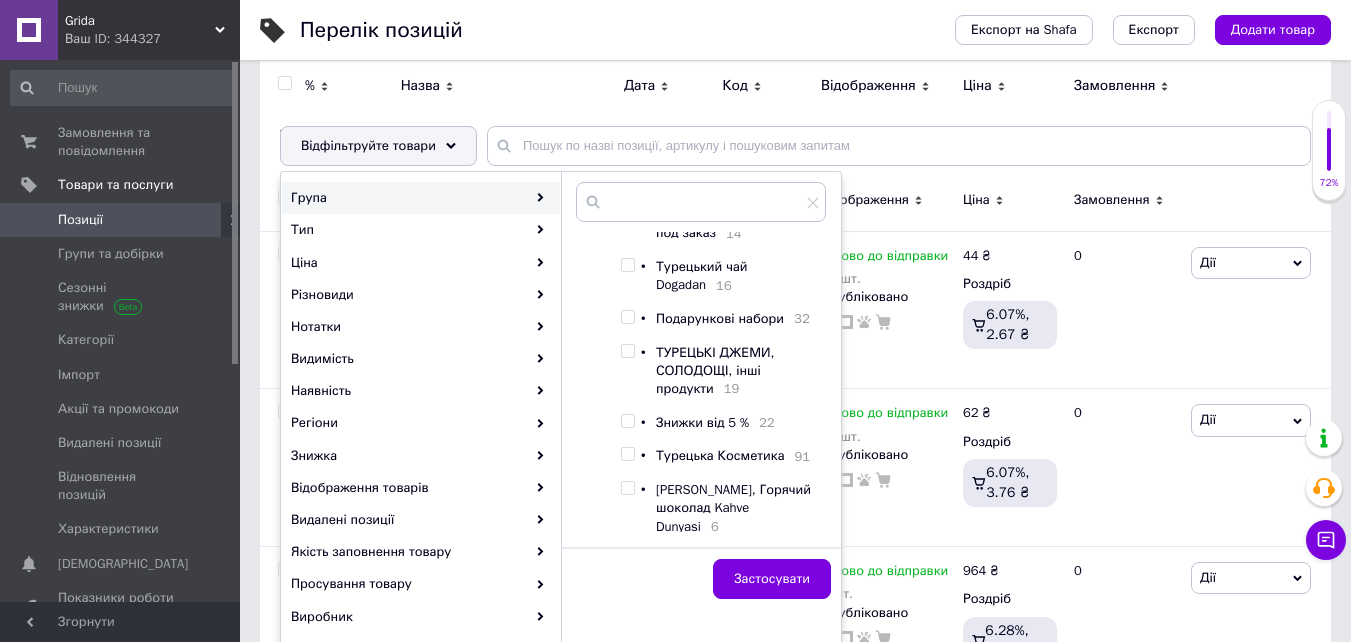 click at bounding box center (627, 488) 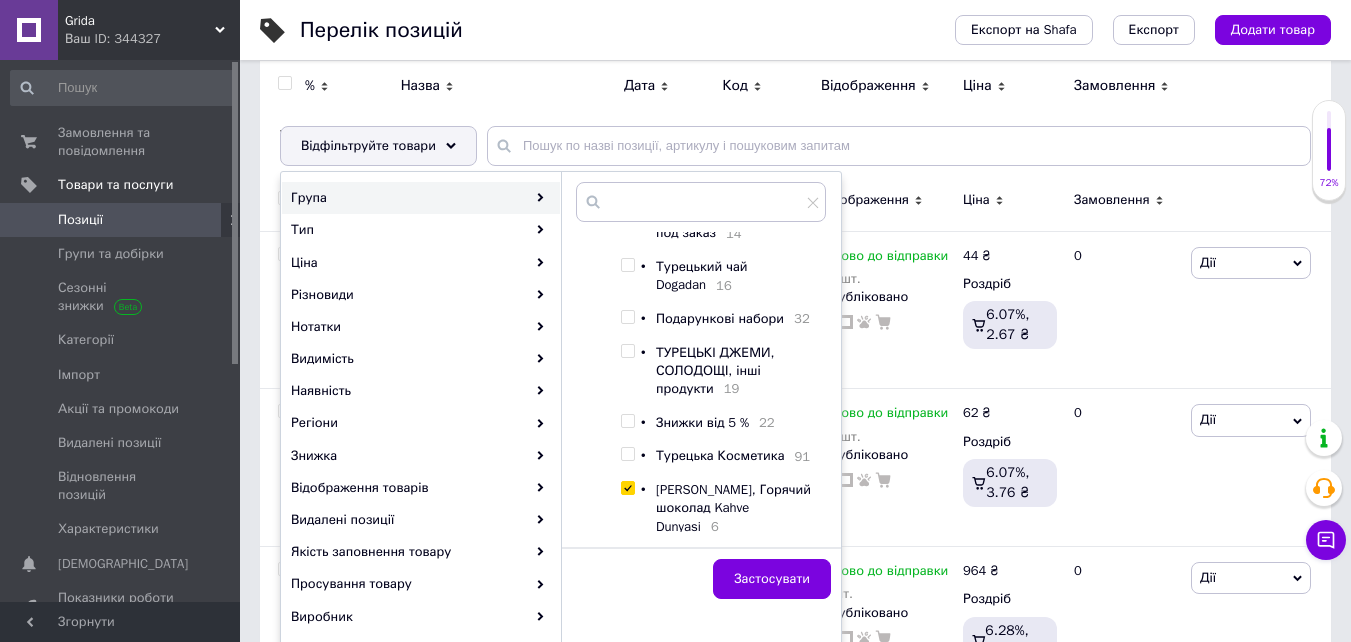 checkbox on "true" 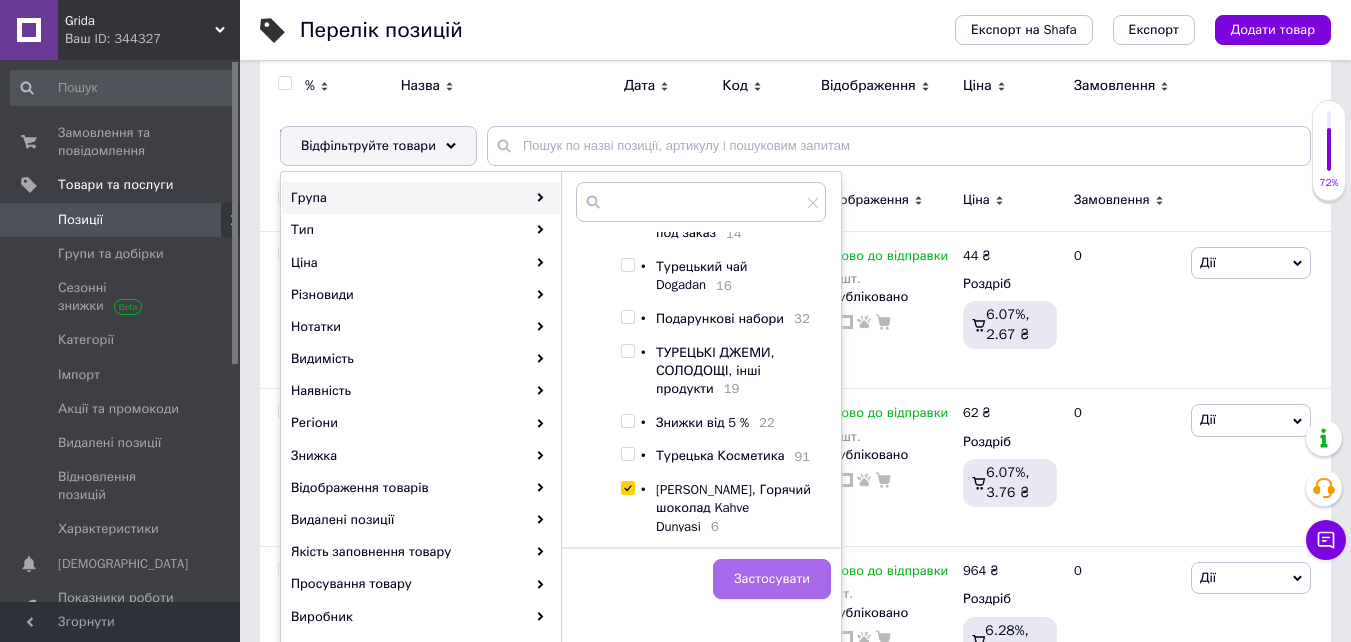 click on "Застосувати" at bounding box center (772, 579) 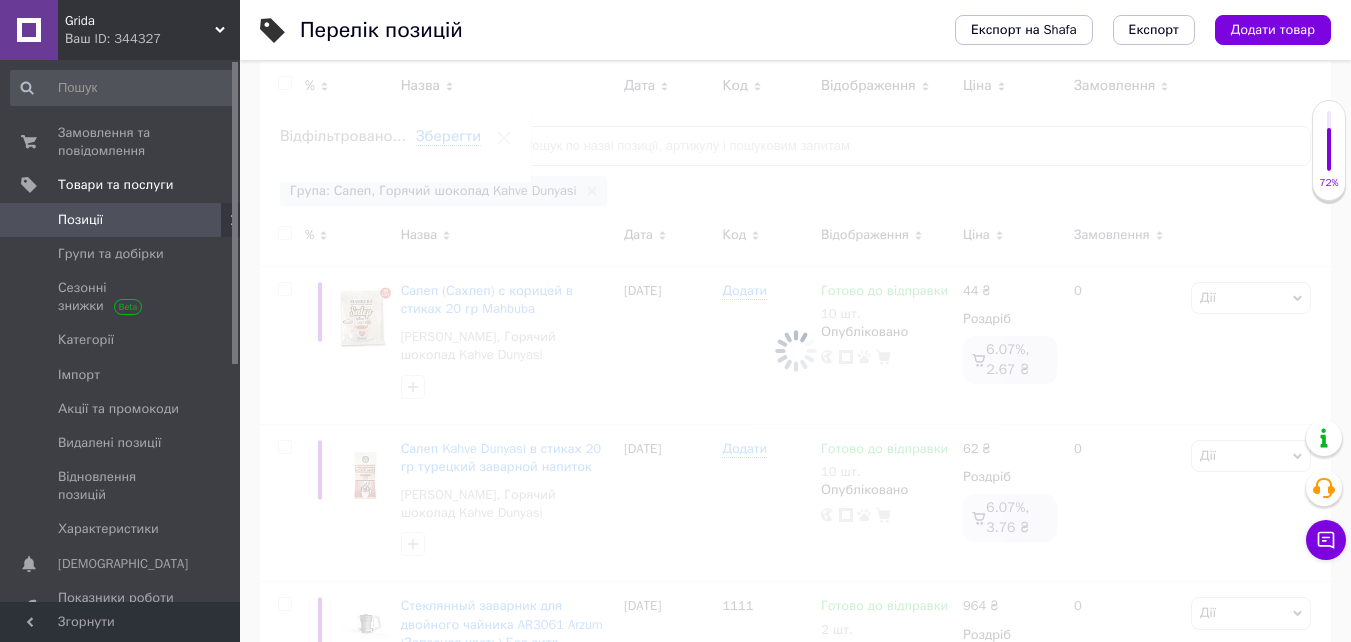 scroll, scrollTop: 0, scrollLeft: 196, axis: horizontal 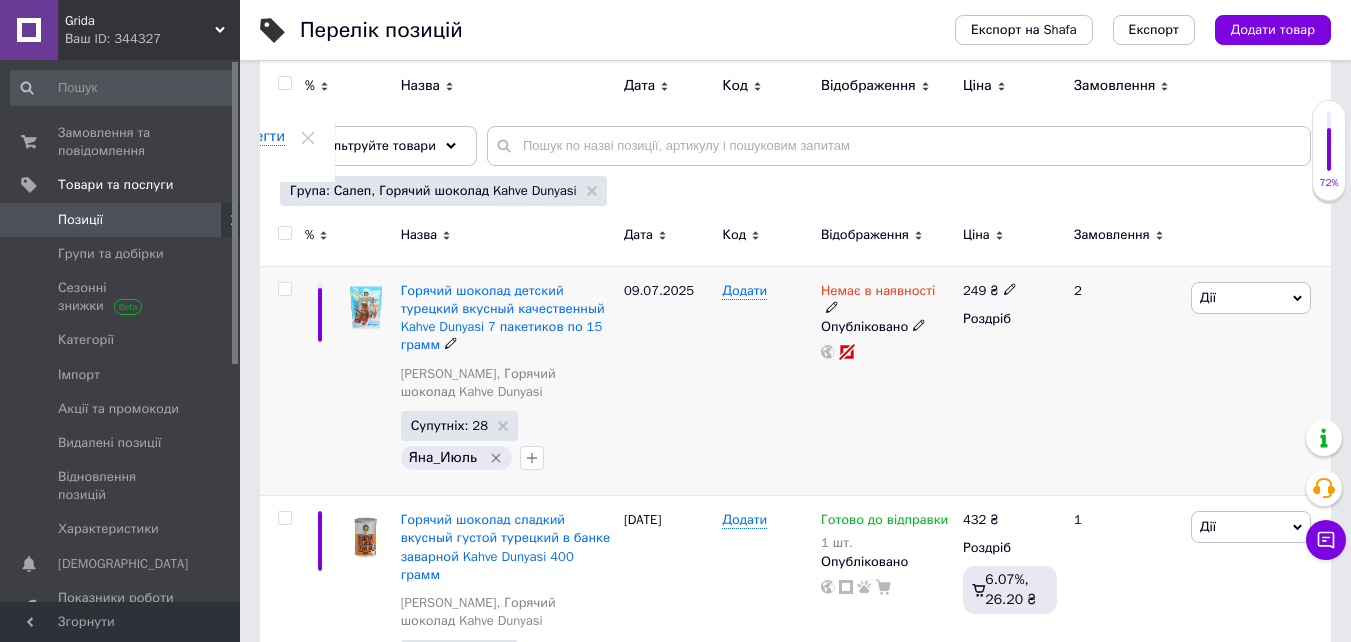 click 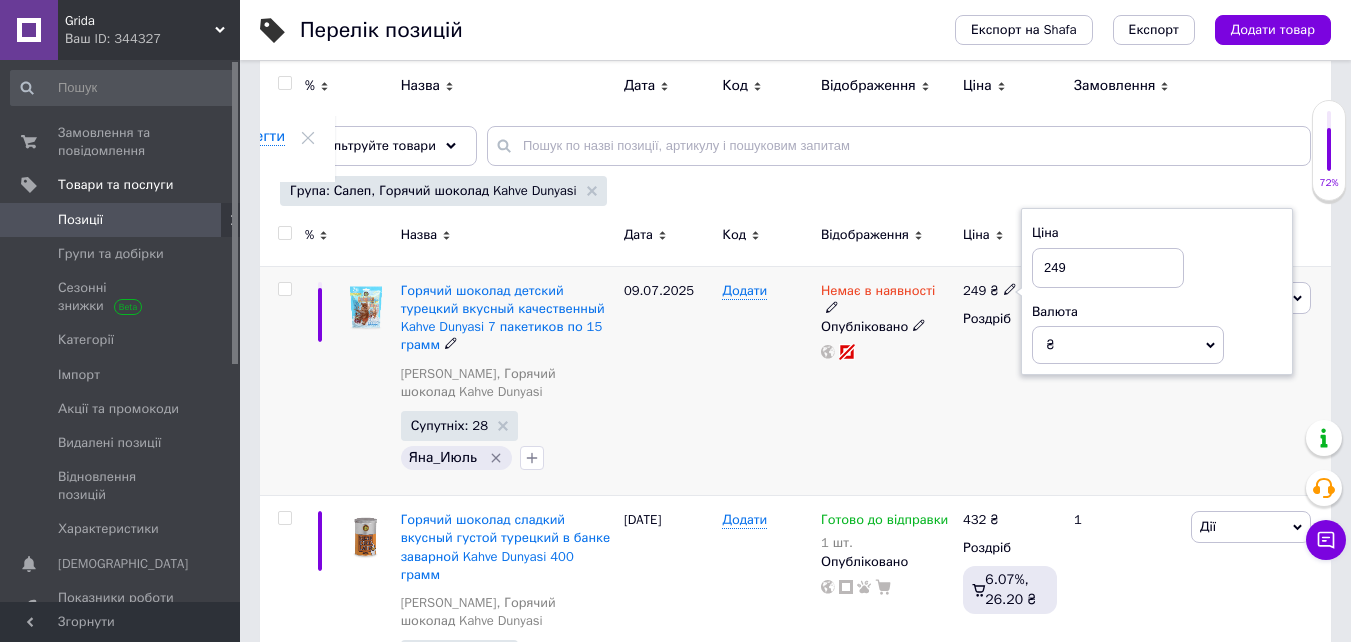 drag, startPoint x: 1089, startPoint y: 269, endPoint x: 1041, endPoint y: 270, distance: 48.010414 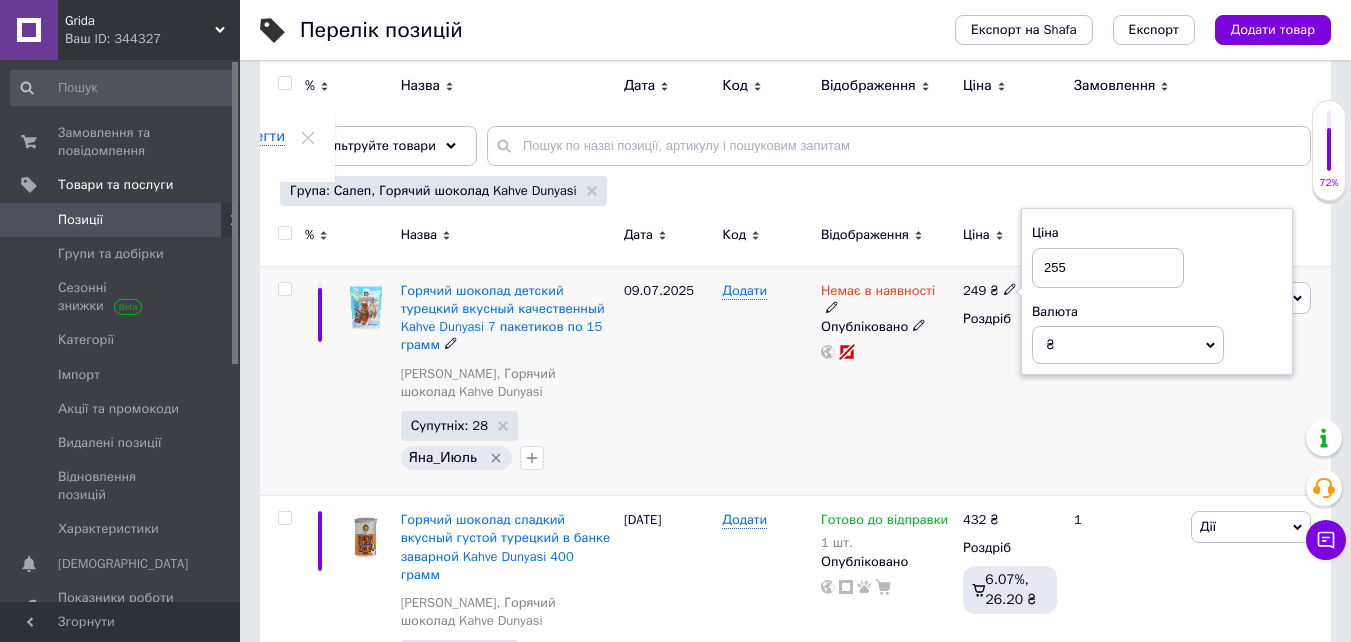 type on "255" 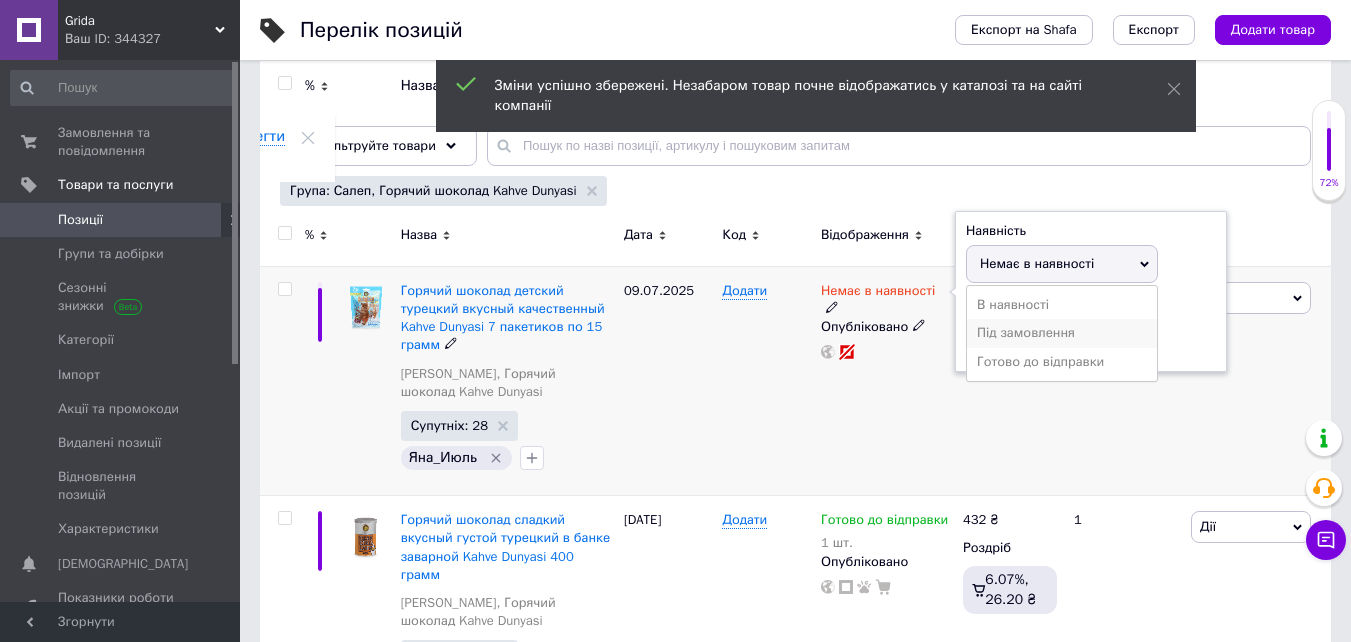 click on "Під замовлення" at bounding box center [1062, 333] 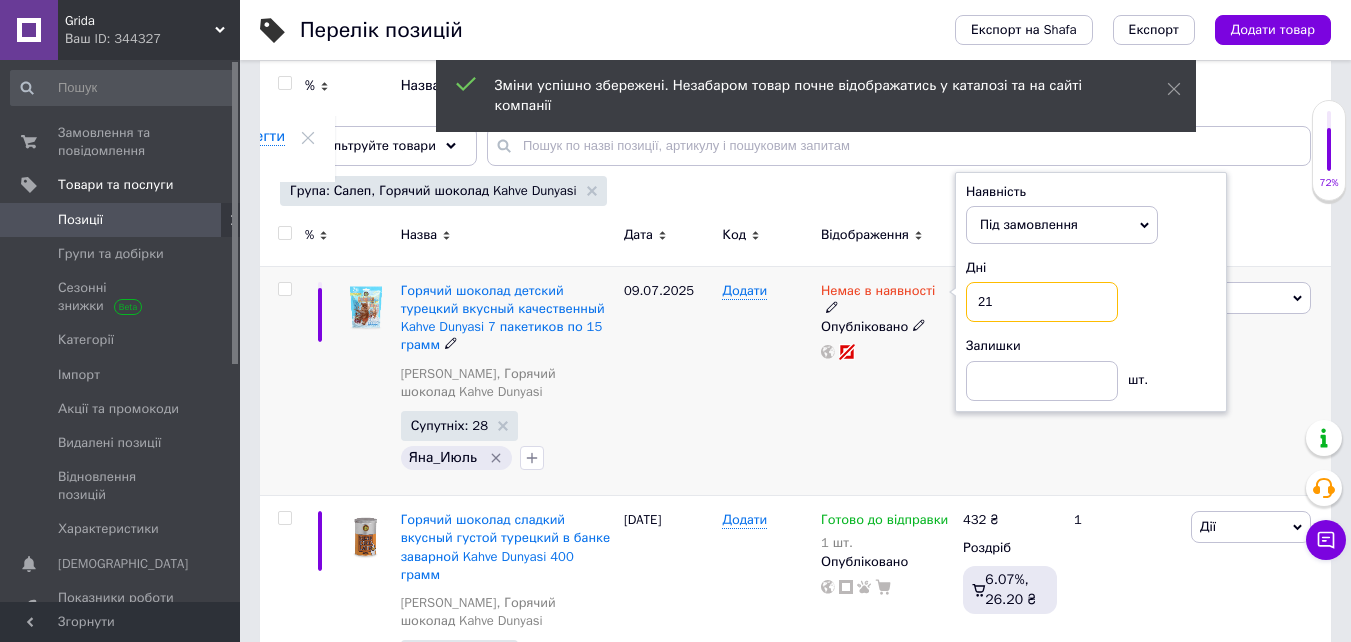 drag, startPoint x: 1002, startPoint y: 304, endPoint x: 957, endPoint y: 287, distance: 48.104053 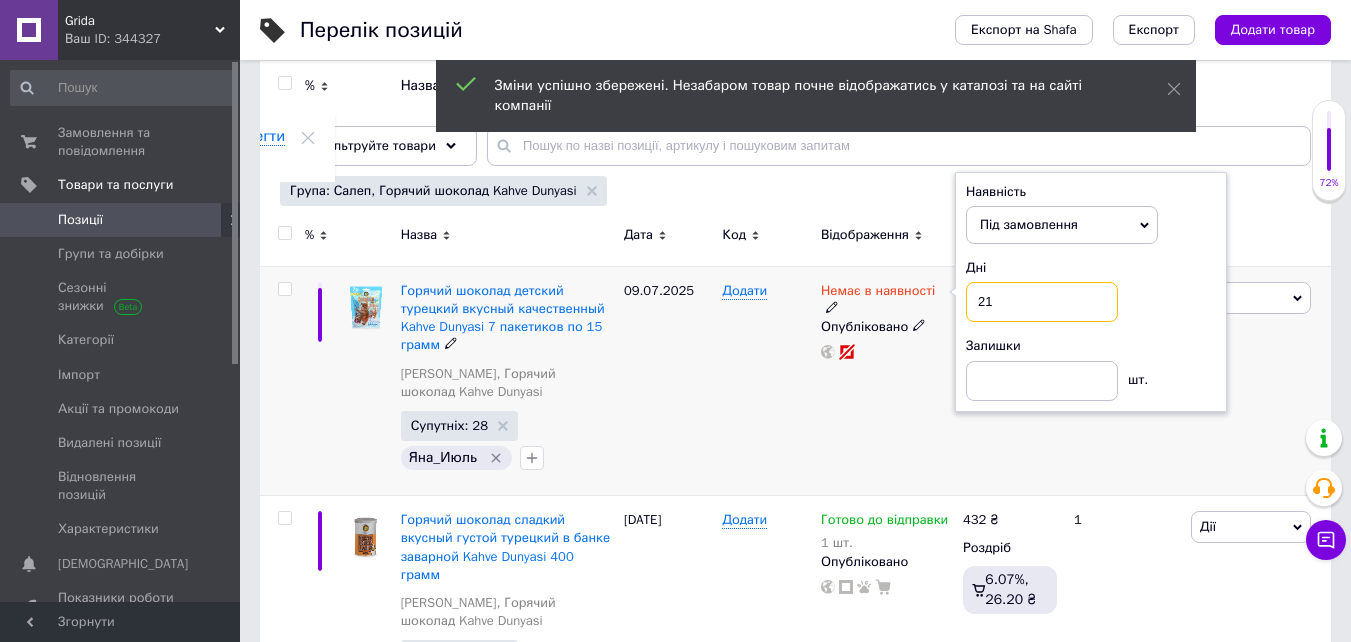 click on "Наявність Під замовлення В наявності Немає в наявності [PERSON_NAME] до відправки Дні 21 Залишки шт." at bounding box center (1091, 292) 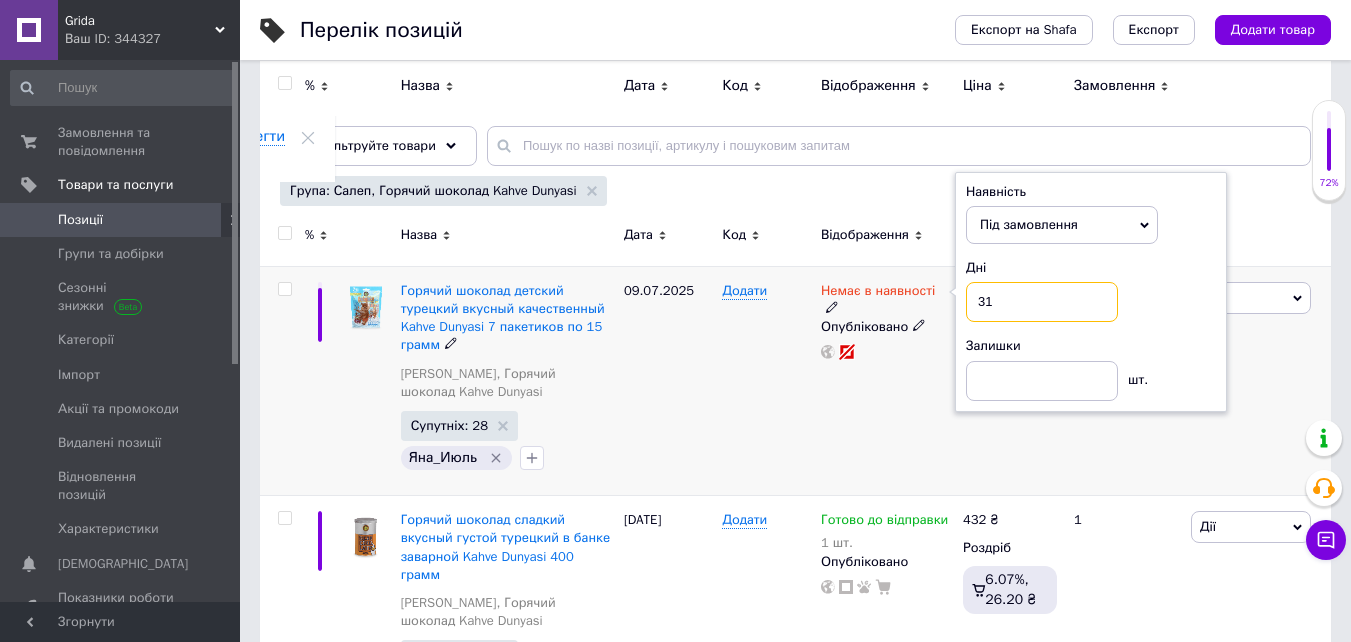 type on "31" 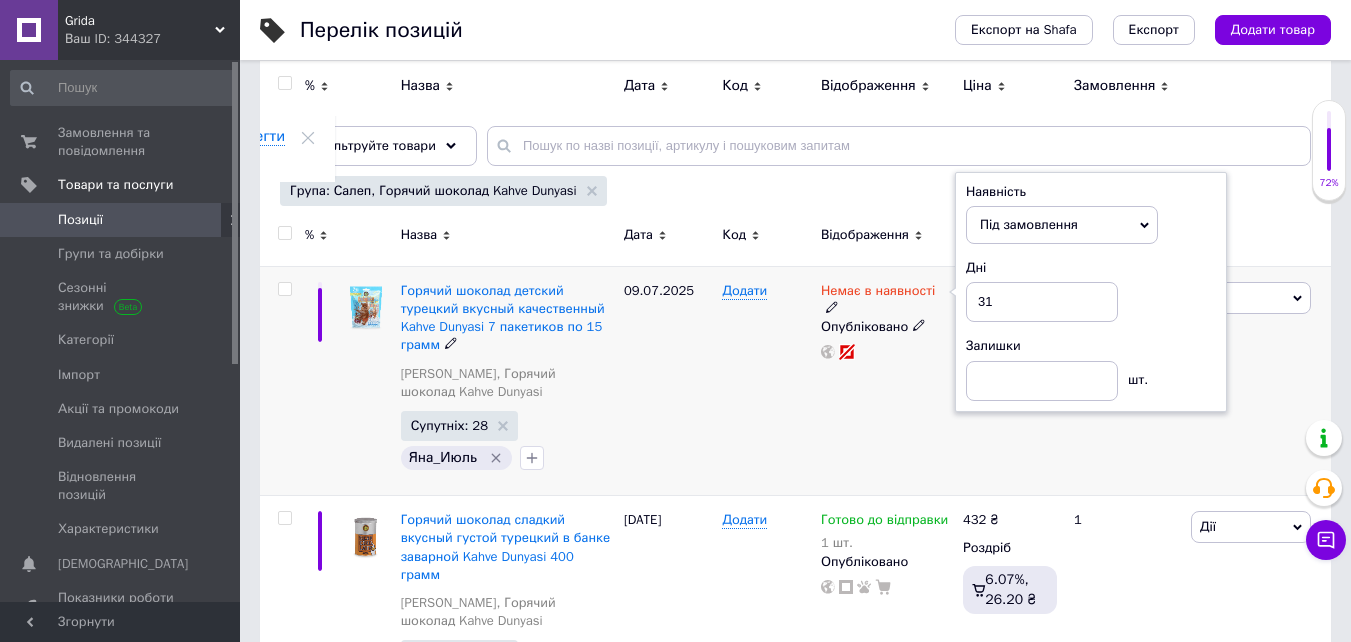 click on "Немає в наявності Наявність Під замовлення В наявності Немає в наявності Готово до відправки Дні 31 Залишки шт. Опубліковано" at bounding box center [887, 380] 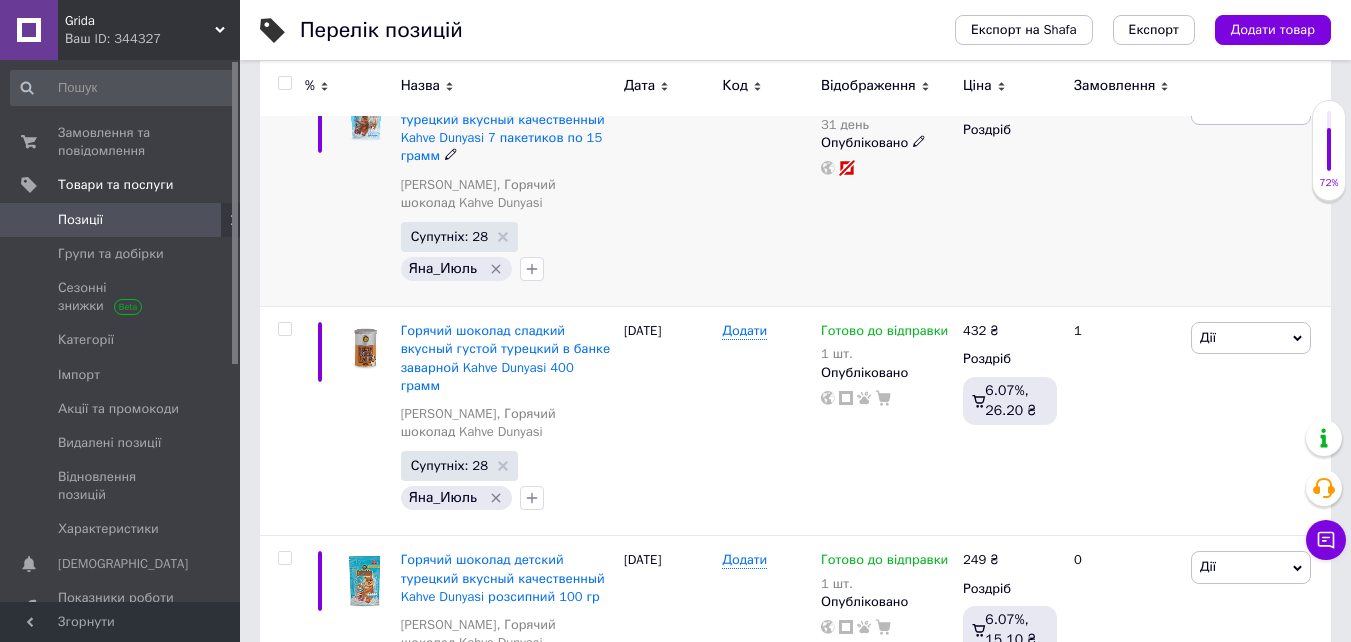 scroll, scrollTop: 400, scrollLeft: 0, axis: vertical 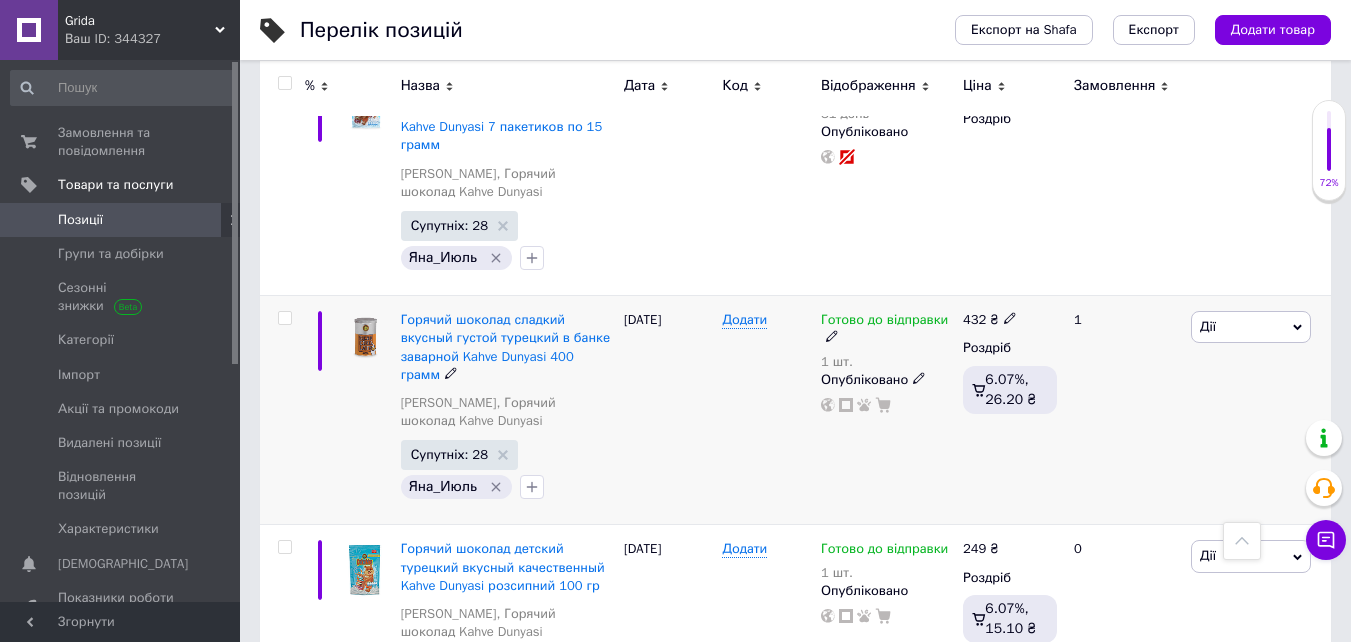 click 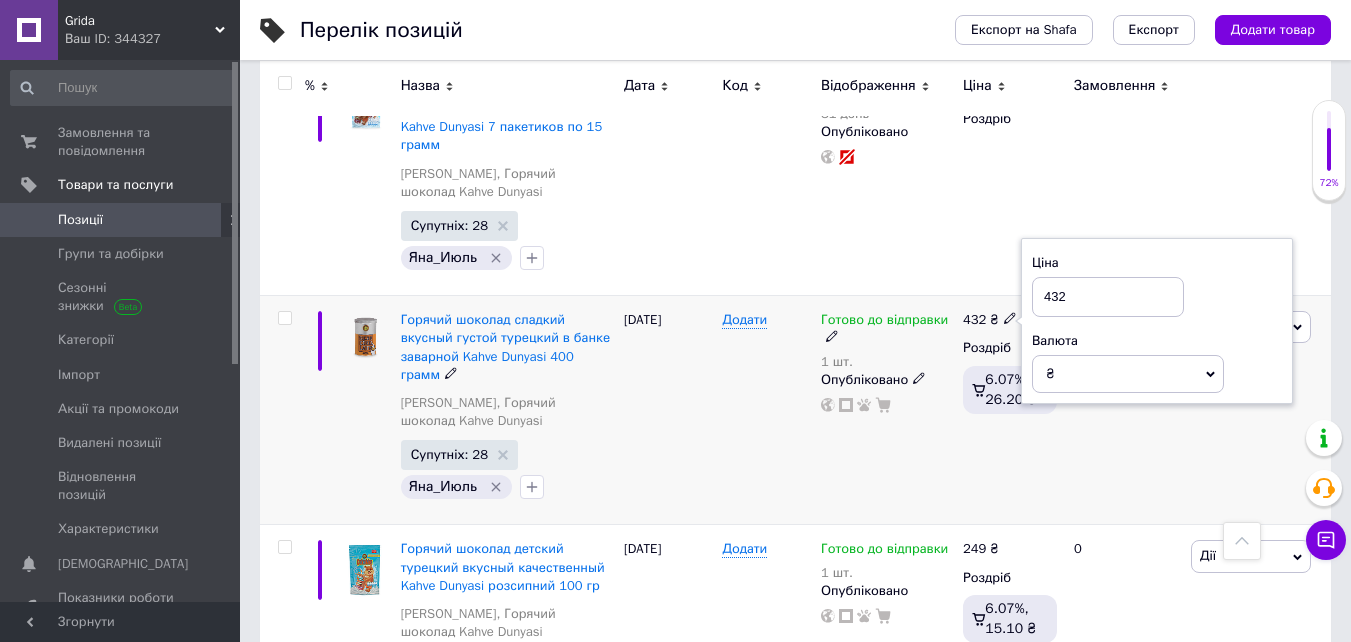 drag, startPoint x: 1078, startPoint y: 291, endPoint x: 1046, endPoint y: 294, distance: 32.140316 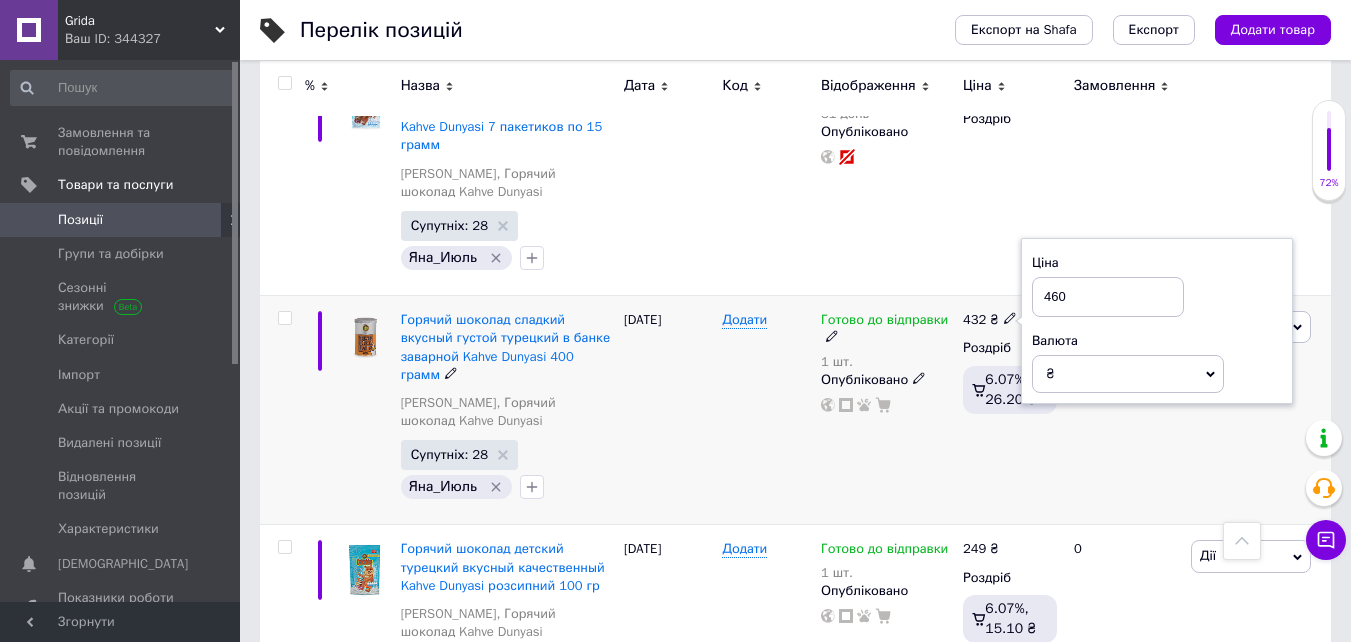 type on "460" 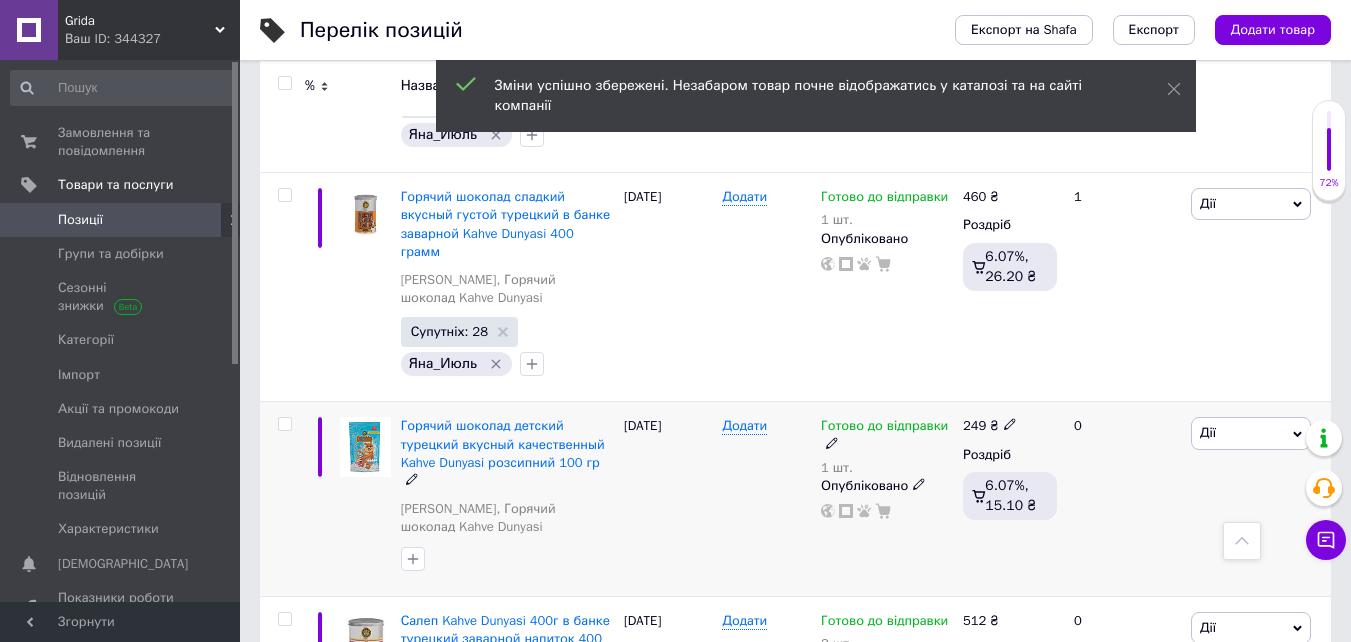 scroll, scrollTop: 600, scrollLeft: 0, axis: vertical 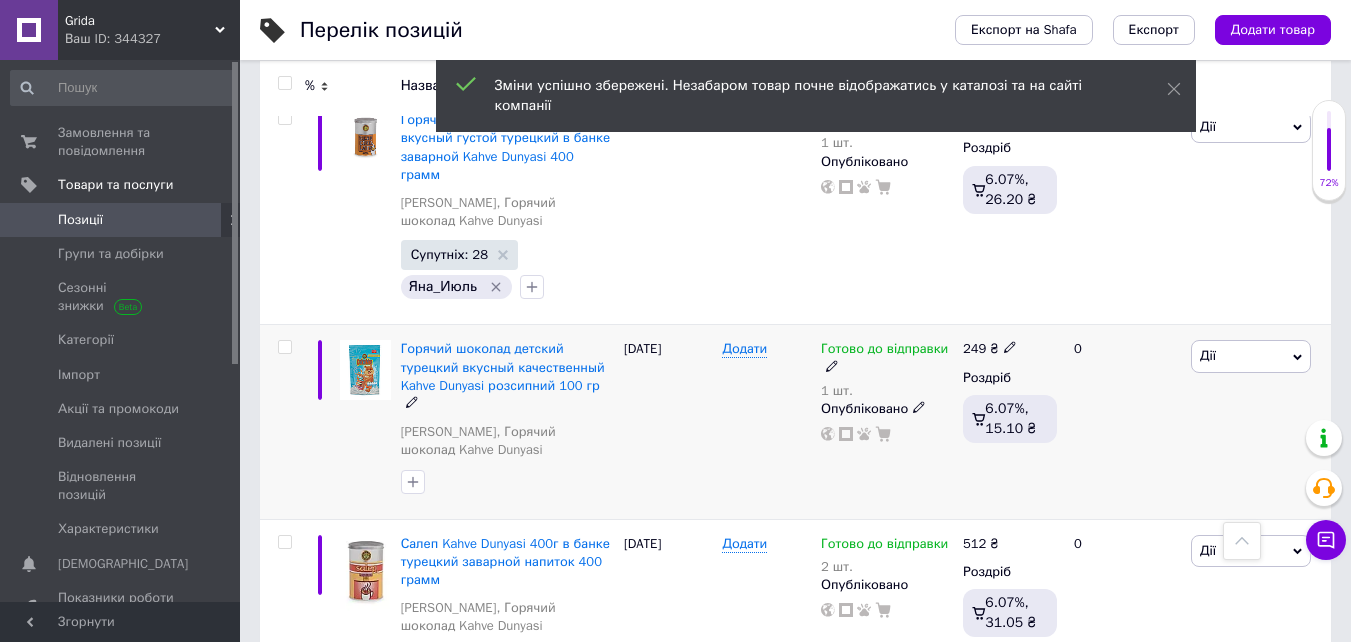 click 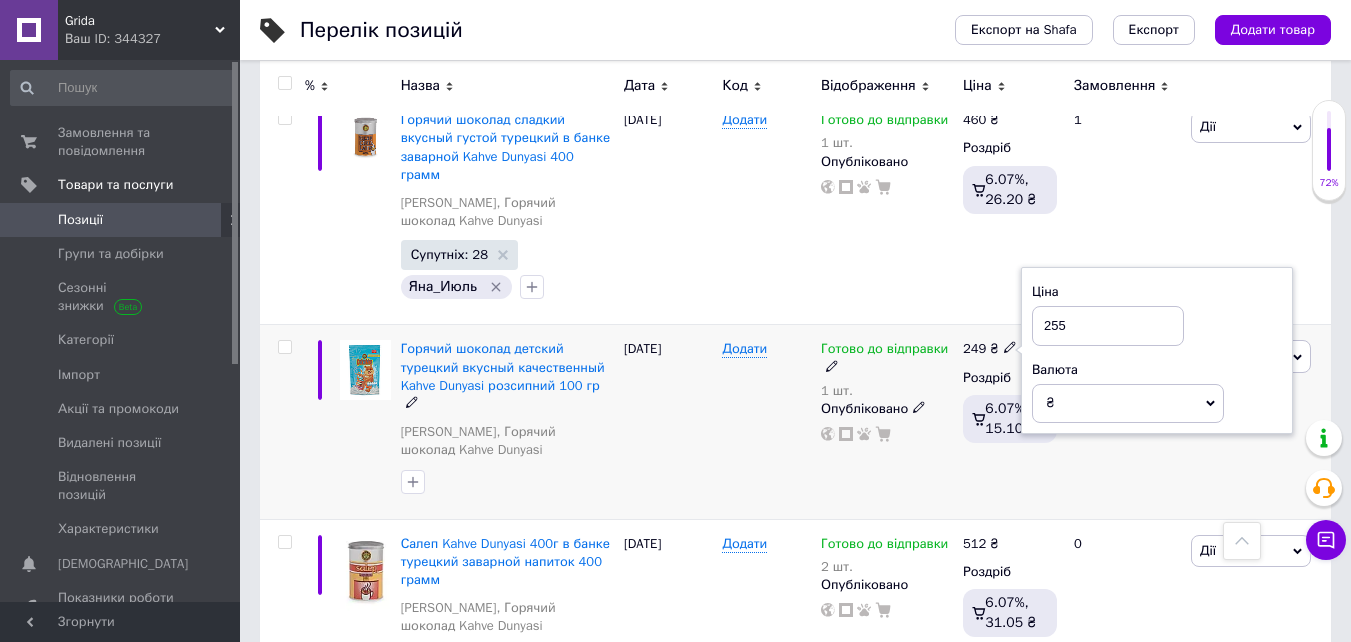 type on "255" 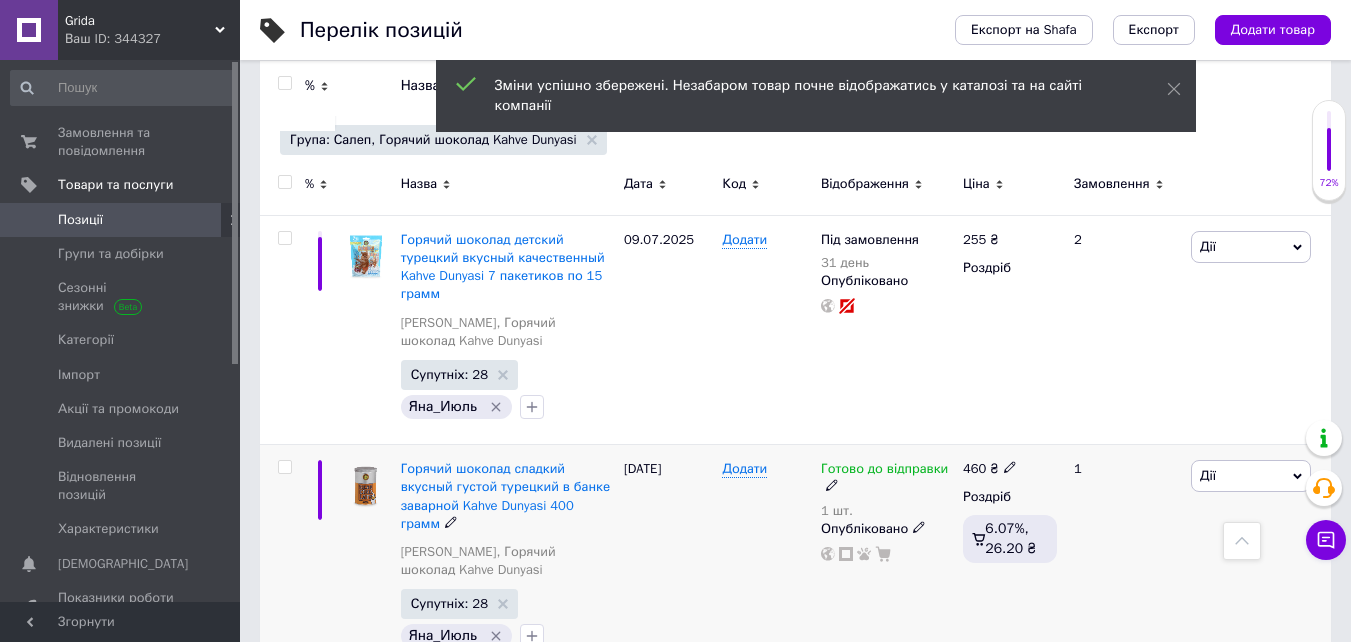scroll, scrollTop: 0, scrollLeft: 0, axis: both 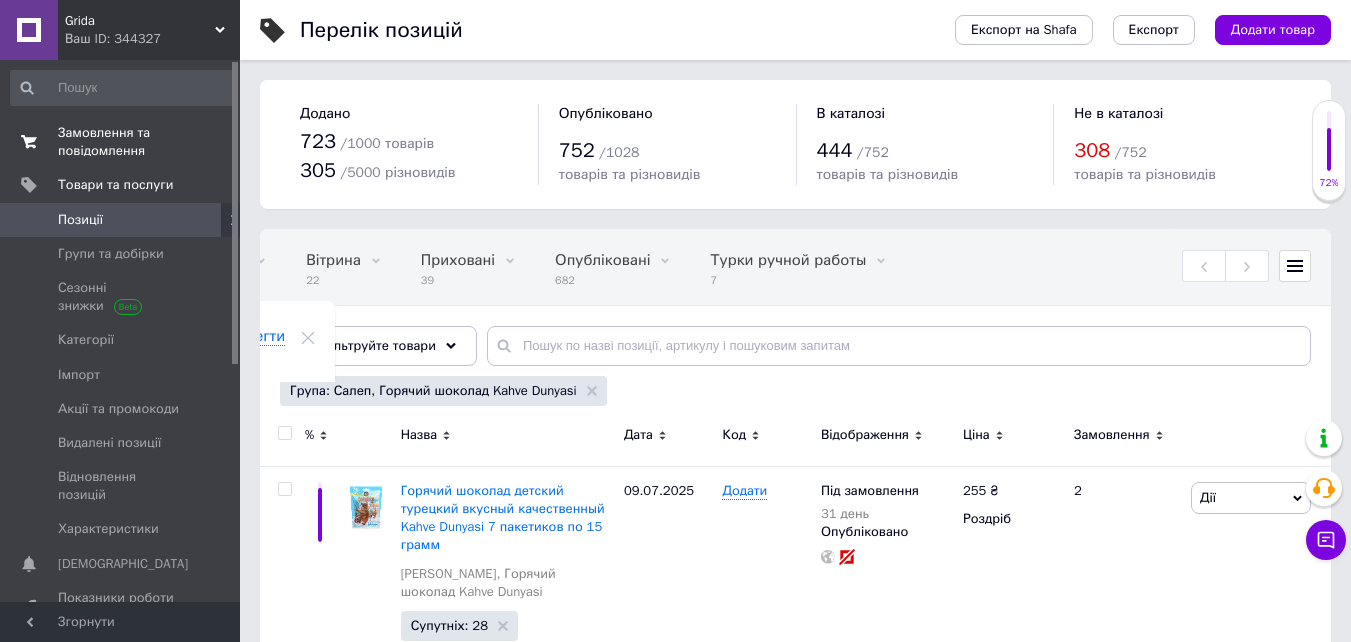 click on "Замовлення та повідомлення" at bounding box center (121, 142) 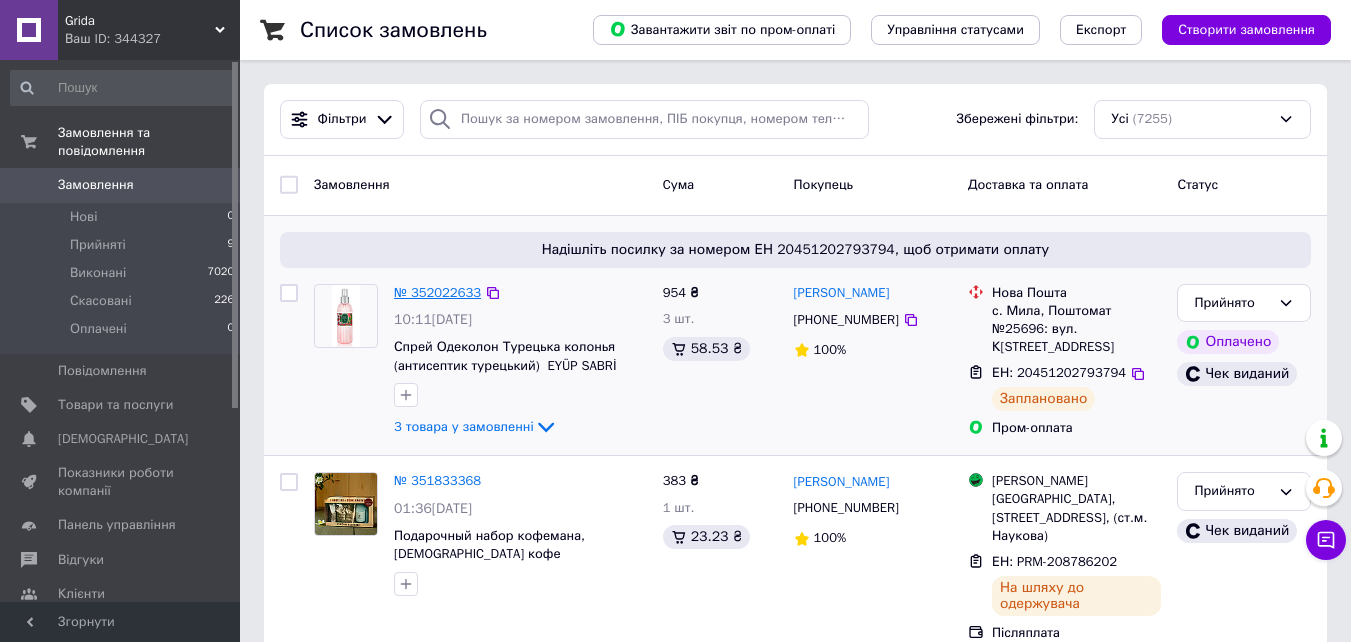 click on "№ 352022633" at bounding box center [437, 292] 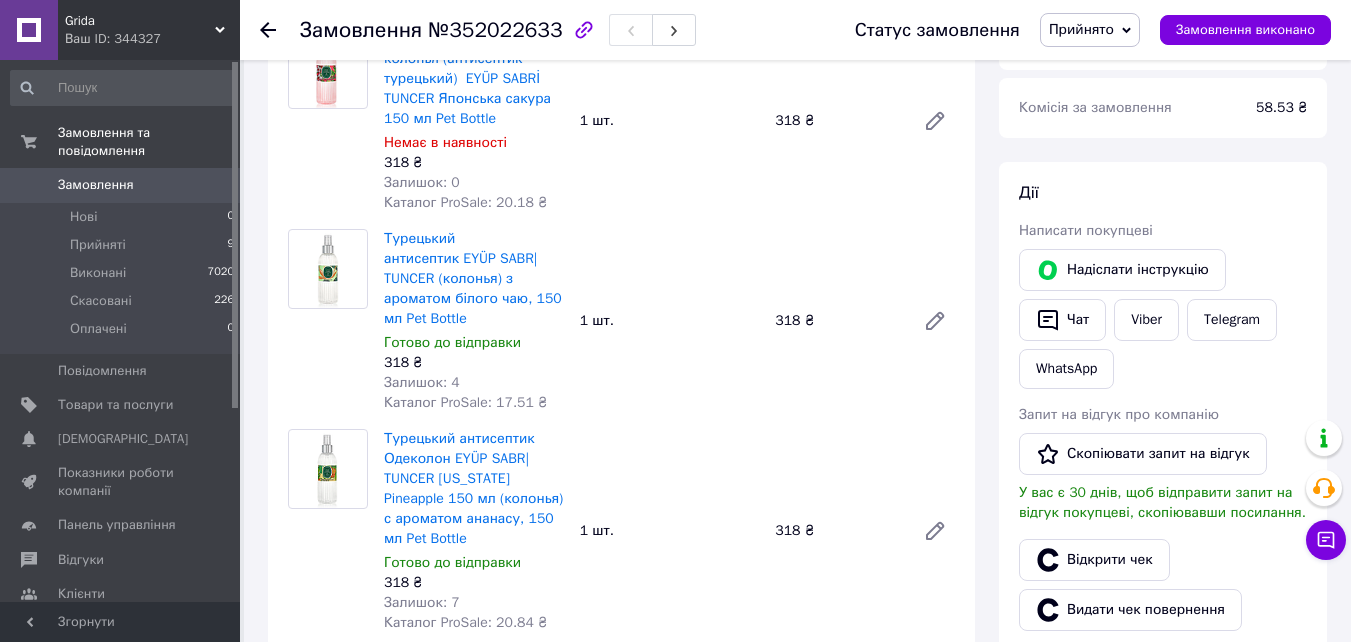 scroll, scrollTop: 800, scrollLeft: 0, axis: vertical 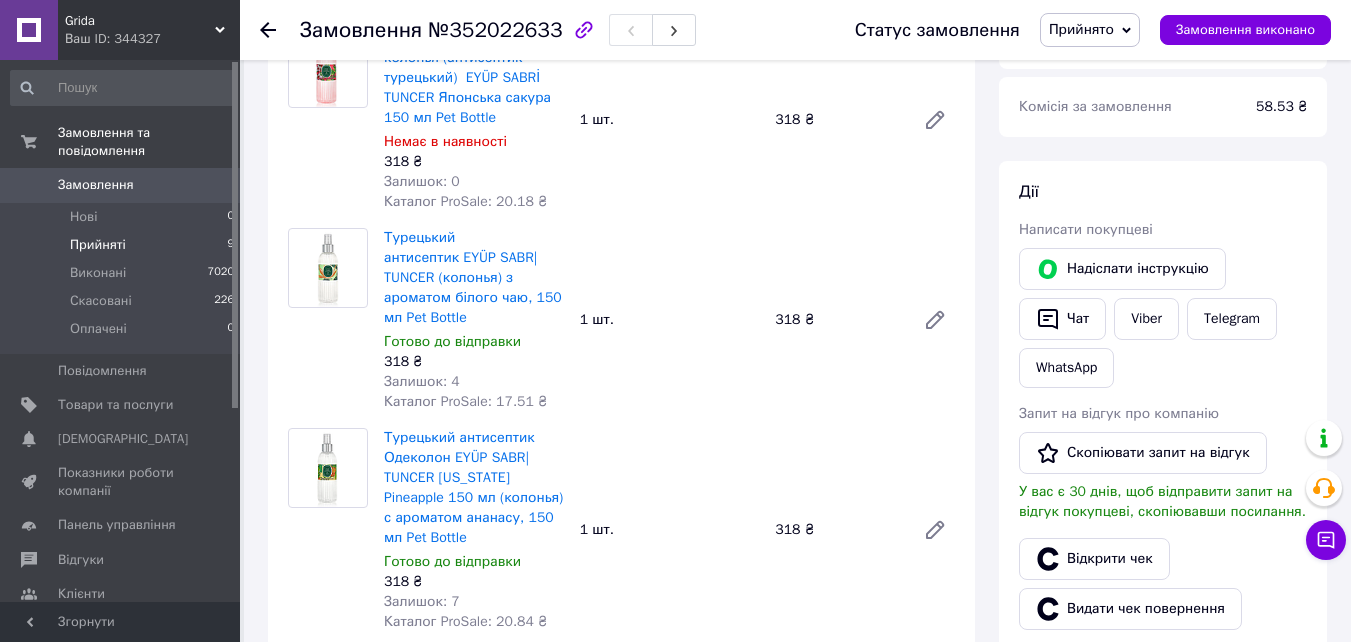 click on "Прийняті 9" at bounding box center [123, 245] 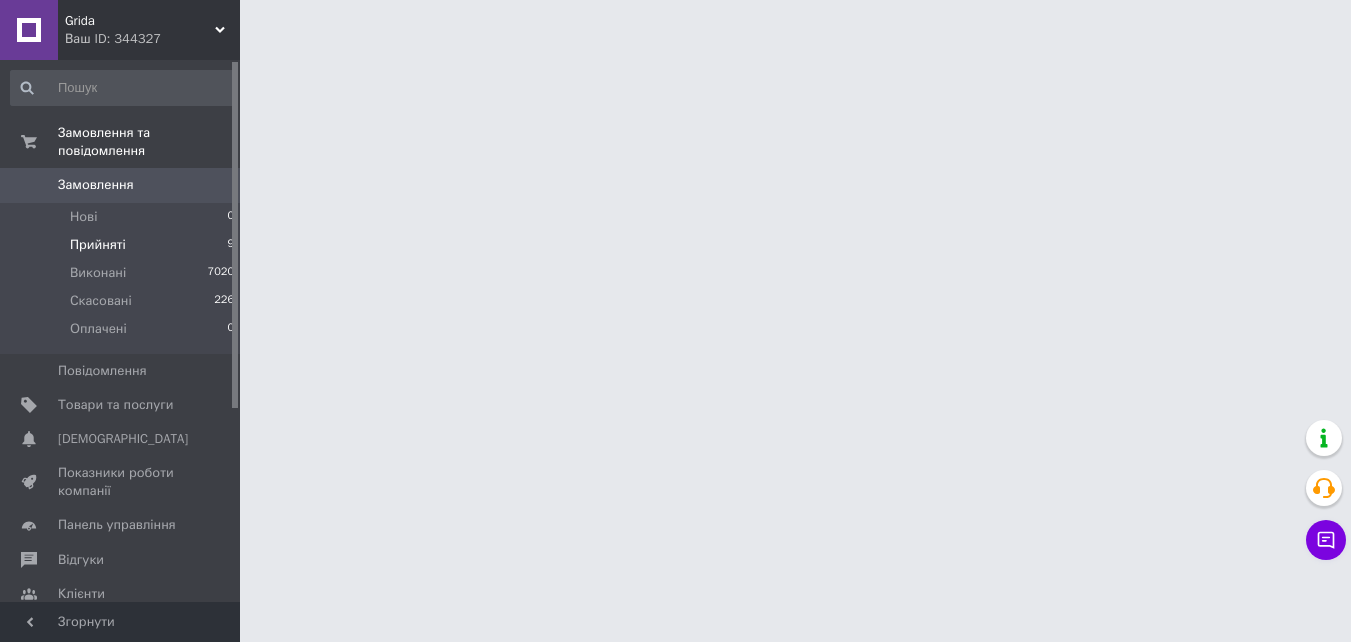 scroll, scrollTop: 0, scrollLeft: 0, axis: both 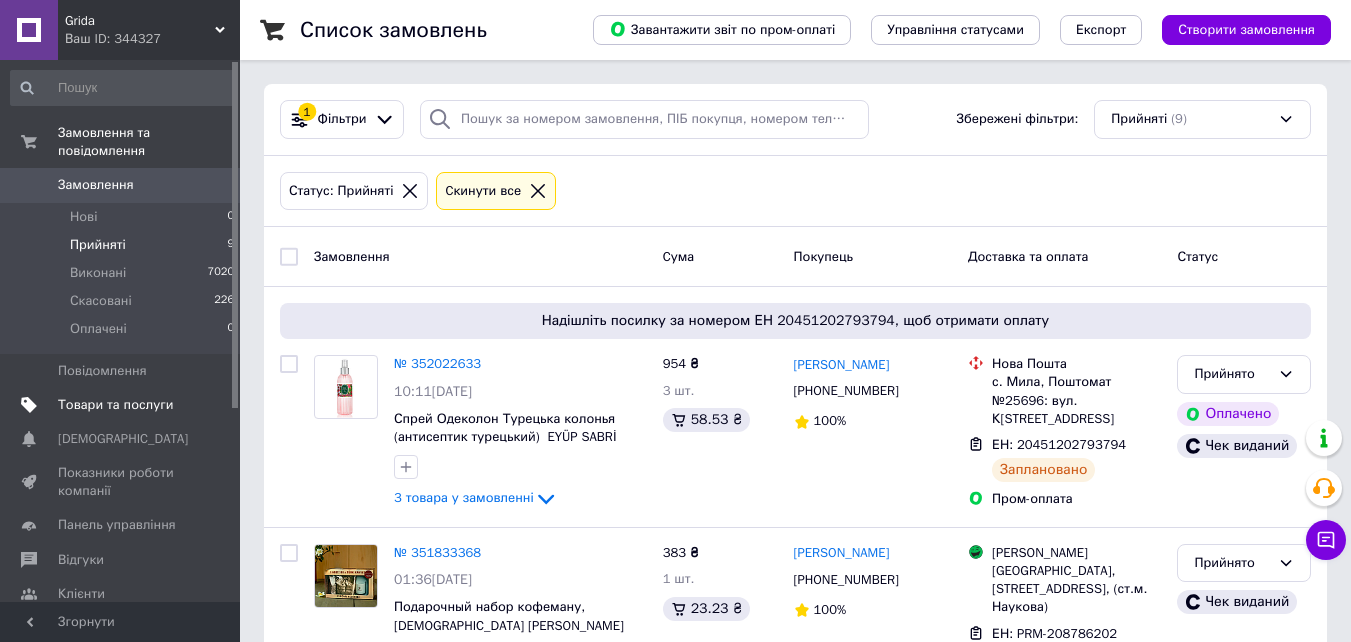 click on "Товари та послуги" at bounding box center [115, 405] 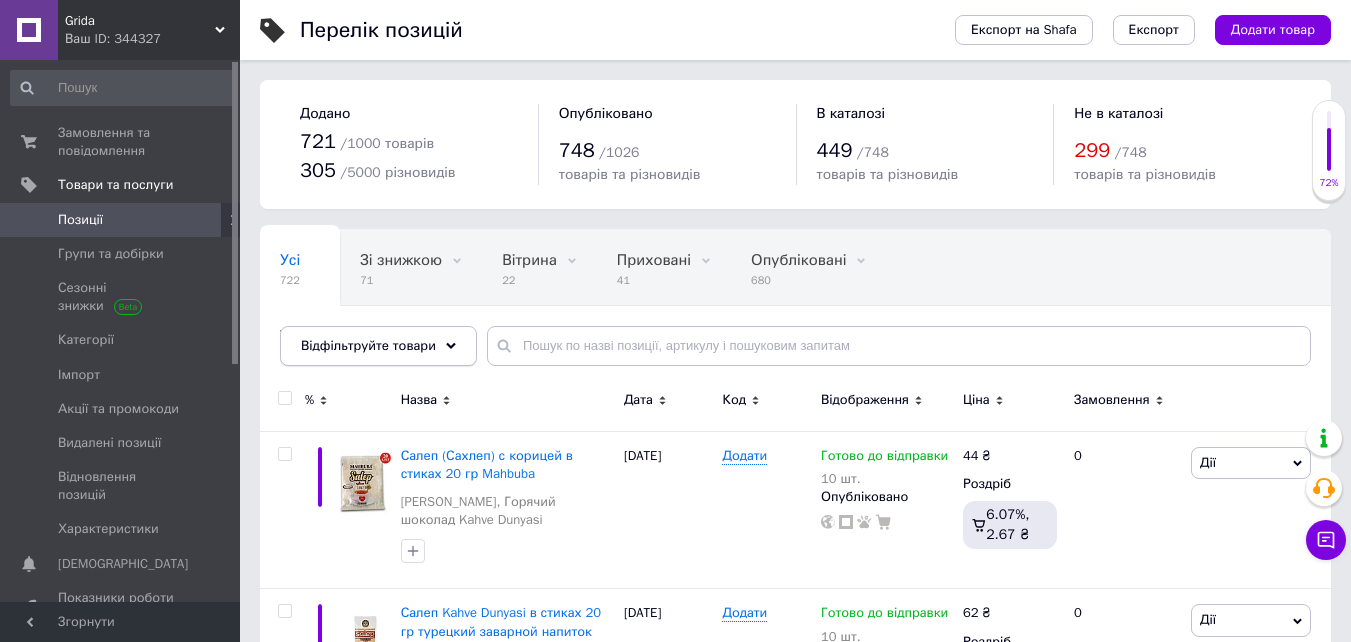 click on "Відфільтруйте товари" at bounding box center [378, 346] 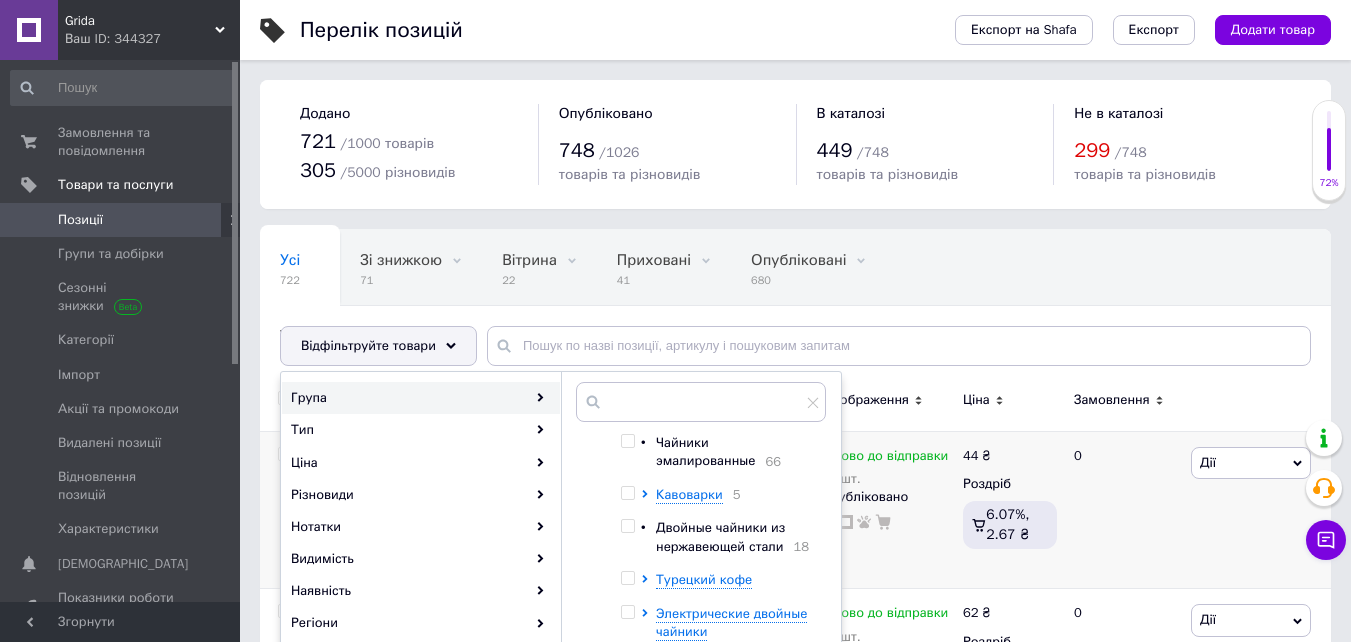 scroll, scrollTop: 100, scrollLeft: 0, axis: vertical 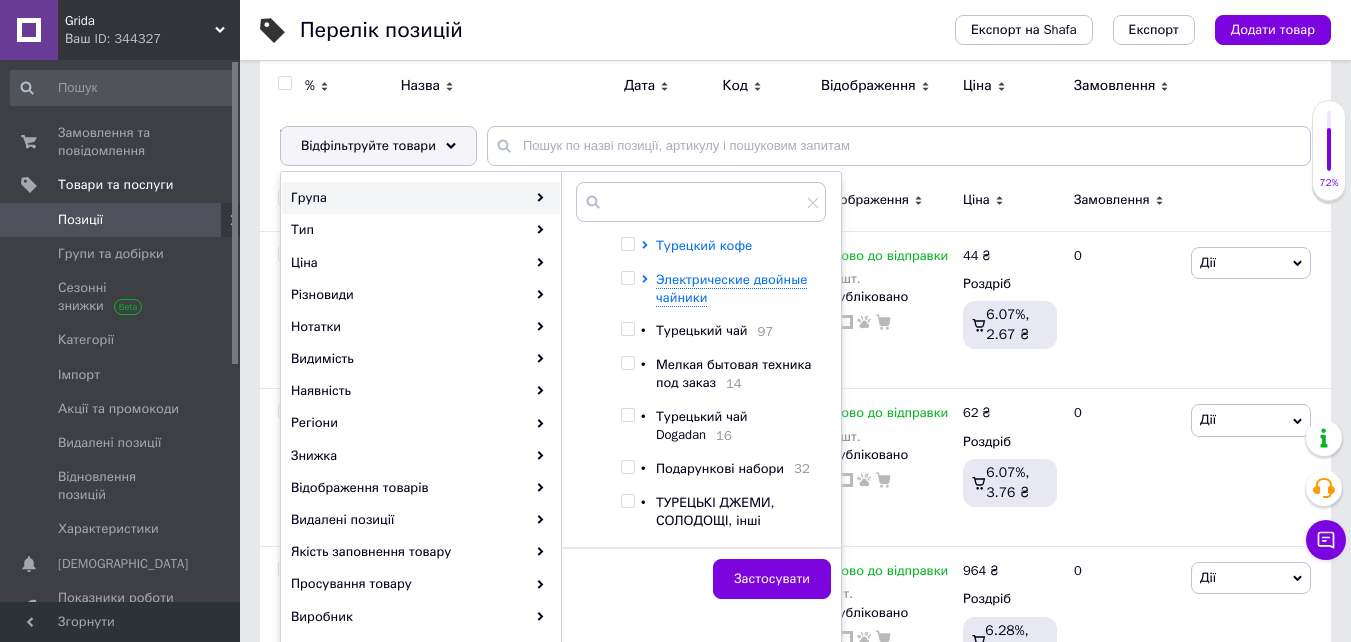 click on "Турецкий кофе" at bounding box center [704, 245] 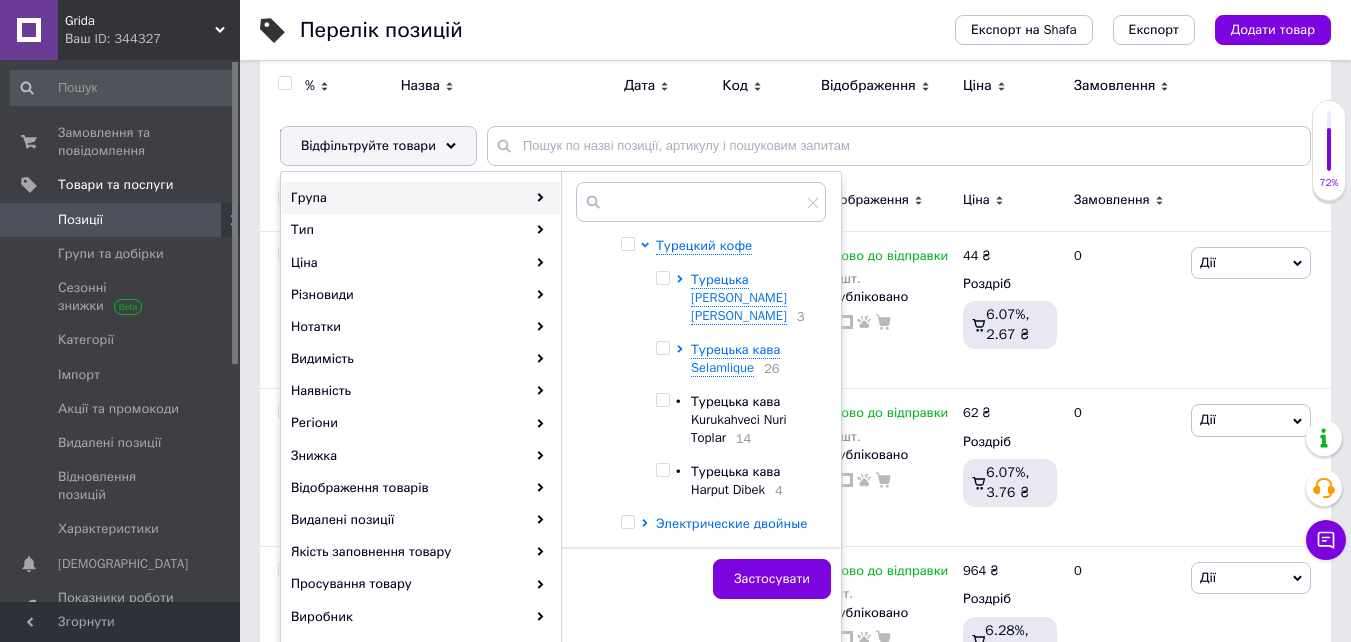 click at bounding box center [662, 348] 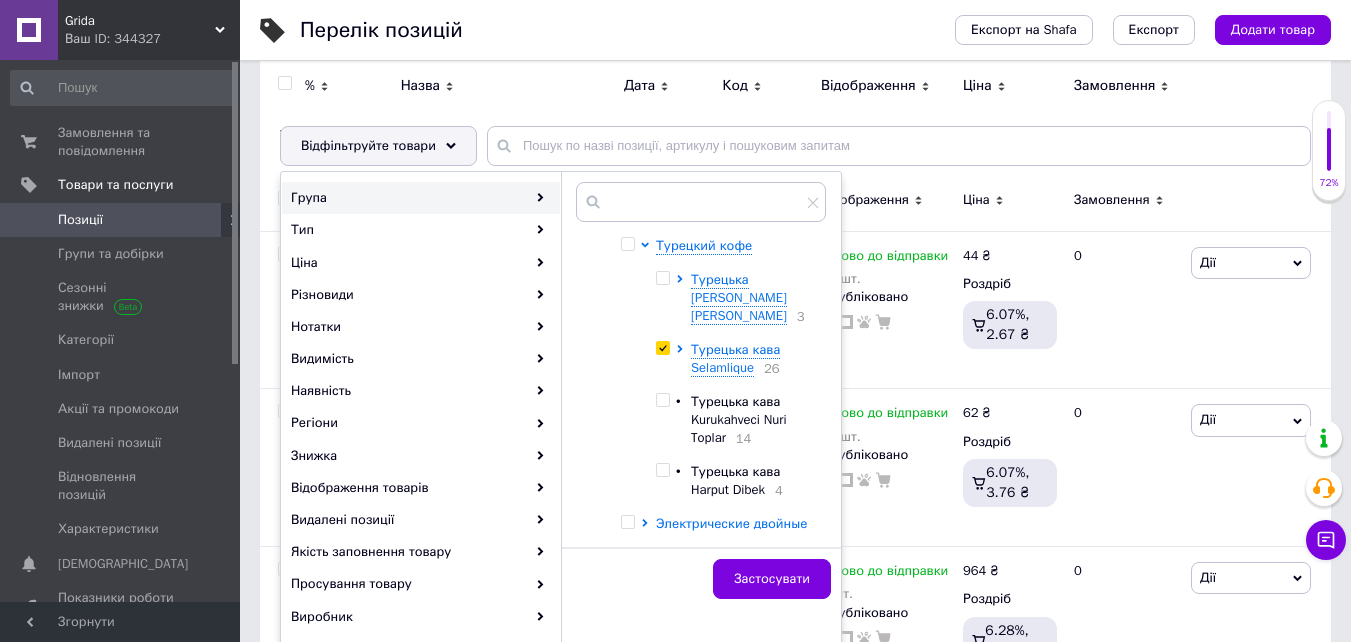 checkbox on "true" 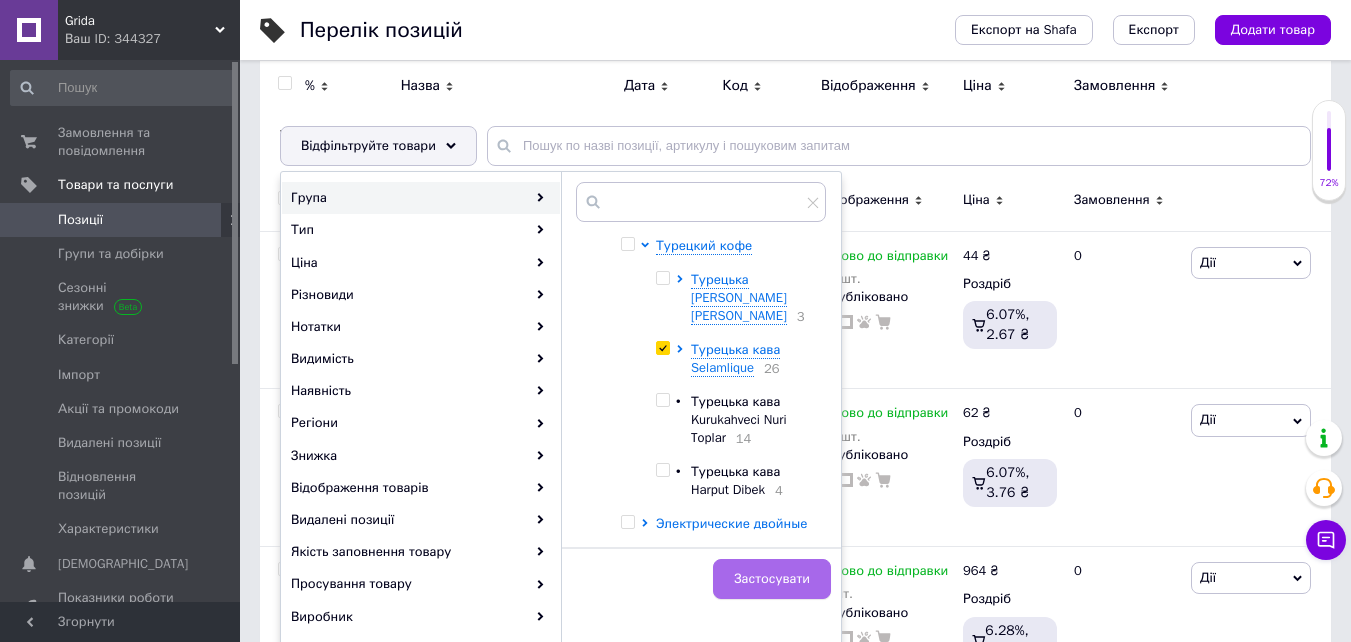 click on "Застосувати" at bounding box center (772, 579) 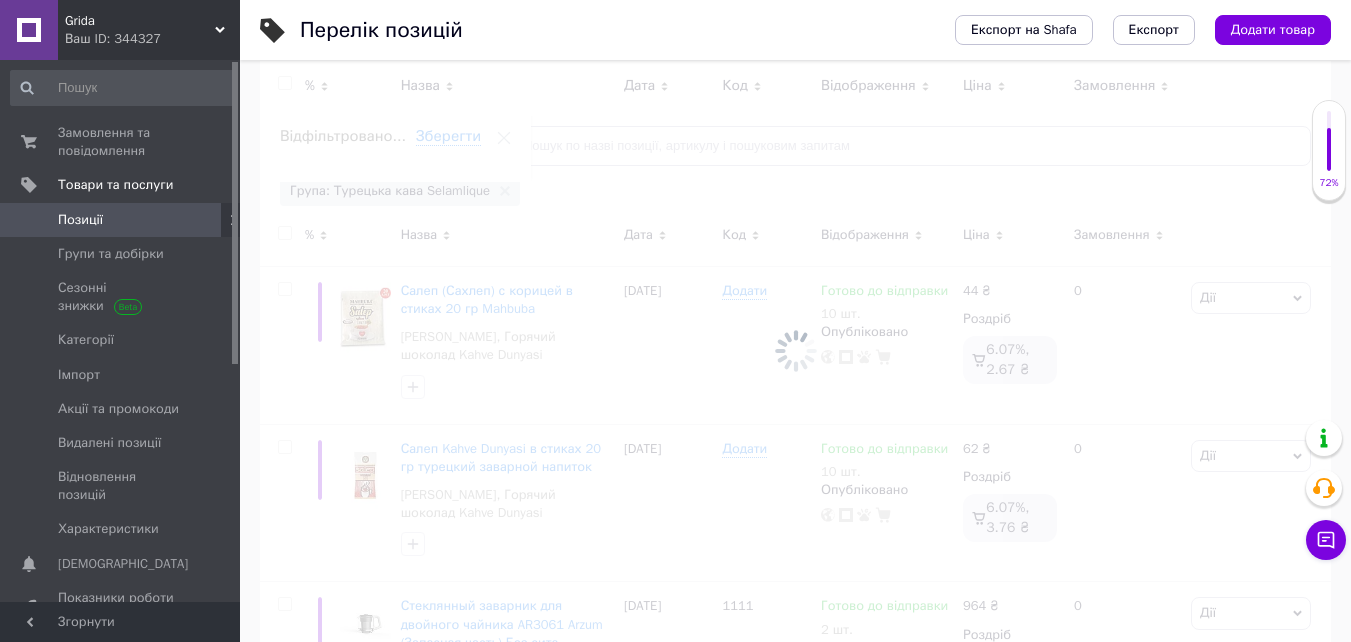 scroll, scrollTop: 0, scrollLeft: 196, axis: horizontal 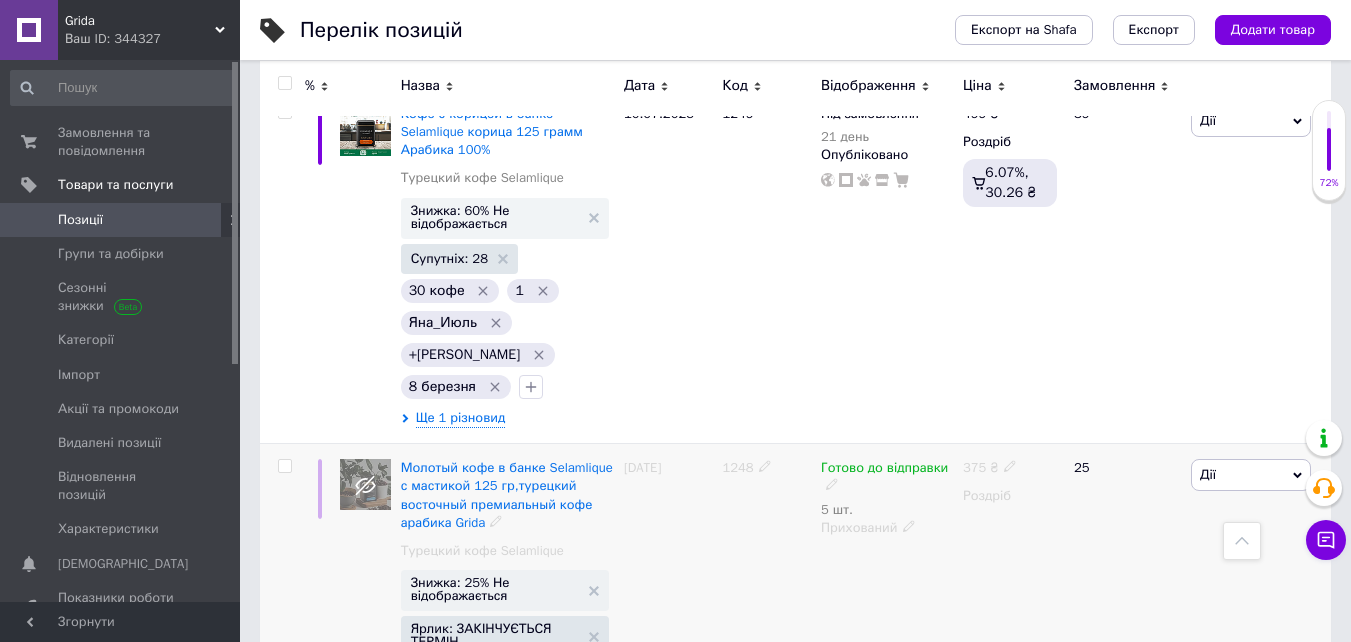 click on "Дії" at bounding box center (1251, 475) 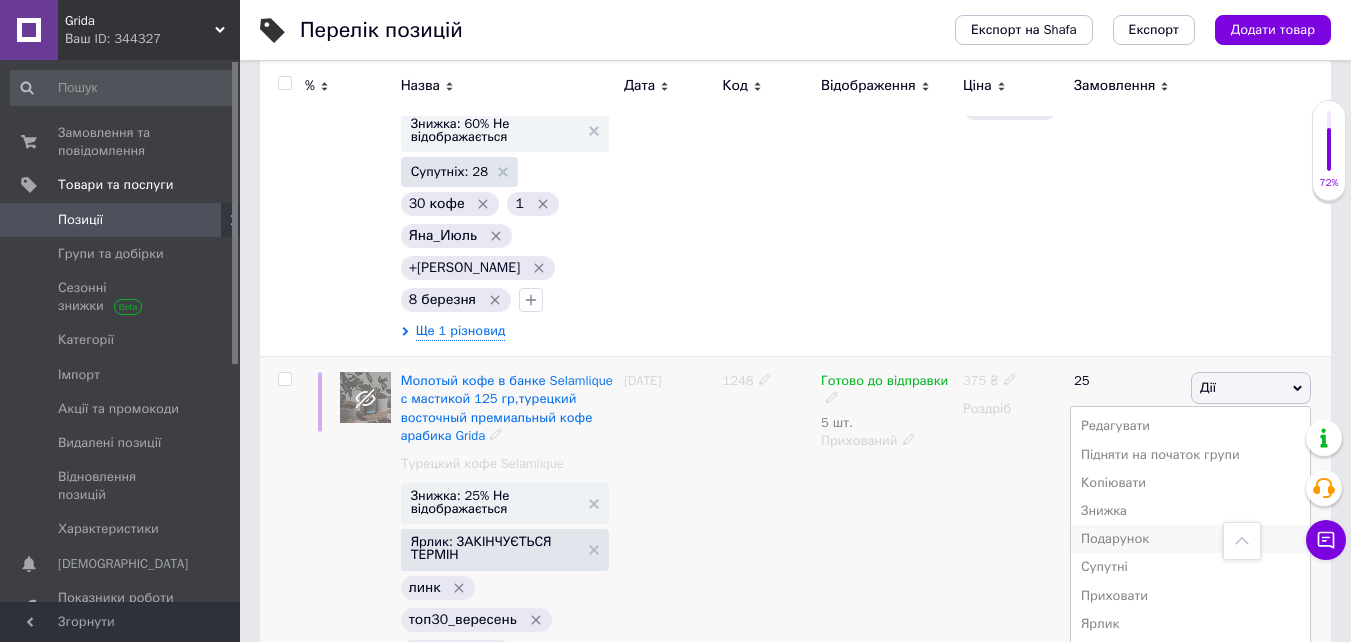 scroll, scrollTop: 2300, scrollLeft: 0, axis: vertical 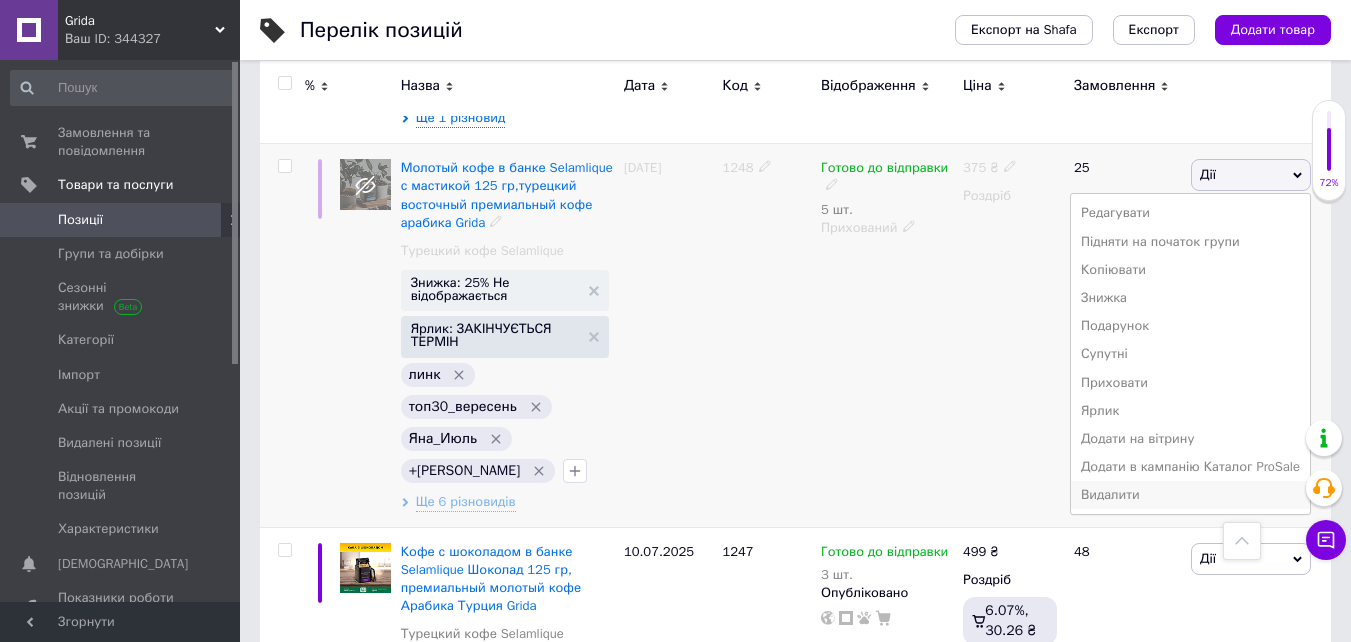 click on "Видалити" at bounding box center (1190, 495) 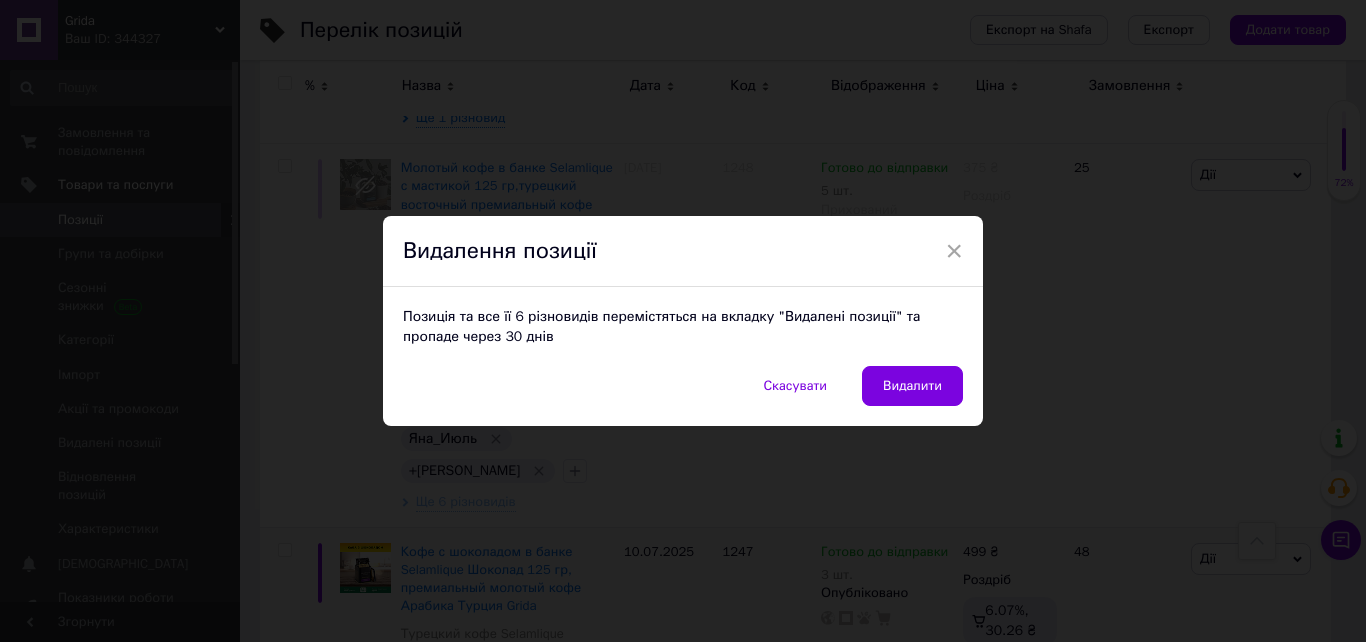 drag, startPoint x: 942, startPoint y: 385, endPoint x: 1024, endPoint y: 426, distance: 91.67879 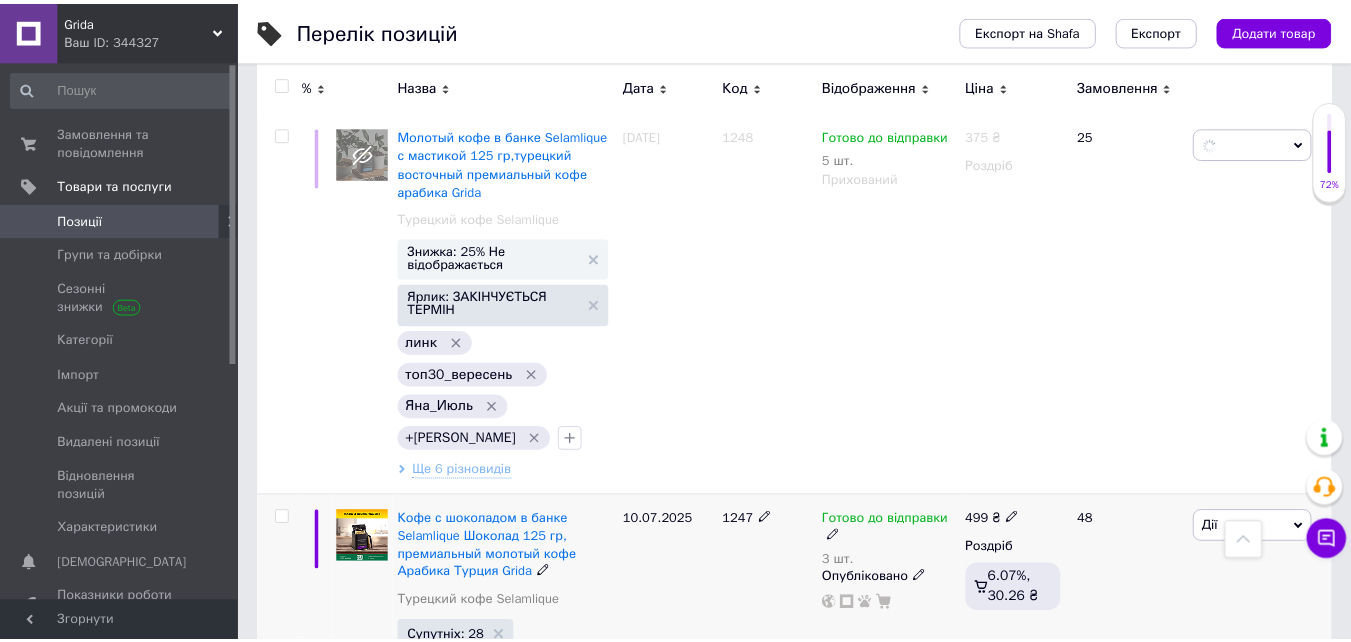 scroll, scrollTop: 0, scrollLeft: 196, axis: horizontal 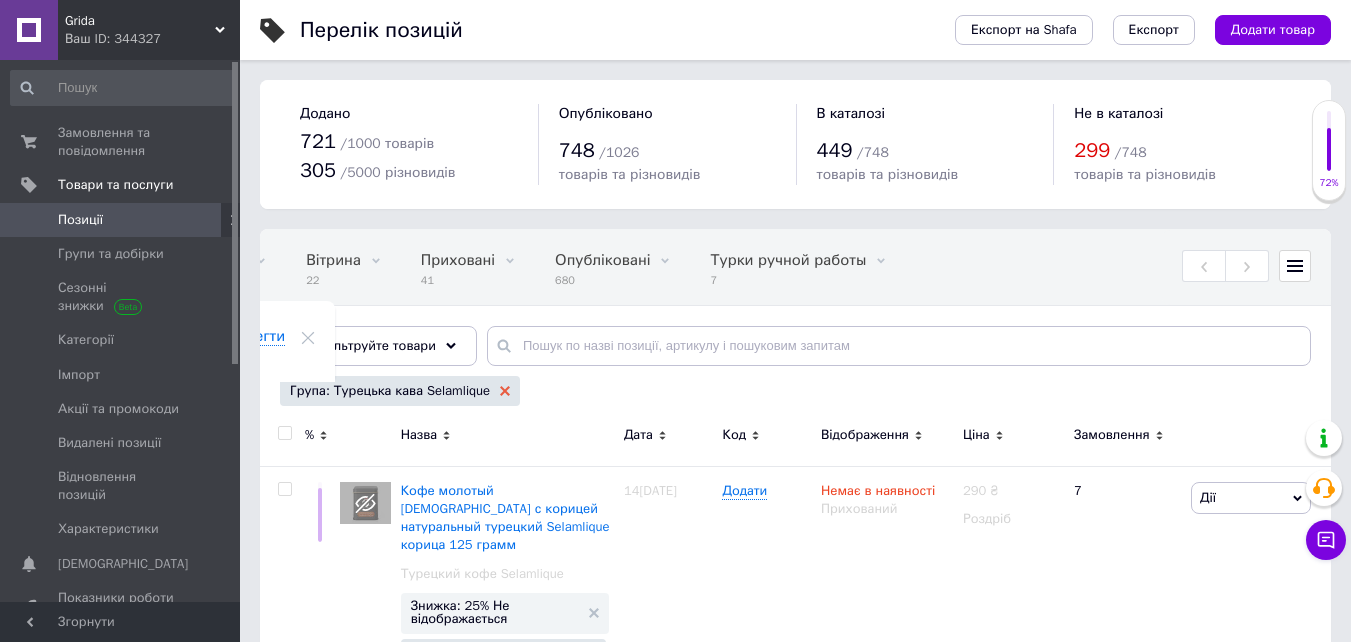 click 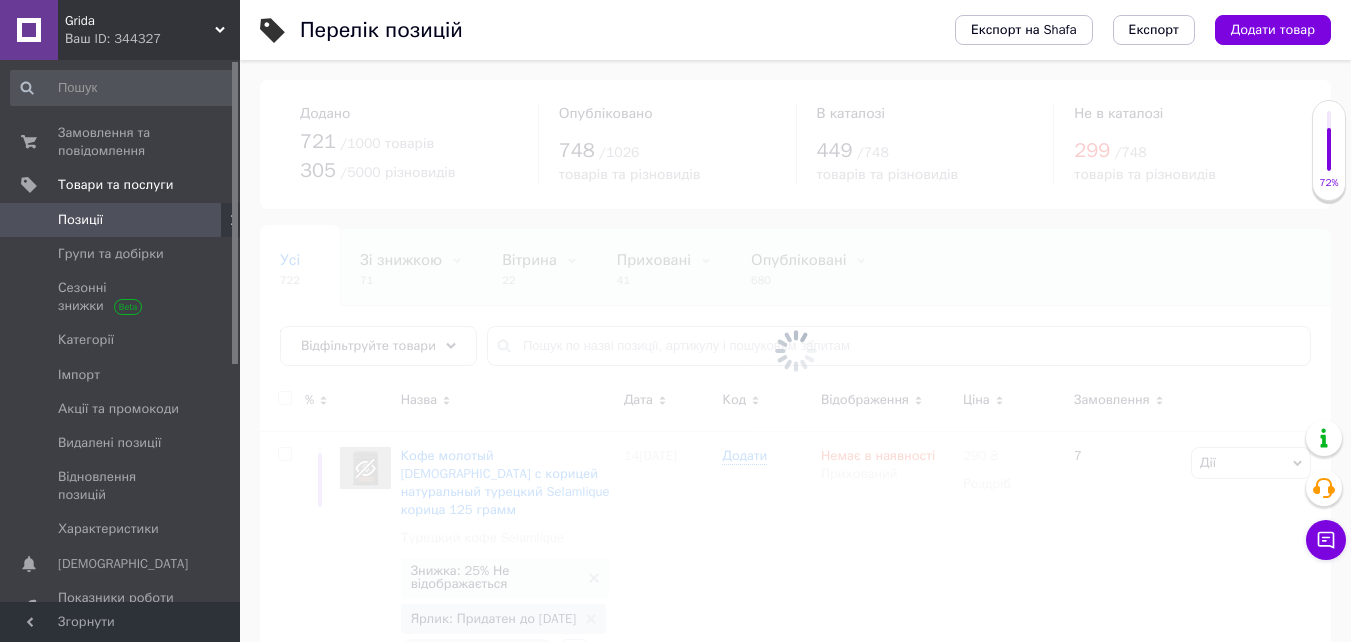 scroll, scrollTop: 0, scrollLeft: 0, axis: both 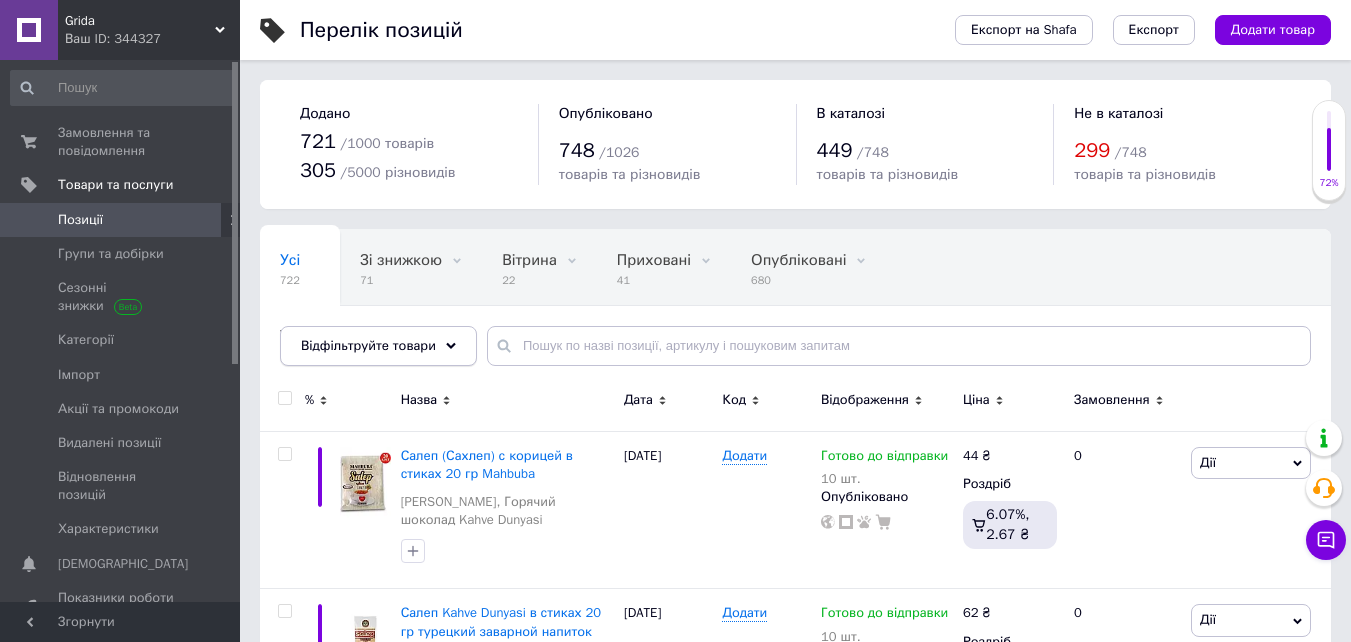 click 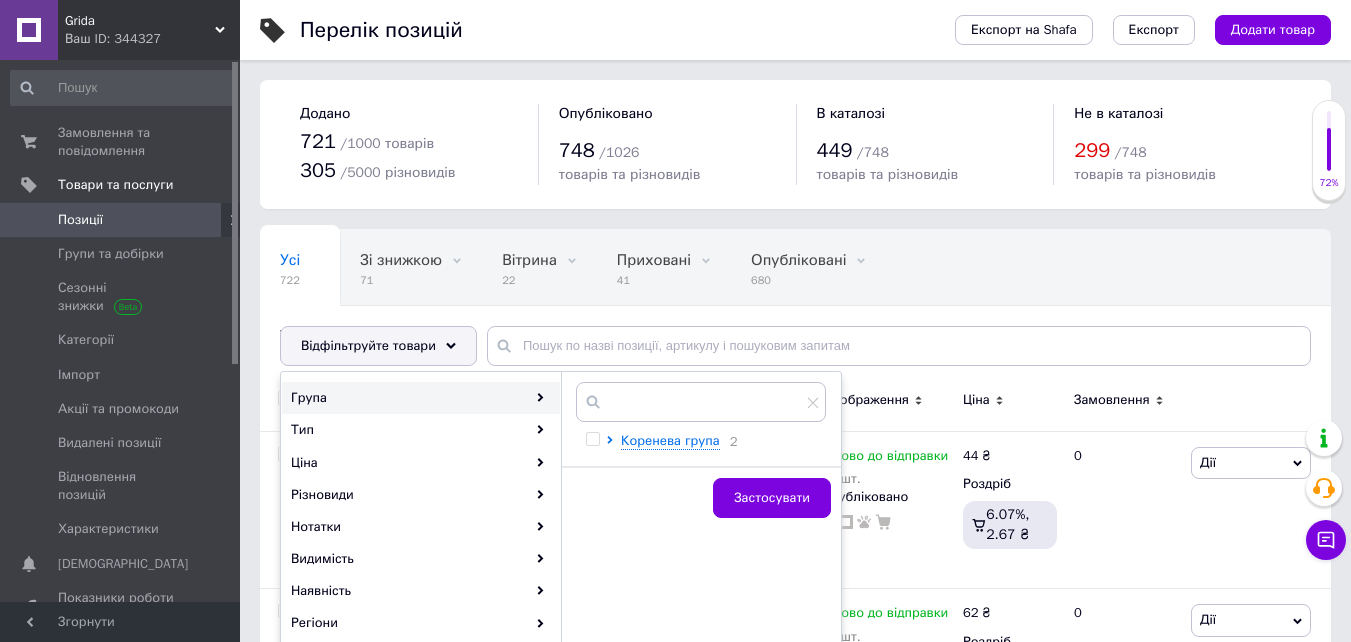 scroll, scrollTop: 200, scrollLeft: 0, axis: vertical 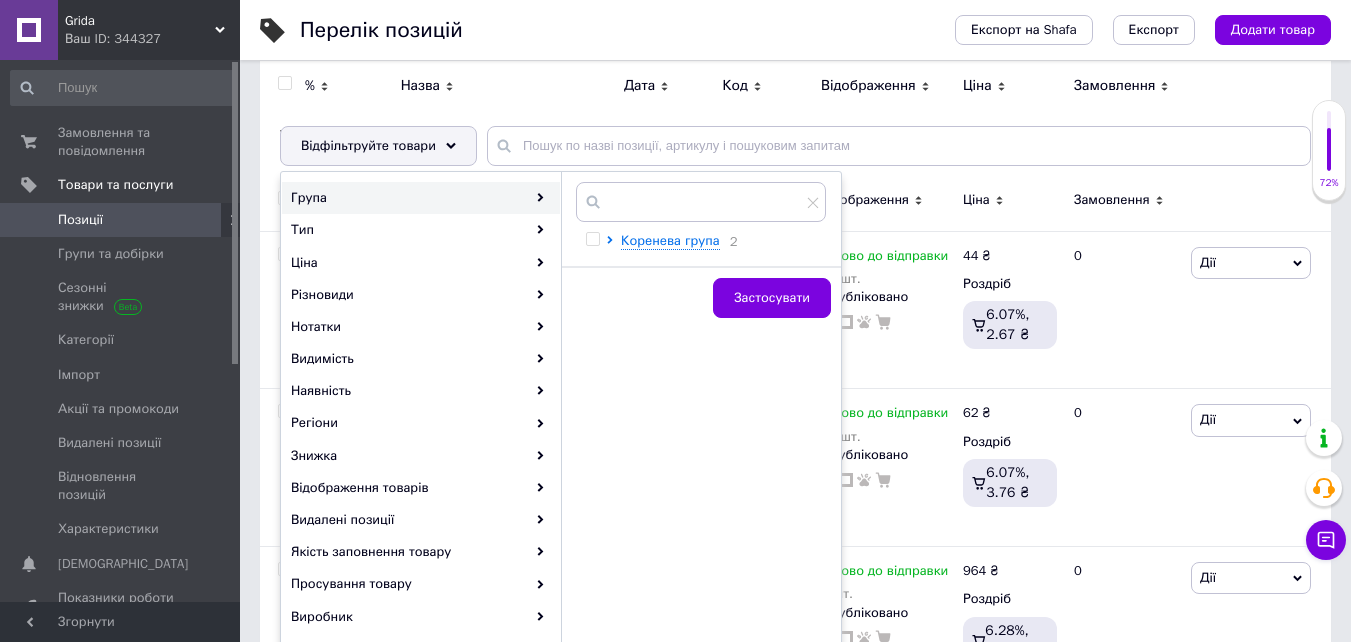 click on "Група" at bounding box center [421, 198] 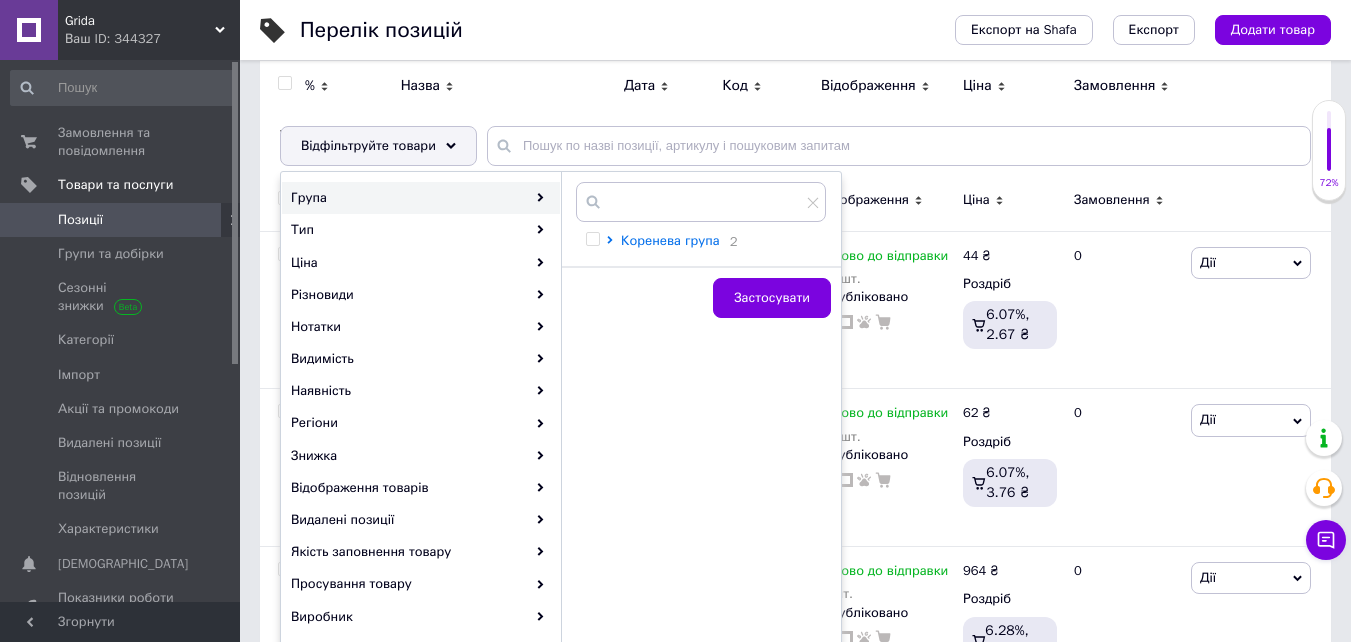 click on "Коренева група" at bounding box center [670, 240] 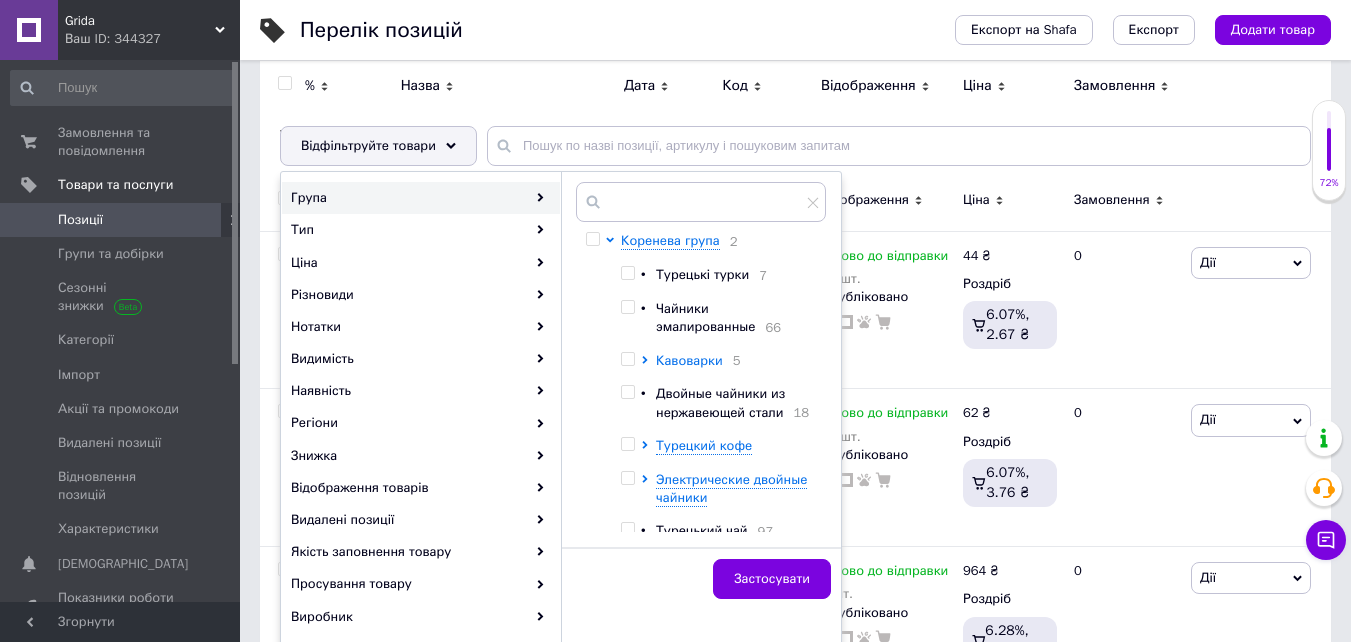 click on "Турецкий кофе" at bounding box center [704, 445] 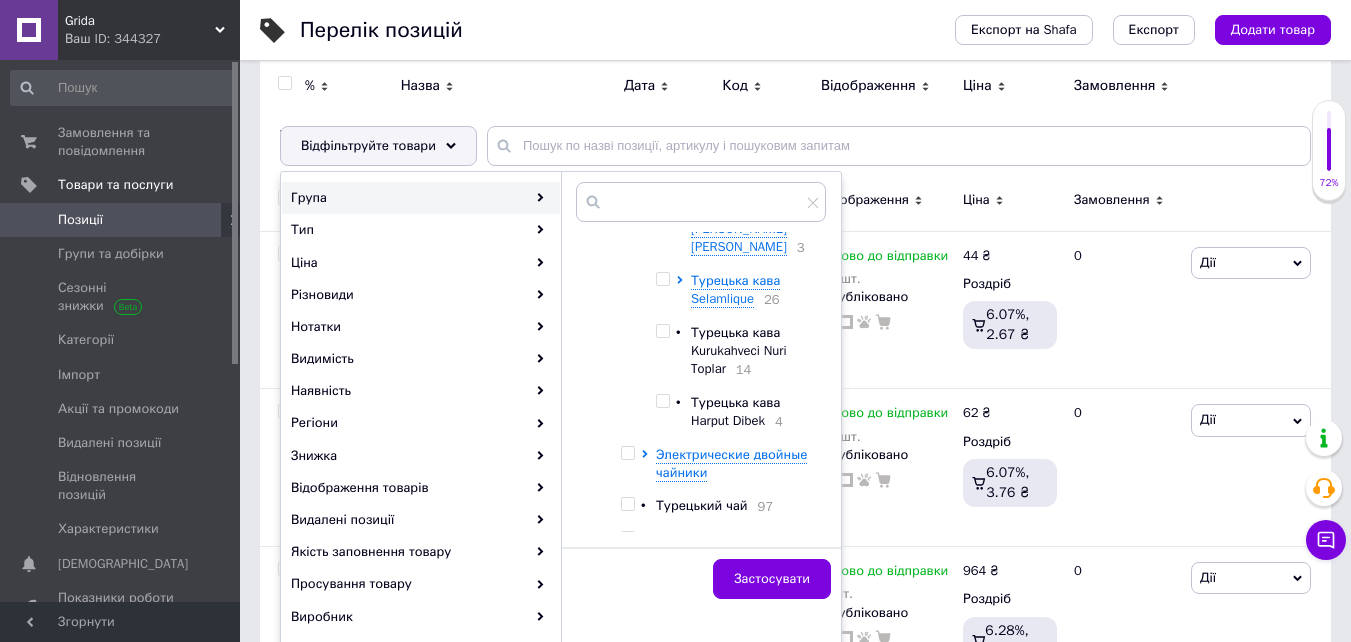 scroll, scrollTop: 300, scrollLeft: 0, axis: vertical 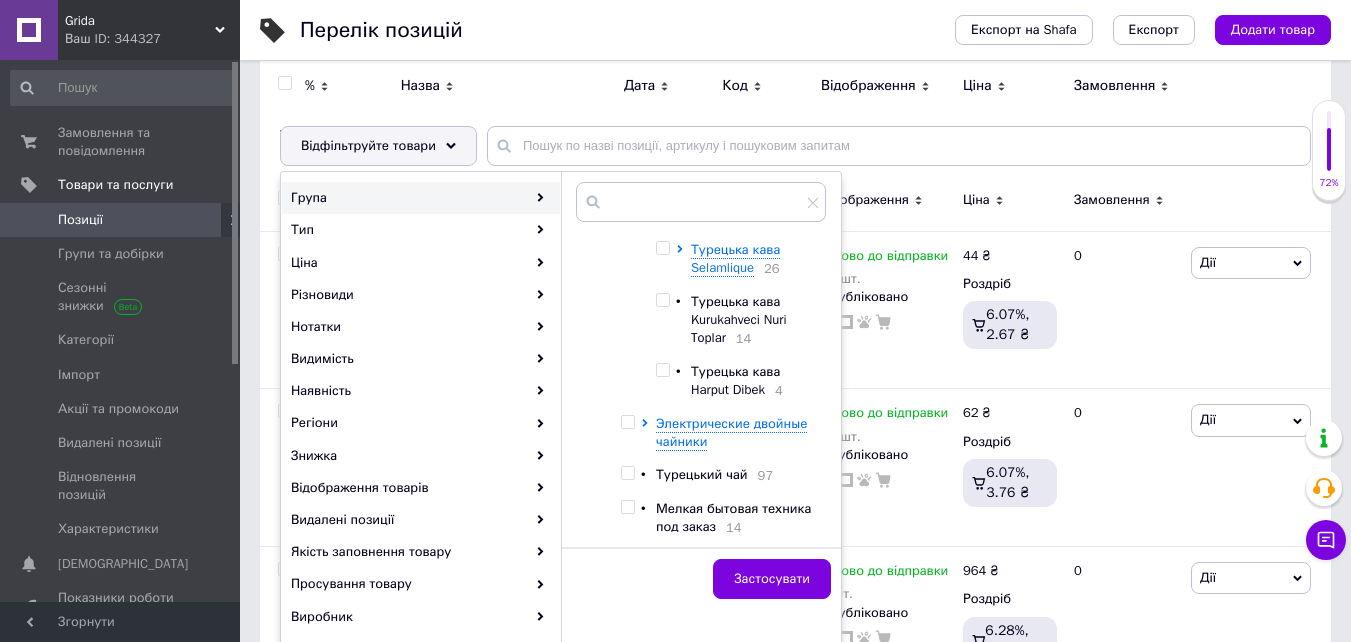 click at bounding box center (663, 370) 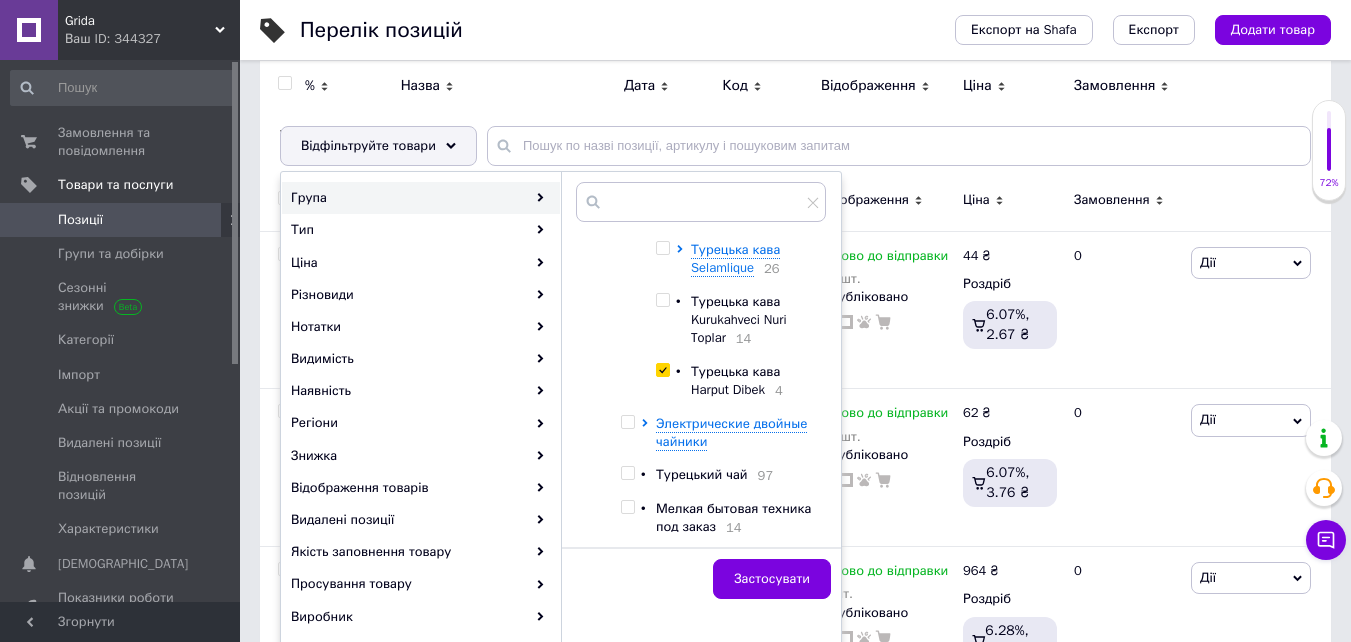 checkbox on "true" 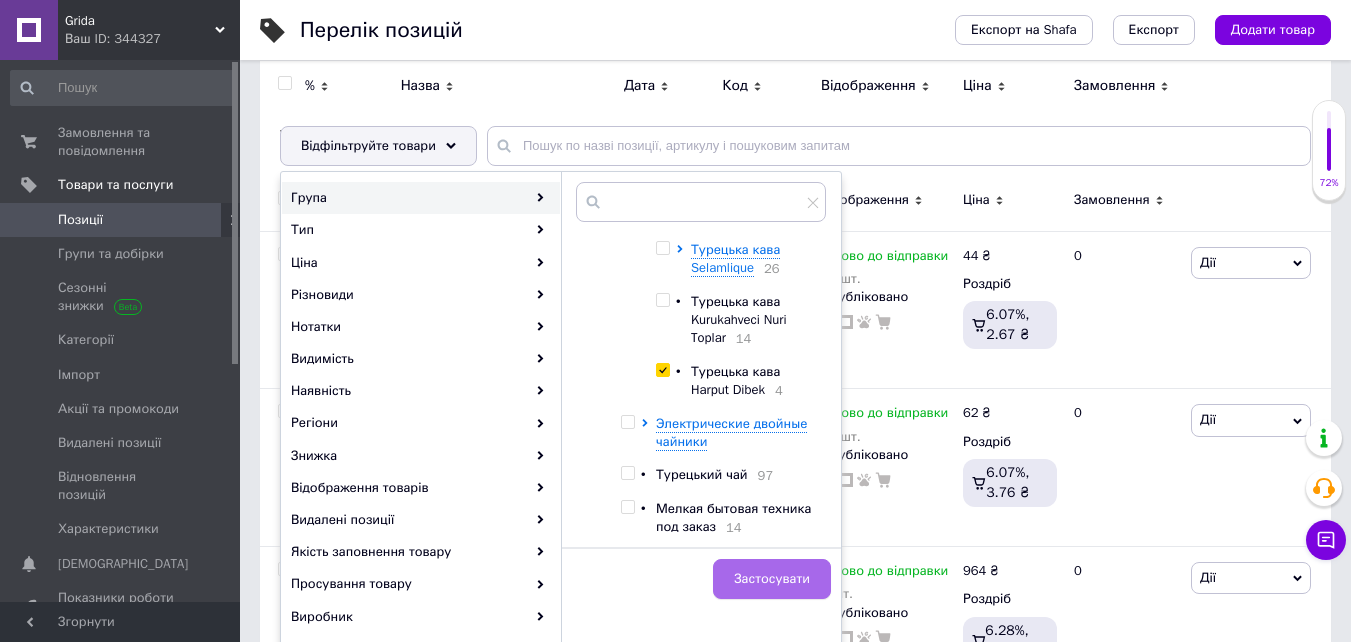 click on "Застосувати" at bounding box center (772, 579) 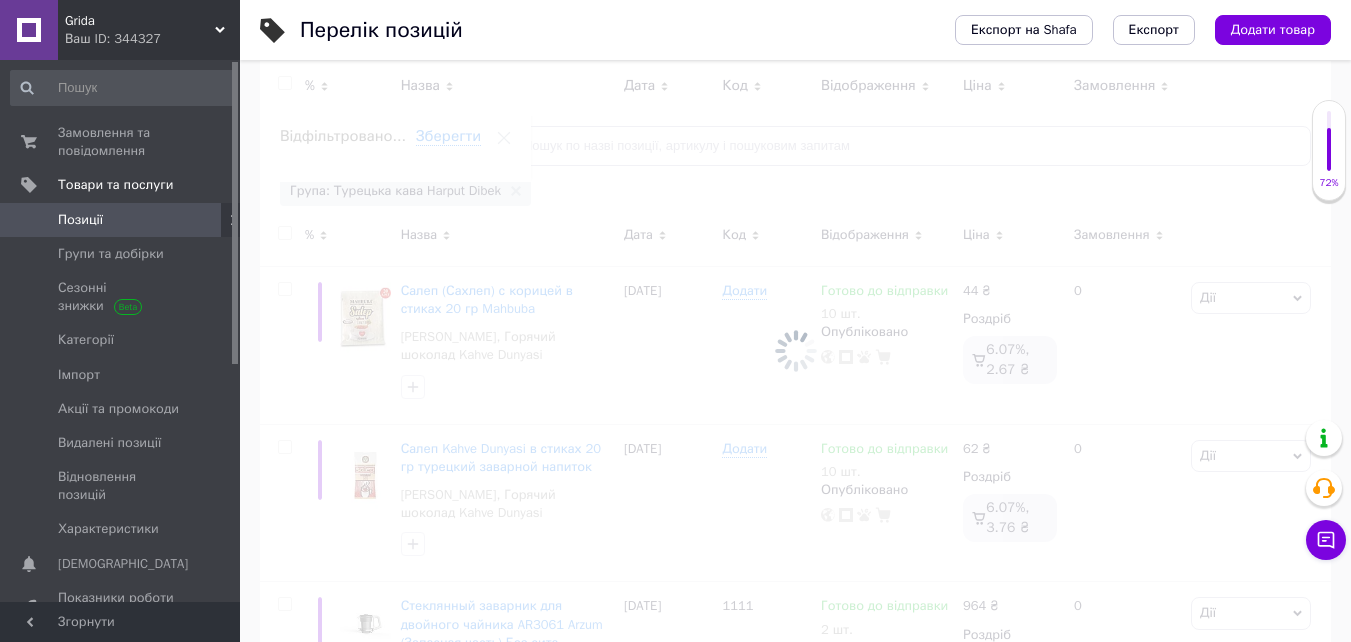 scroll, scrollTop: 0, scrollLeft: 196, axis: horizontal 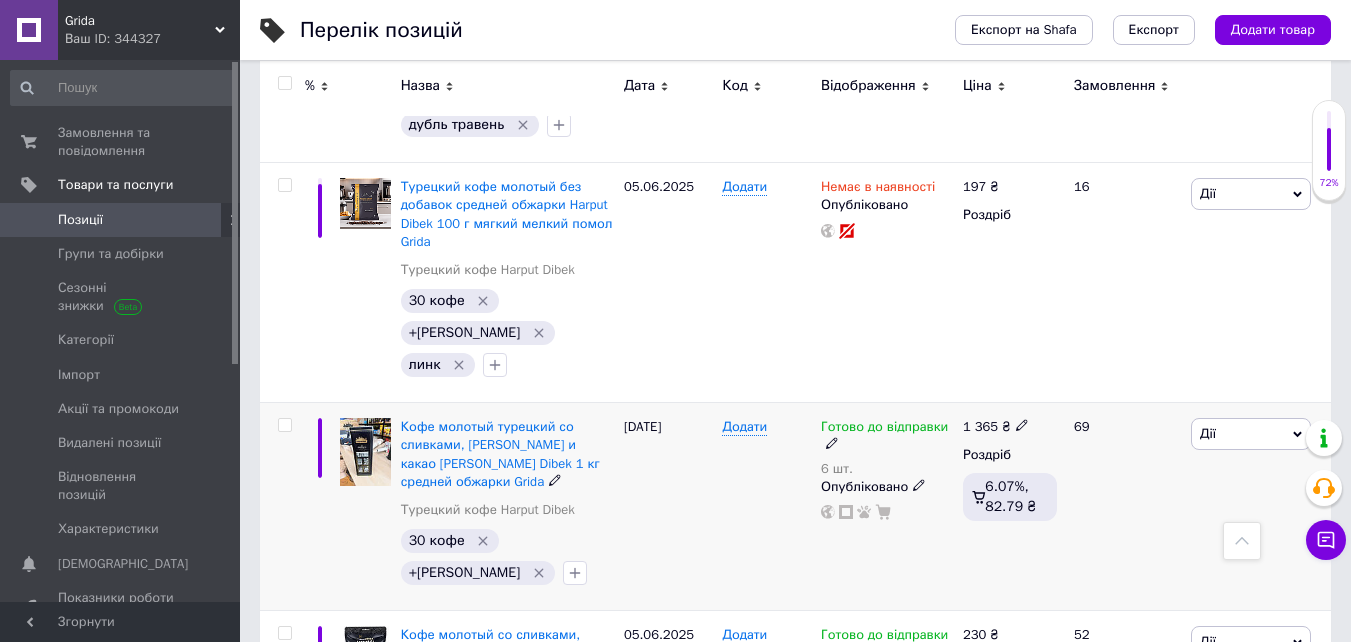 click 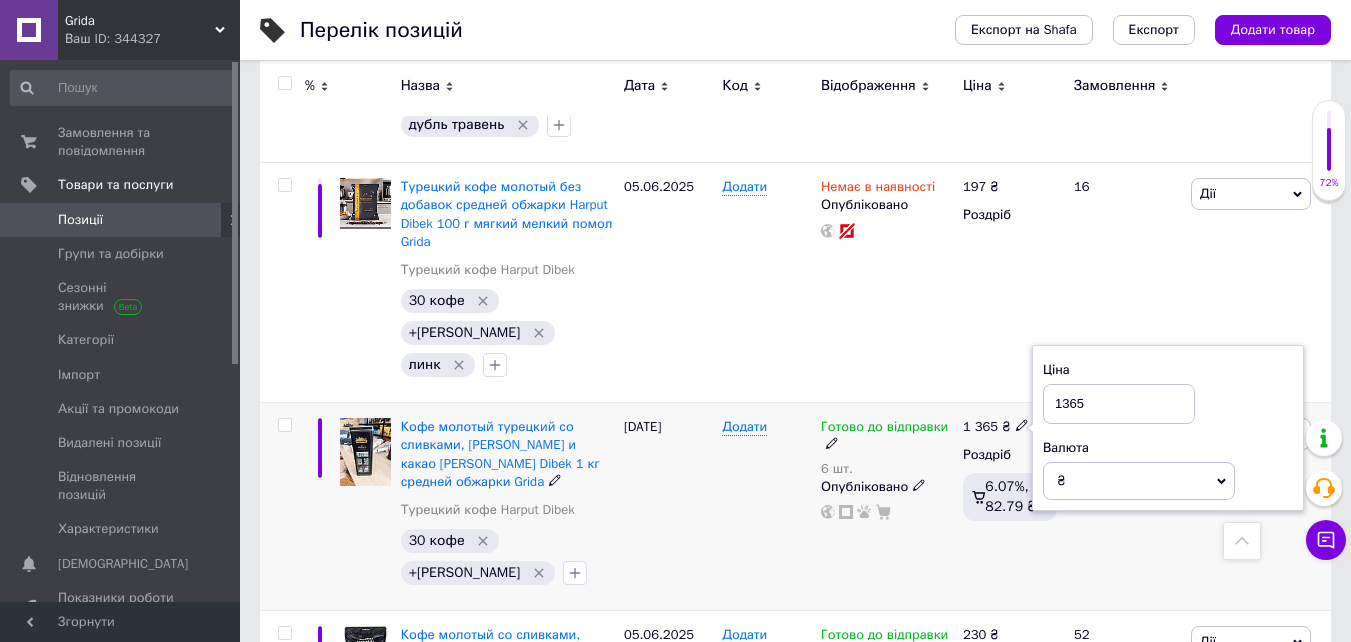 drag, startPoint x: 1099, startPoint y: 350, endPoint x: 1108, endPoint y: 473, distance: 123.32883 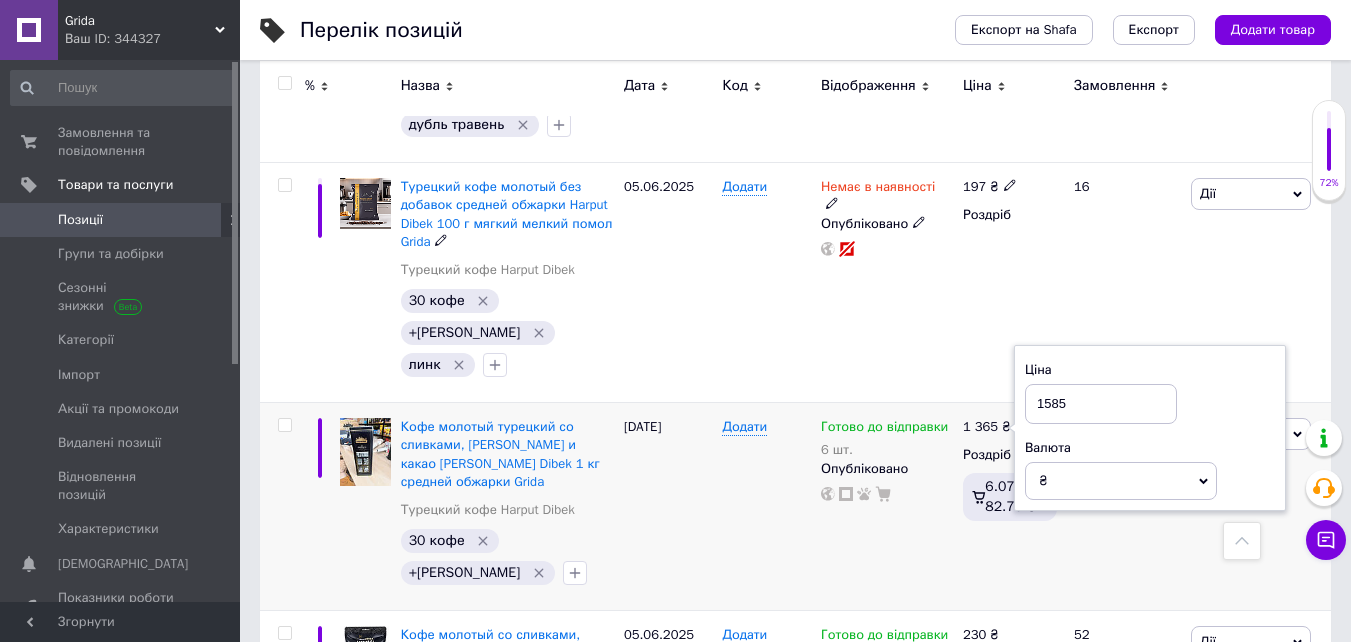 type on "1585" 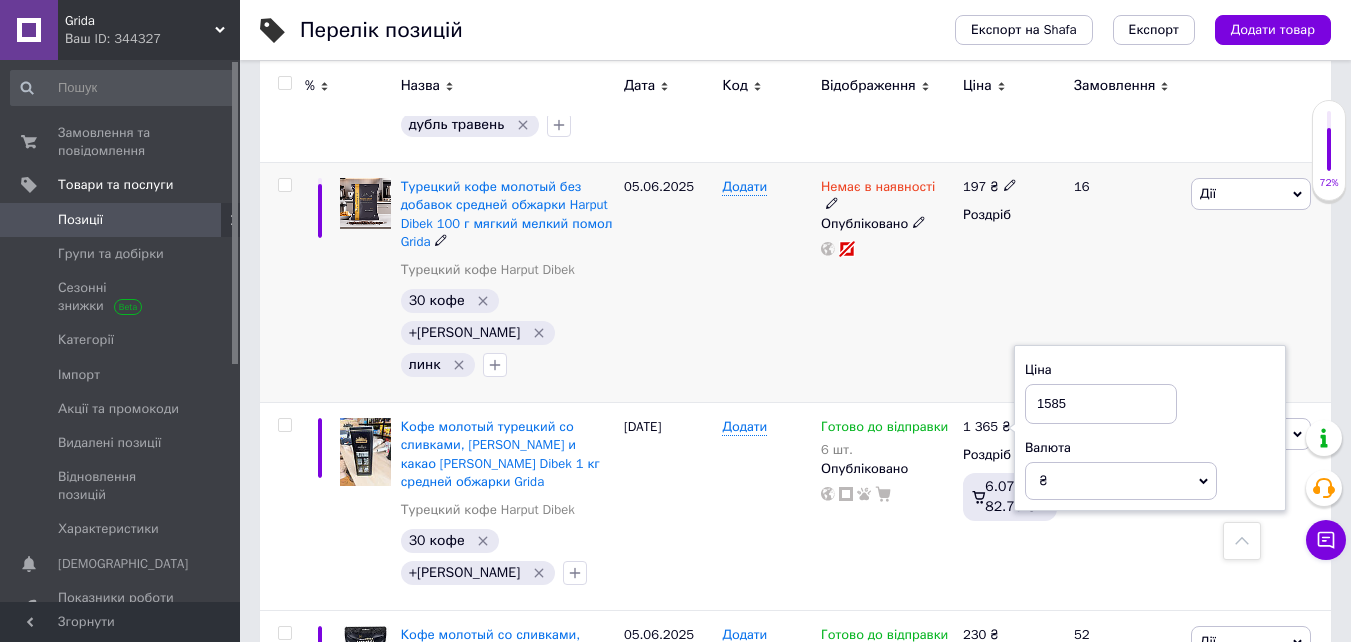 click on "[PERSON_NAME] Підняти на початок групи Копіювати Знижка Подарунок Супутні Приховати Ярлик Додати на вітрину Додати в кампанію Каталог ProSale Видалити" at bounding box center [1258, 283] 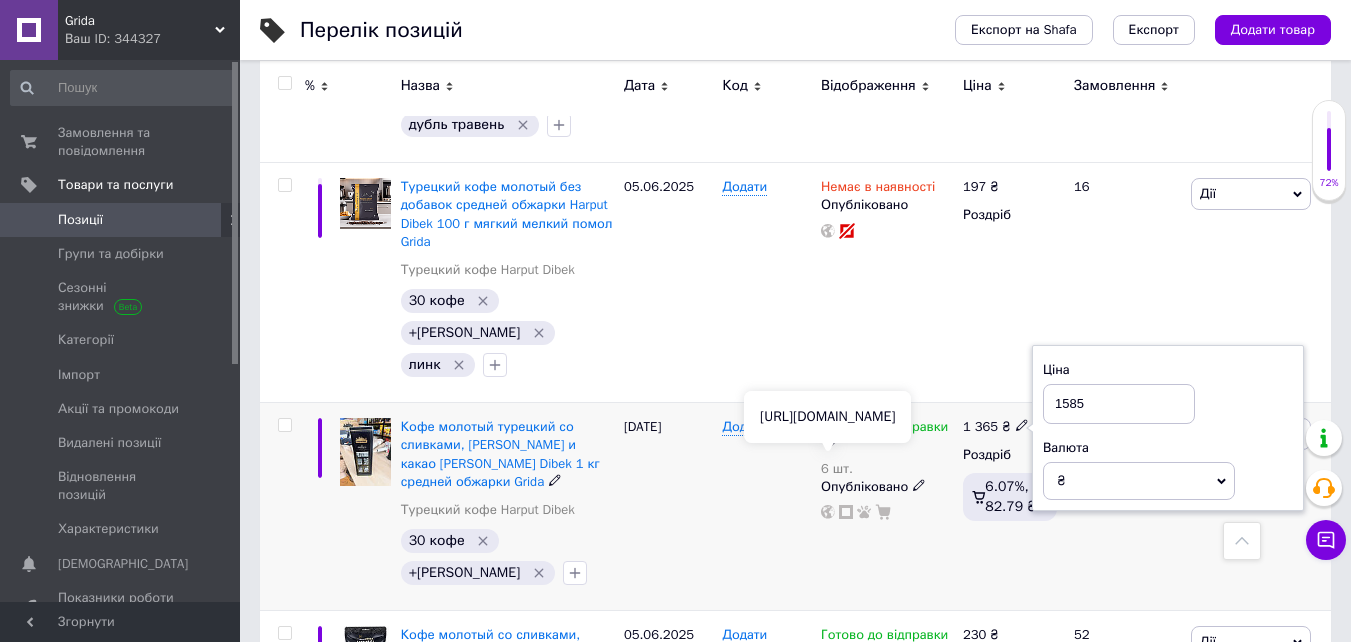click on "Додати" at bounding box center [766, 507] 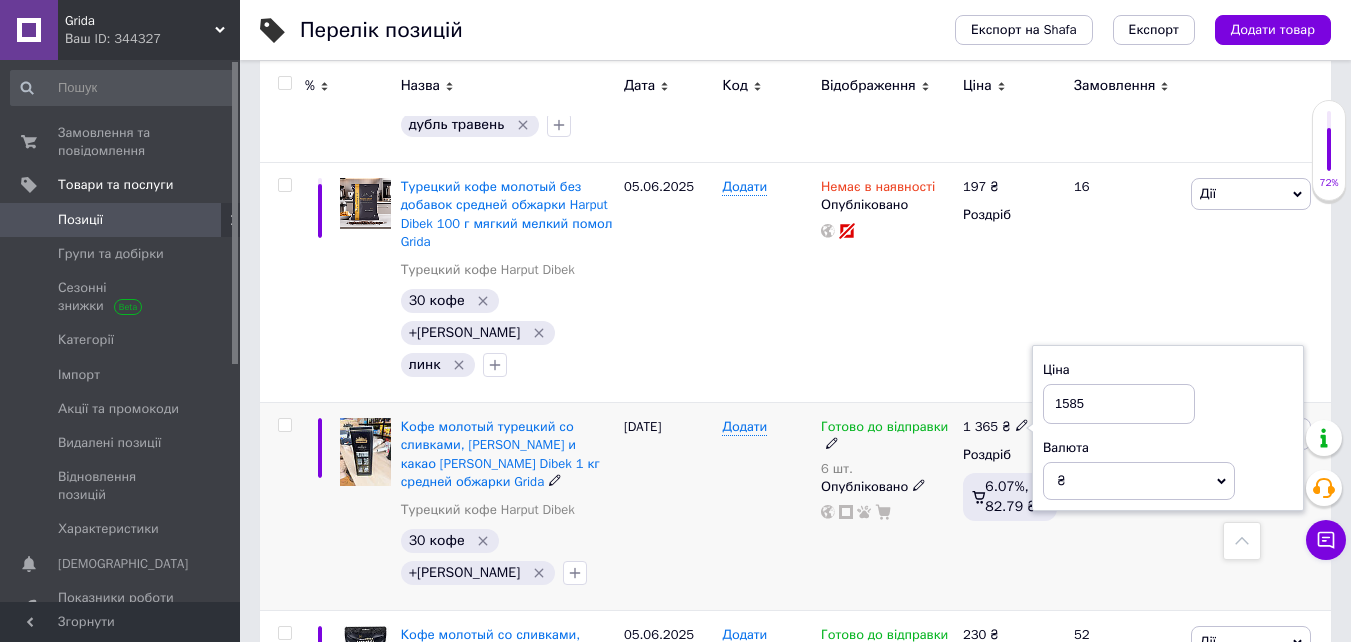 click on "Додати" at bounding box center [766, 507] 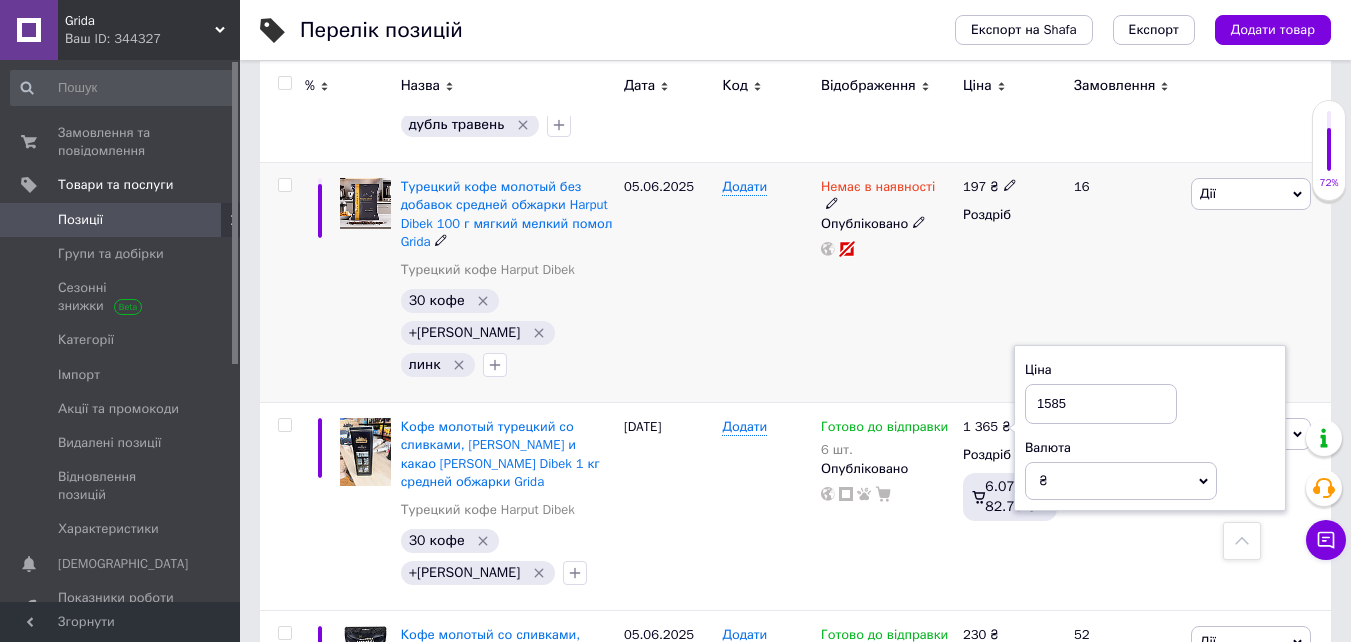 click on "[PERSON_NAME] Підняти на початок групи Копіювати Знижка Подарунок Супутні Приховати Ярлик Додати на вітрину Додати в кампанію Каталог ProSale Видалити" at bounding box center [1258, 283] 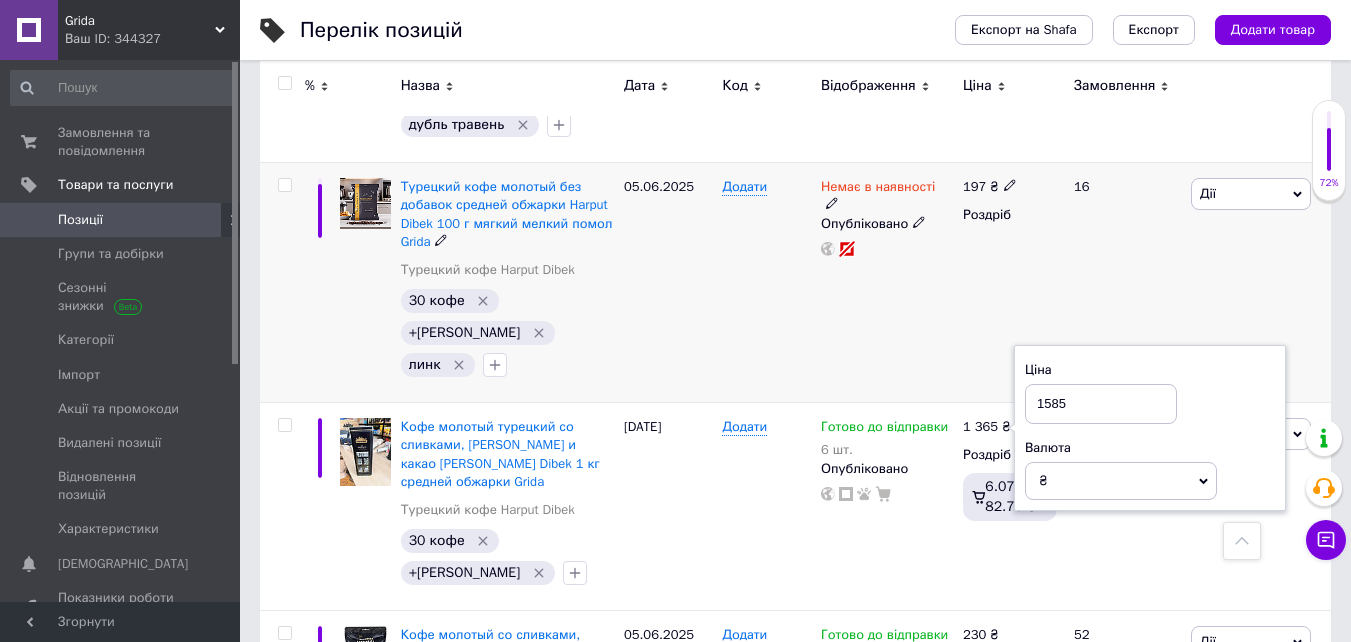 click on "[PERSON_NAME] Підняти на початок групи Копіювати Знижка Подарунок Супутні Приховати Ярлик Додати на вітрину Додати в кампанію Каталог ProSale Видалити" at bounding box center [1258, 283] 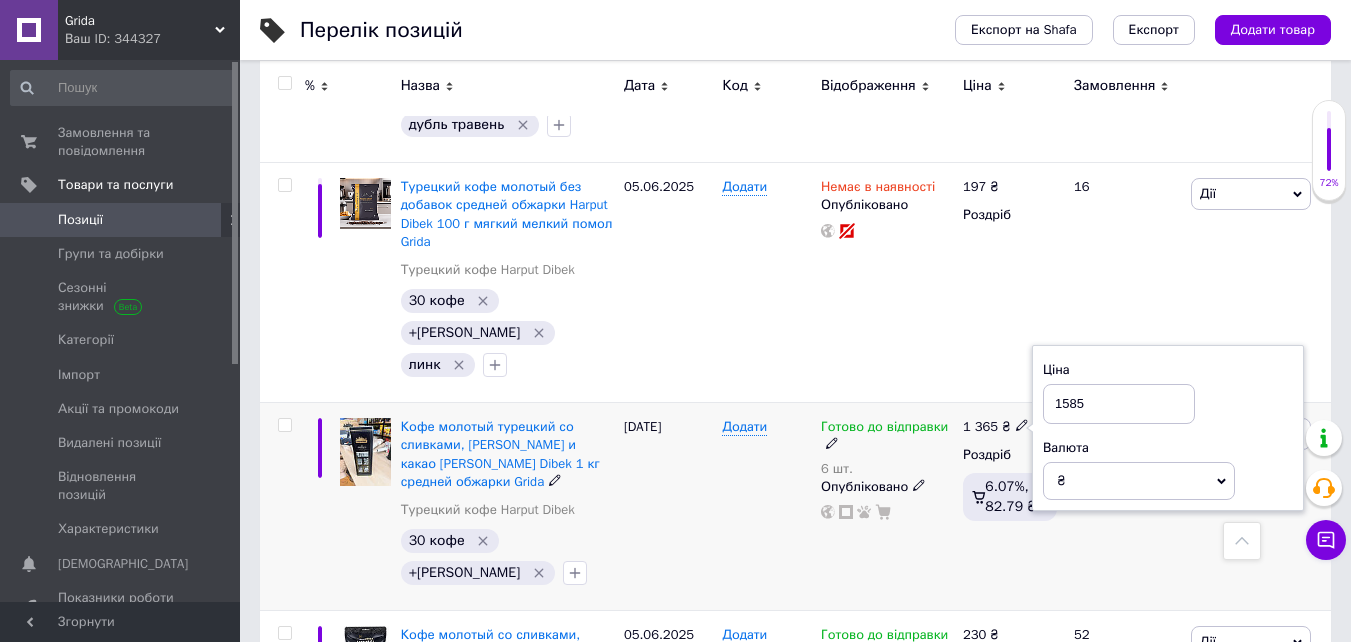 click on "Валюта ₴ $ EUR CHF GBP ¥ PLN ₸ MDL HUF KGS CNY TRY KRW lei" at bounding box center [1168, 469] 